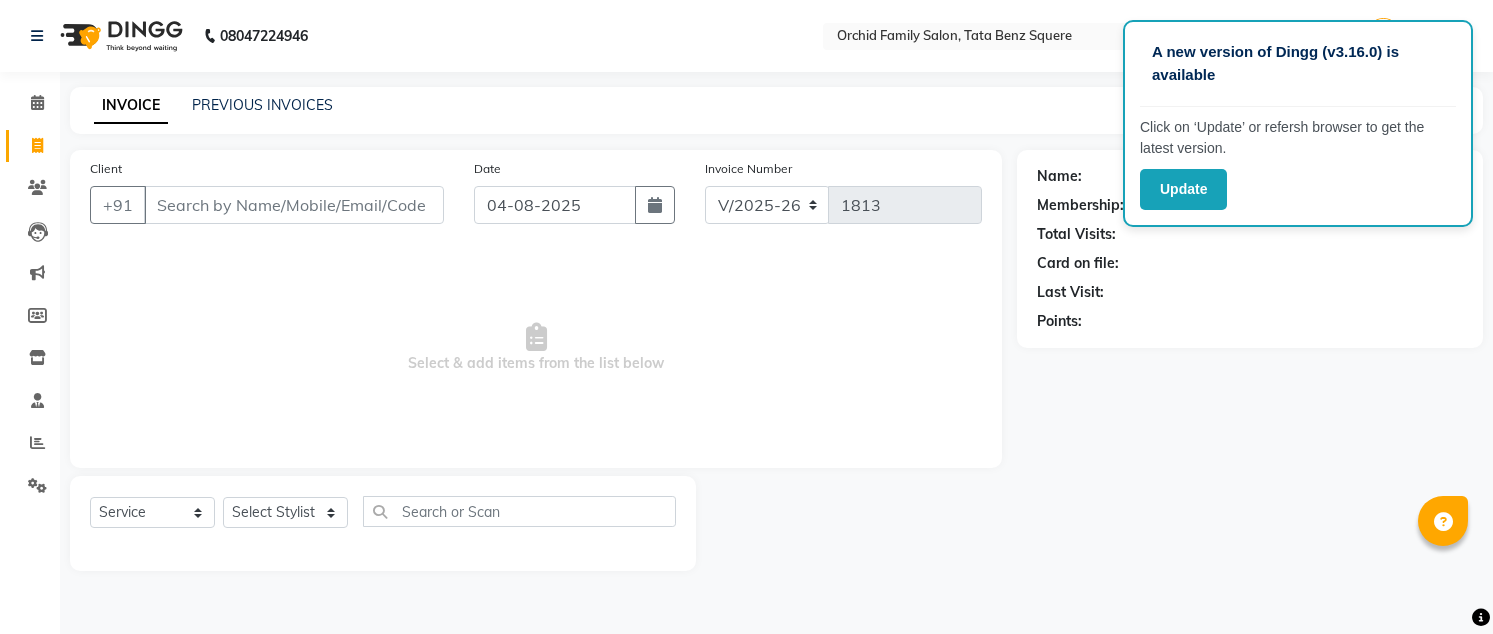 select on "107" 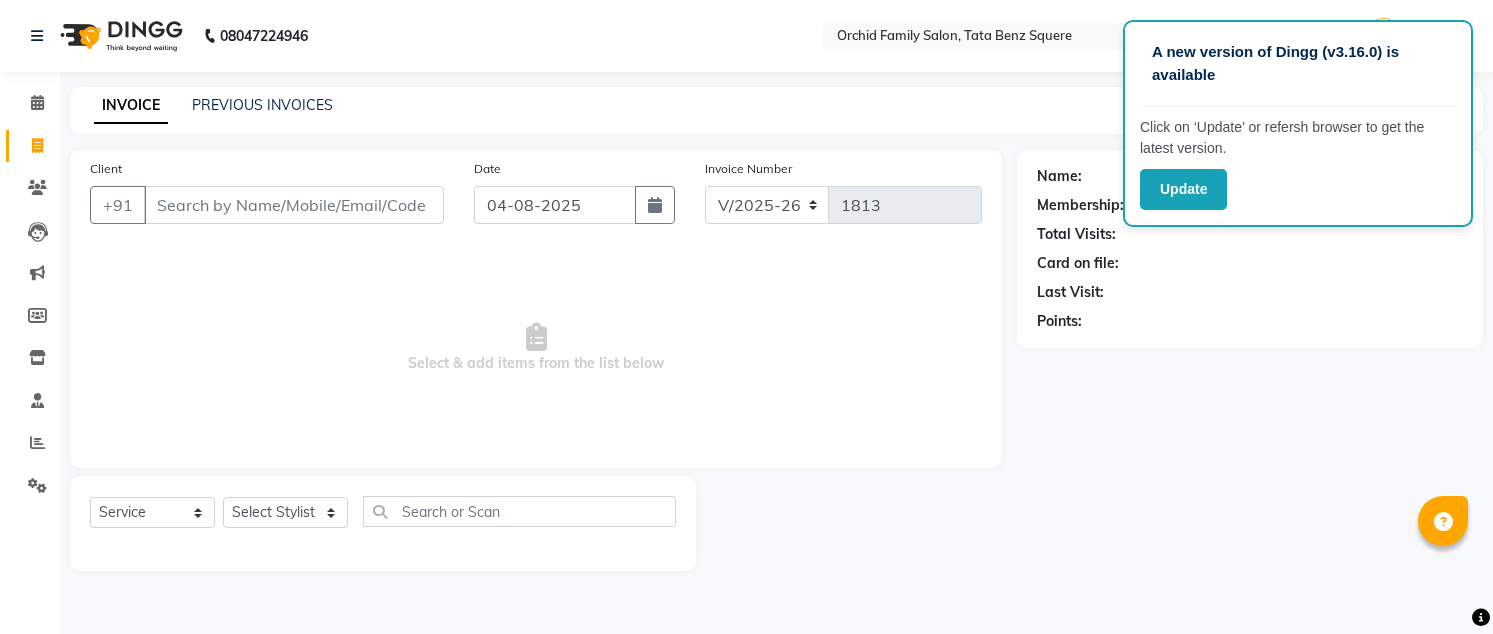 scroll, scrollTop: 0, scrollLeft: 0, axis: both 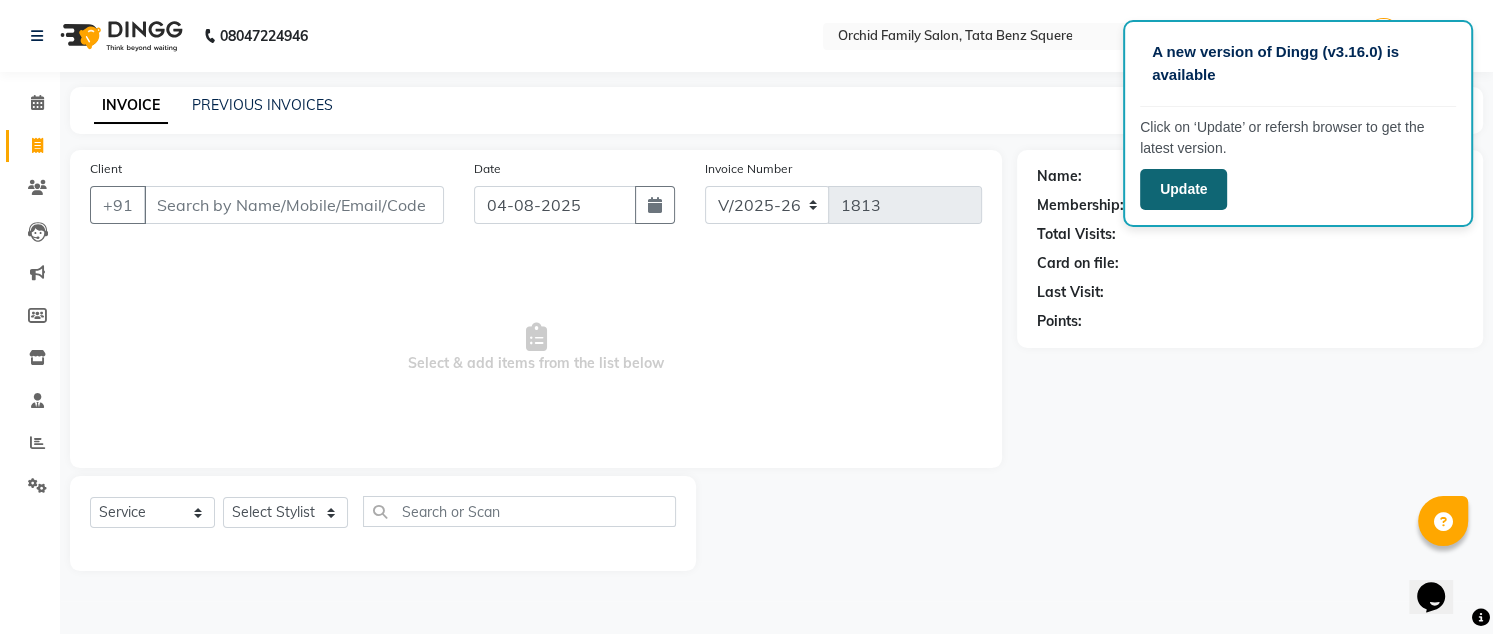 click on "Update" 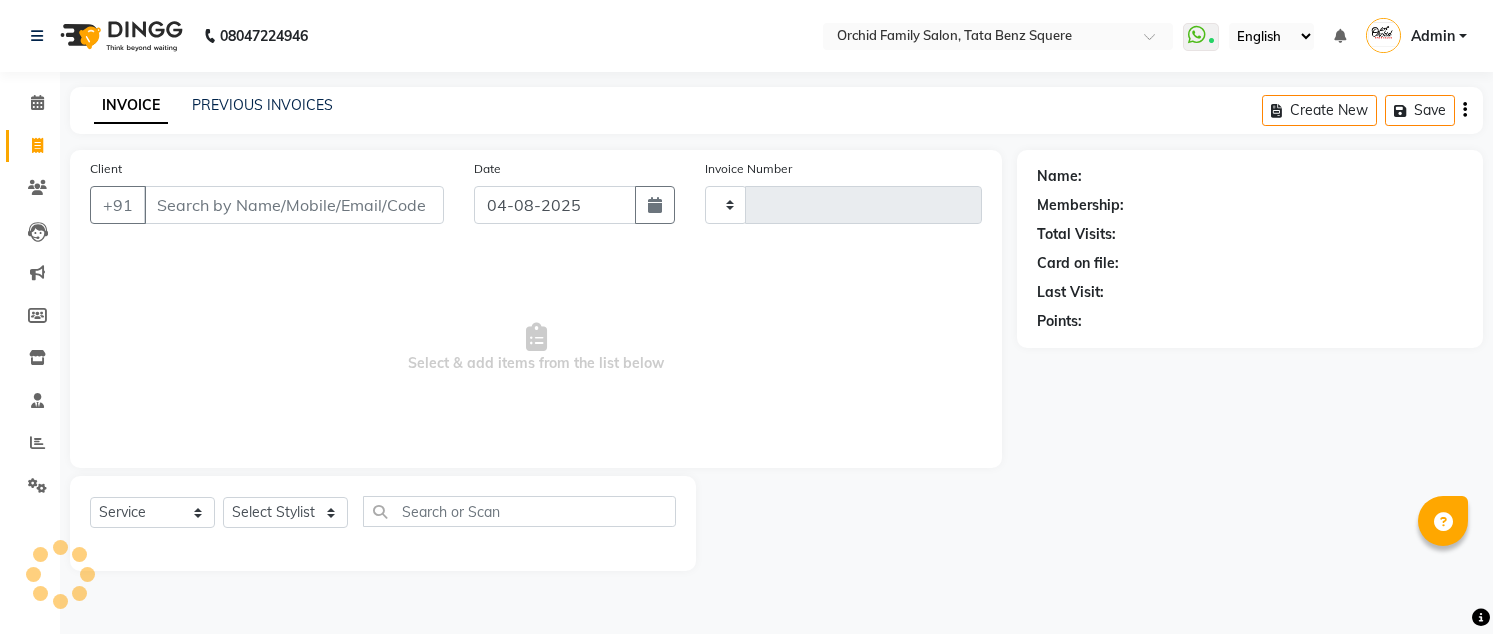 select on "service" 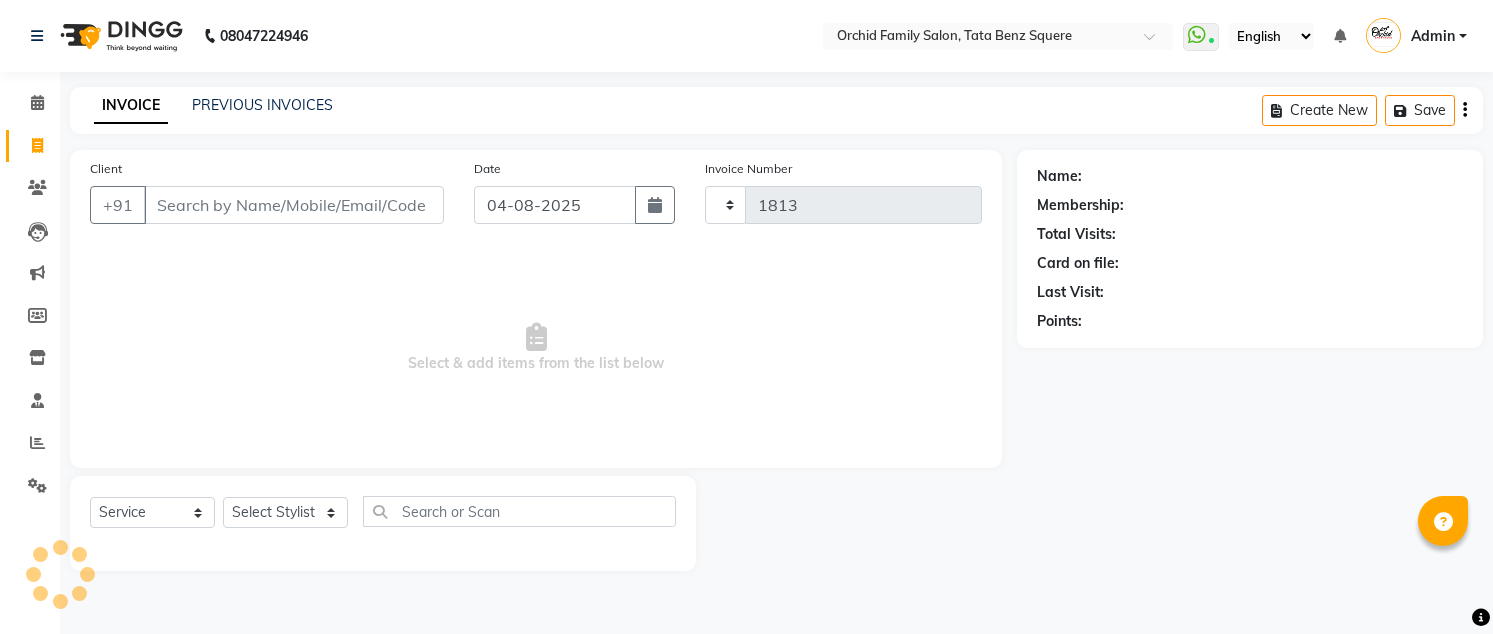 scroll, scrollTop: 0, scrollLeft: 0, axis: both 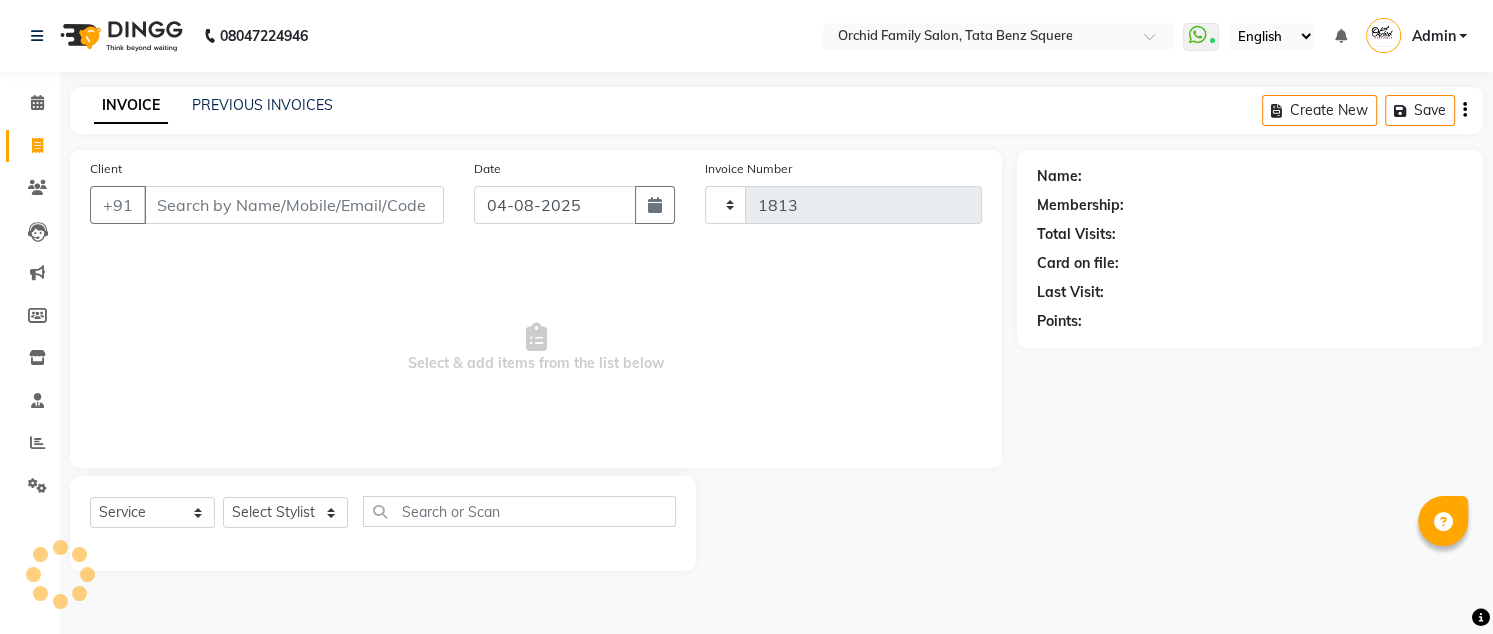 select on "107" 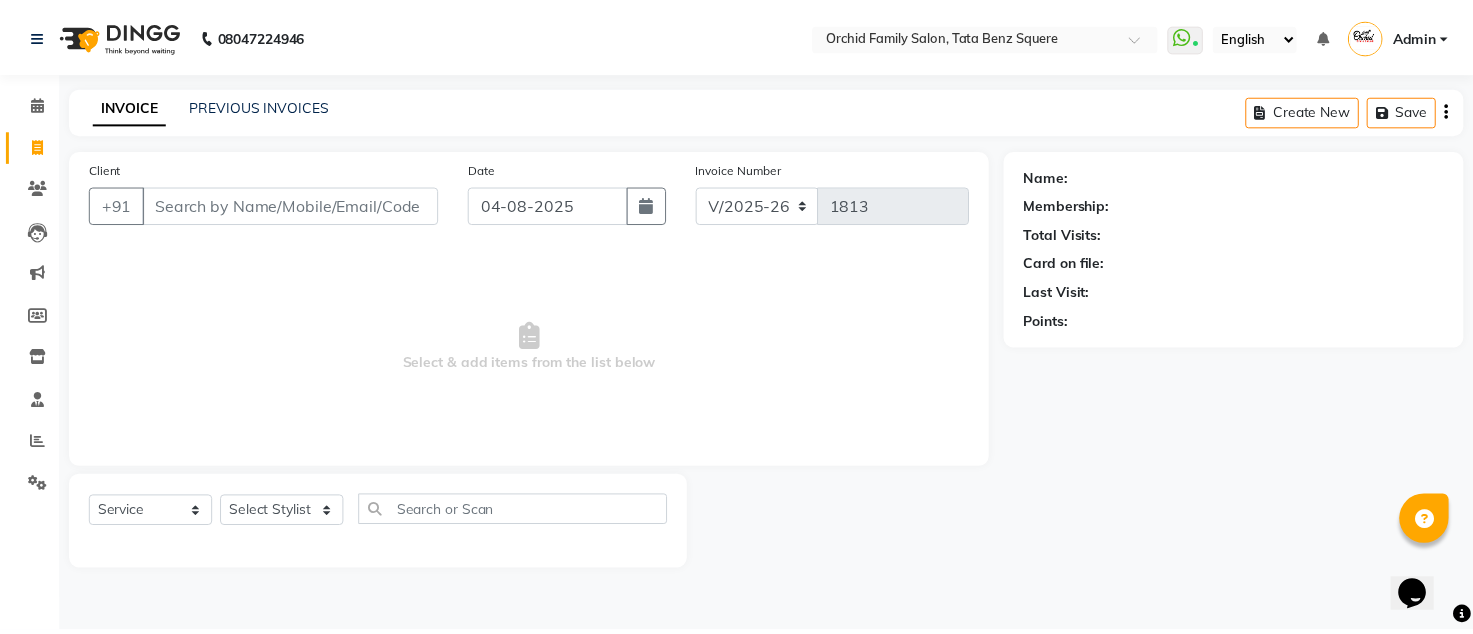 scroll, scrollTop: 0, scrollLeft: 0, axis: both 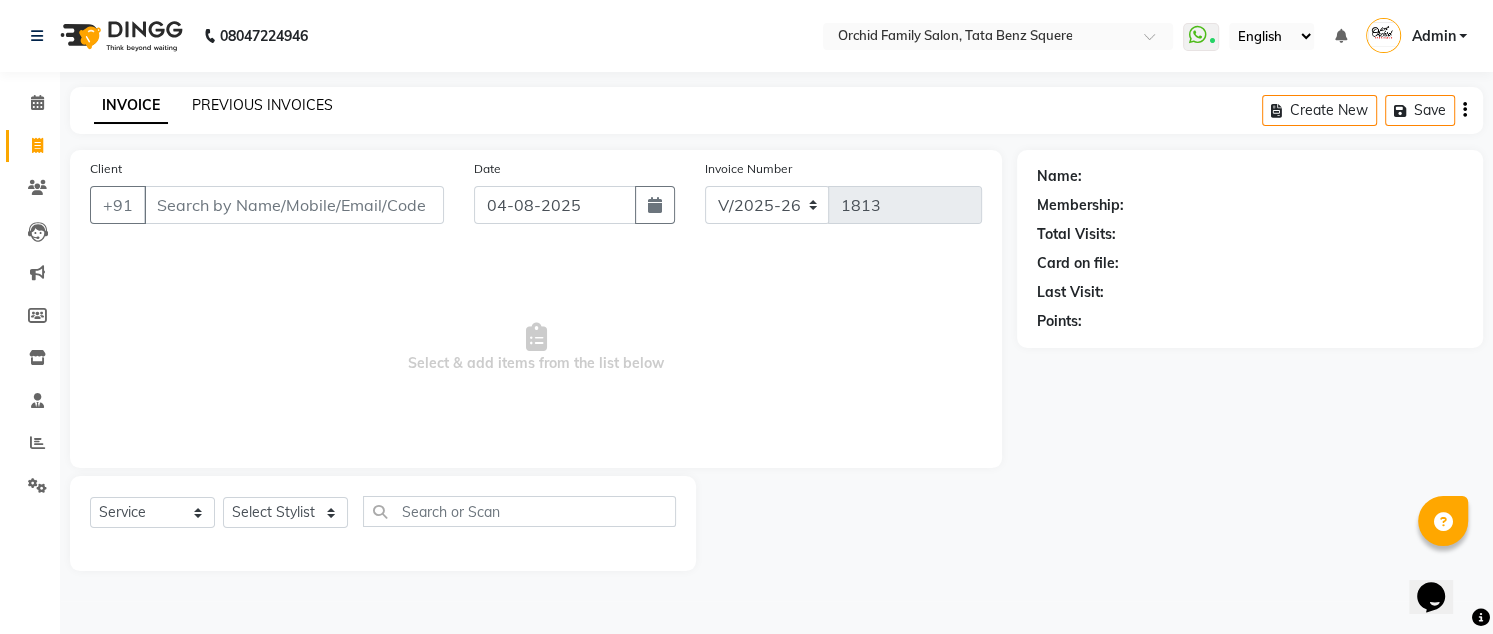 click on "PREVIOUS INVOICES" 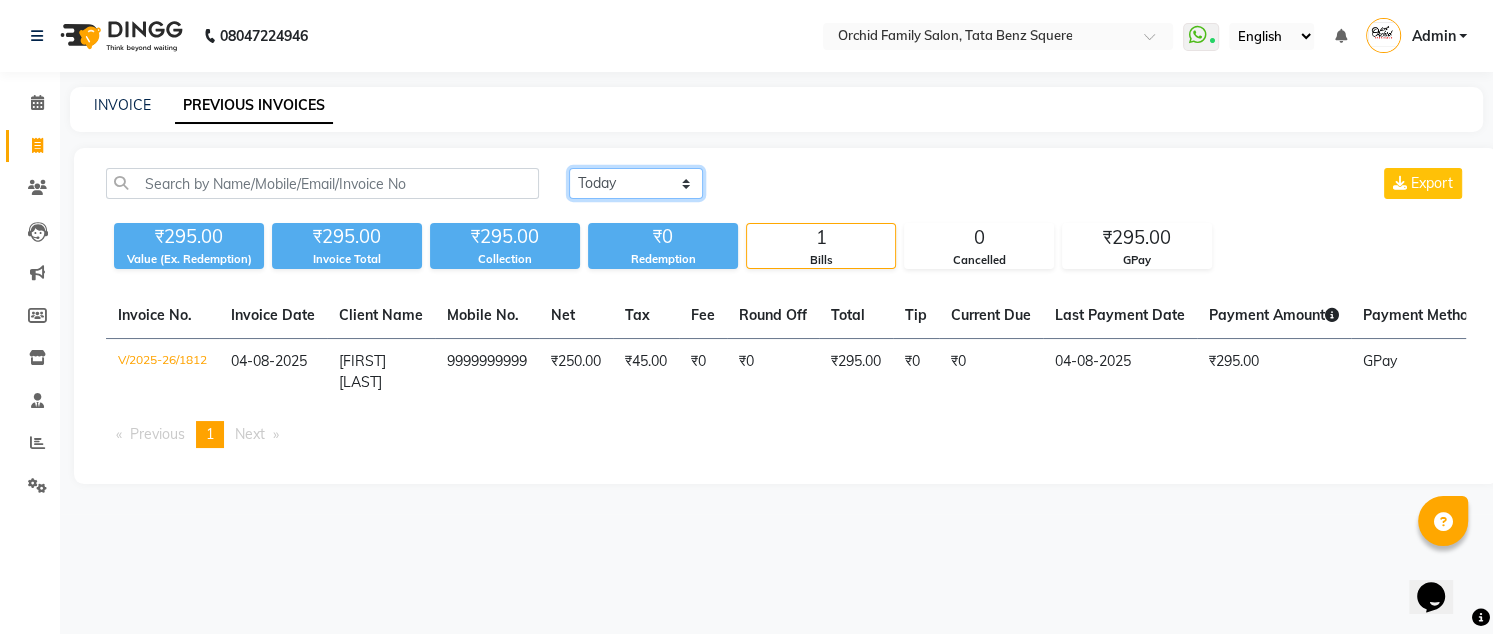 click on "Today Yesterday Custom Range" 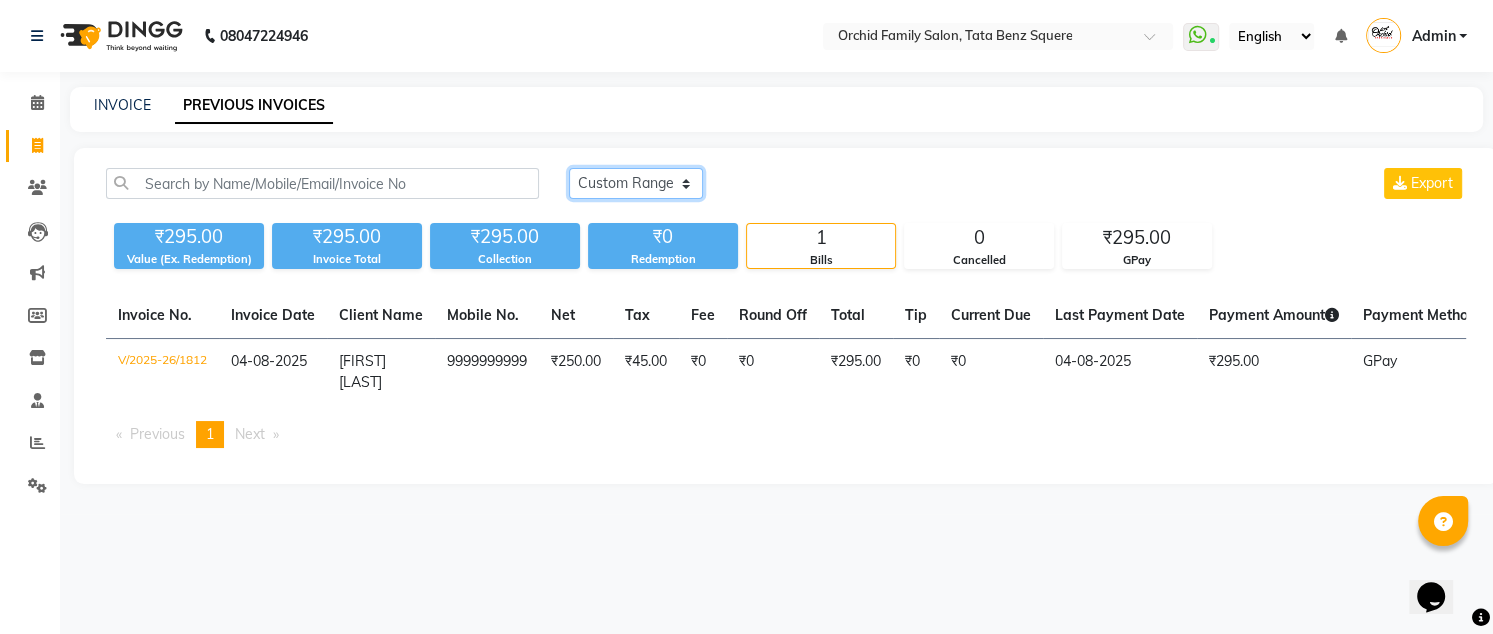 click on "Today Yesterday Custom Range" 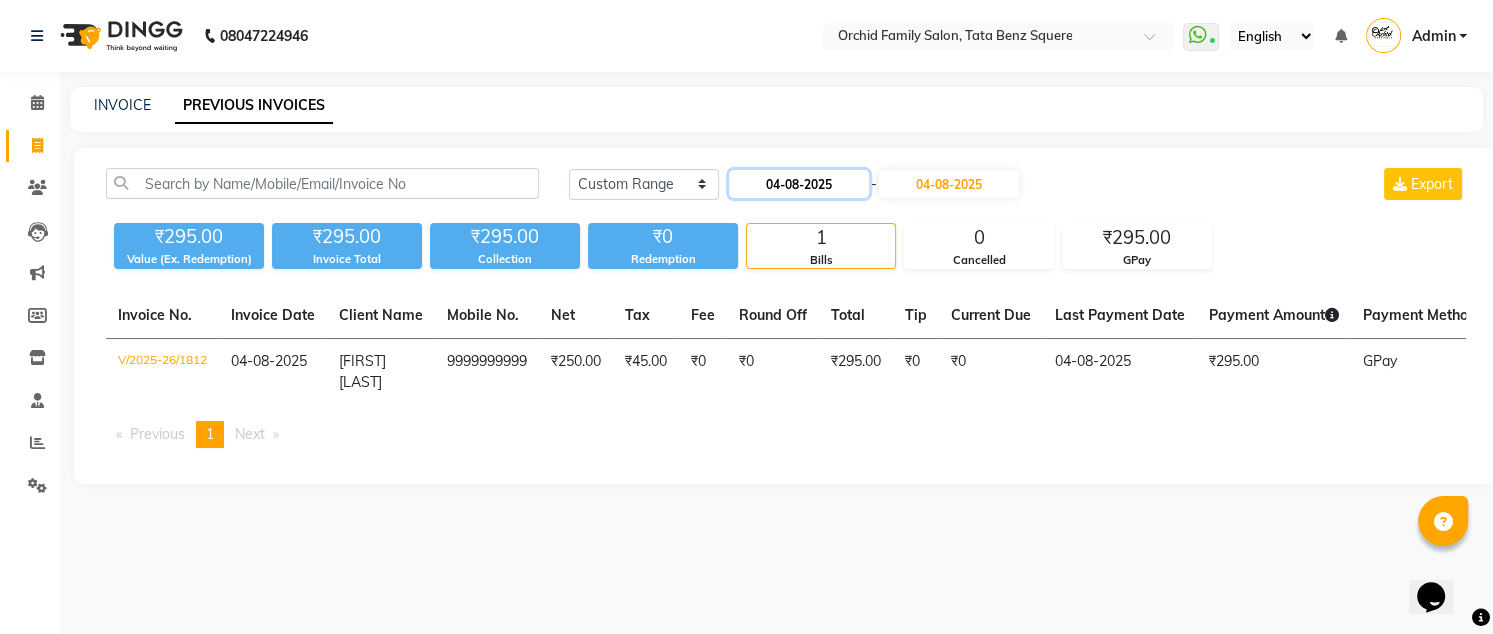 click on "04-08-2025" 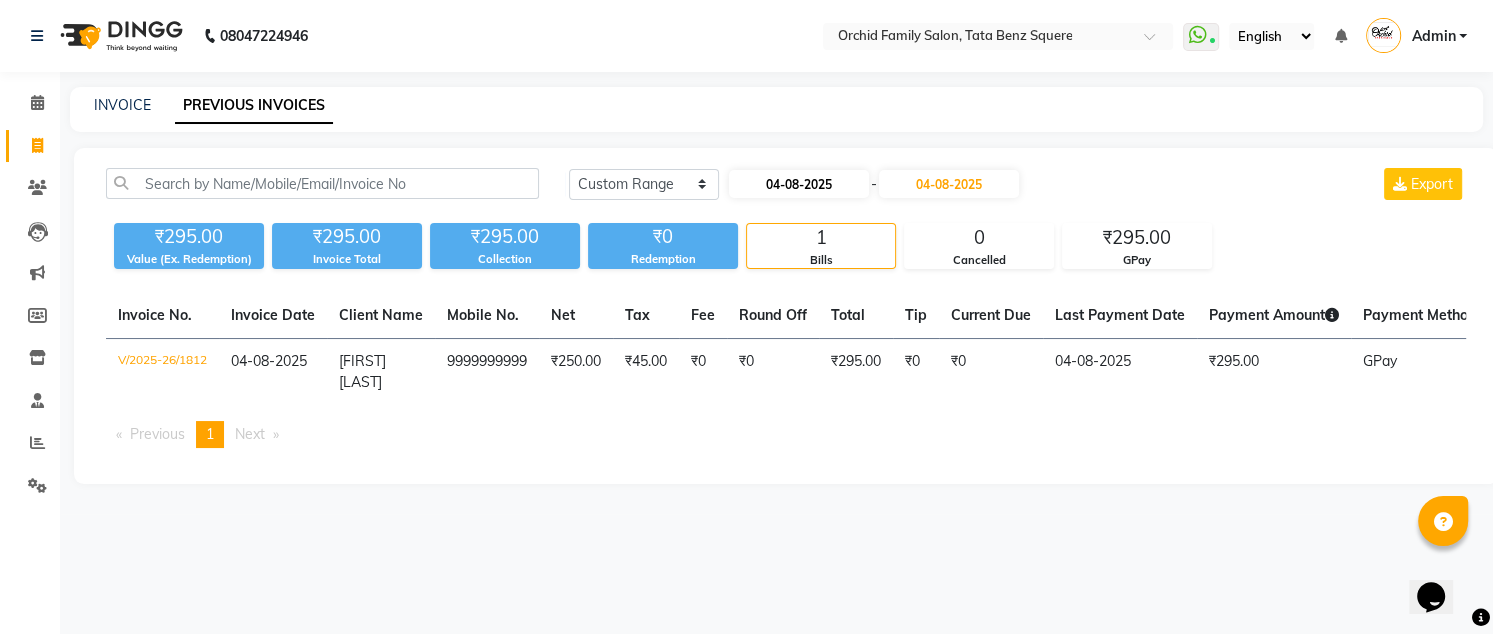 select on "8" 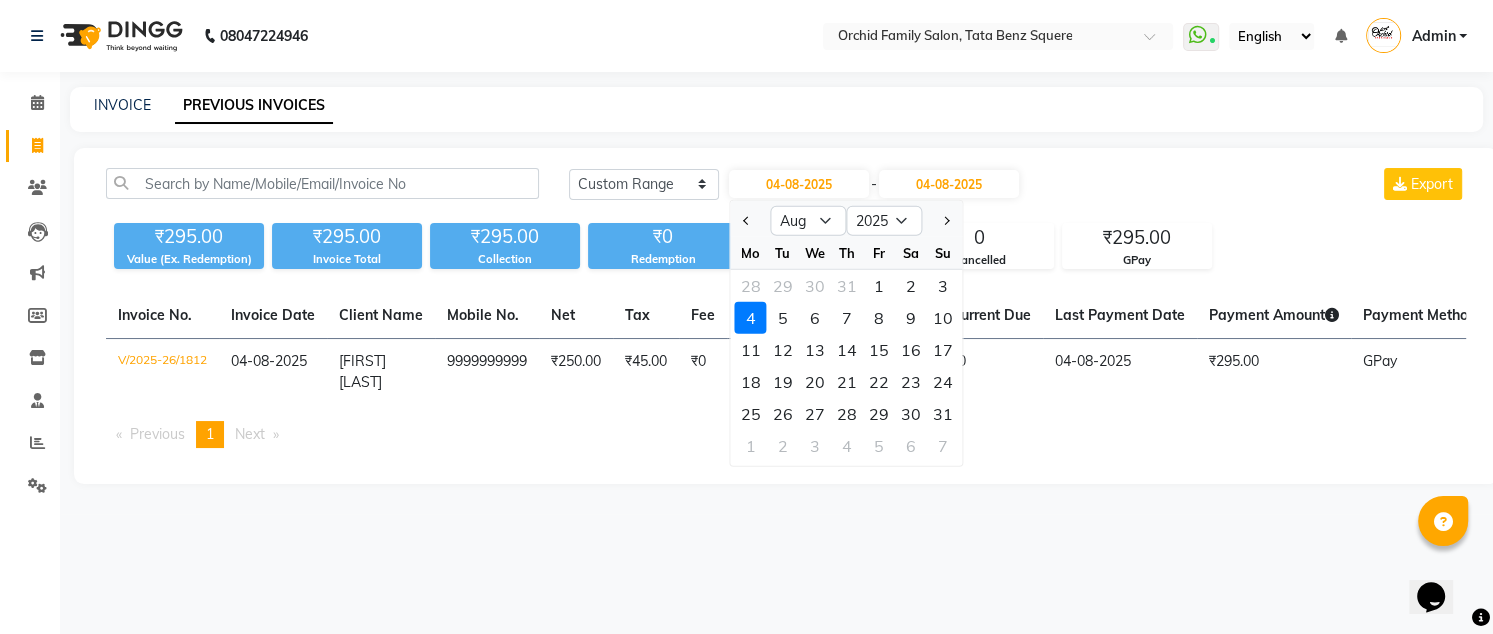 click on "INVOICE PREVIOUS INVOICES Today Yesterday Custom Range 04-08-2025 Jan Feb Mar Apr May Jun Jul Aug Sep Oct Nov Dec 2015 2016 2017 2018 2019 2020 2021 2022 2023 2024 2025 2026 2027 2028 2029 2030 2031 2032 2033 2034 2035 Mo Tu We Th Fr Sa Su 28 29 30 31 1 2 3 4 5 6 7 8 9 10 11 12 13 14 15 16 17 18 19 20 21 22 23 24 25 26 27 28 29 30 31 1 2 3 4 5 6 7 - 04-08-2025 Export ₹295.00 Value (Ex. Redemption) ₹295.00 Invoice Total  ₹295.00 Collection ₹0 Redemption 1 Bills 0 Cancelled ₹295.00 GPay  Invoice No.   Invoice Date   Client Name   Mobile No.   Net   Tax   Fee   Round Off   Total   Tip   Current Due   Last Payment Date   Payment Amount   Payment Methods   Cancel Reason   Status   V/2025-26/1812  04-08-2025 susil  patanayak 9999999999 ₹250.00 ₹45.00  ₹0  ₹0 ₹295.00 ₹0 ₹0 04-08-2025 ₹295.00  GPay - PAID  Previous  page  1 / 1  You're on page  1  Next  page" 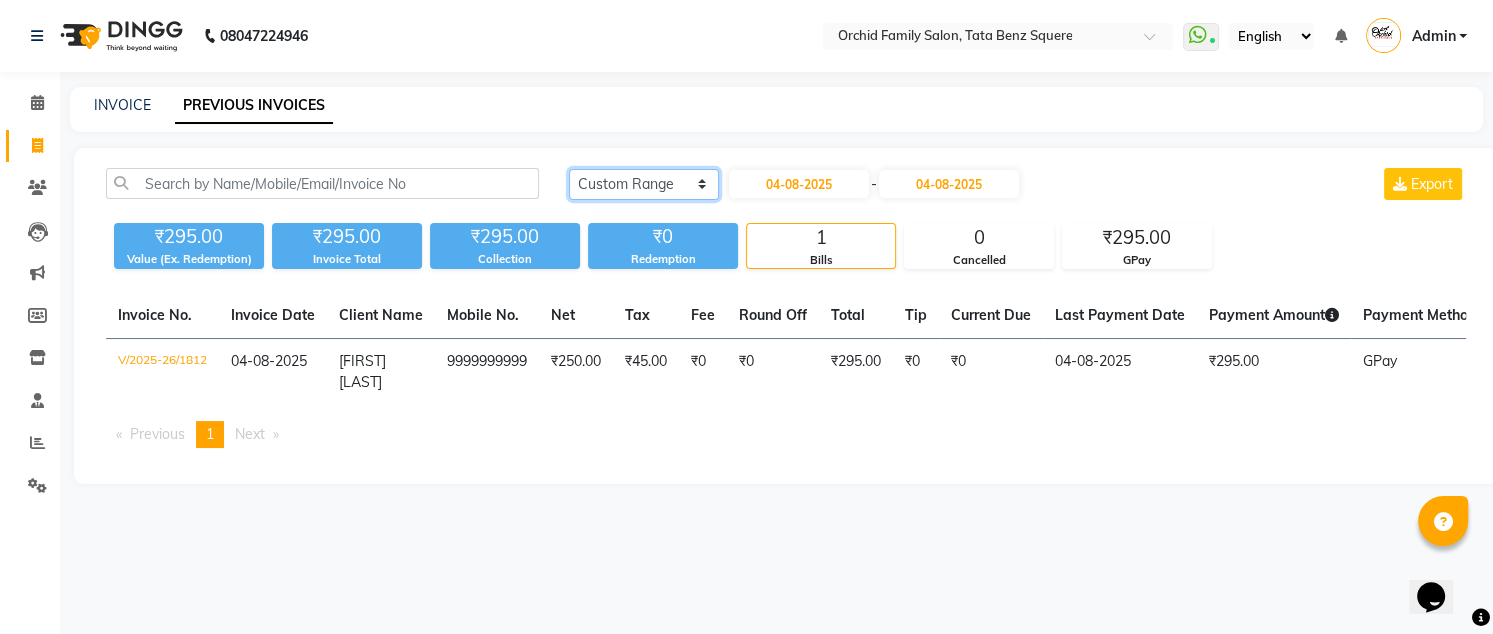 click on "Today Yesterday Custom Range" 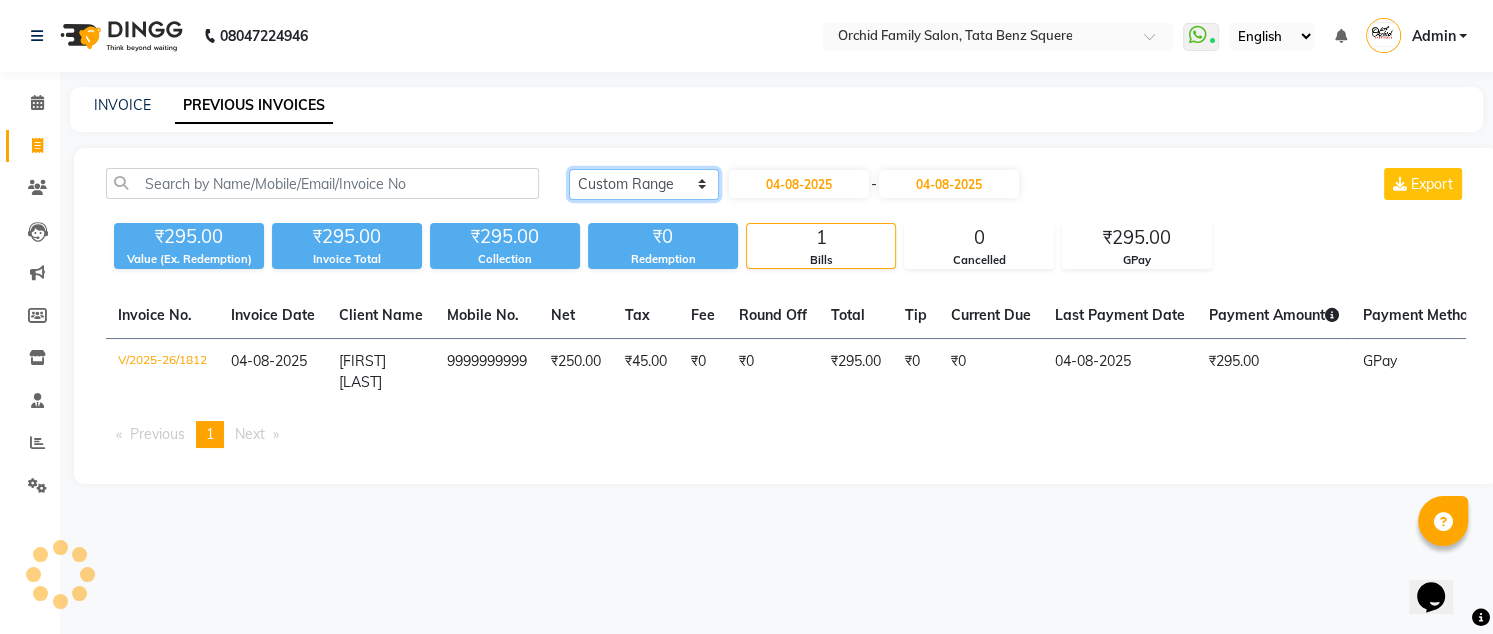 select on "yesterday" 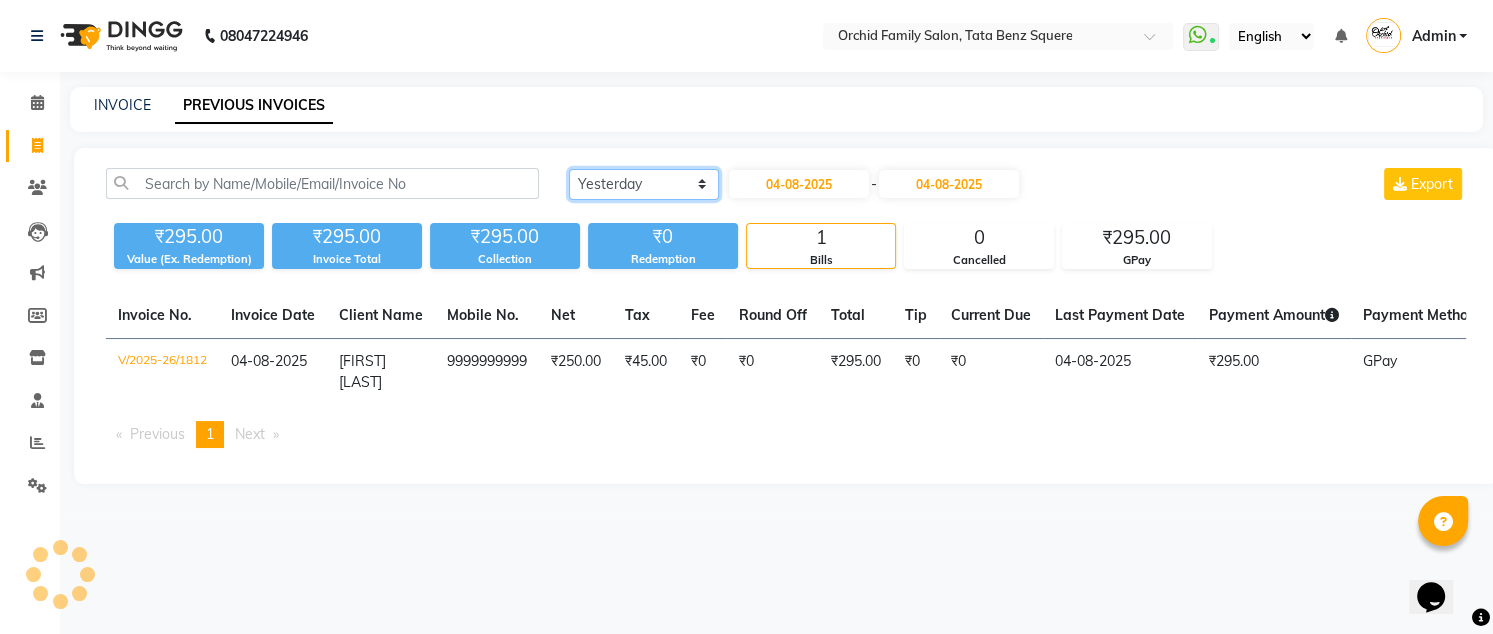 click on "Today Yesterday Custom Range" 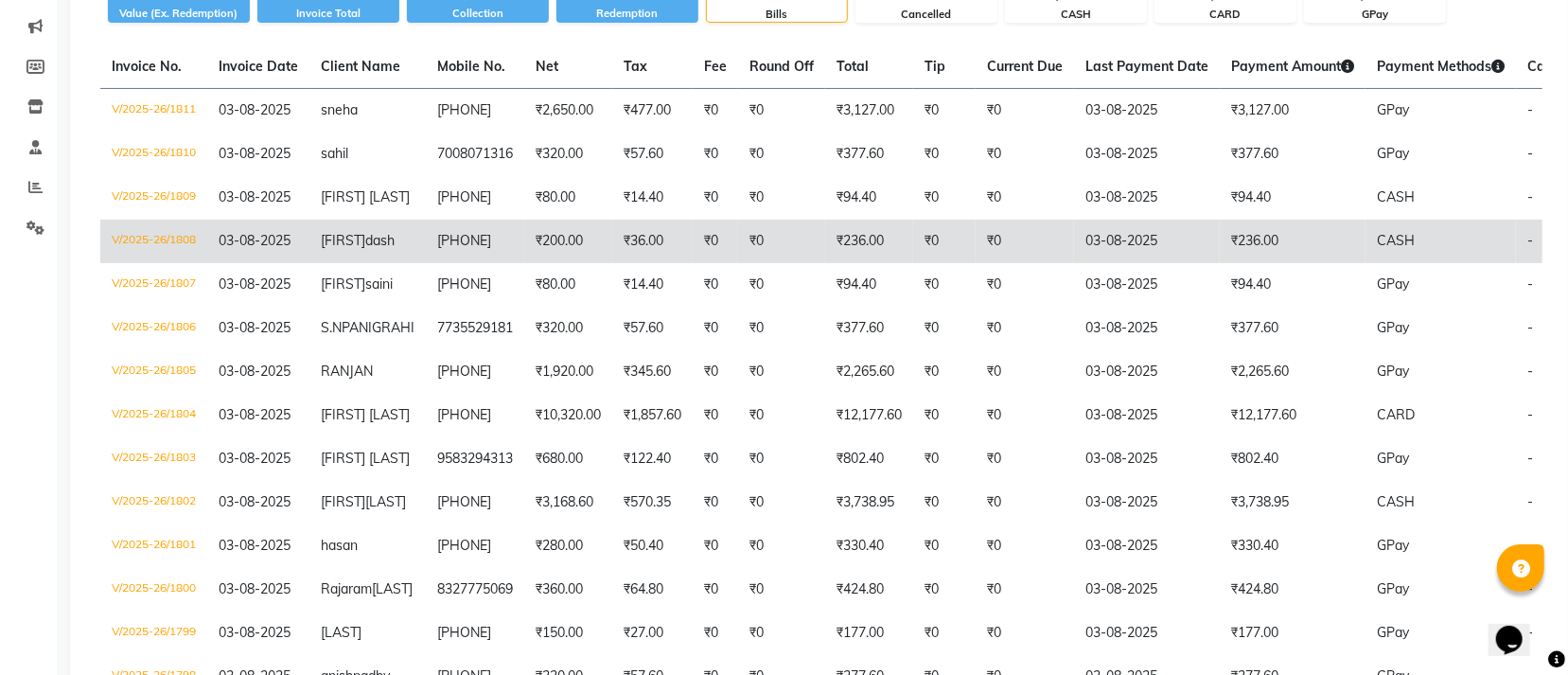 scroll, scrollTop: 0, scrollLeft: 0, axis: both 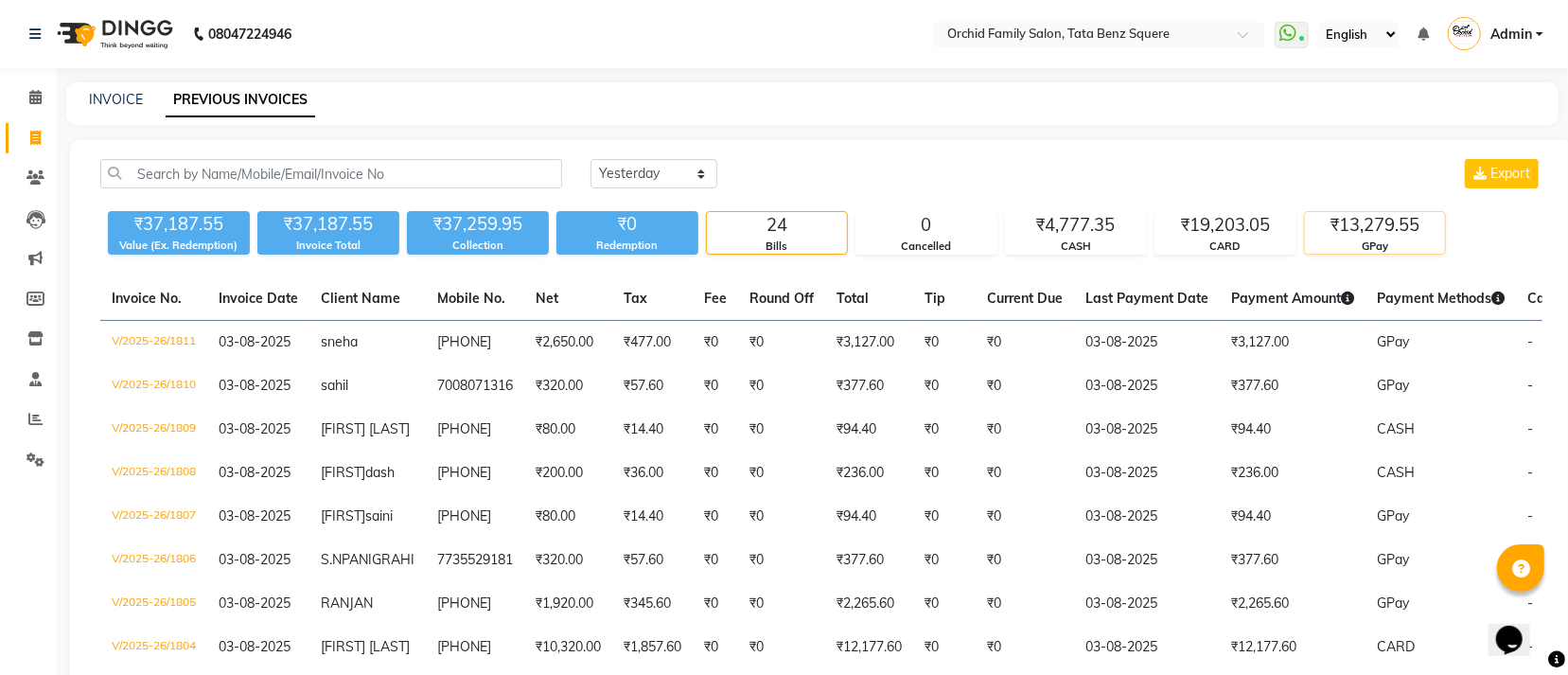 click on "GPay" 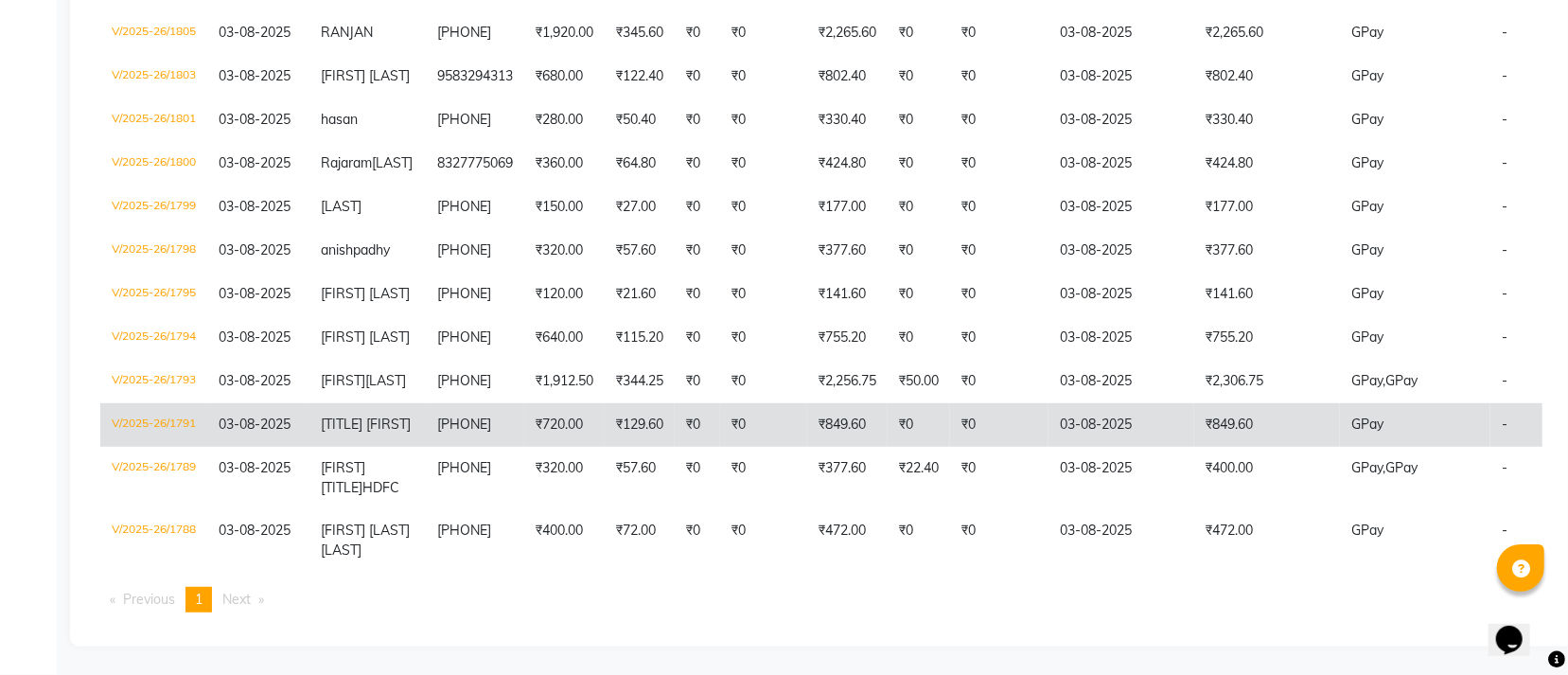 scroll, scrollTop: 526, scrollLeft: 0, axis: vertical 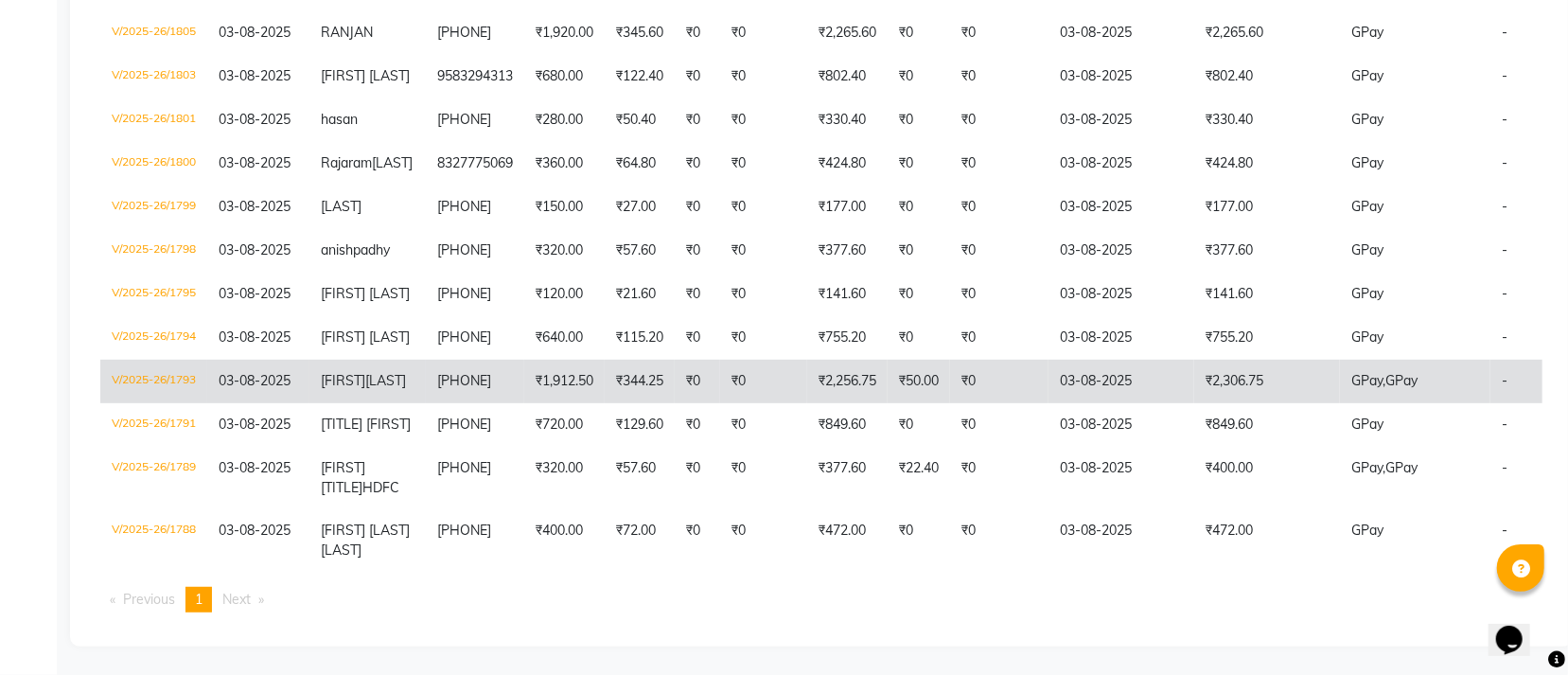click on "₹2,306.75" 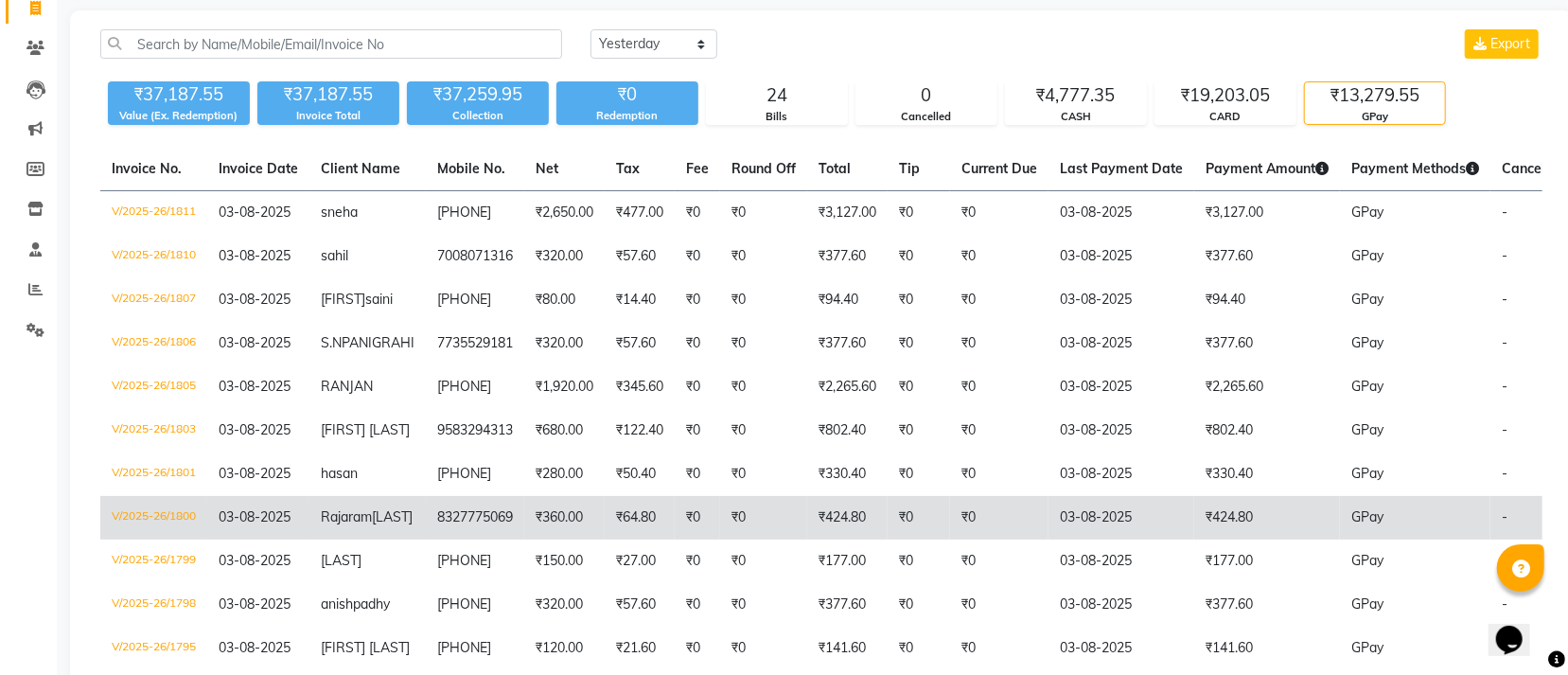 scroll, scrollTop: 100, scrollLeft: 0, axis: vertical 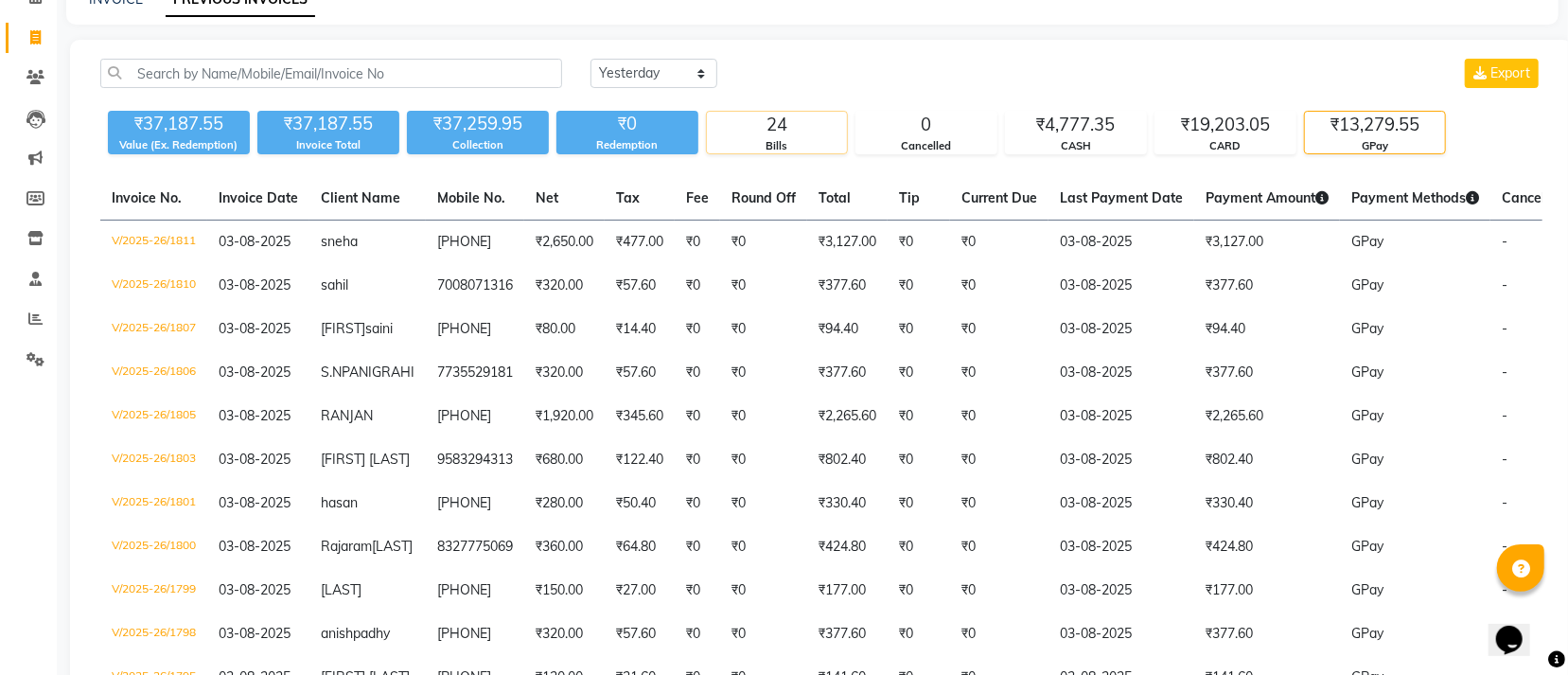 click on "Bills" 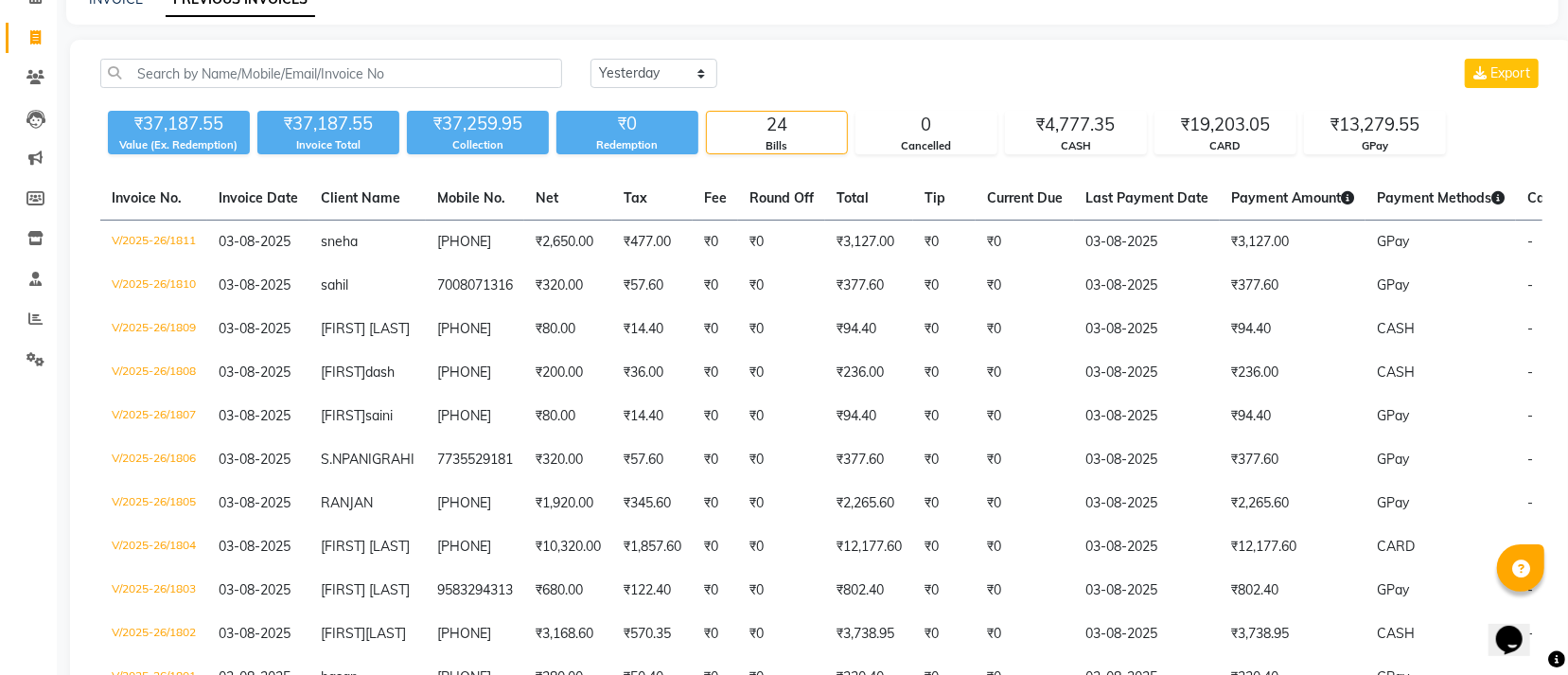 scroll, scrollTop: 0, scrollLeft: 0, axis: both 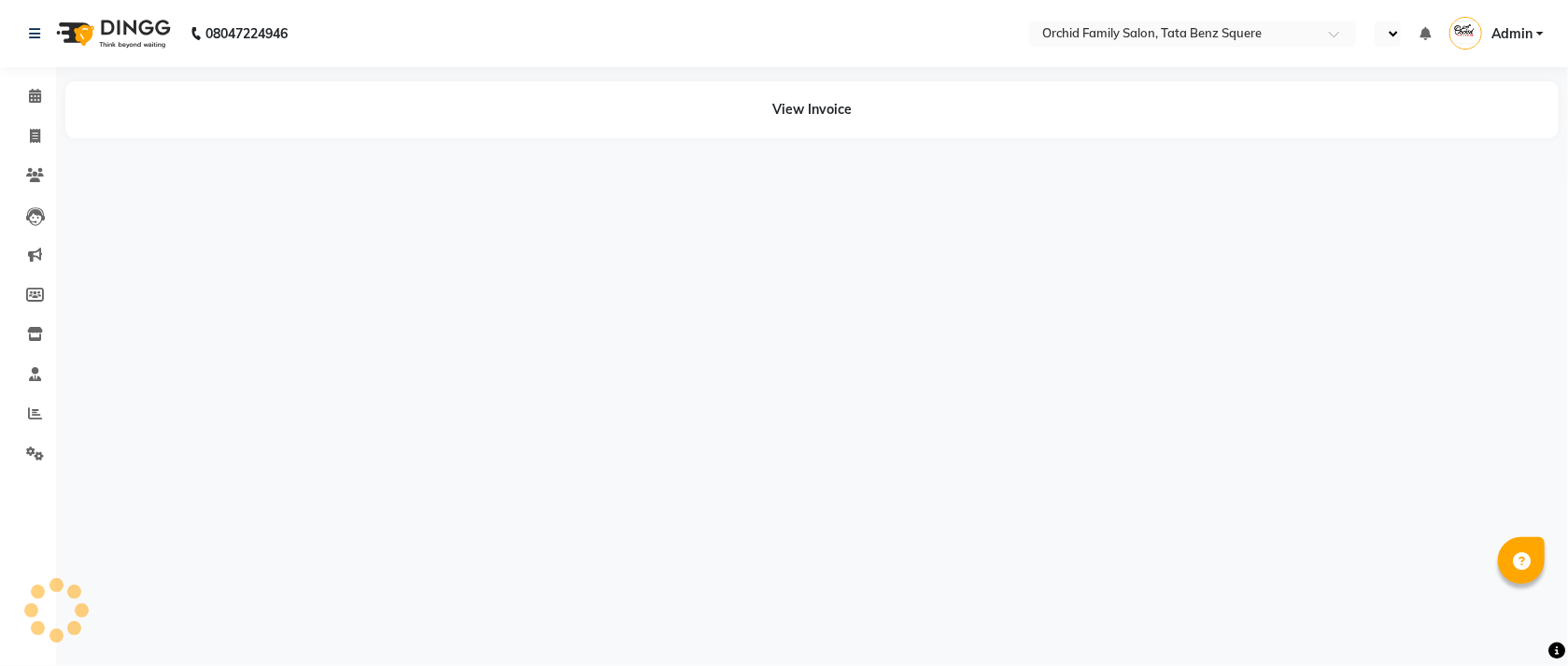 select on "en" 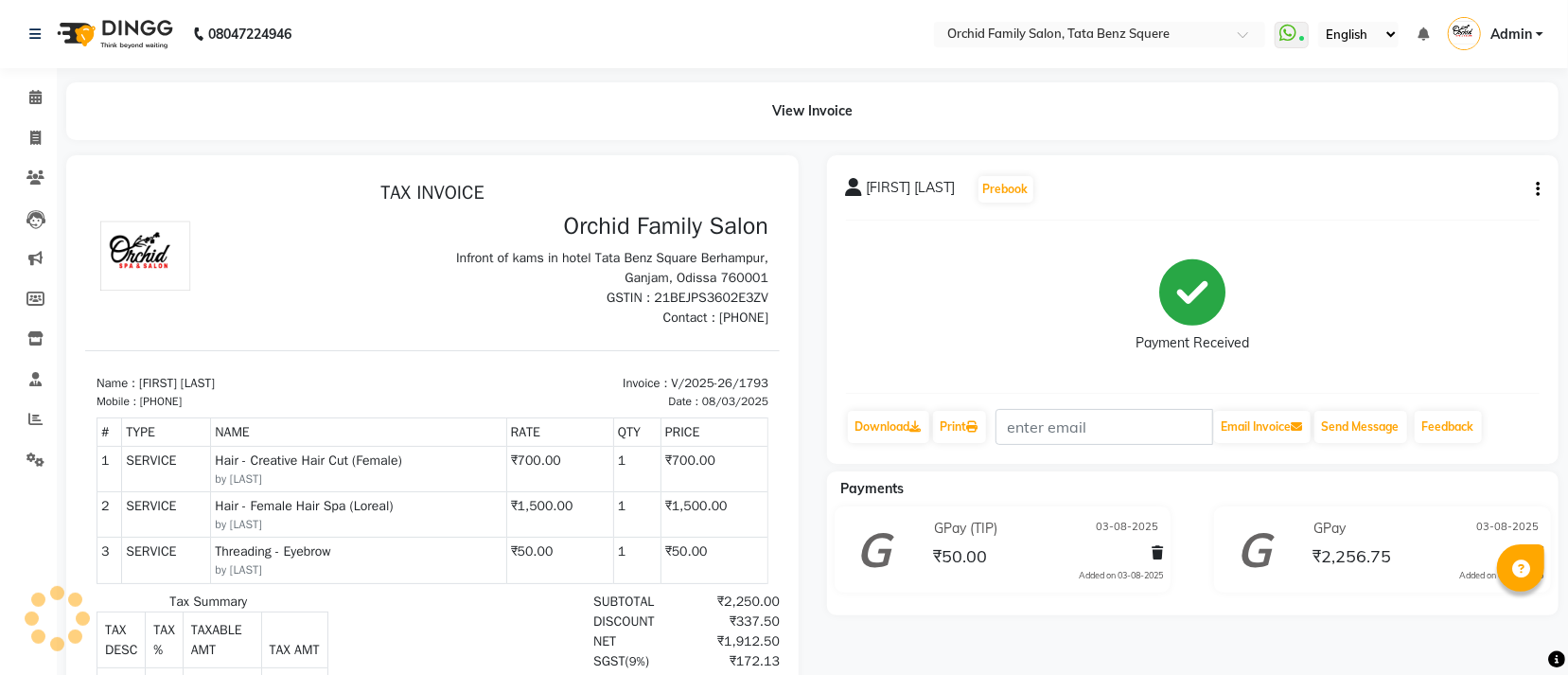 scroll, scrollTop: 0, scrollLeft: 0, axis: both 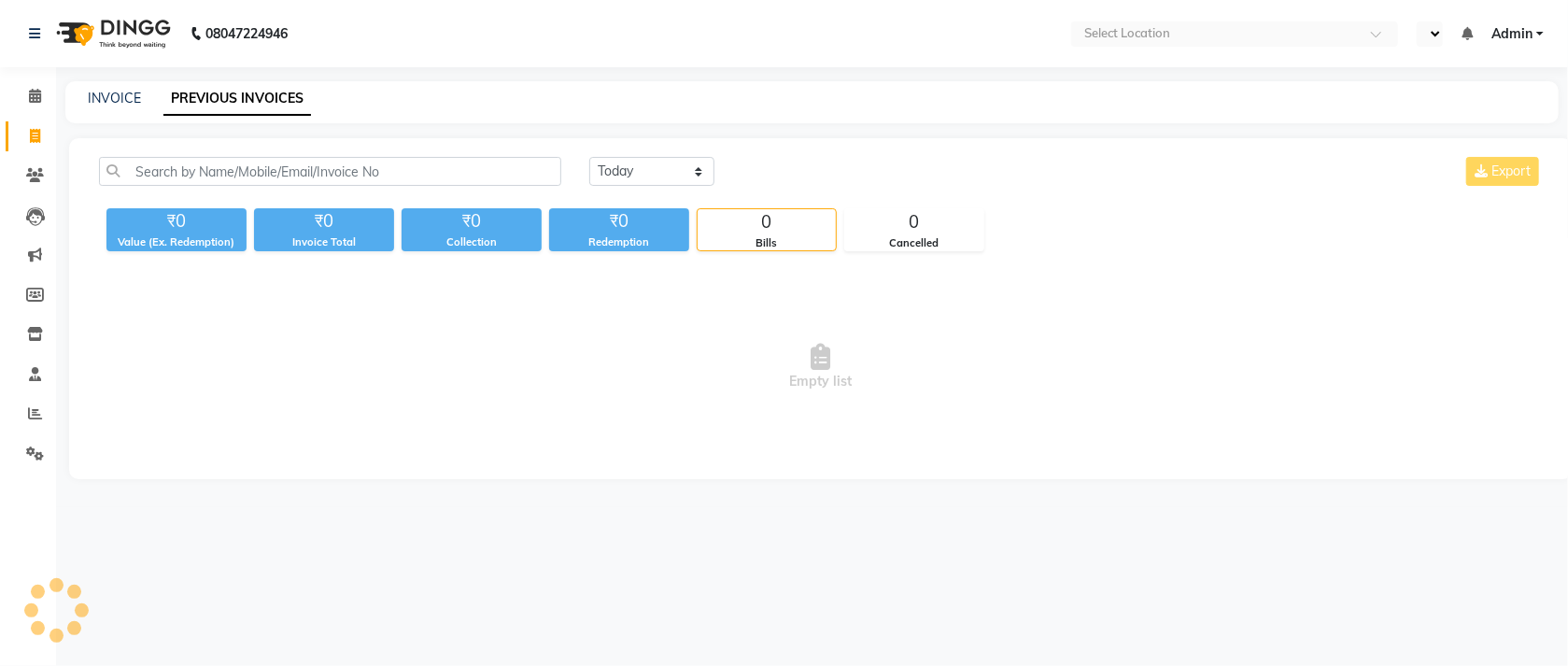 select on "en" 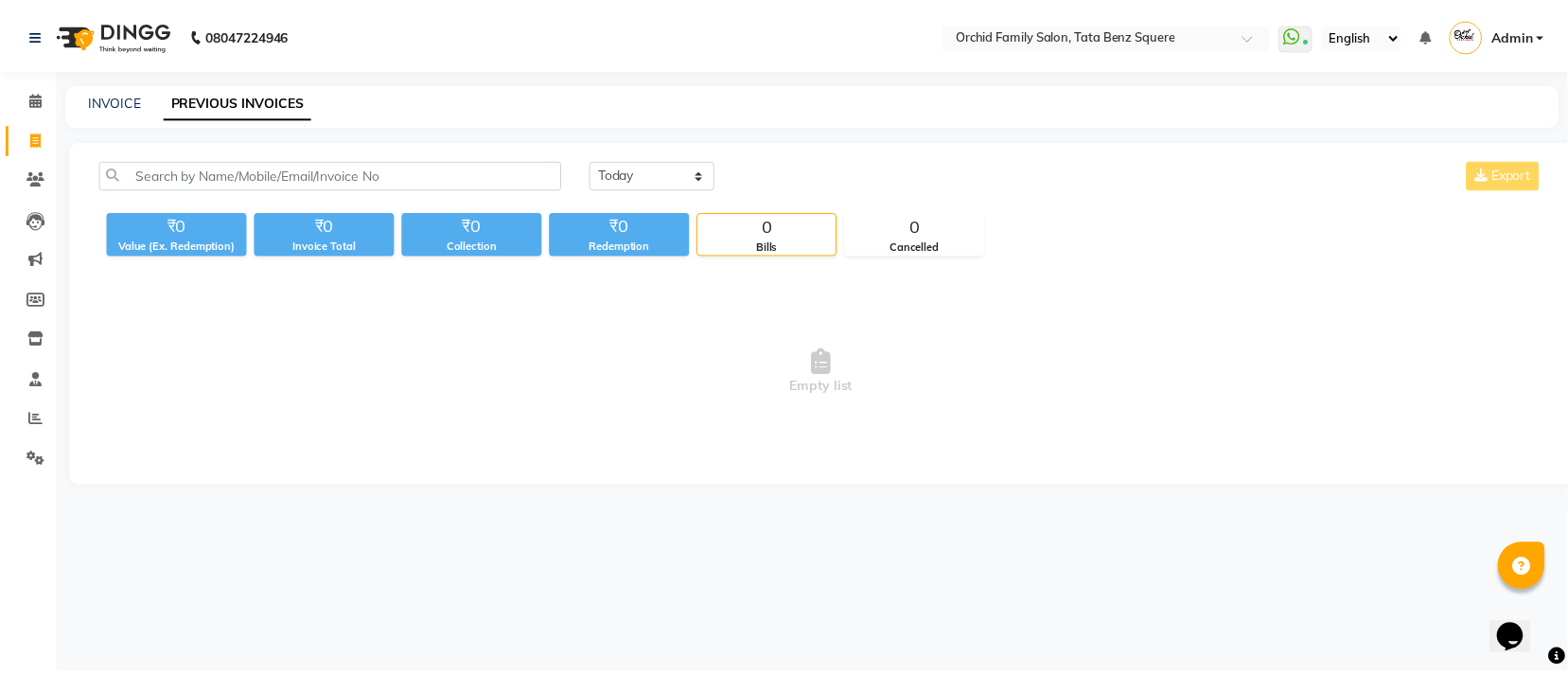 scroll, scrollTop: 0, scrollLeft: 0, axis: both 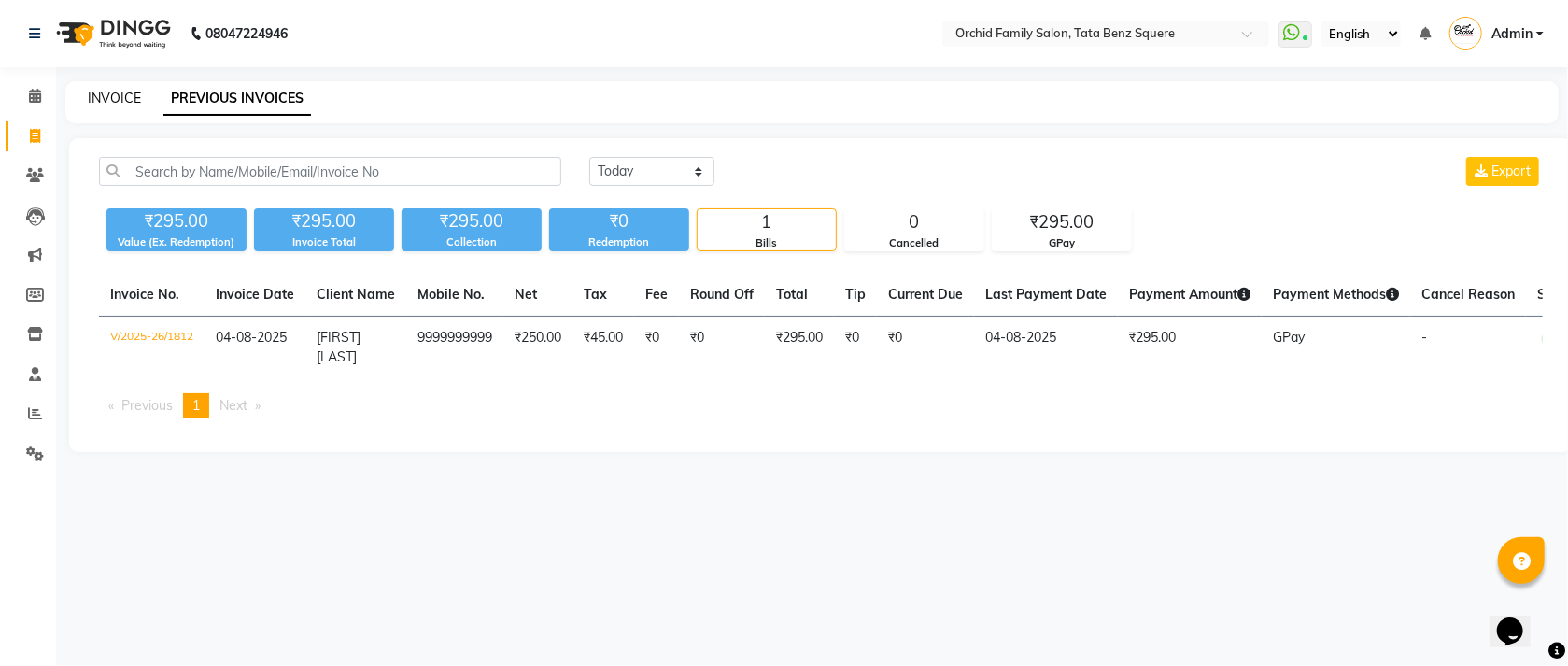 click on "INVOICE" 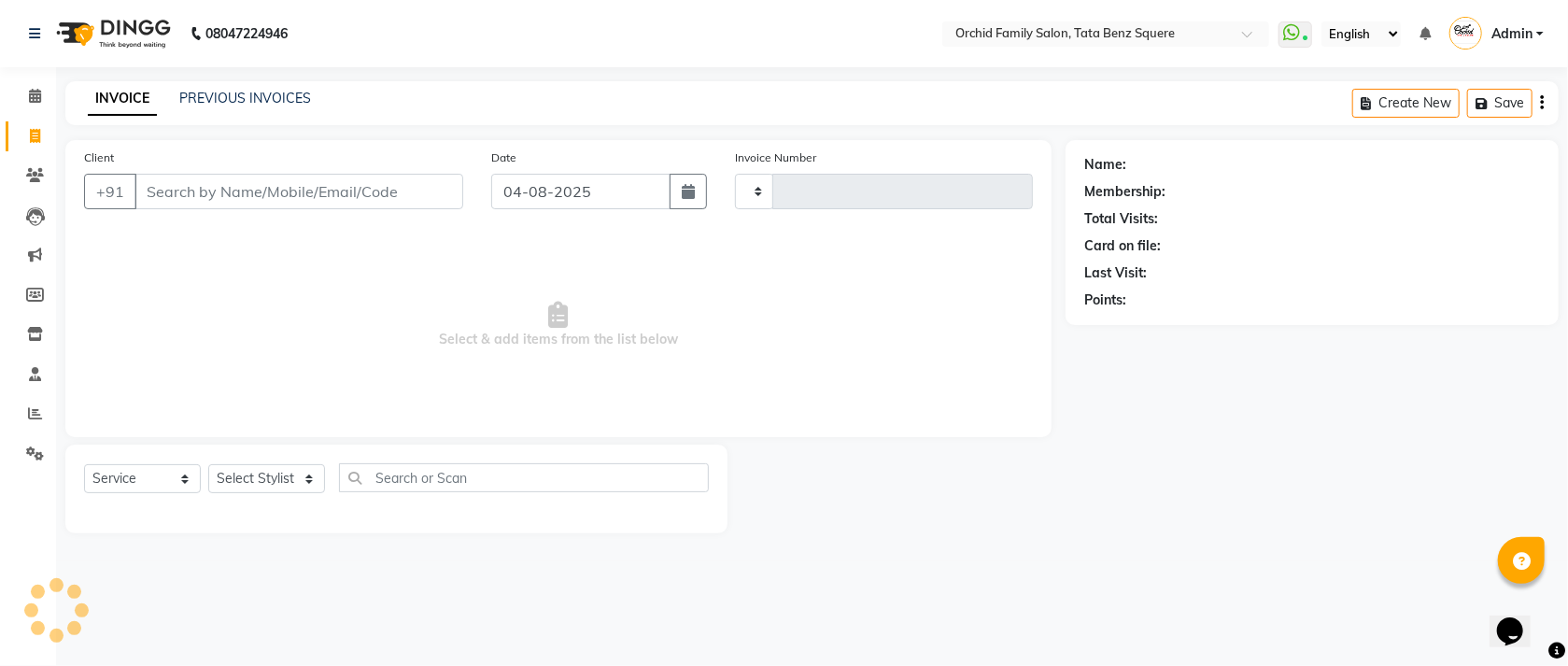 type on "1813" 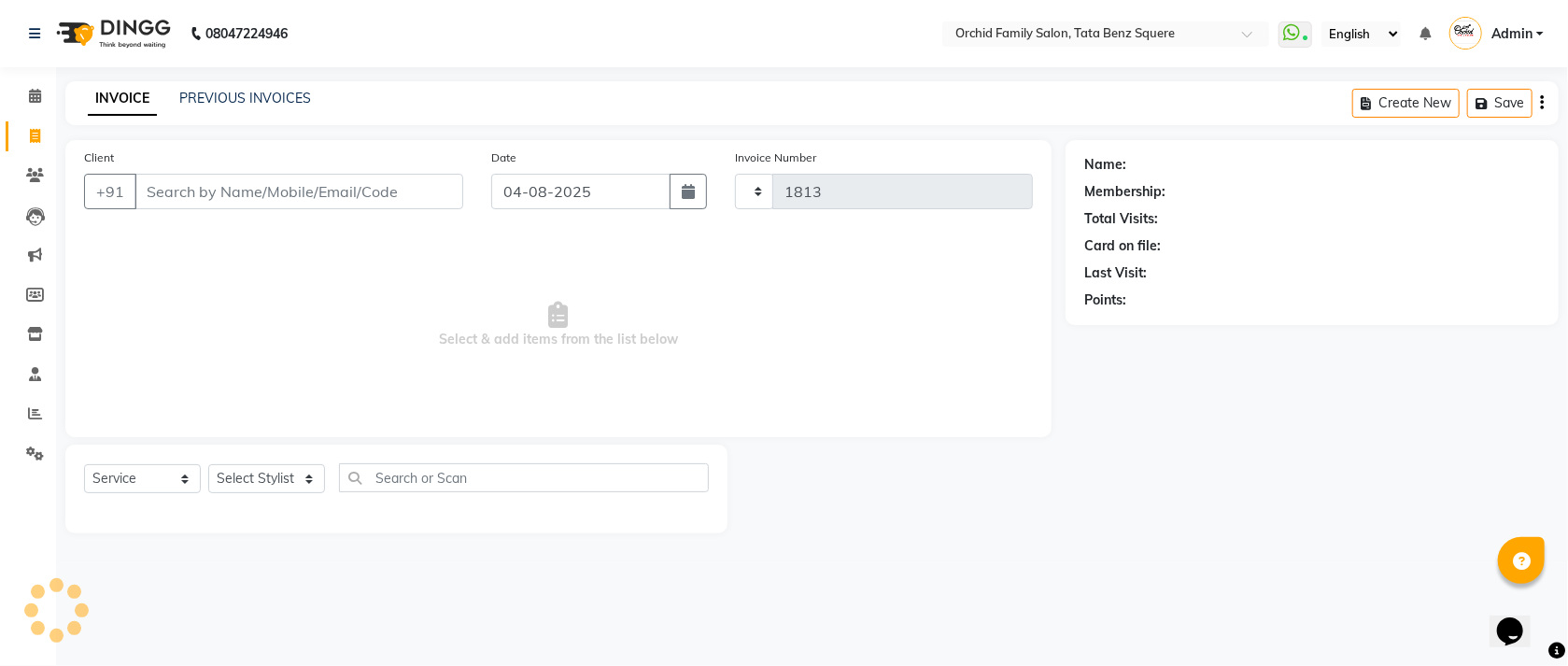 select on "107" 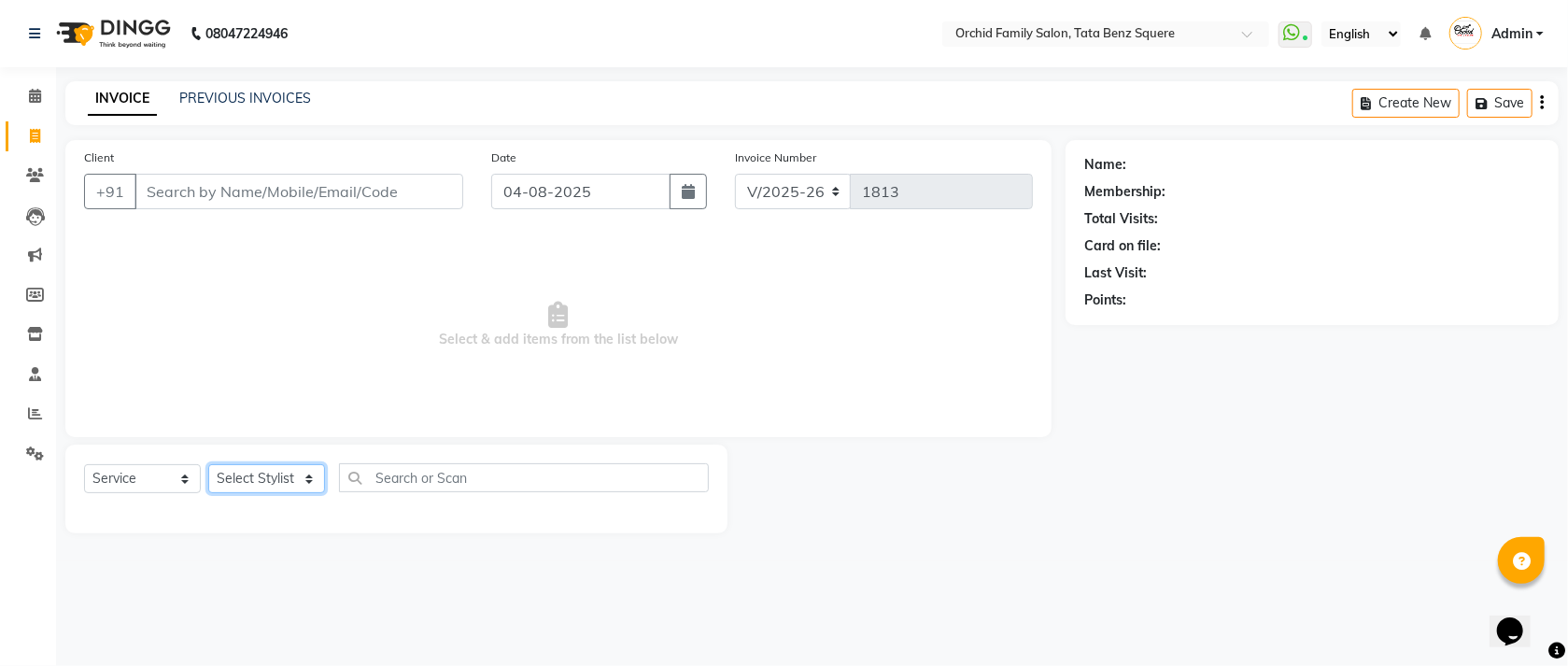 click on "Select Stylist Accountant AJAYA AMAR BHARATI BINDIYA JHUMA KALYANI SATAPATHY KRISHNA PRANTI SANDHYA SANJUKTA SOMYA SONU KUMAR Staff SUDAM SUNITA" 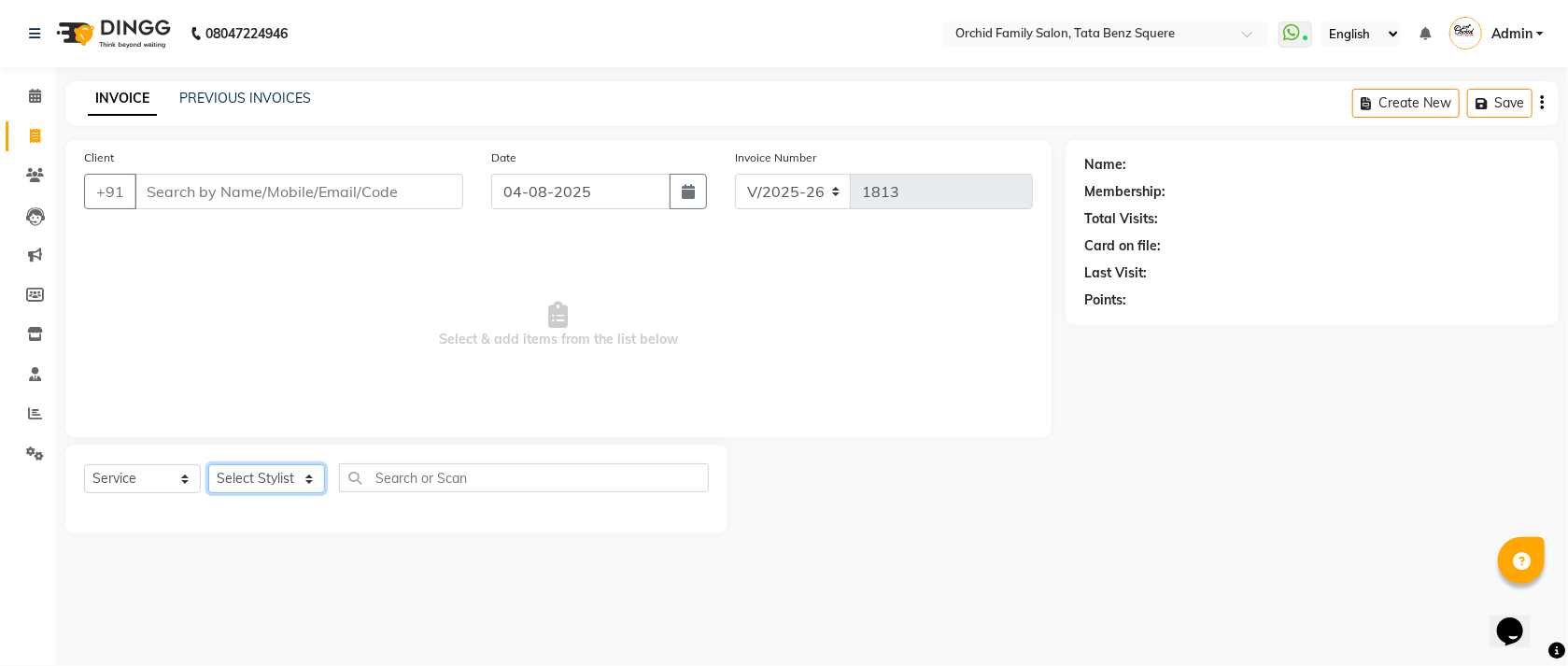 select on "44690" 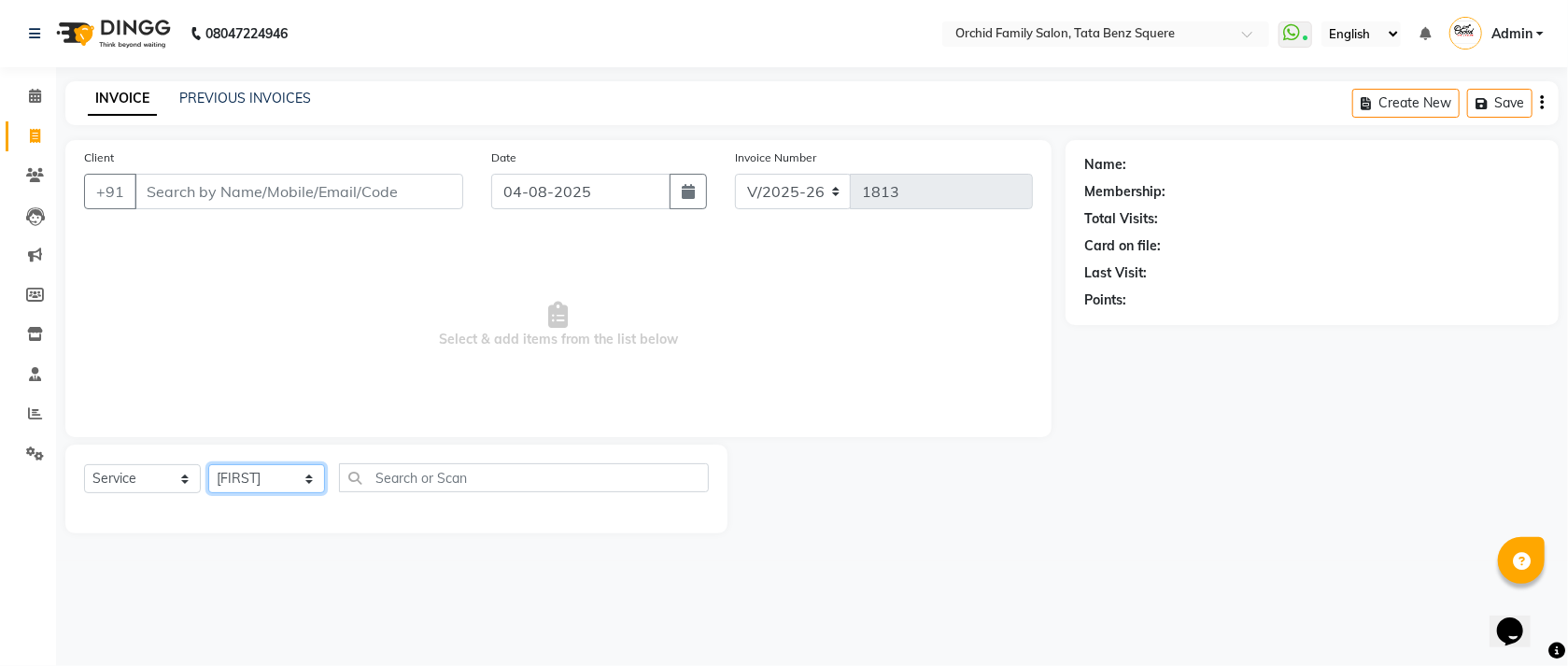 click on "Select Stylist Accountant AJAYA AMAR BHARATI BINDIYA JHUMA KALYANI SATAPATHY KRISHNA PRANTI SANDHYA SANJUKTA SOMYA SONU KUMAR Staff SUDAM SUNITA" 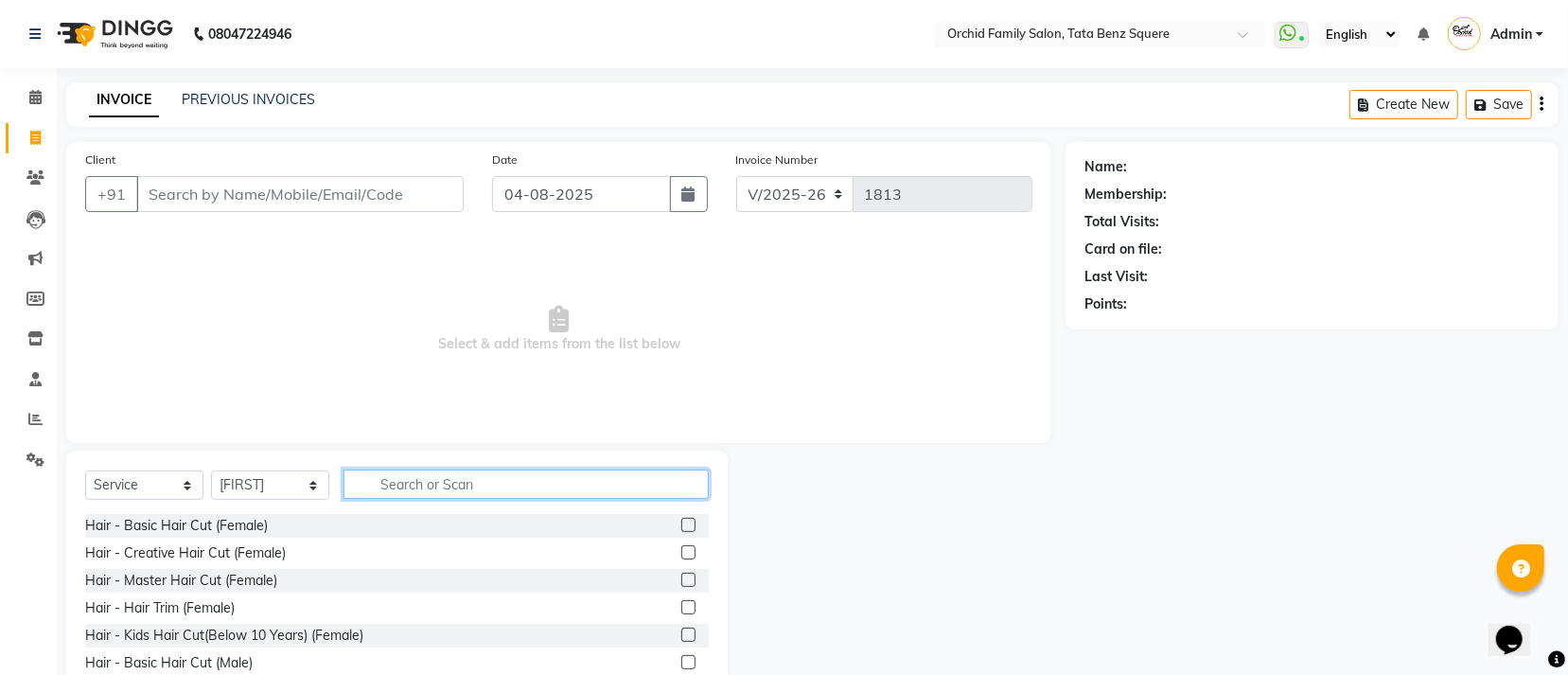 click 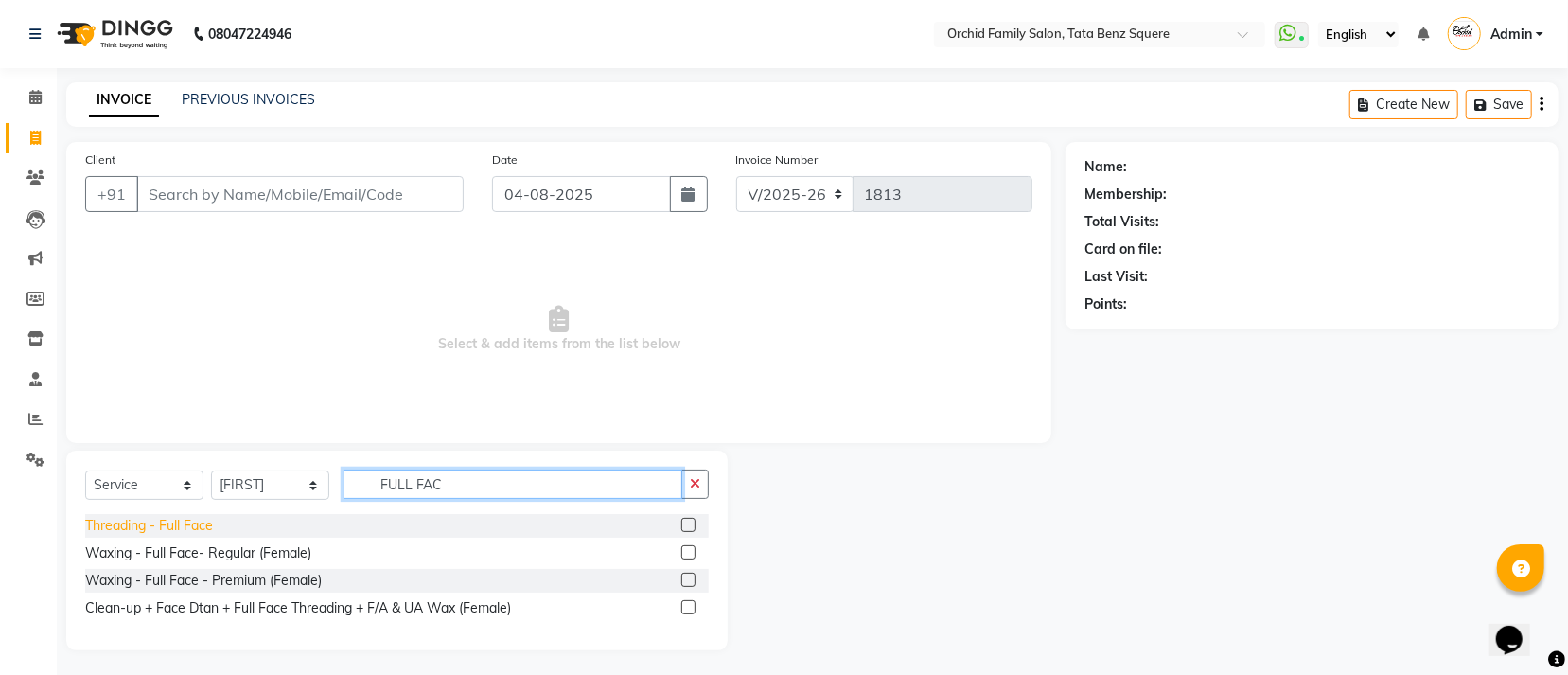 type on "FULL FAC" 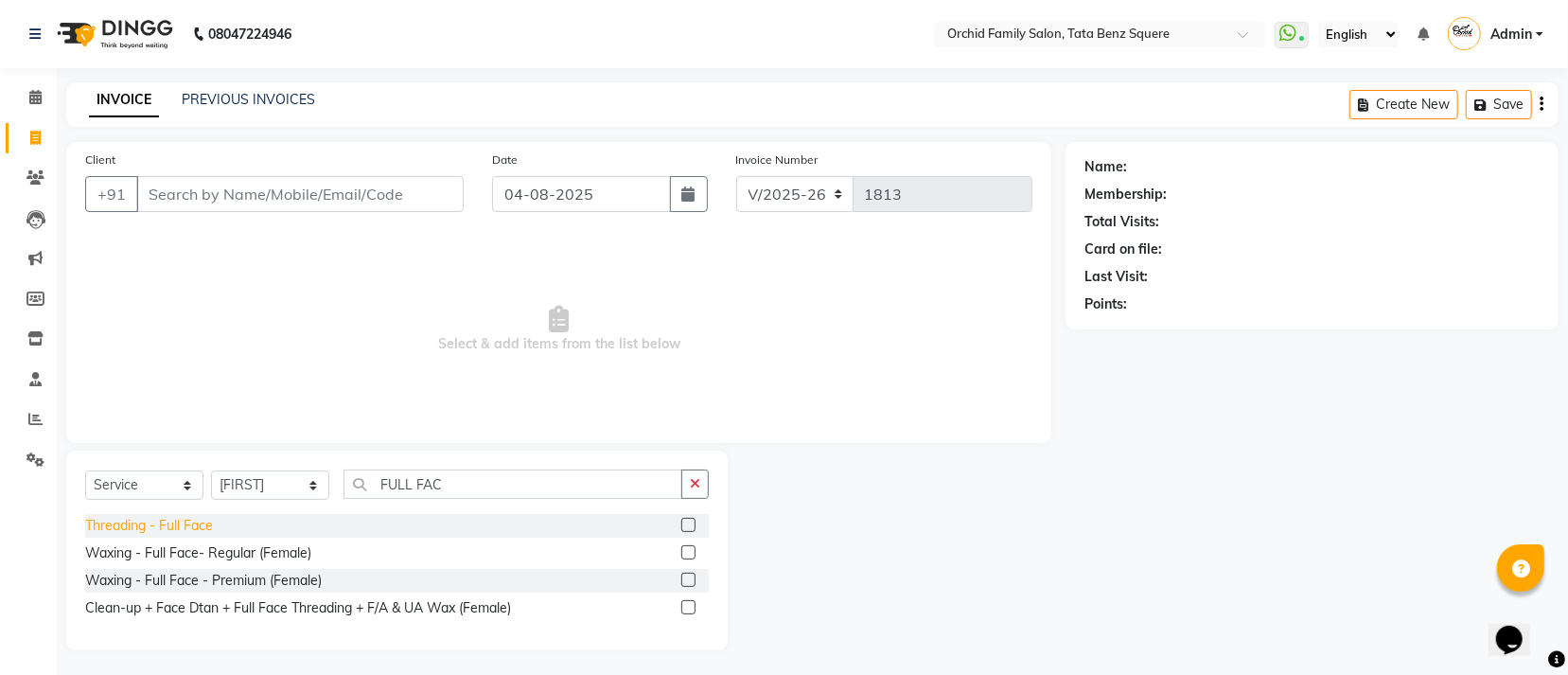 click on "Threading - Full Face" 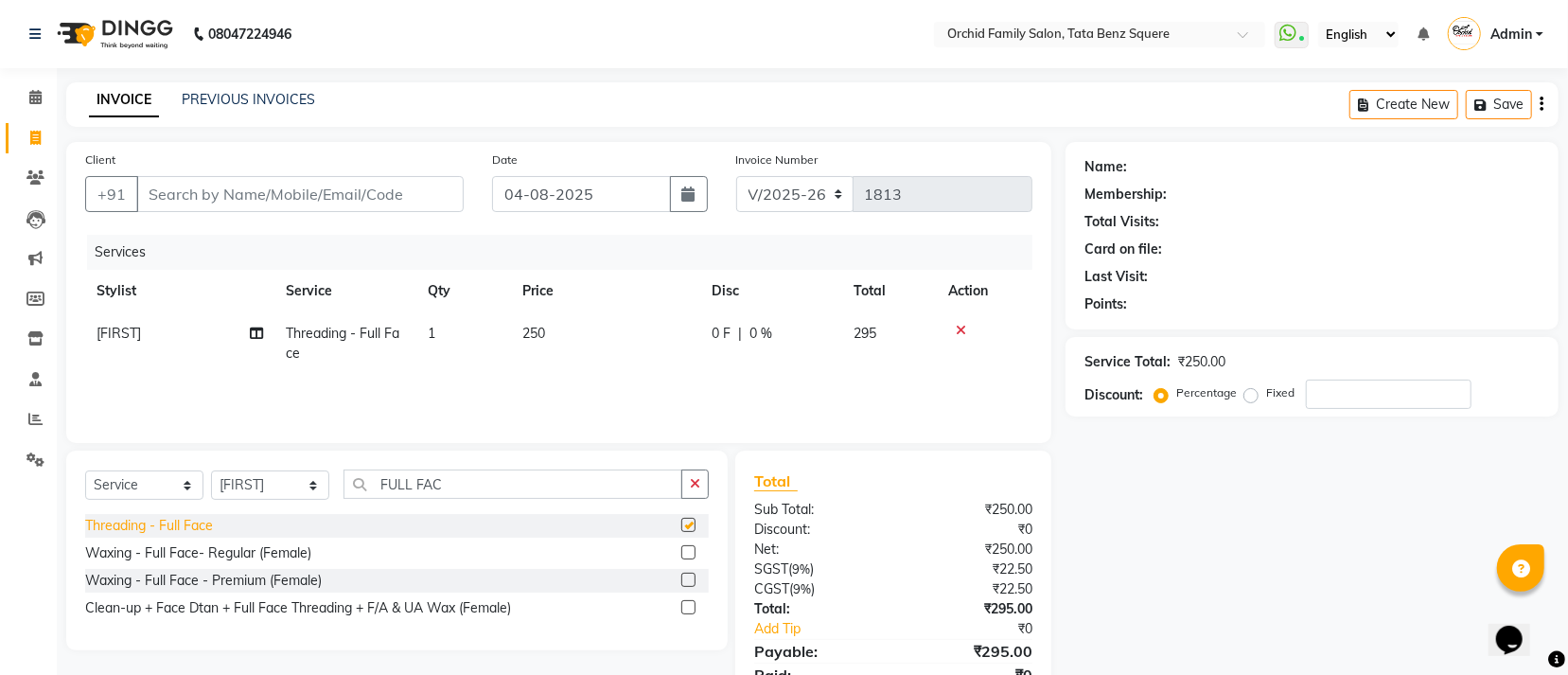 checkbox on "false" 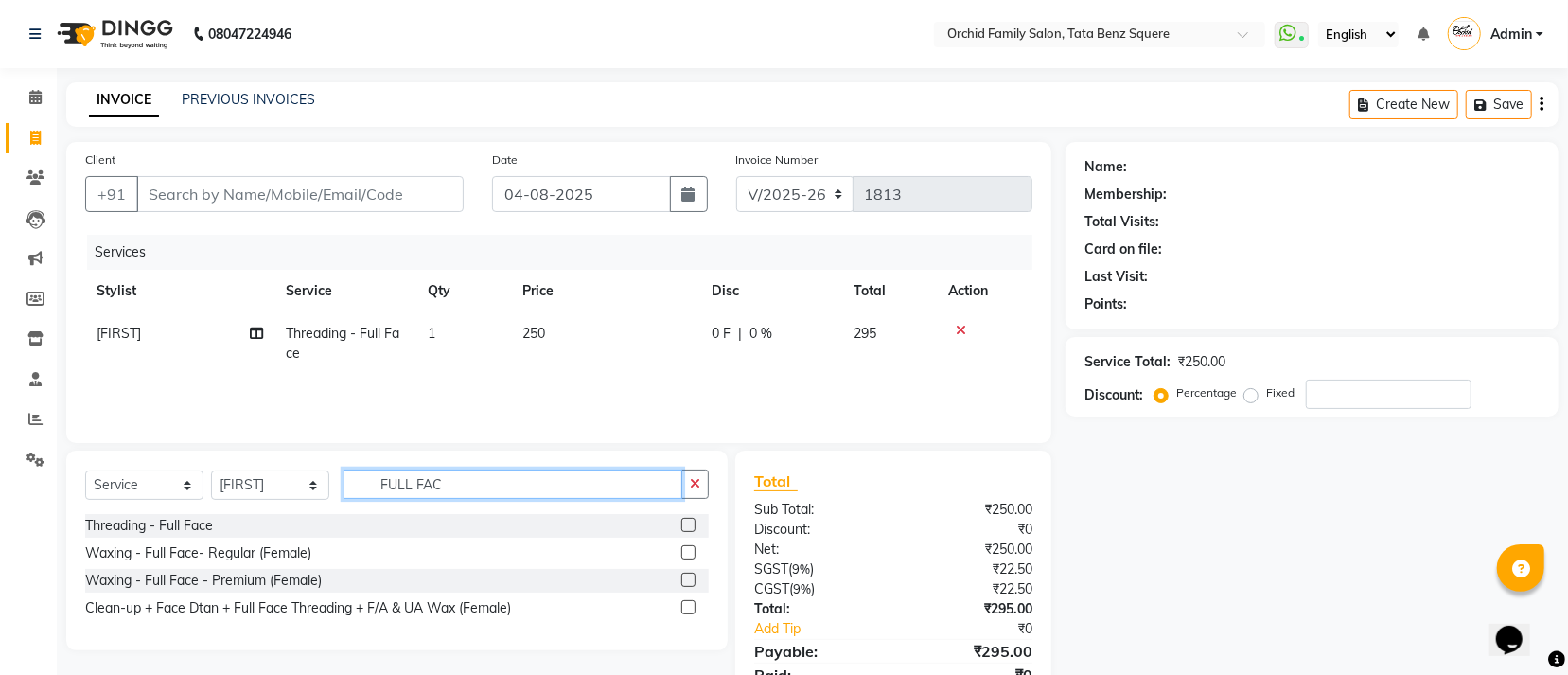click on "FULL FAC" 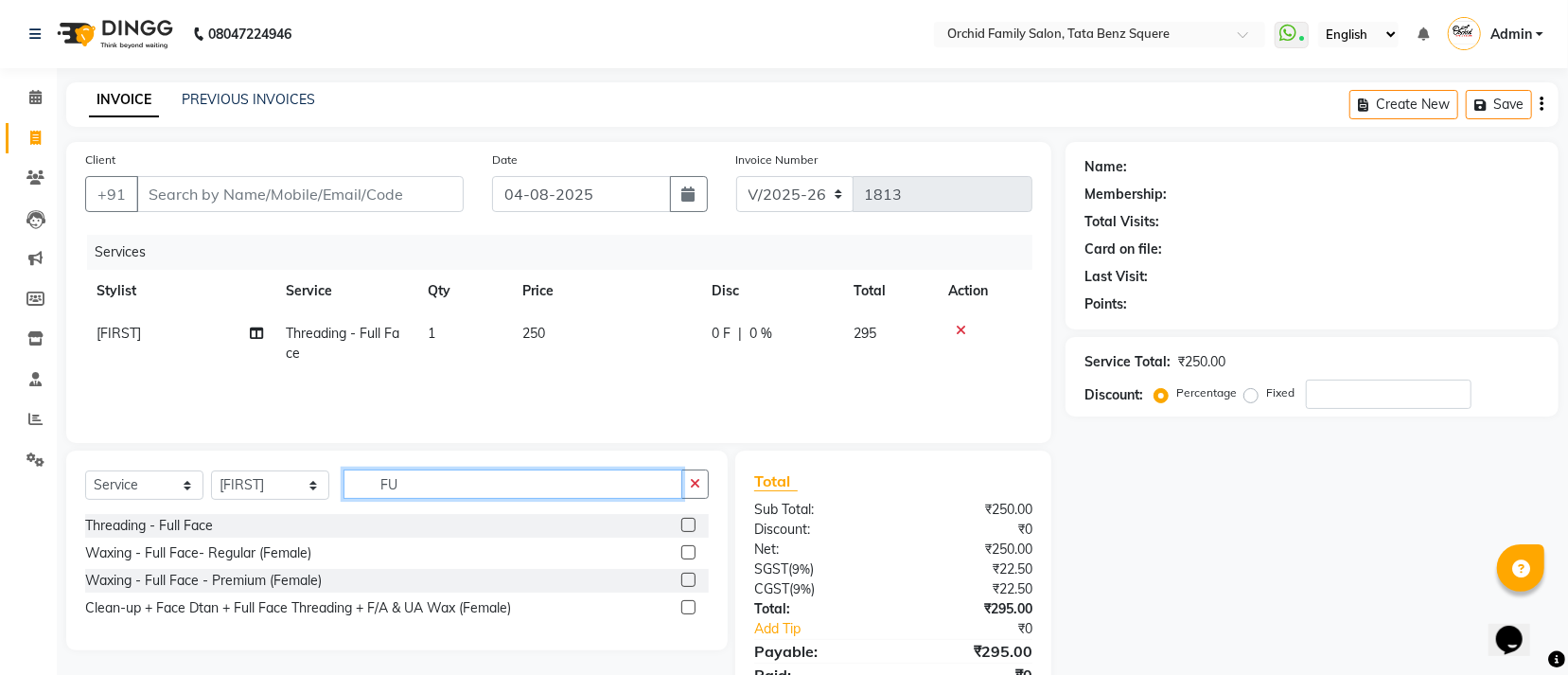 type on "F" 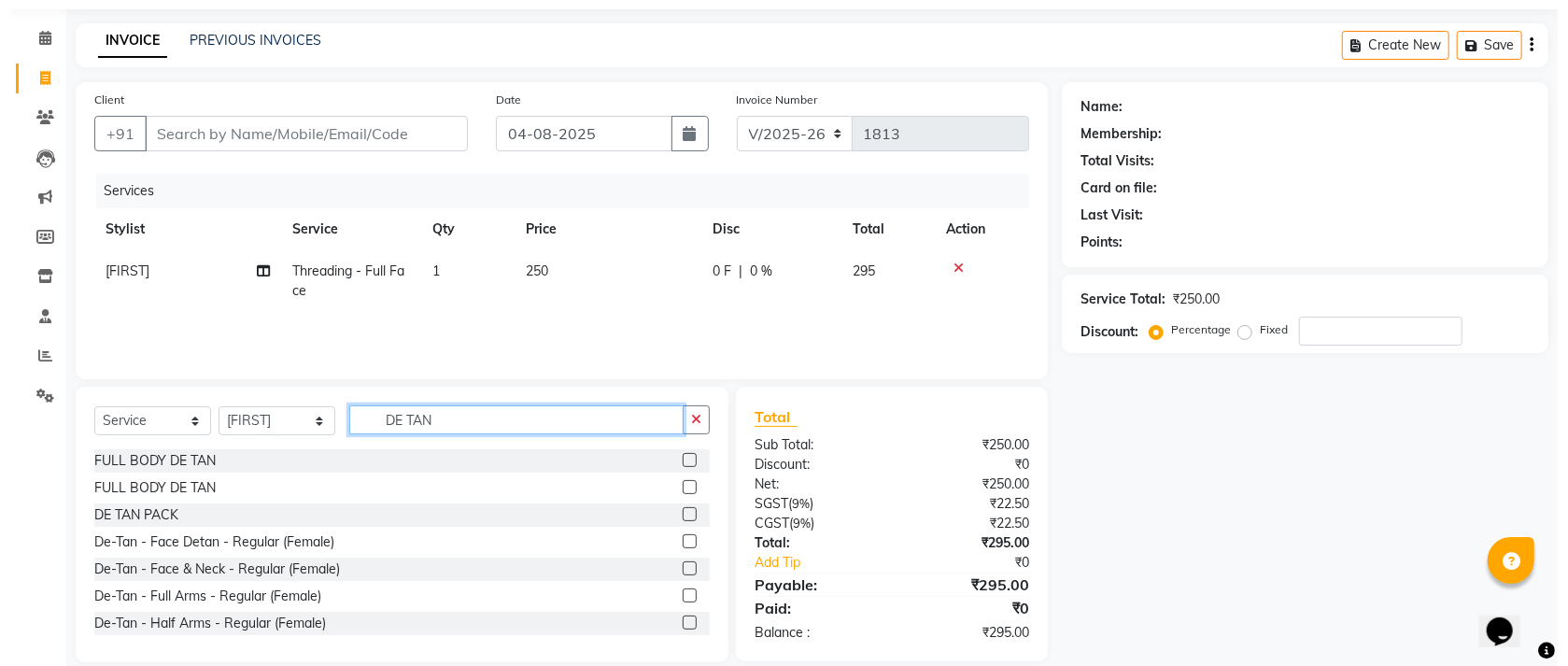 scroll, scrollTop: 83, scrollLeft: 0, axis: vertical 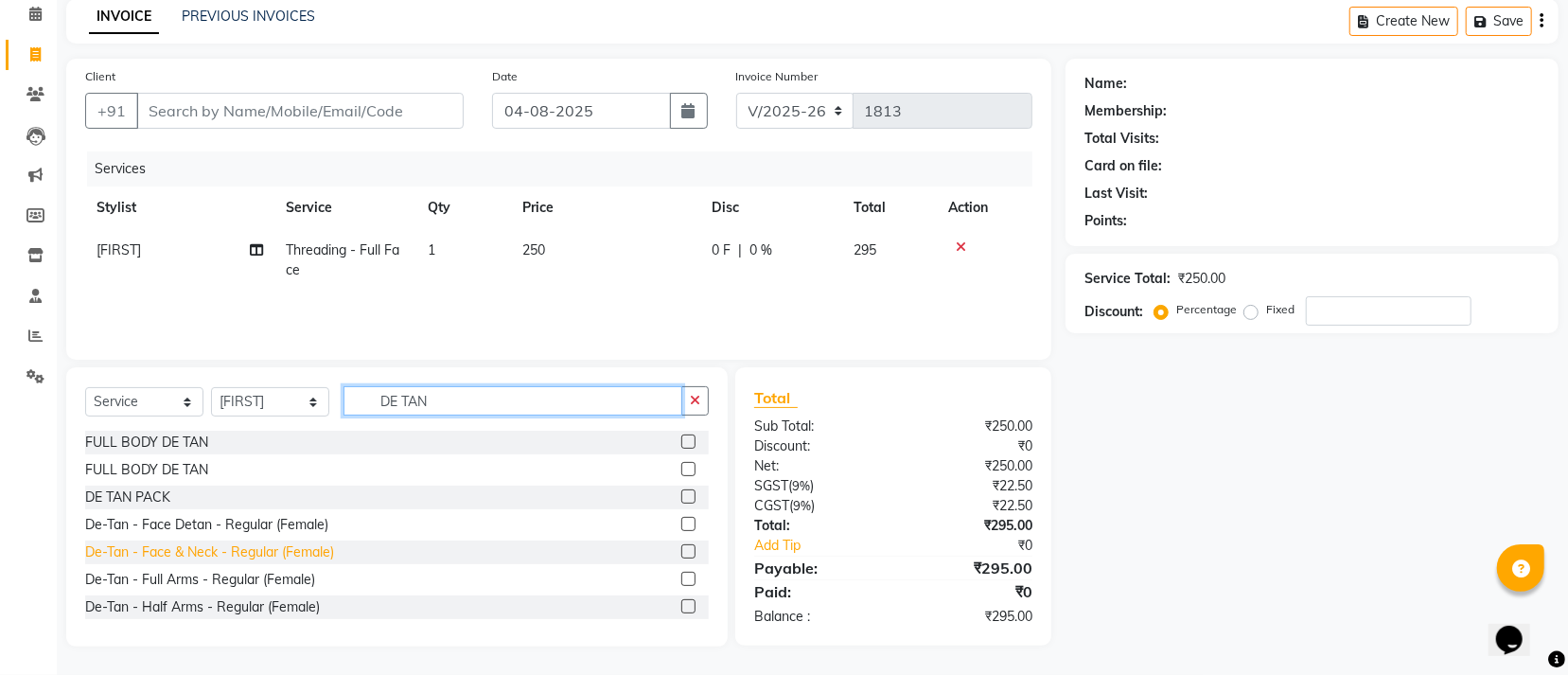 type on "DE TAN" 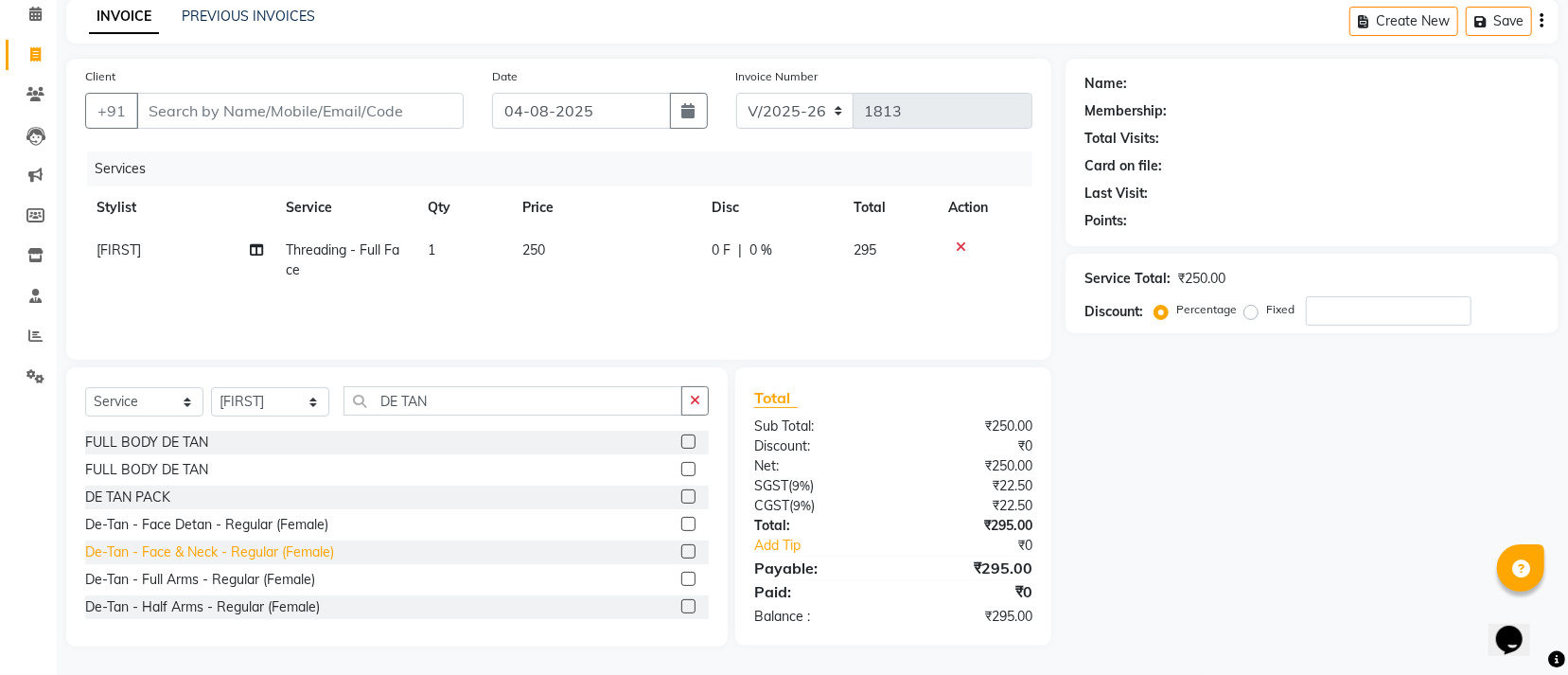 click on "De-Tan - Face & Neck - Regular (Female)" 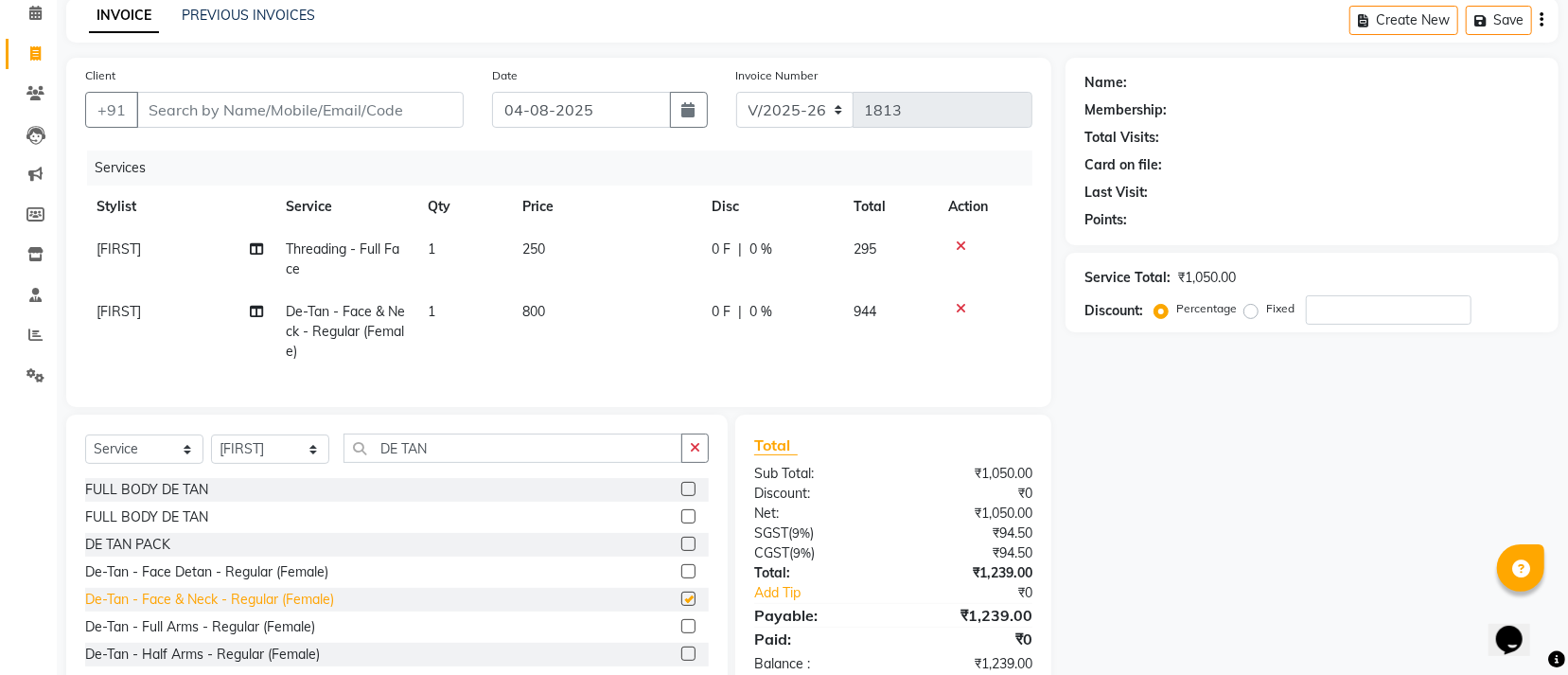 checkbox on "false" 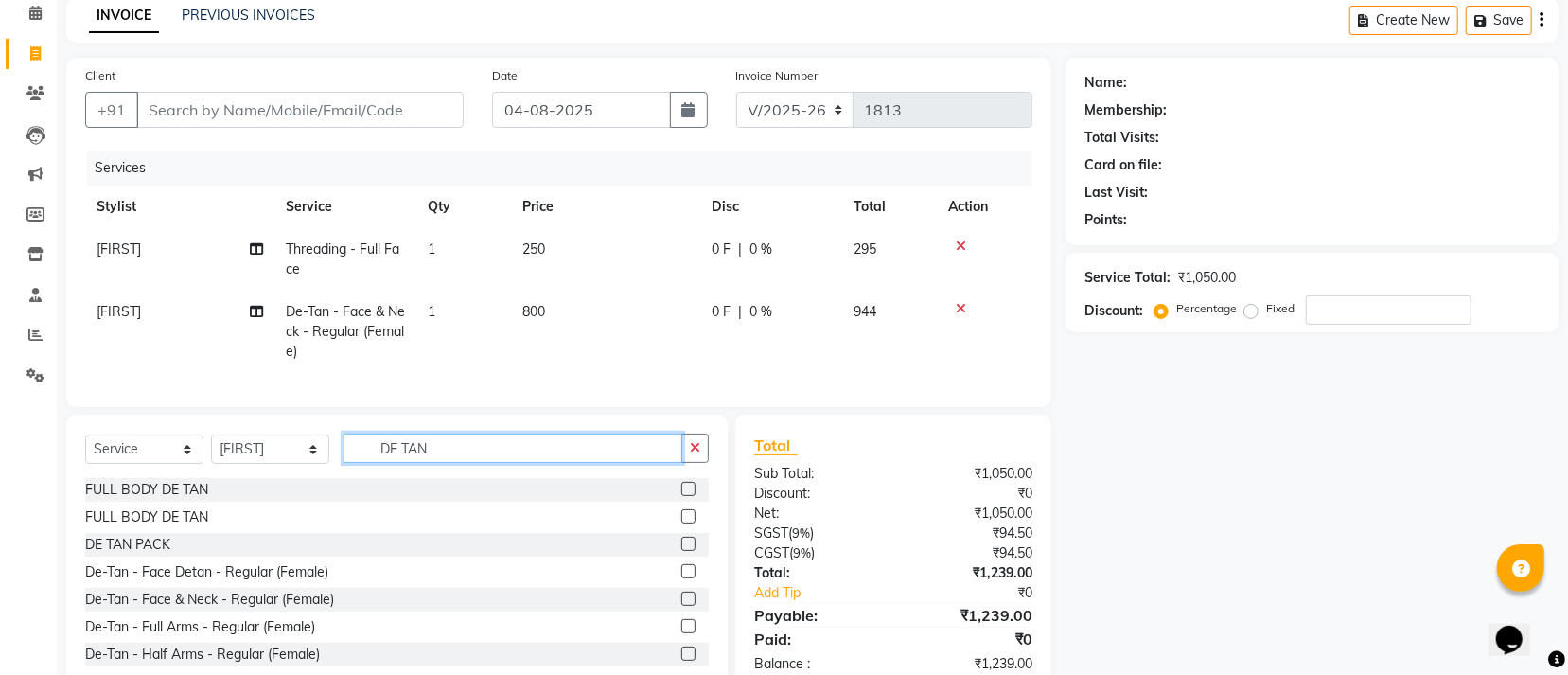 click on "DE TAN" 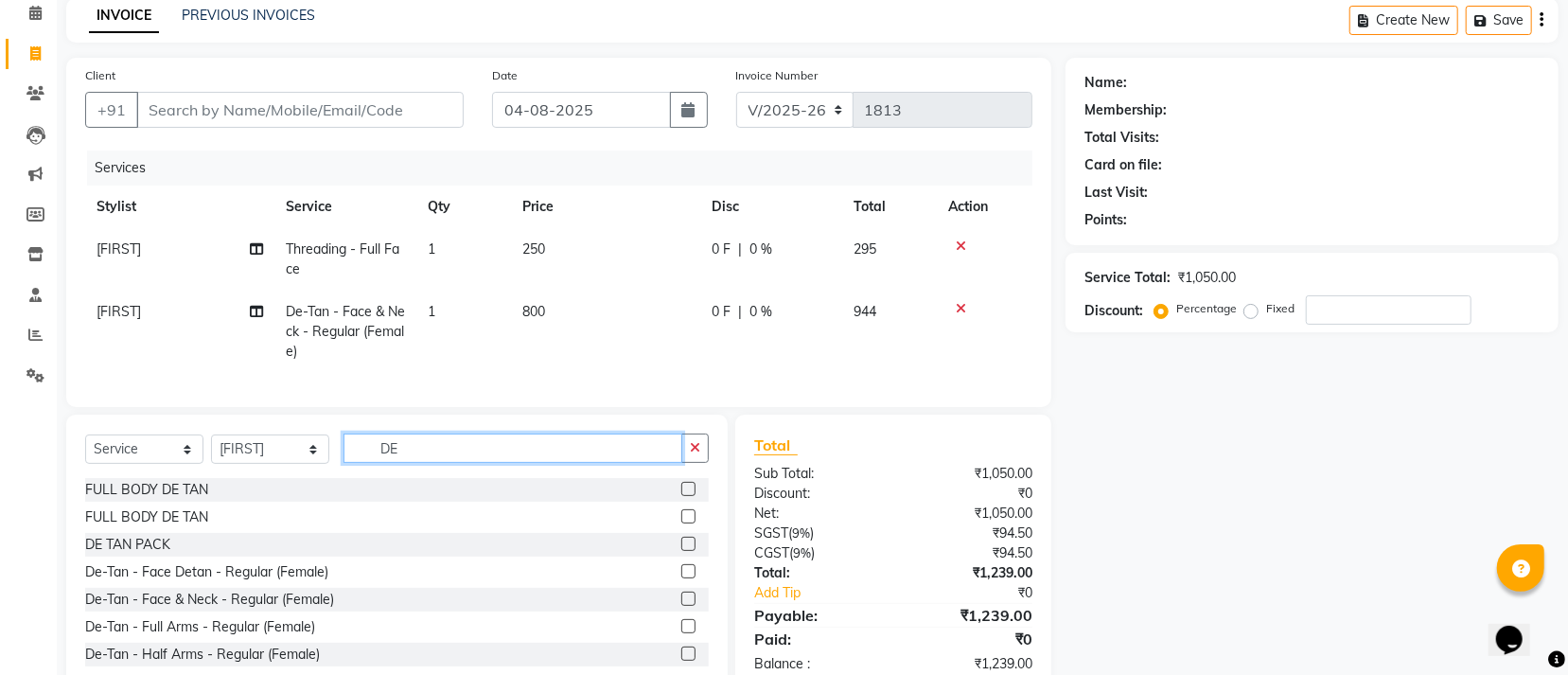 type on "D" 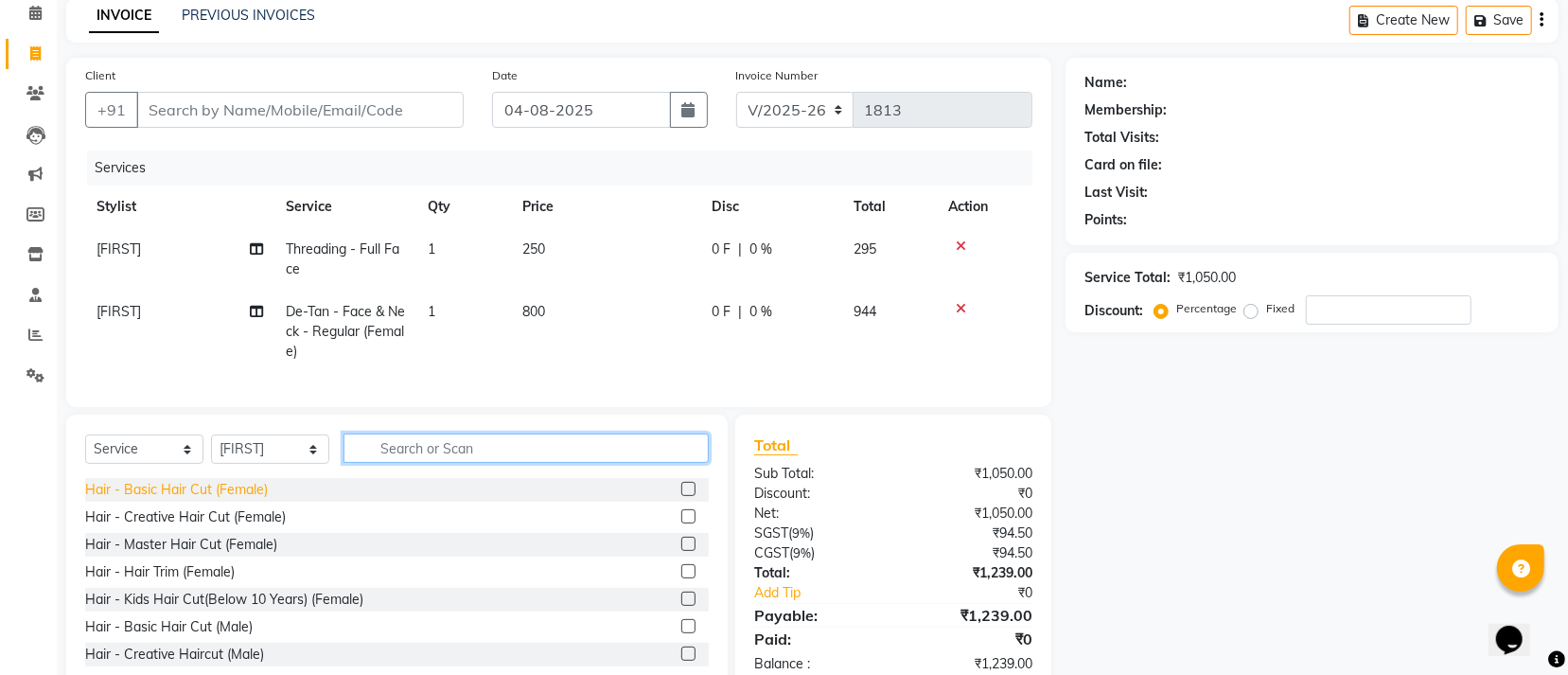type 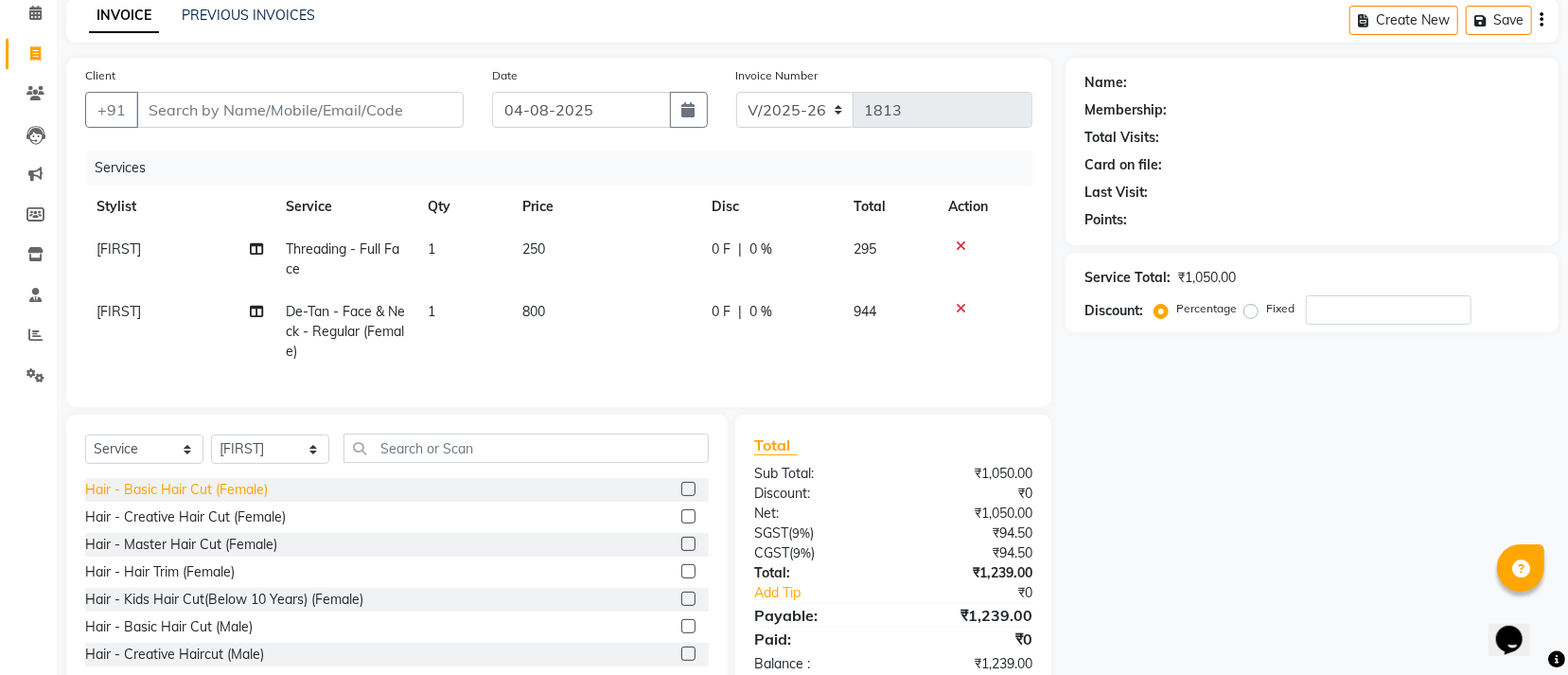 click on "Hair - Basic Hair Cut (Female)" 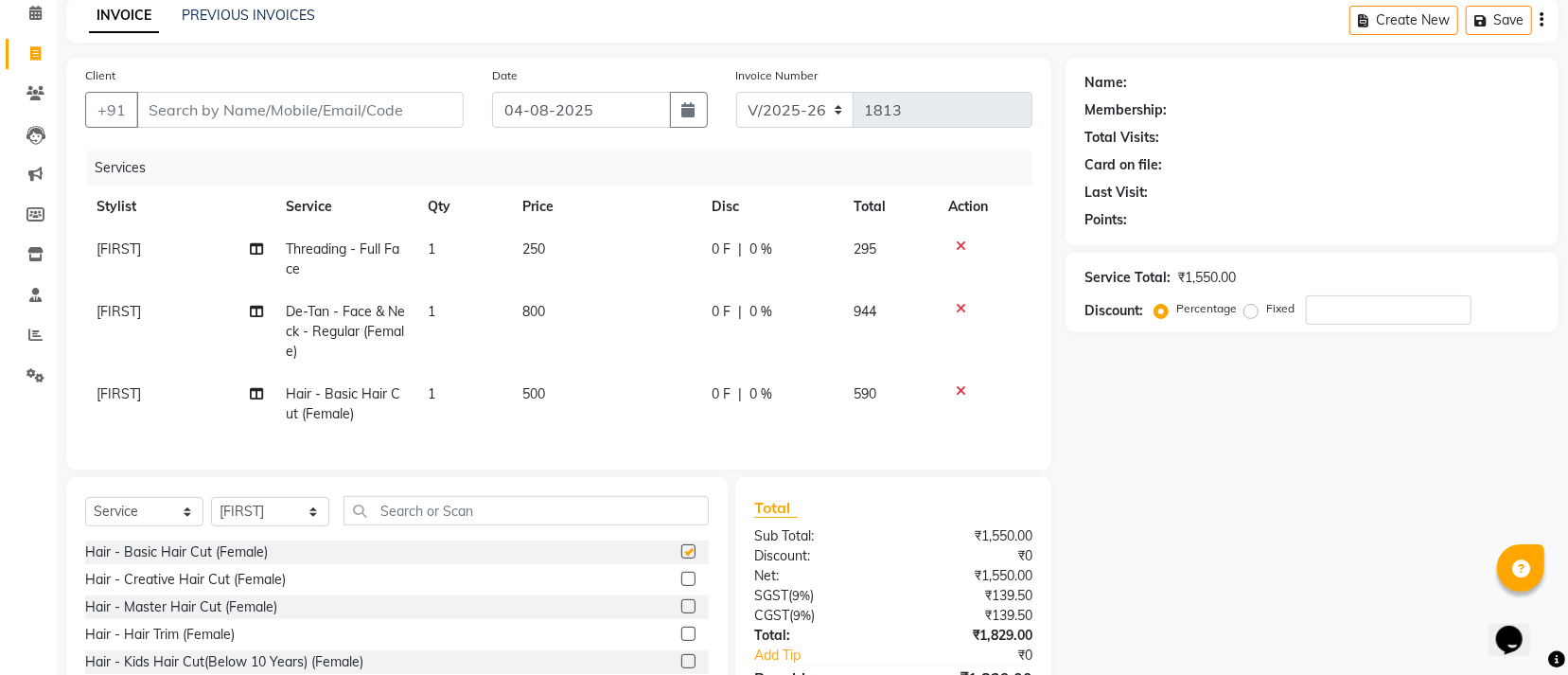 checkbox on "false" 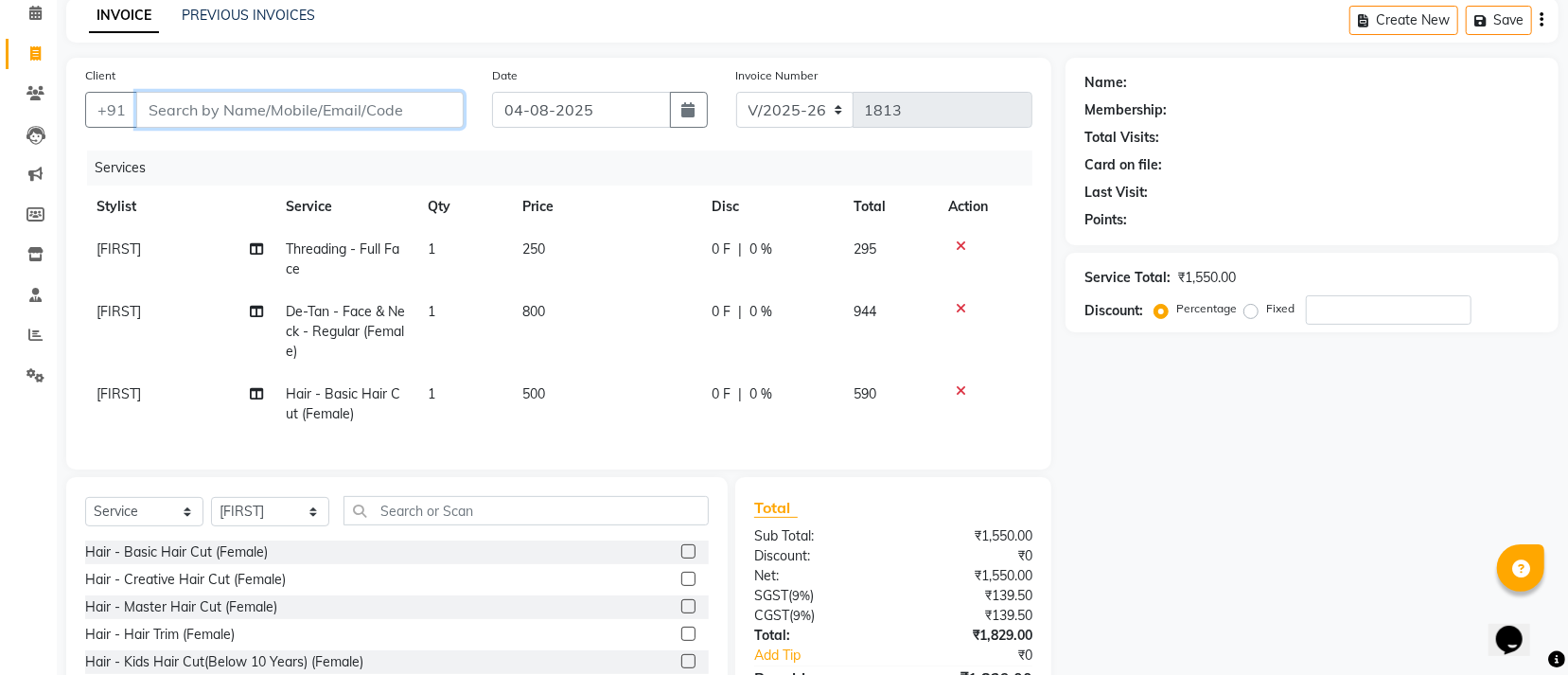 click on "Client" at bounding box center (300, 110) 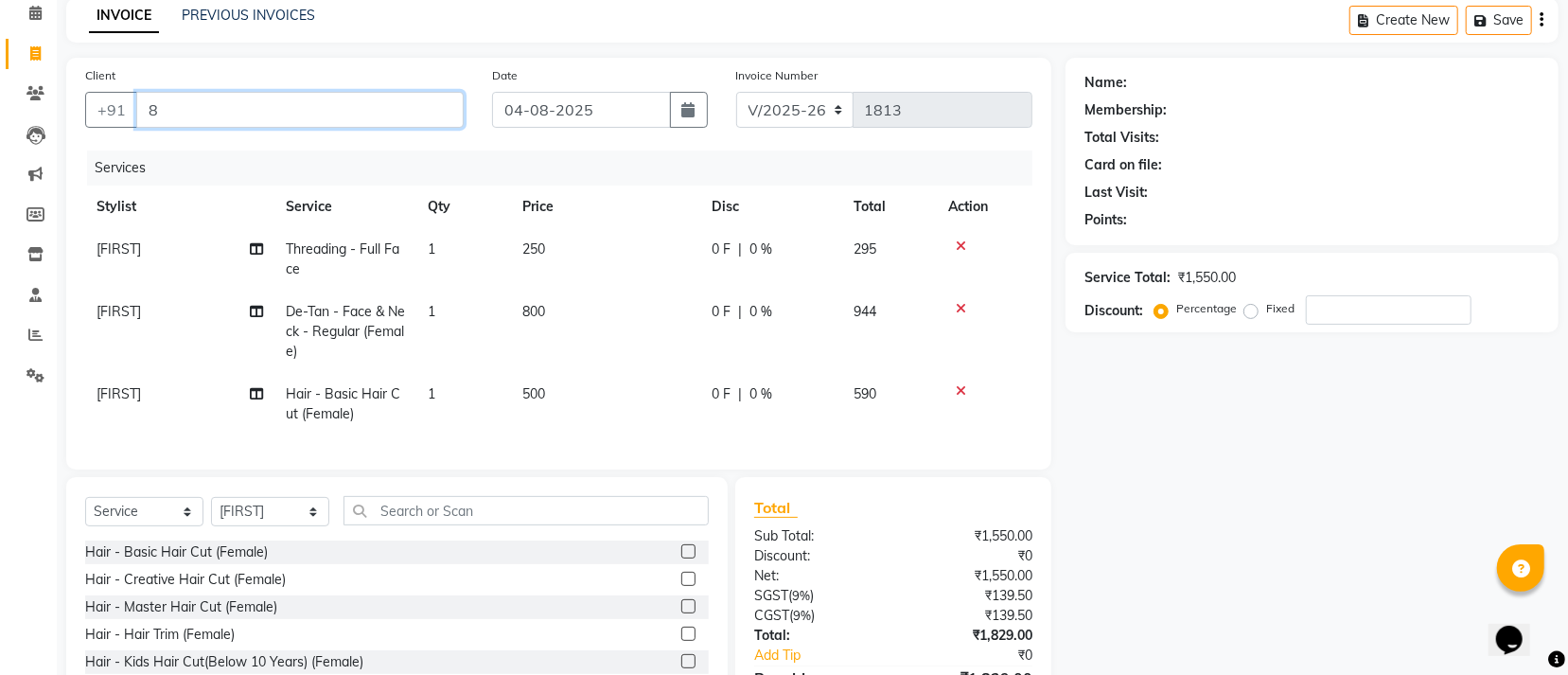 type on "0" 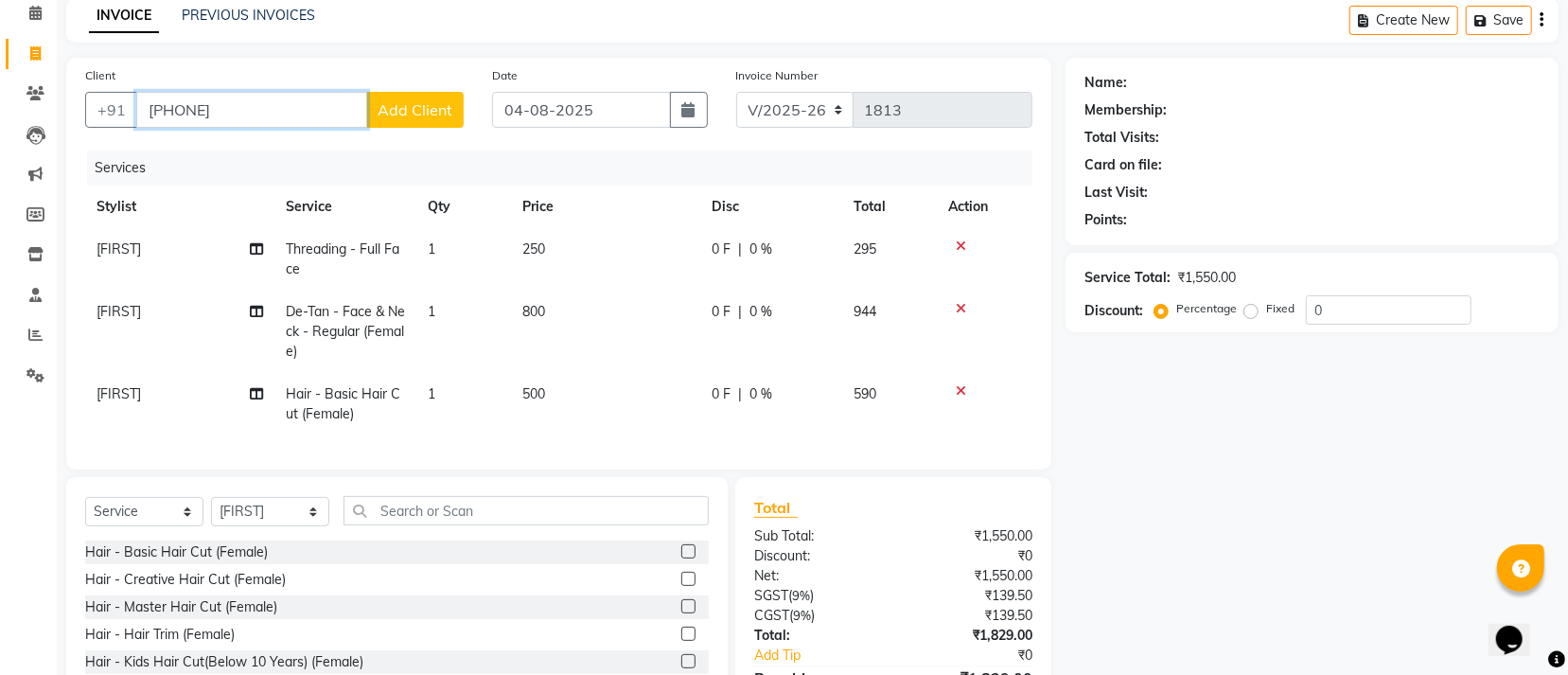 type on "8895253468" 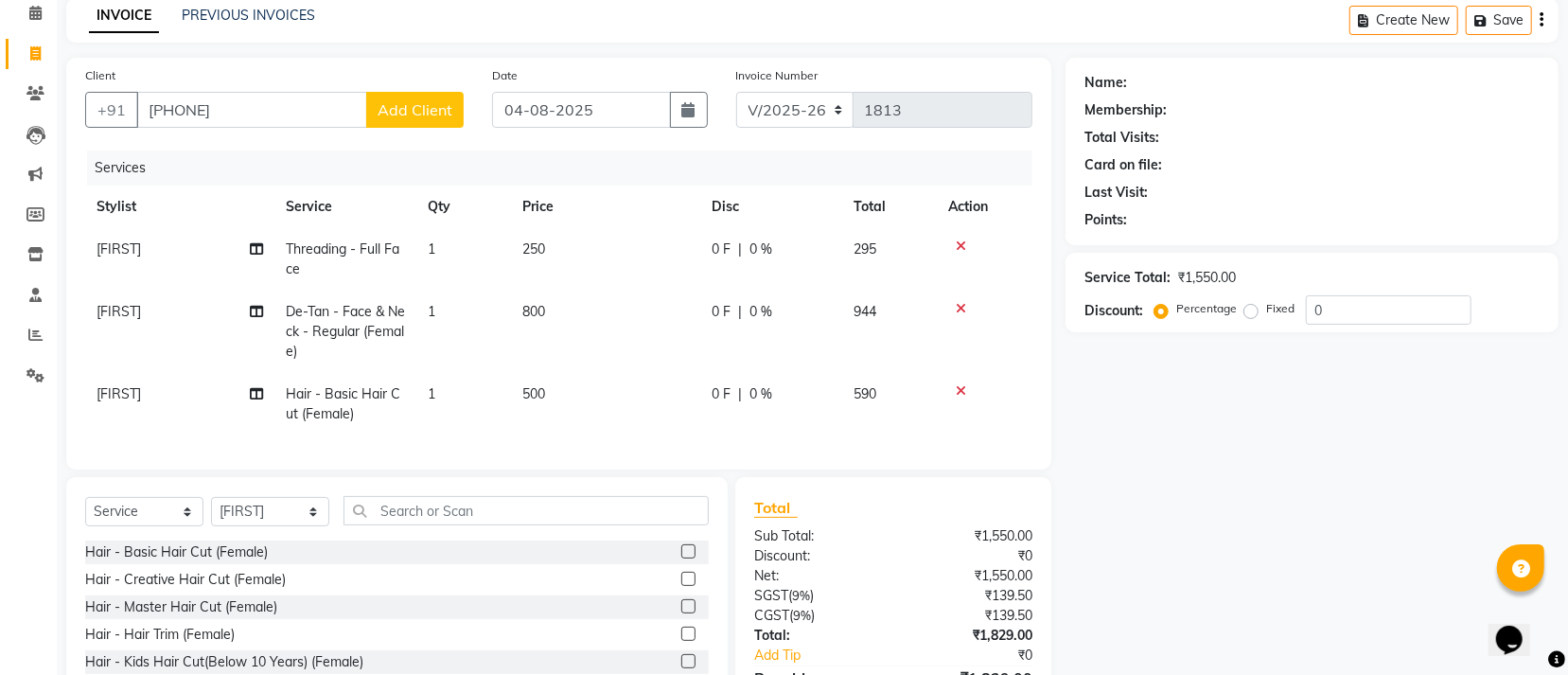 click on "Add Client" 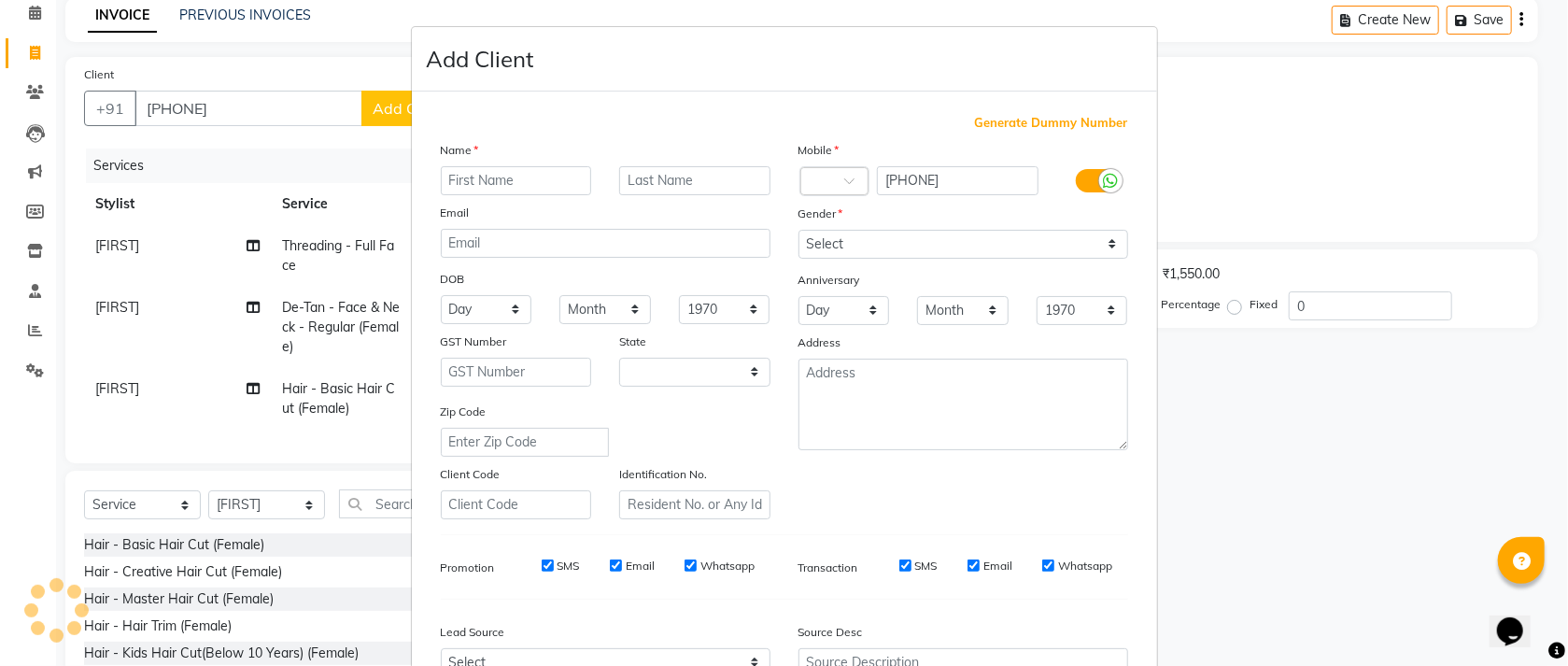 select on "29" 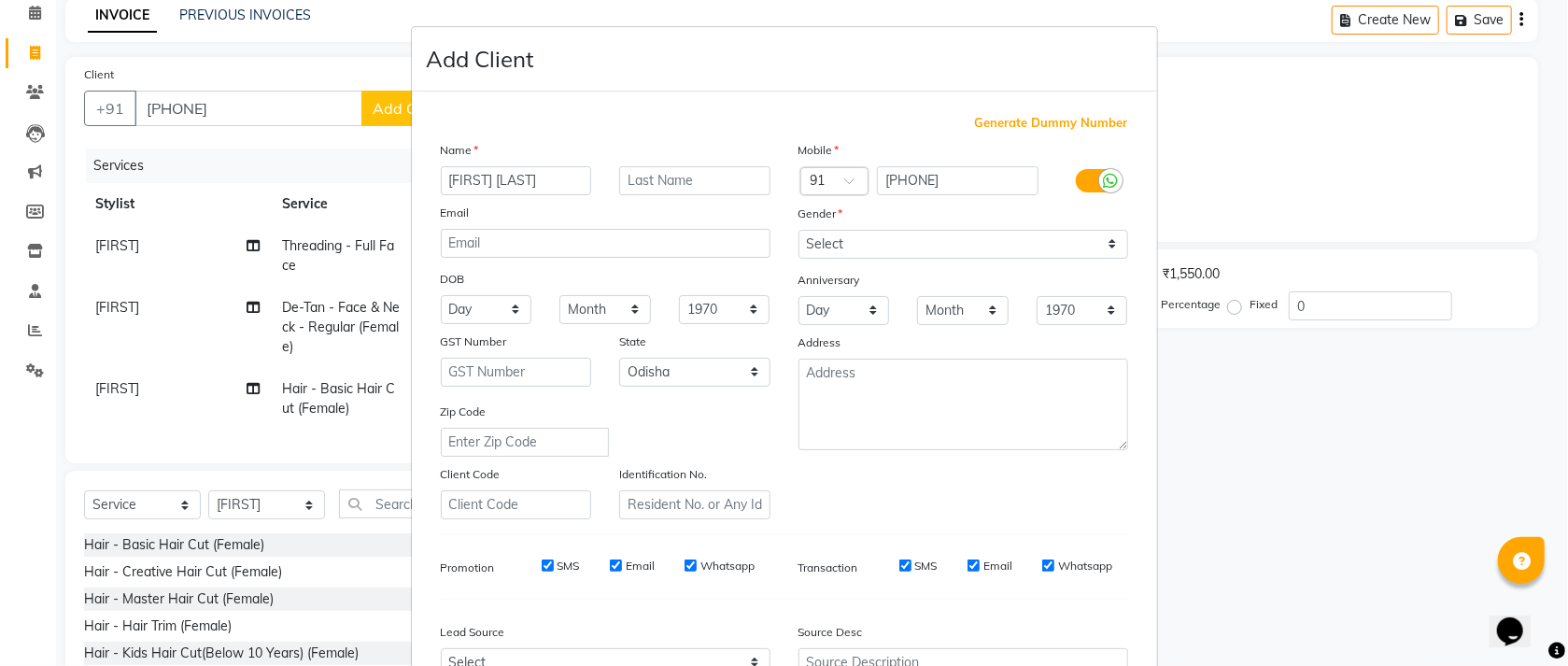 type on "BANITA PANDA" 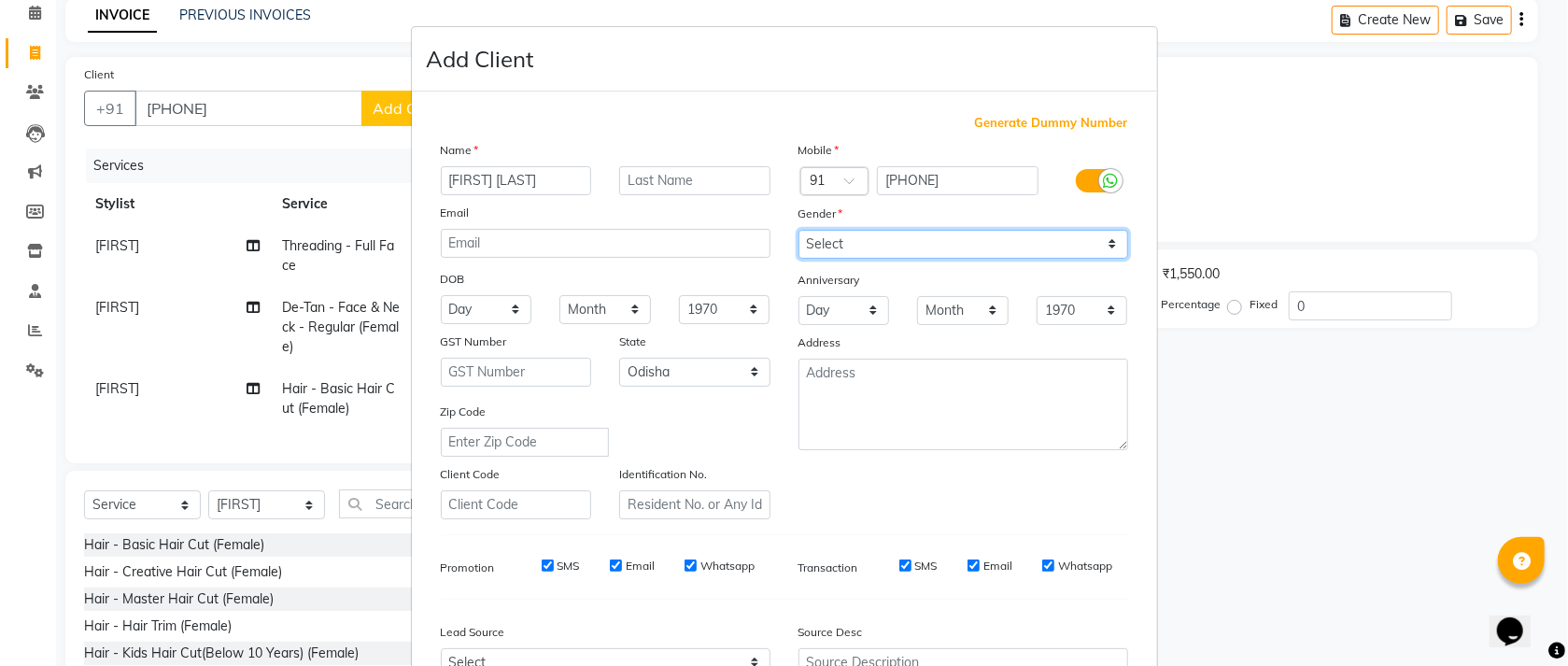 click on "Select Male Female Other Prefer Not To Say" at bounding box center (963, 244) 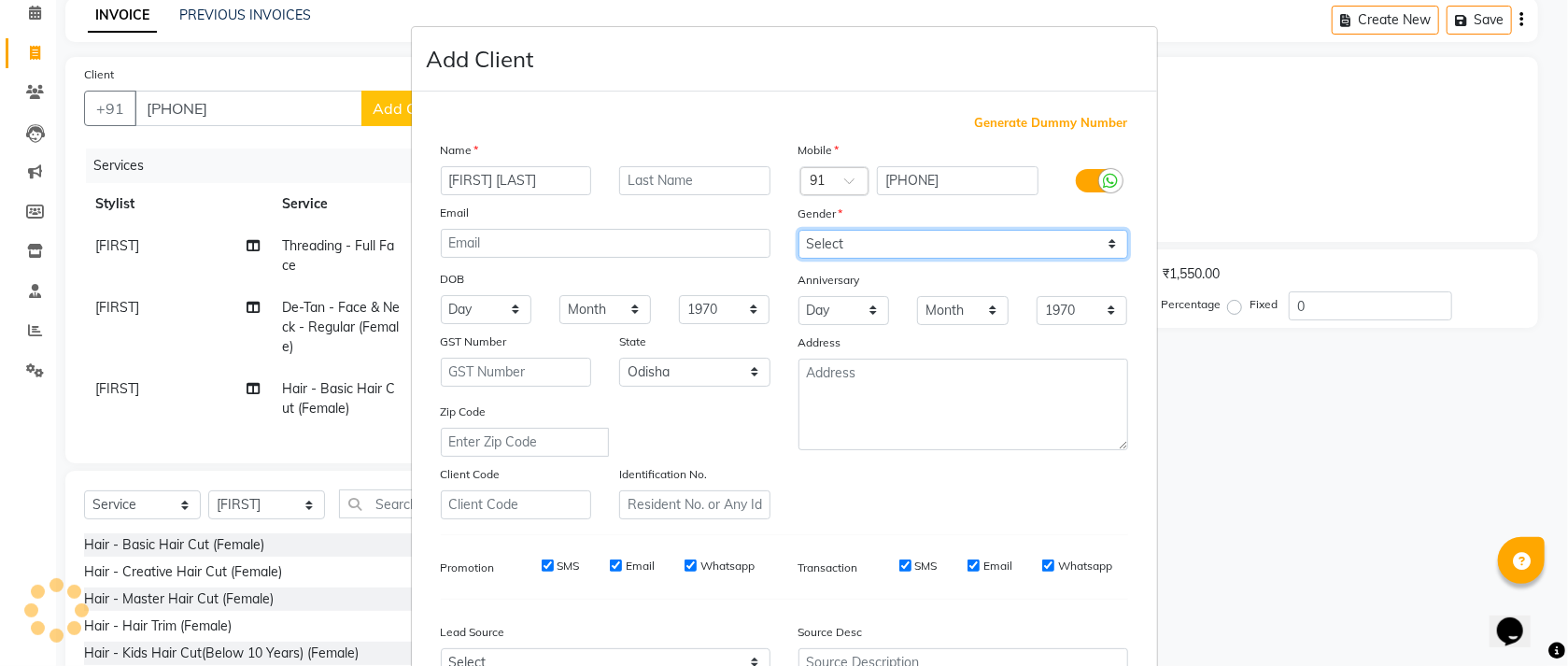 select on "female" 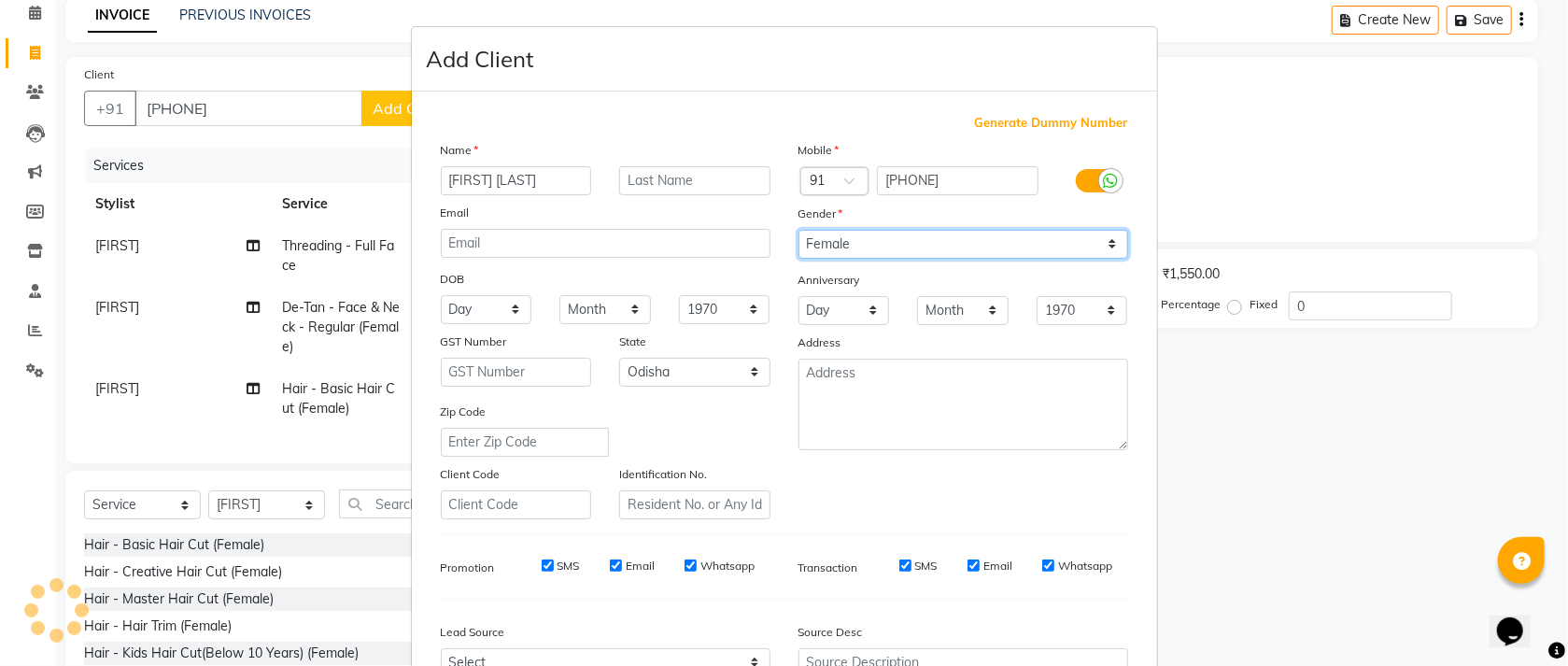 click on "Select Male Female Other Prefer Not To Say" at bounding box center [963, 244] 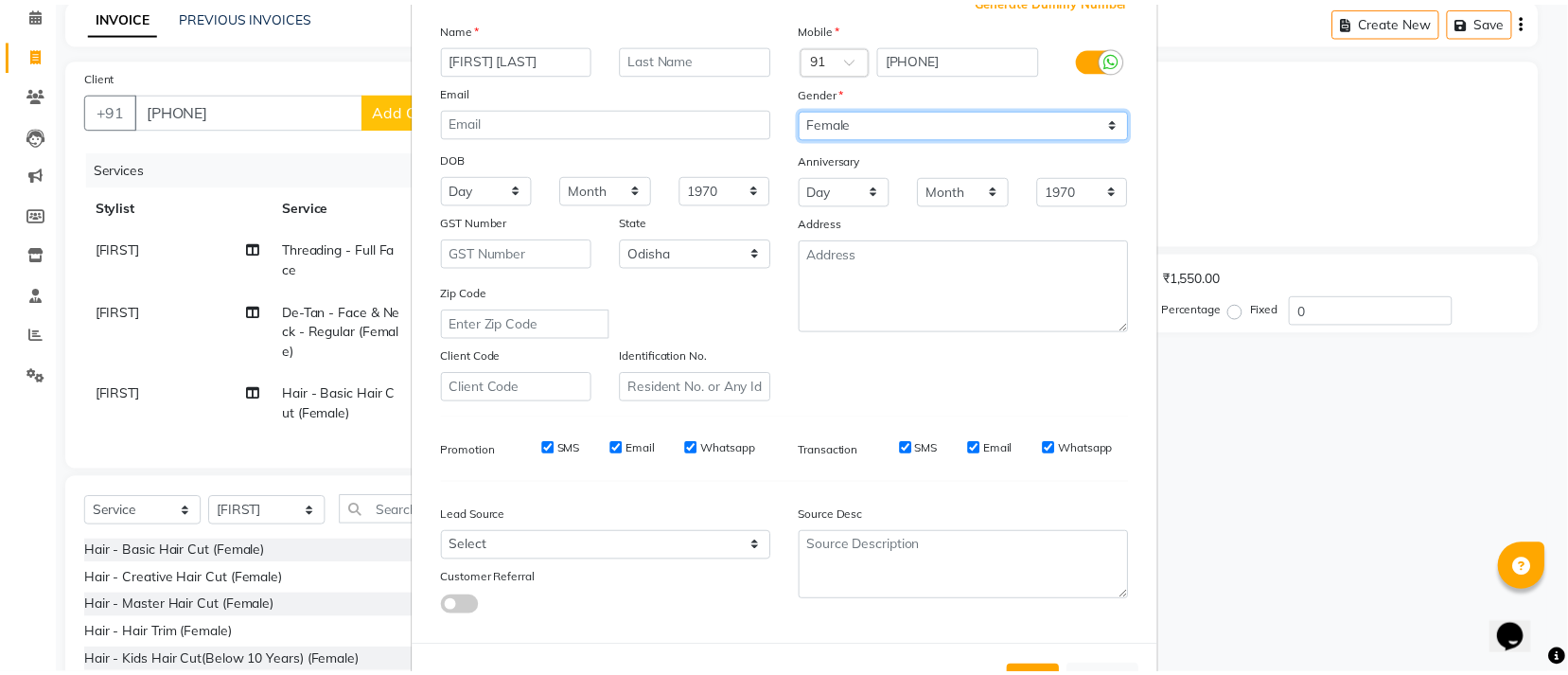 scroll, scrollTop: 209, scrollLeft: 0, axis: vertical 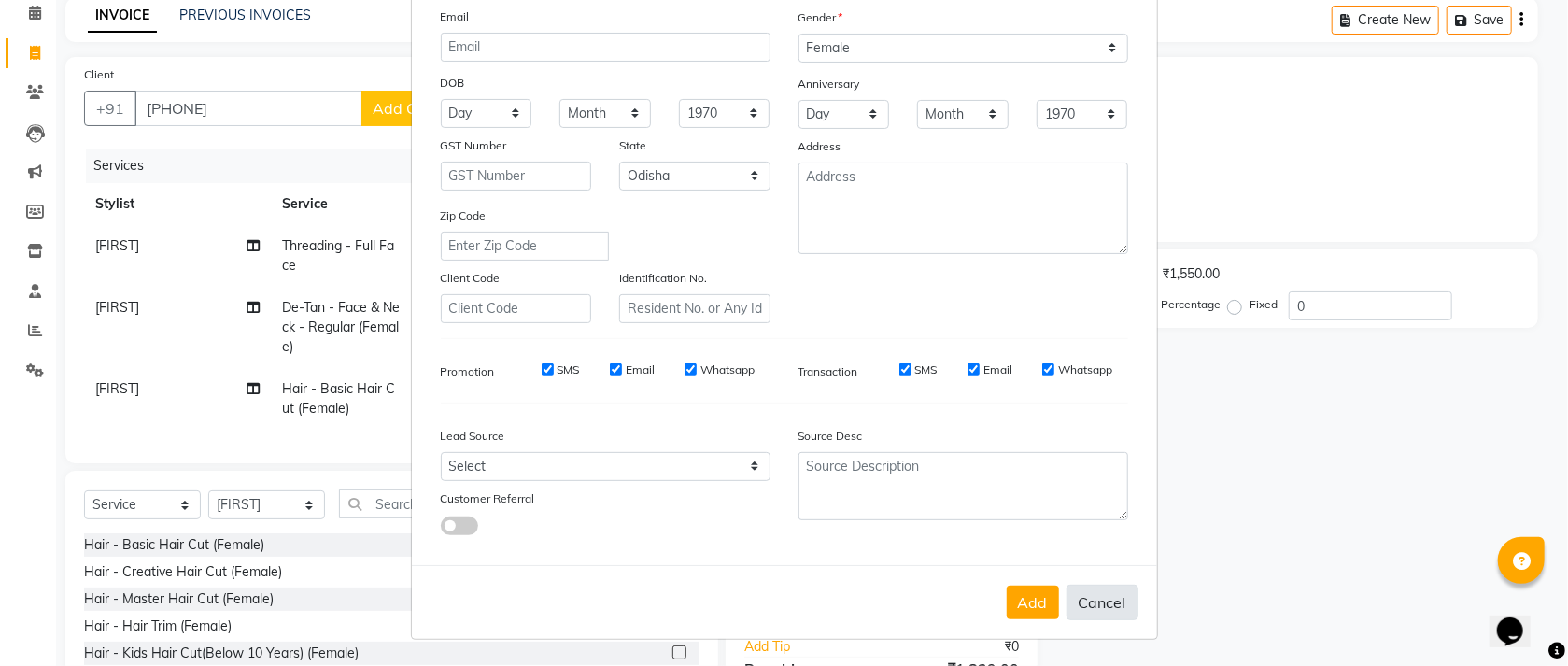 drag, startPoint x: 1026, startPoint y: 607, endPoint x: 1068, endPoint y: 608, distance: 42.0119 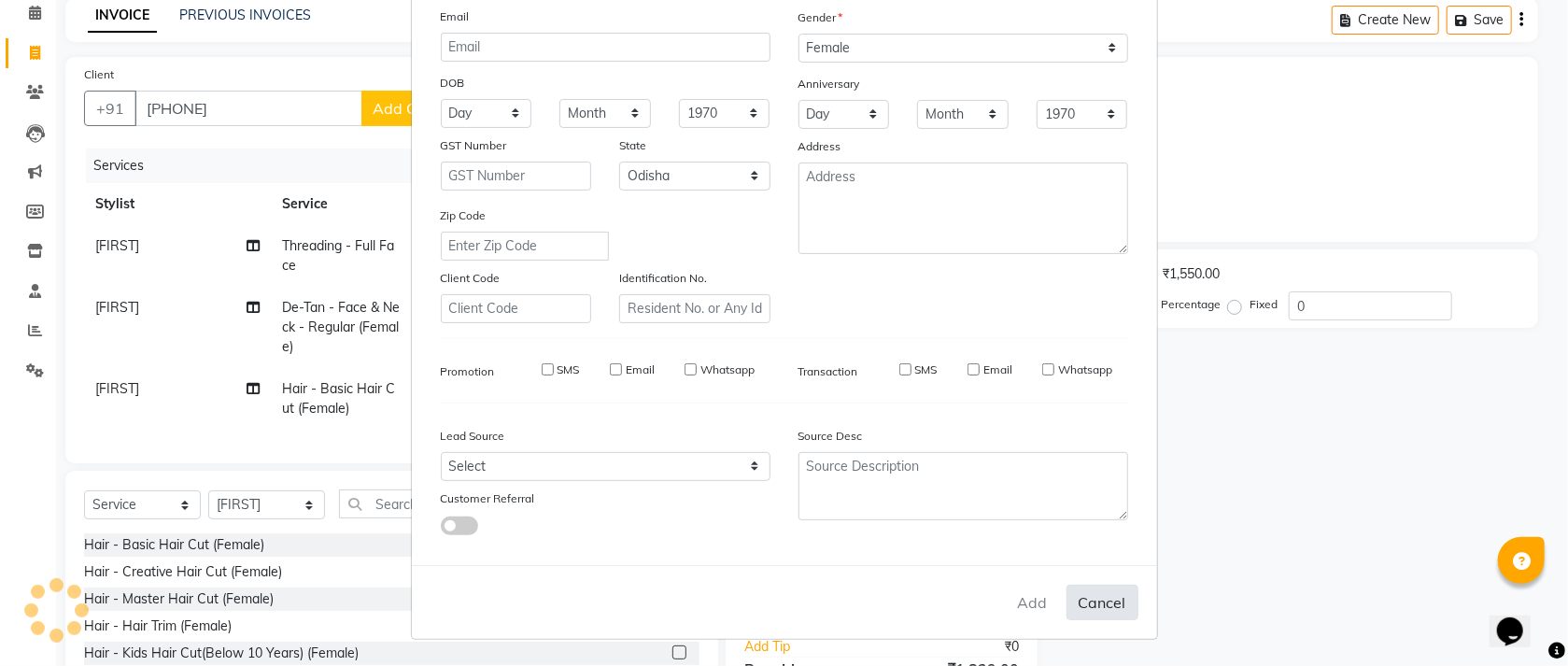 type 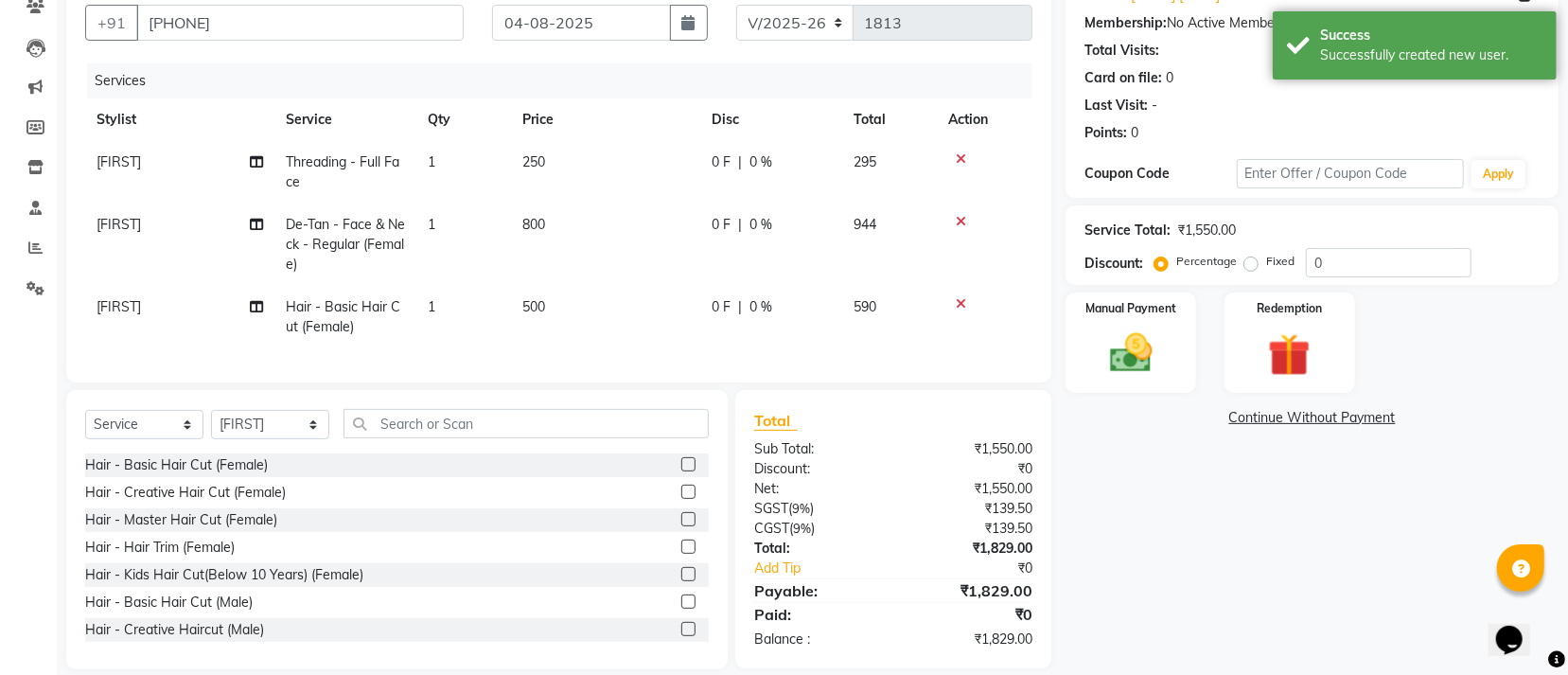 scroll, scrollTop: 215, scrollLeft: 0, axis: vertical 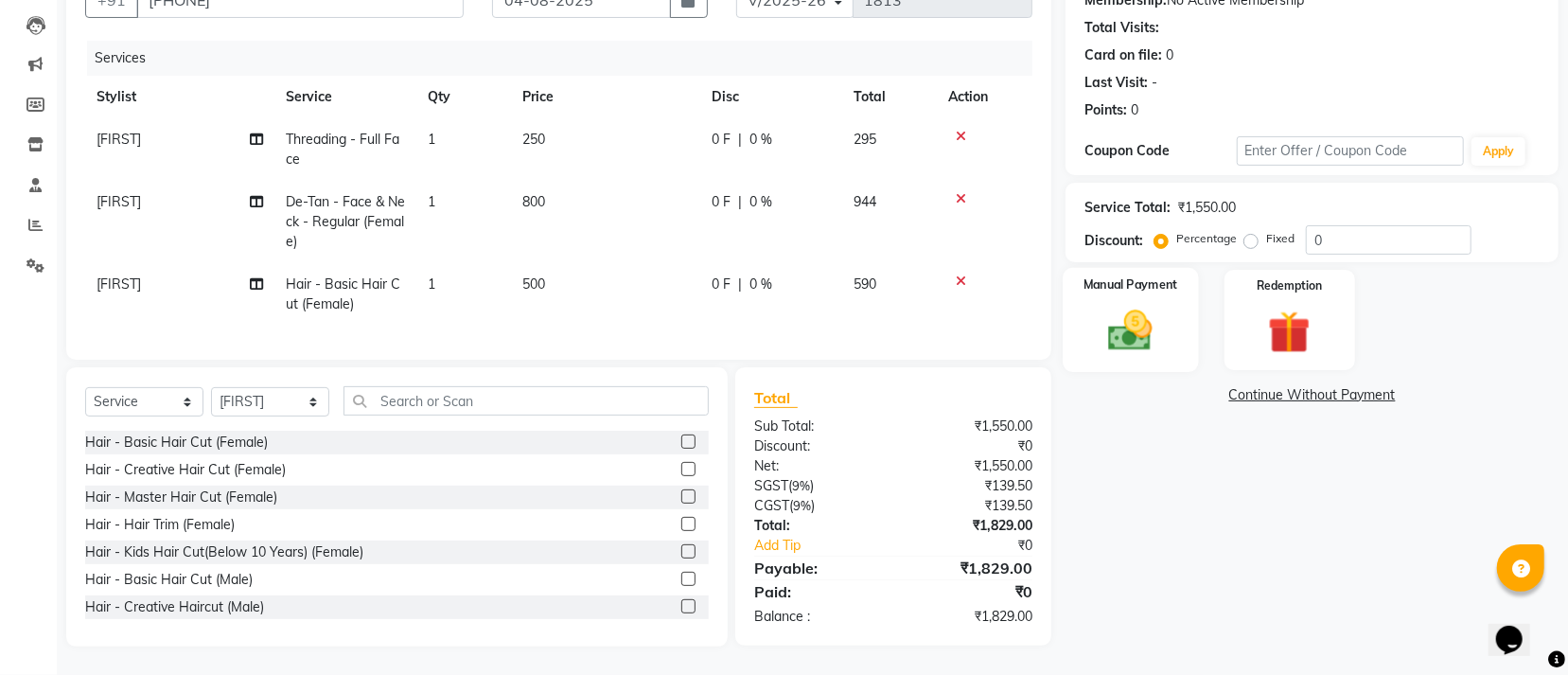 click on "Manual Payment" 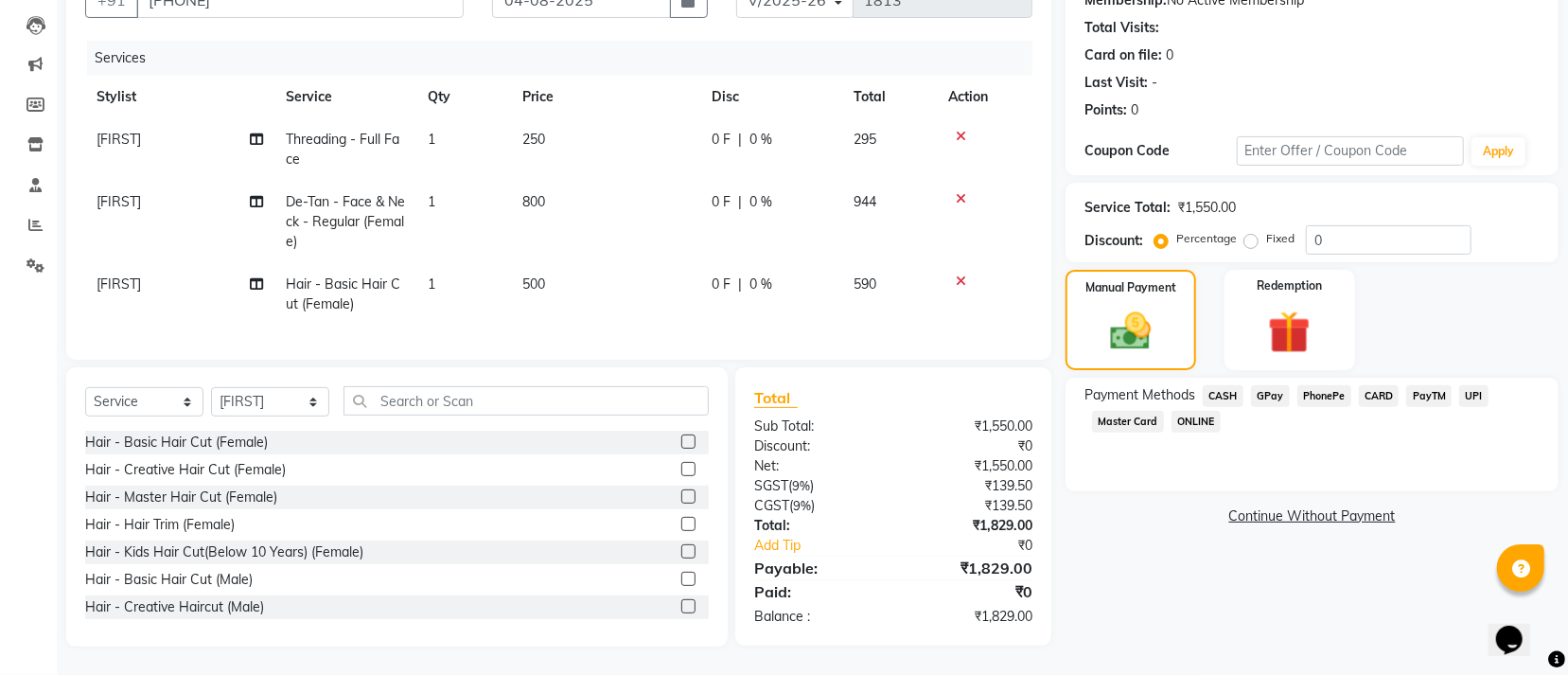 click on "CASH" 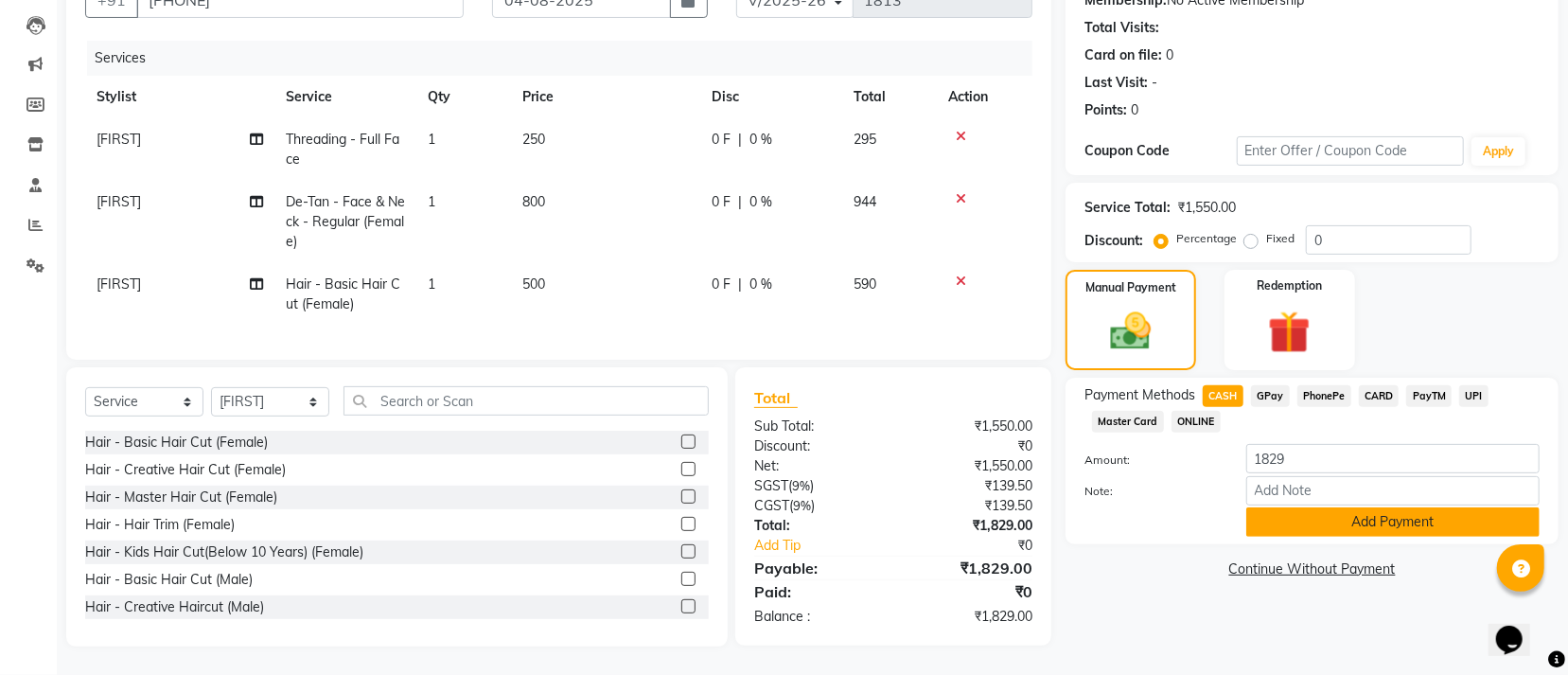click on "Add Payment" 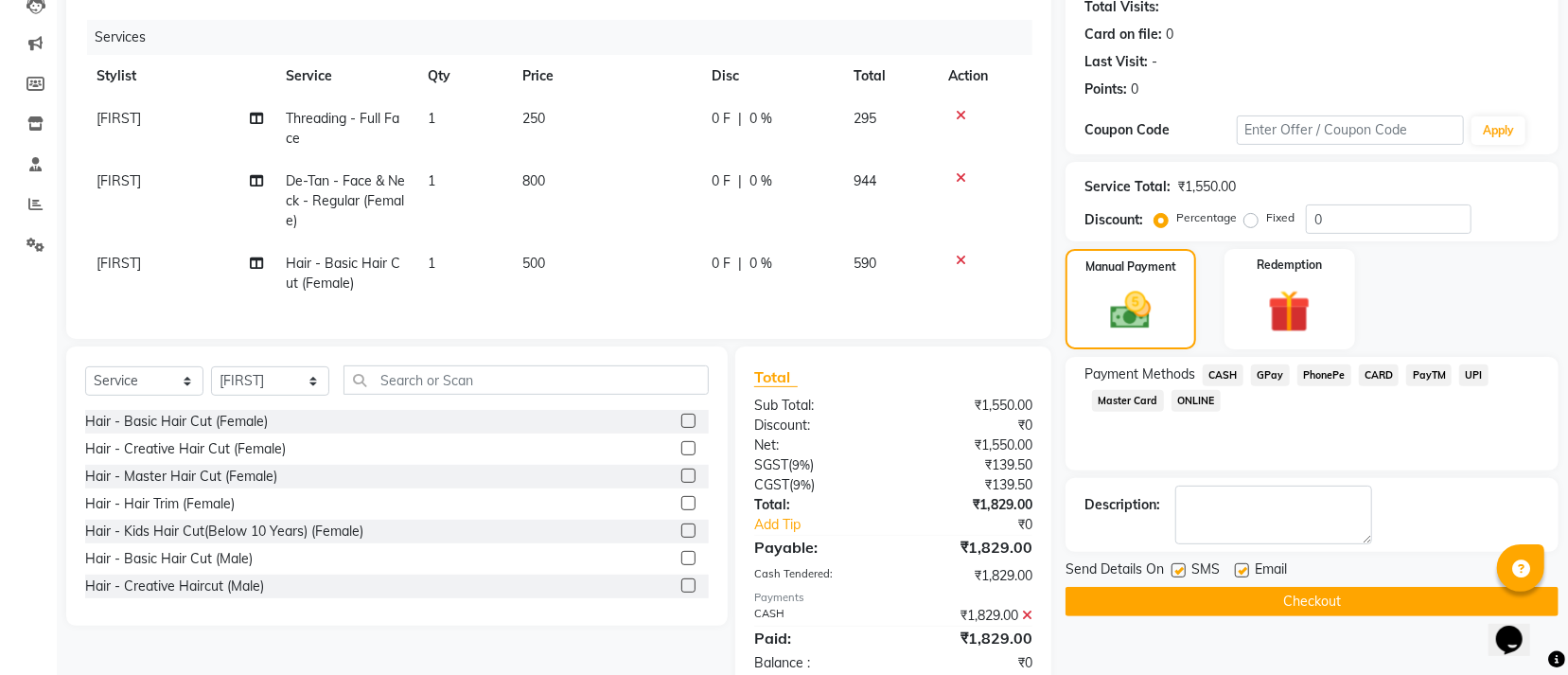 scroll, scrollTop: 282, scrollLeft: 0, axis: vertical 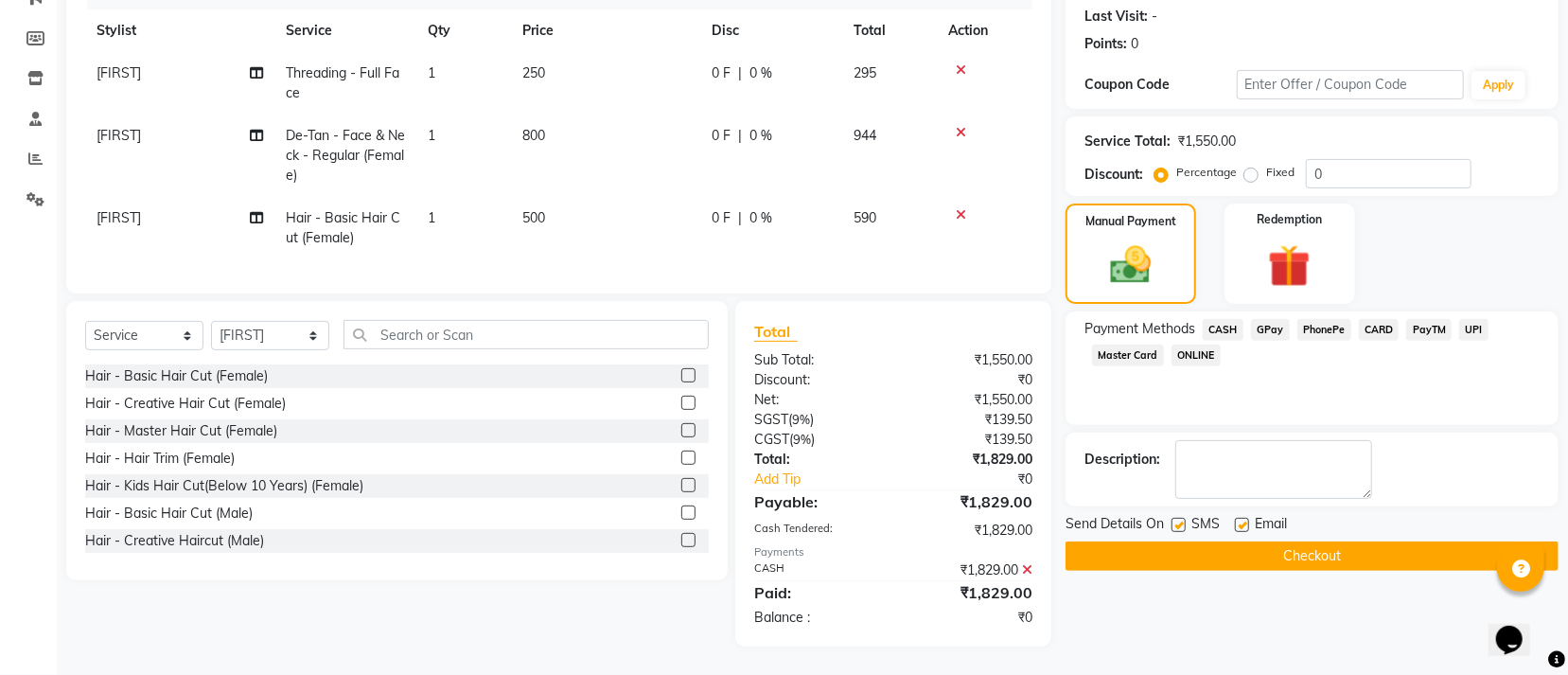 click on "Checkout" 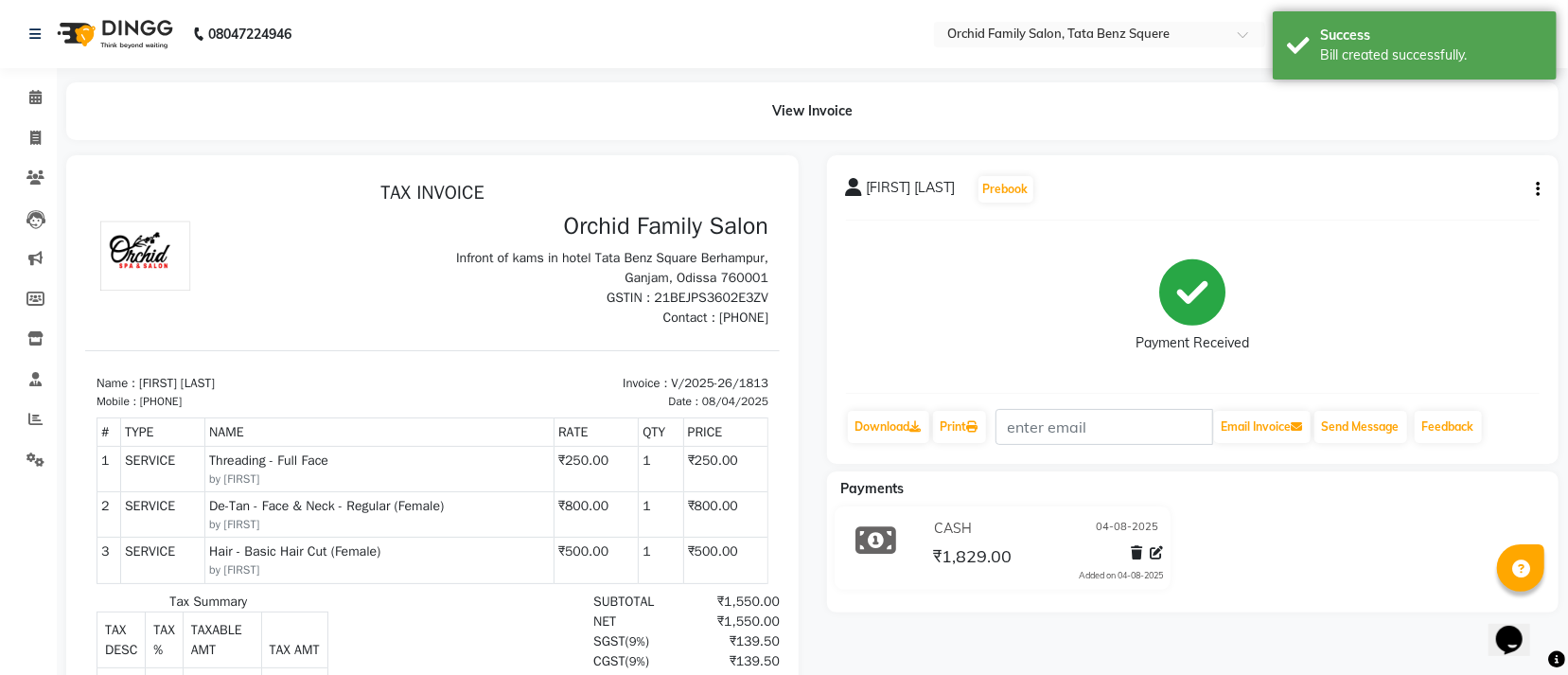 scroll, scrollTop: 0, scrollLeft: 0, axis: both 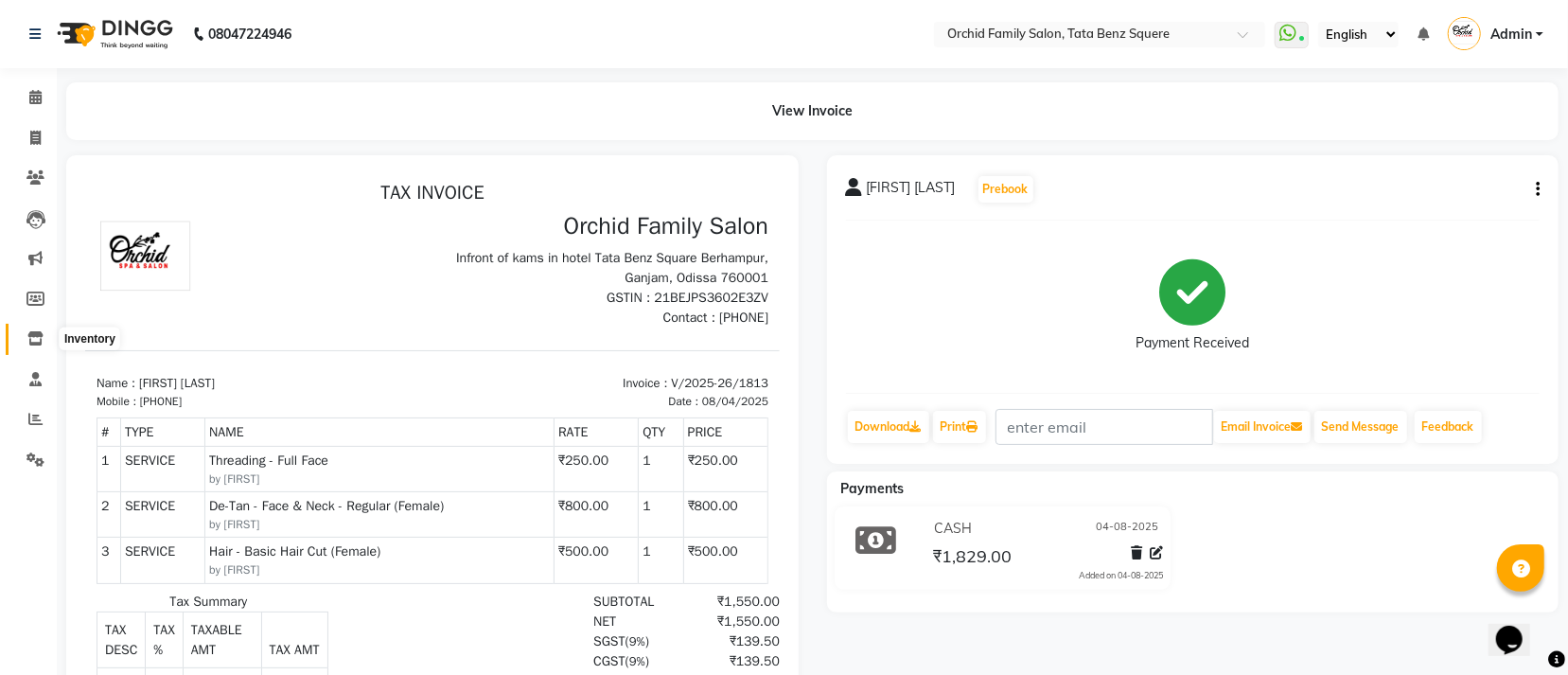 click 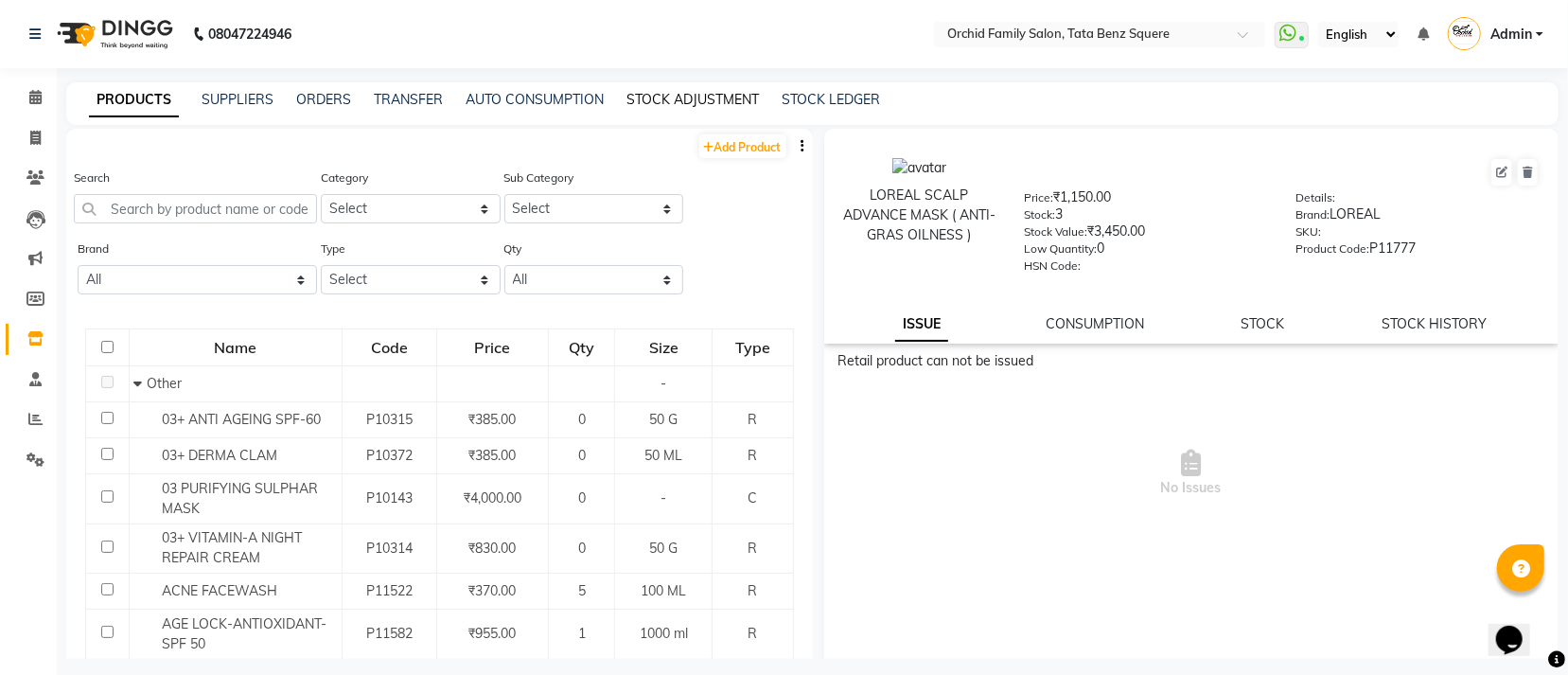 click on "STOCK ADJUSTMENT" 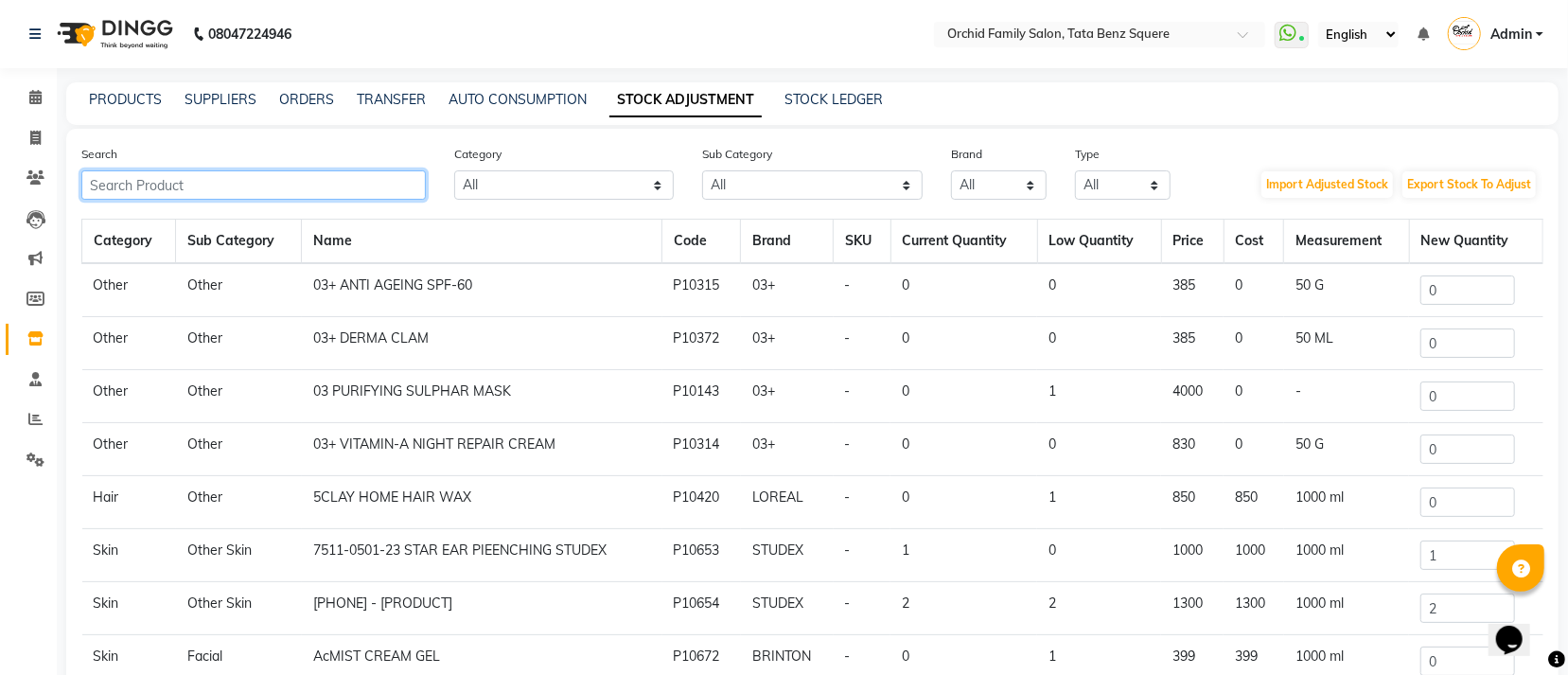 drag, startPoint x: 226, startPoint y: 179, endPoint x: 256, endPoint y: 221, distance: 51.613952 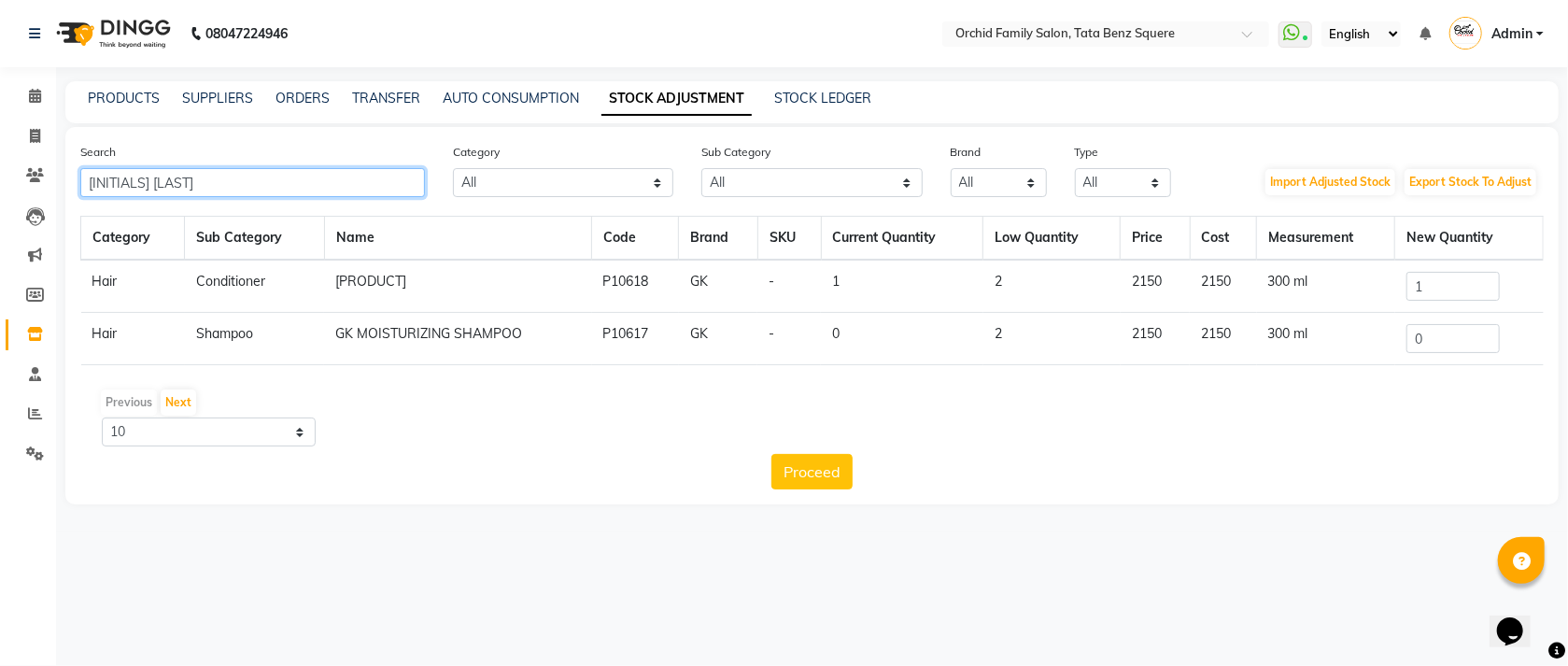 type on "GK MOI" 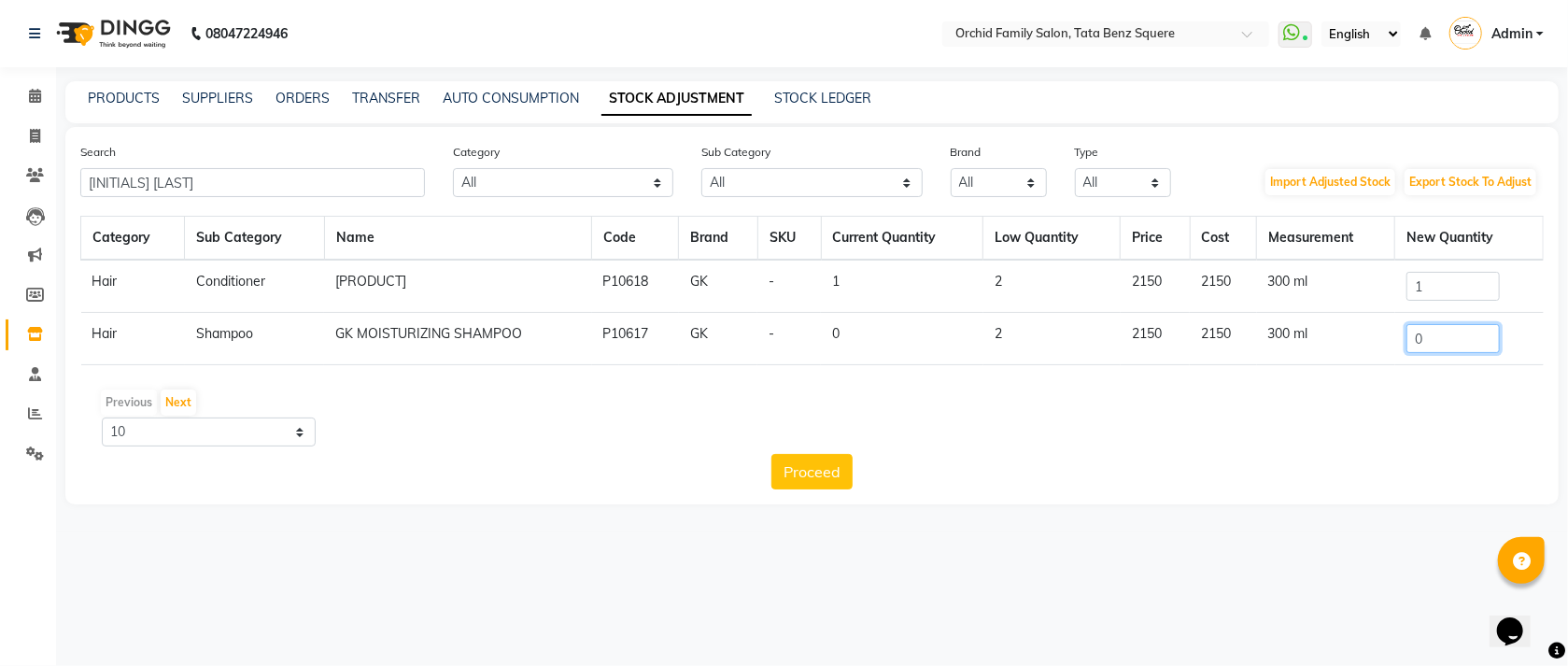 click on "0" 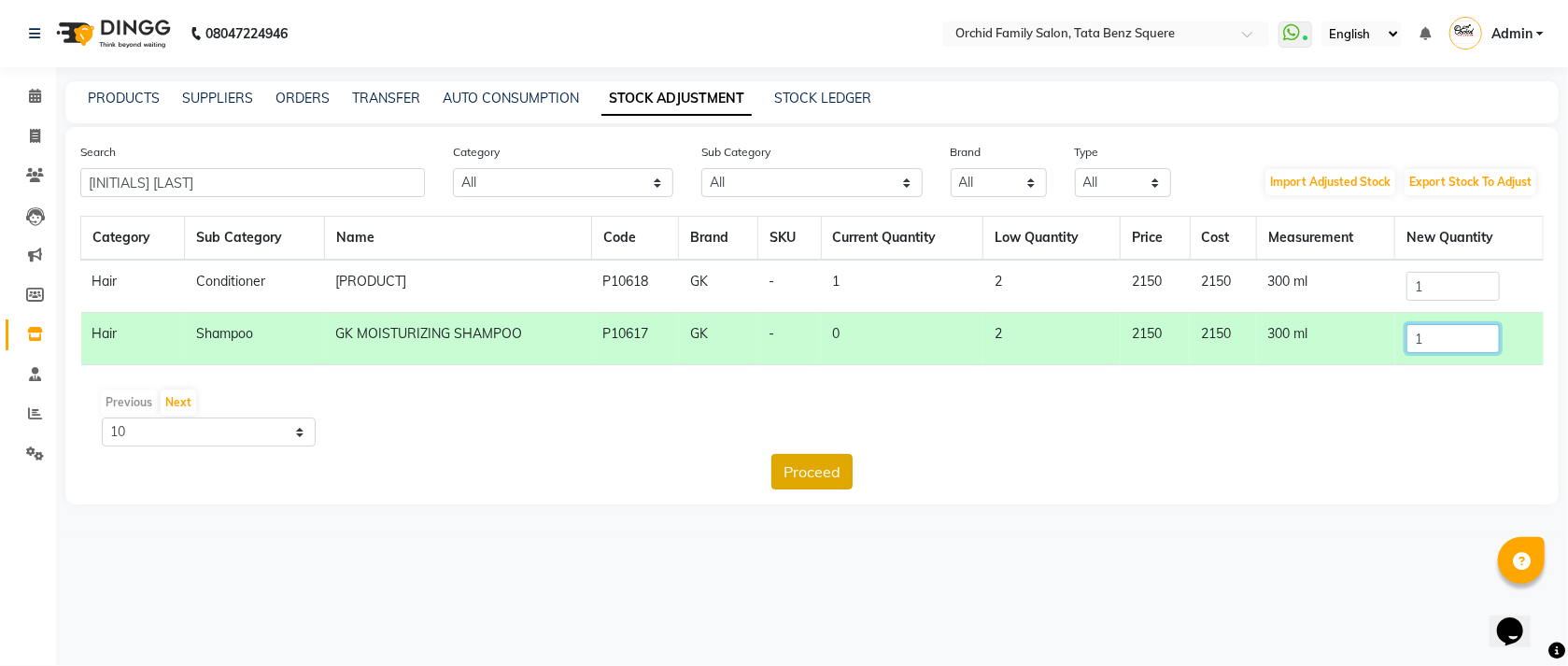 type on "1" 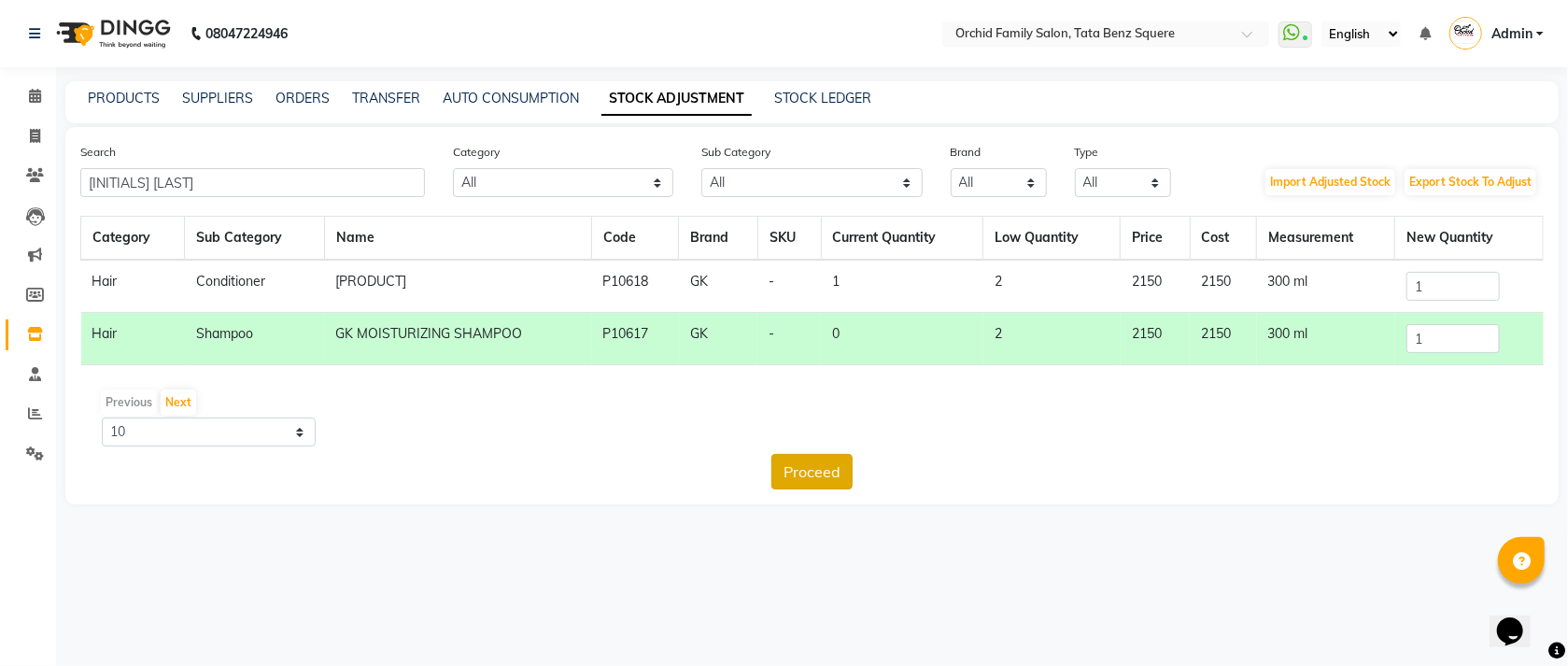 click on "Proceed" 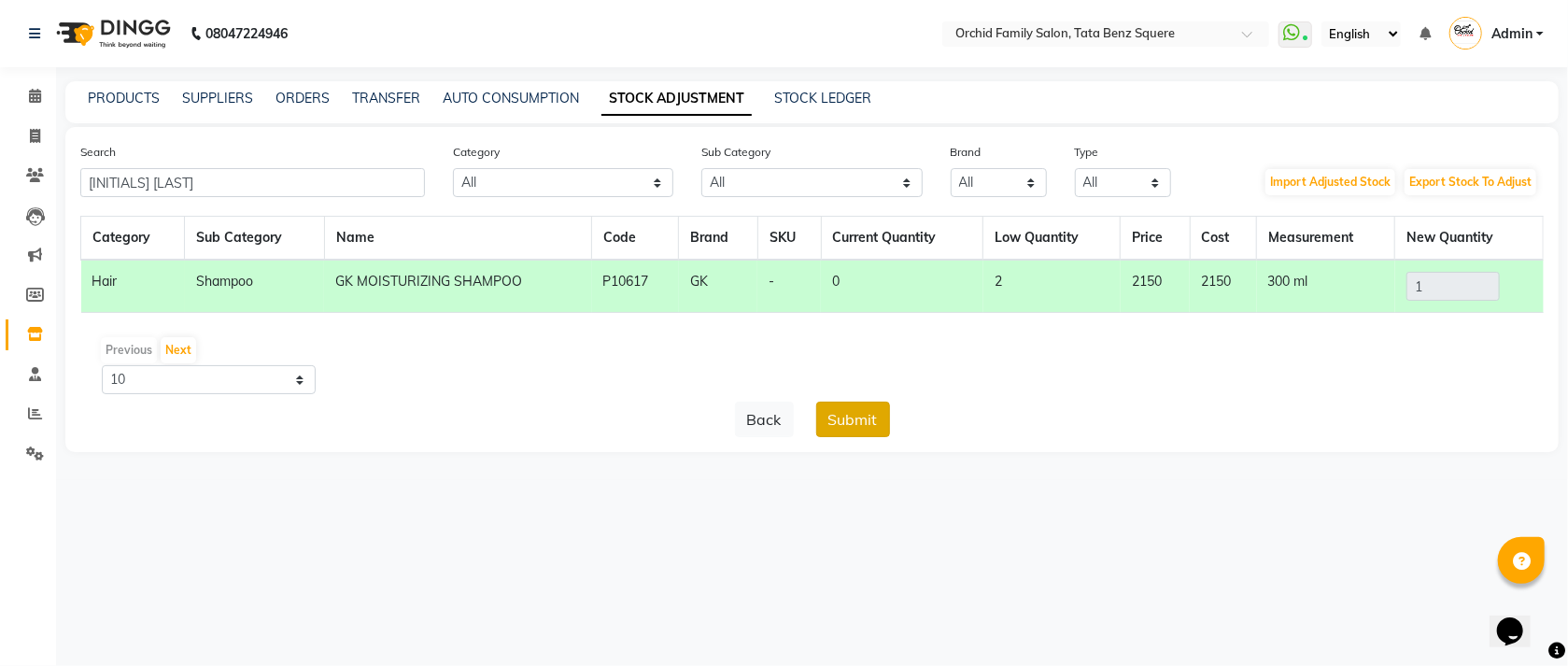 click on "Submit" 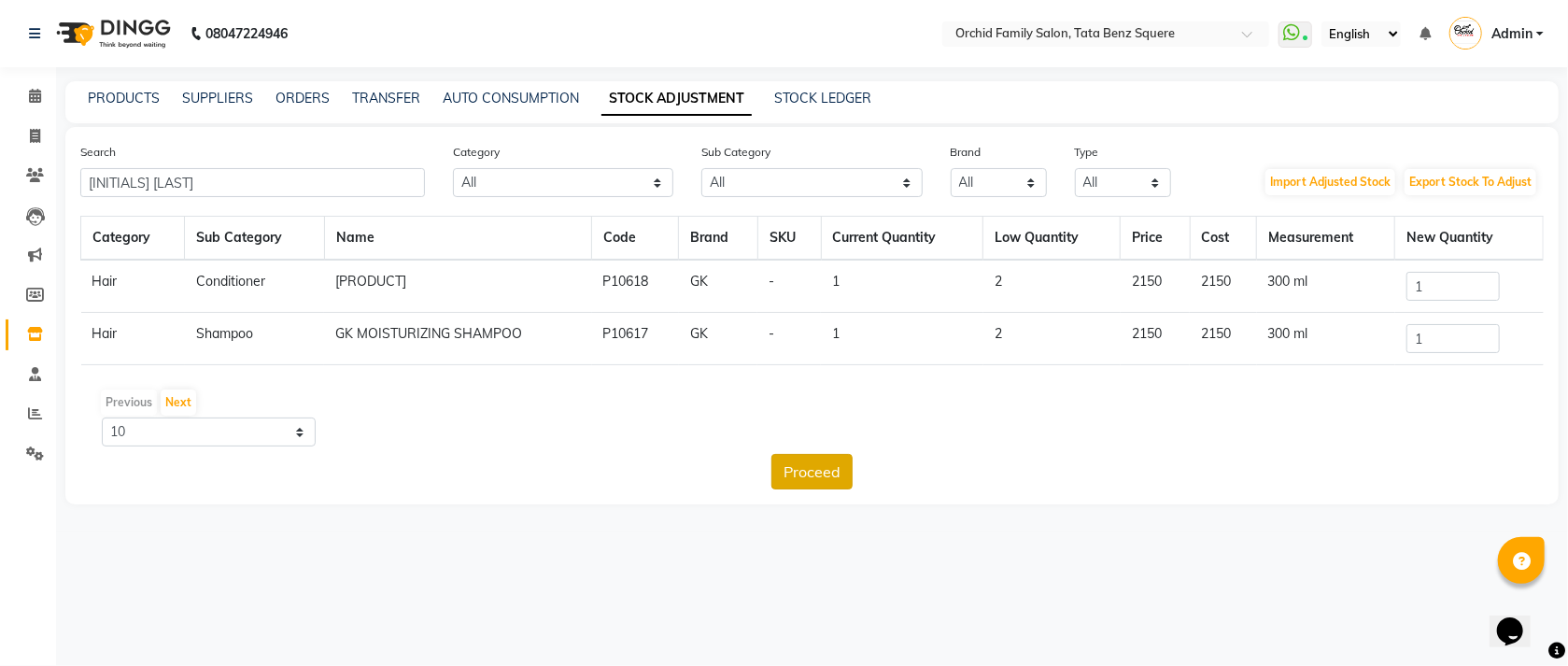 click on "Proceed" 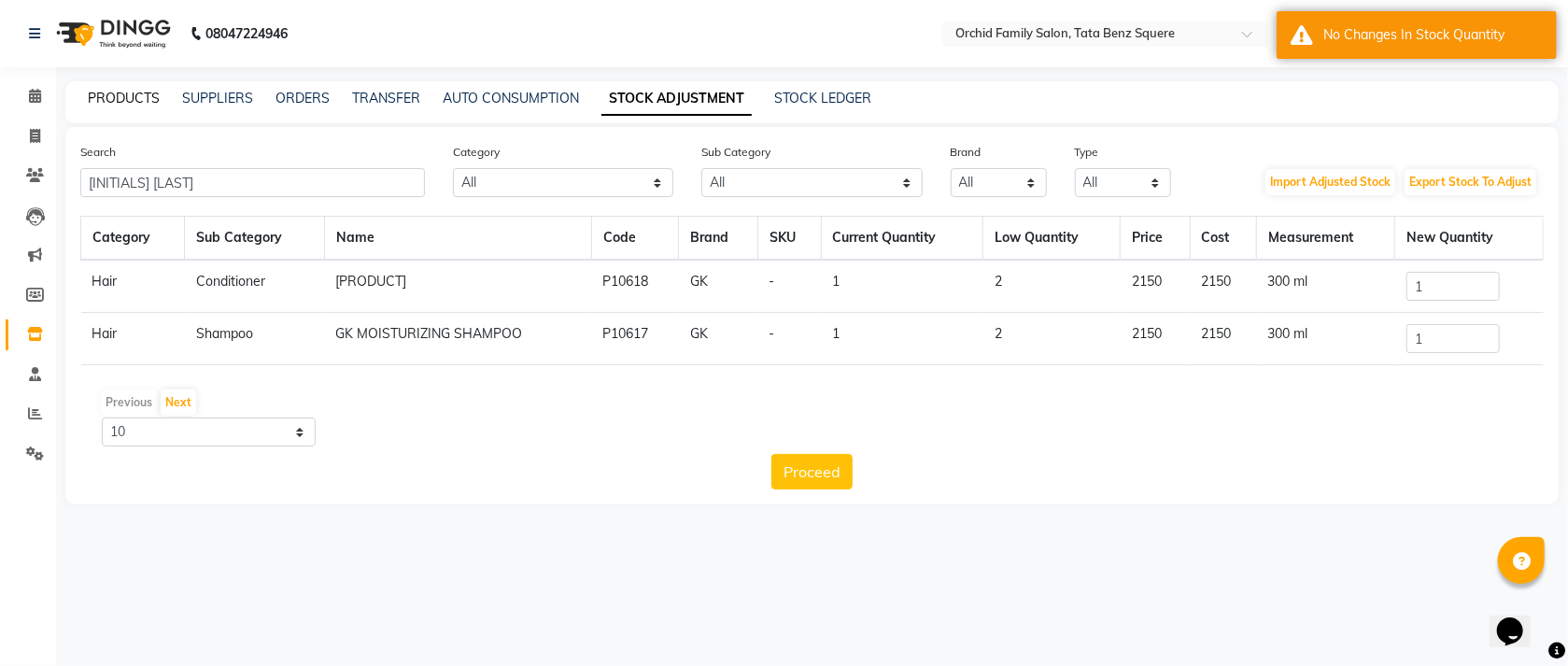 click on "PRODUCTS" 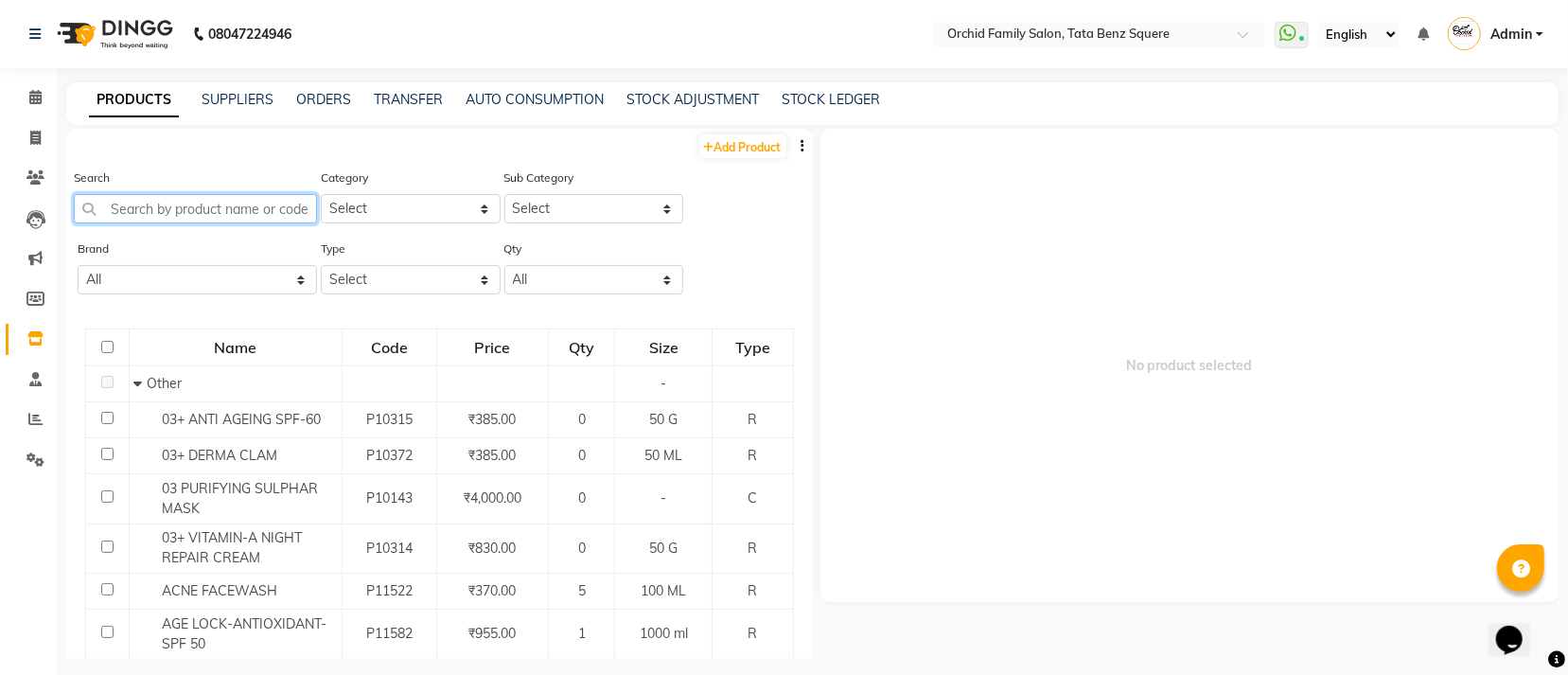 click 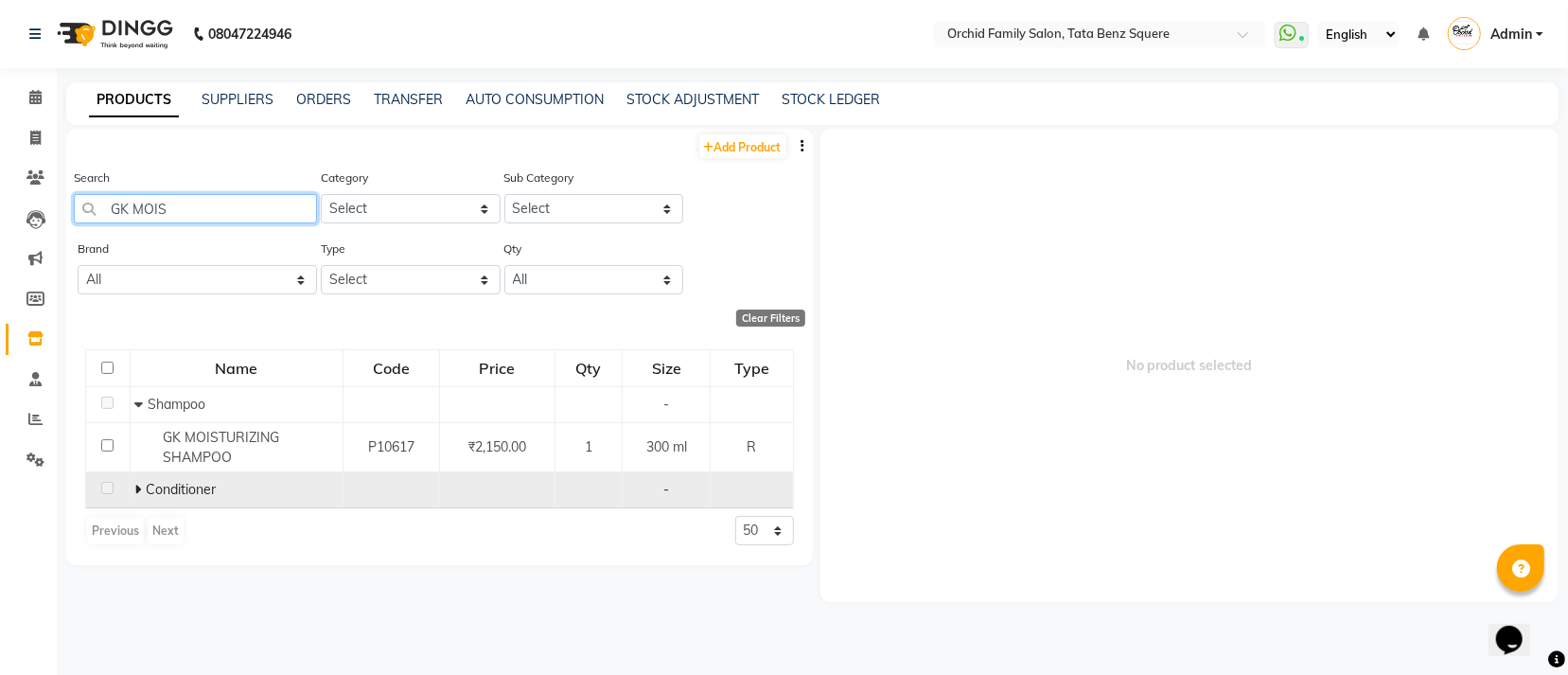type on "GK MOIS" 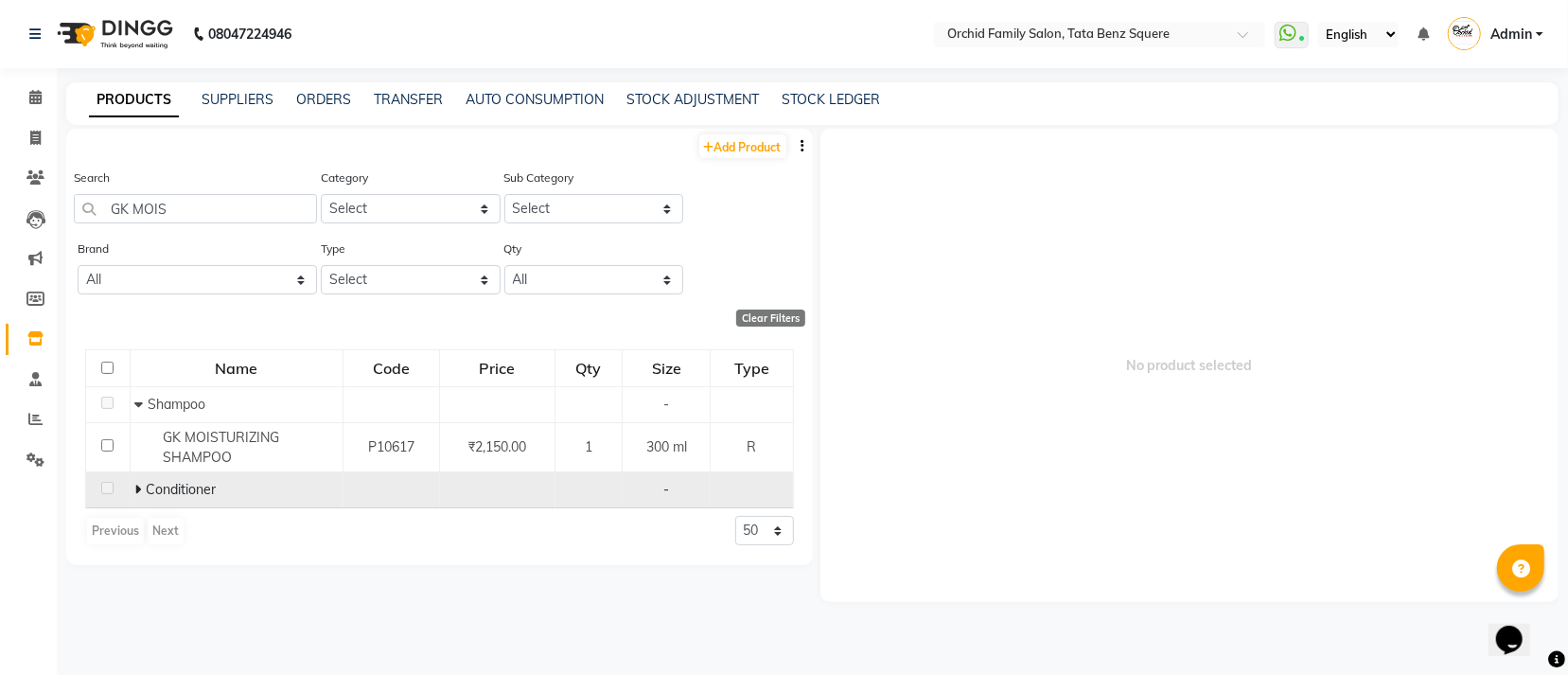 click 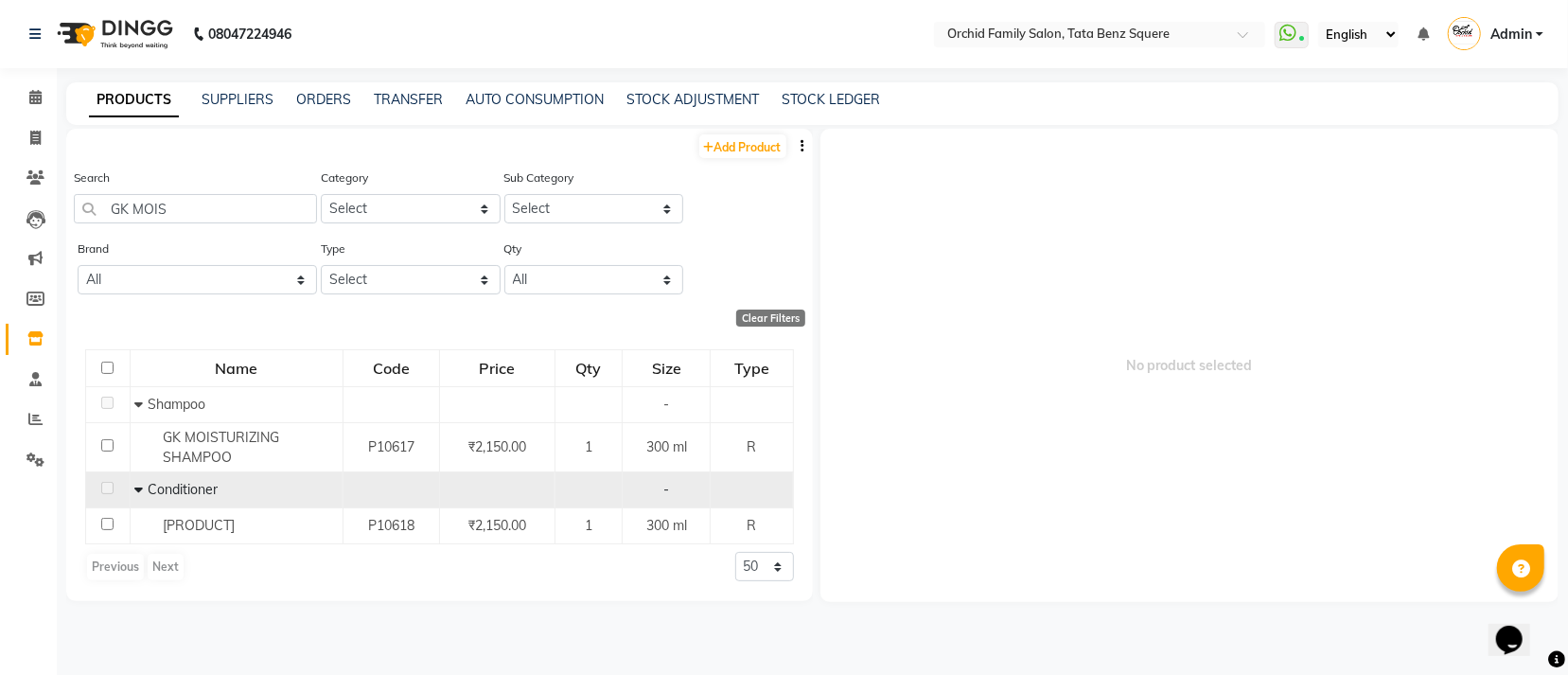 scroll, scrollTop: 11, scrollLeft: 0, axis: vertical 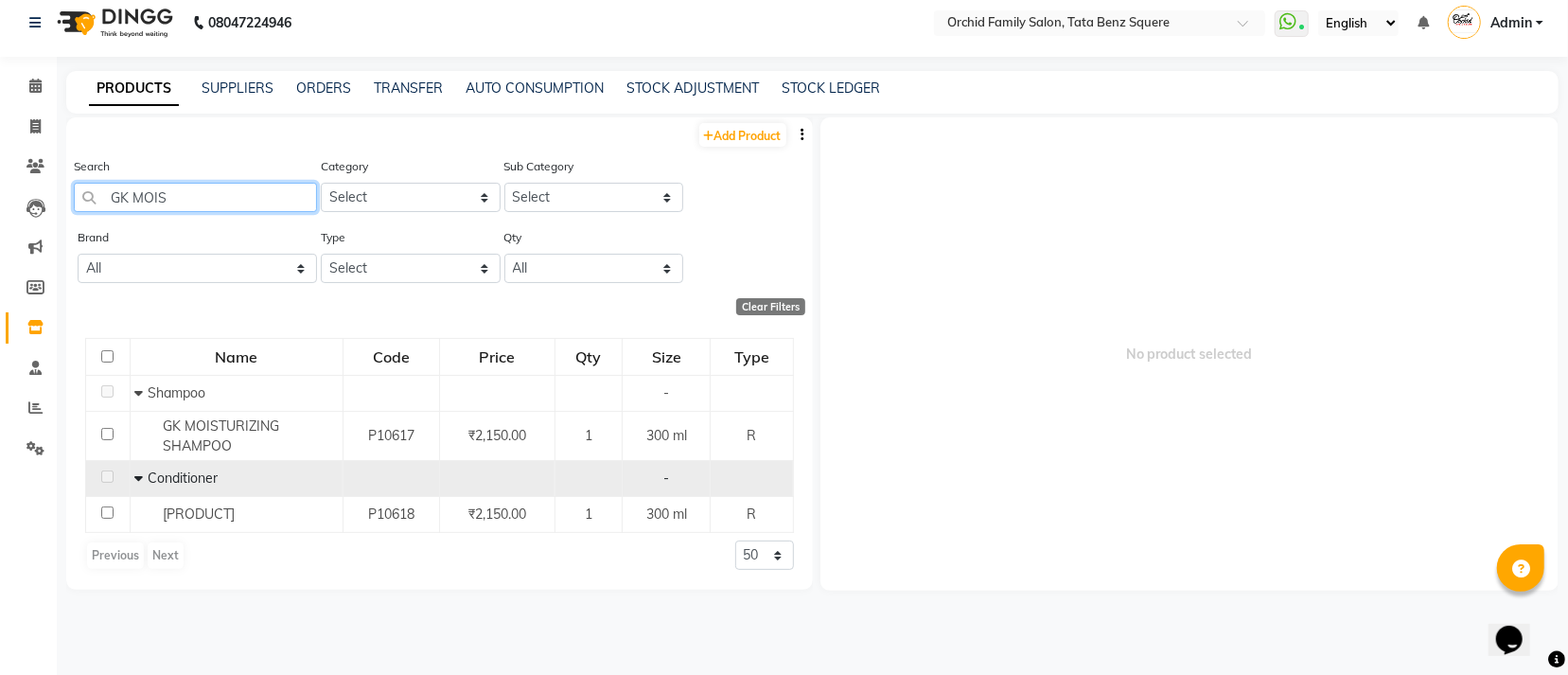 click on "GK MOIS" 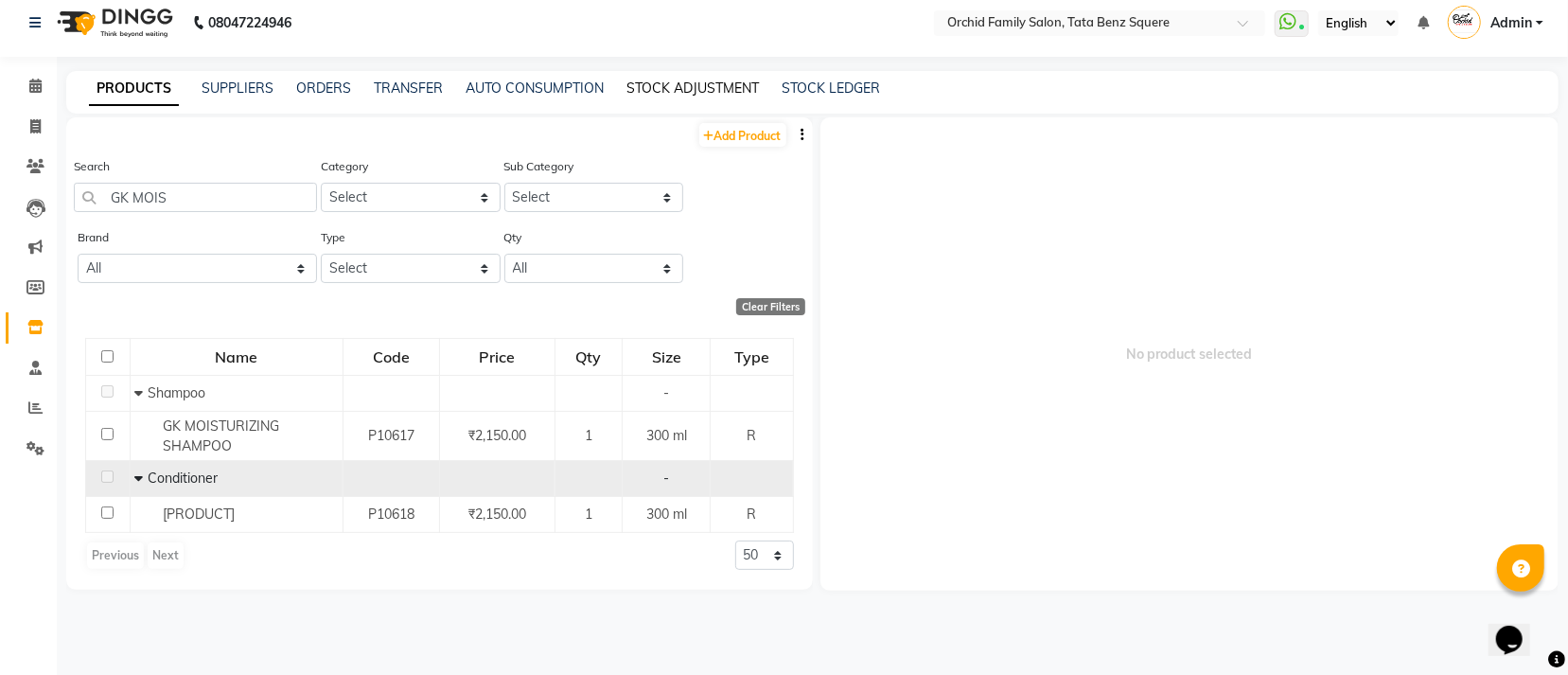 click on "STOCK ADJUSTMENT" 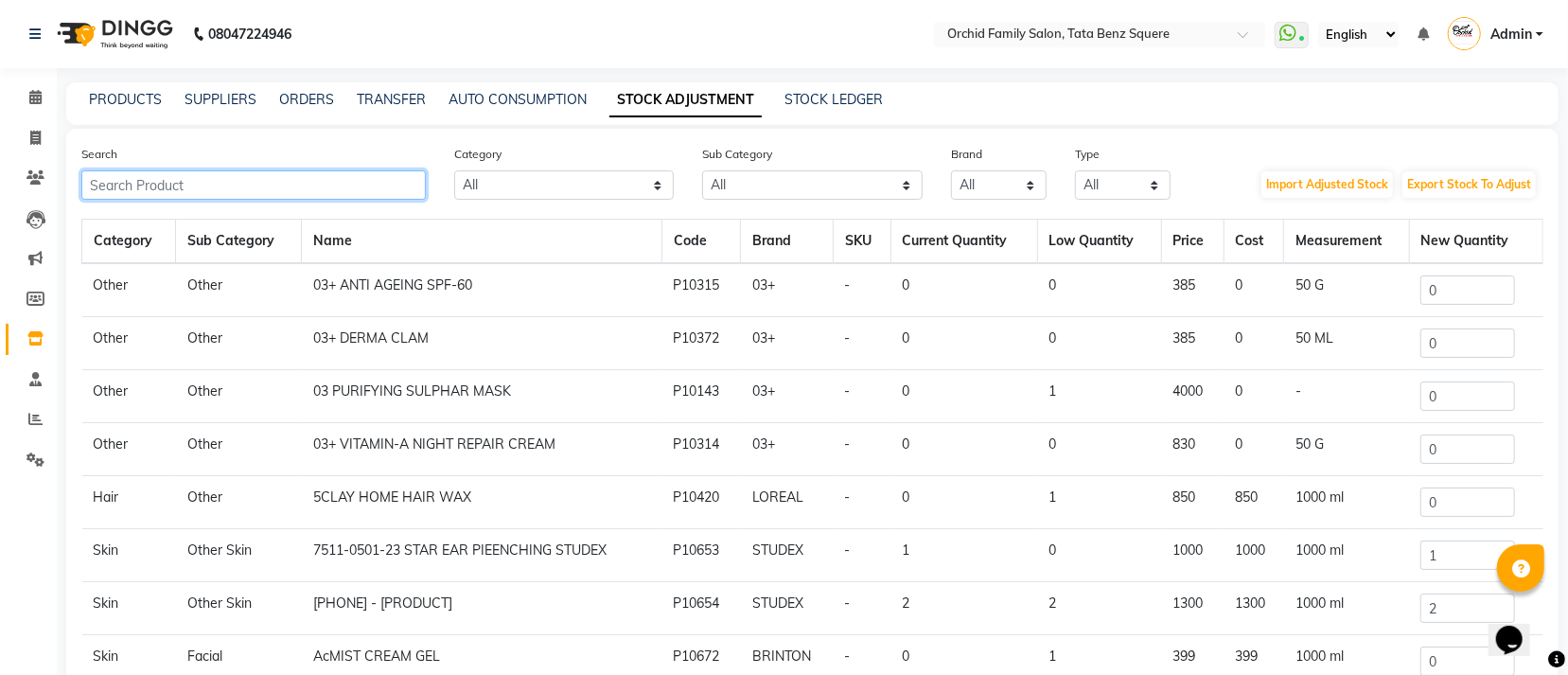 click 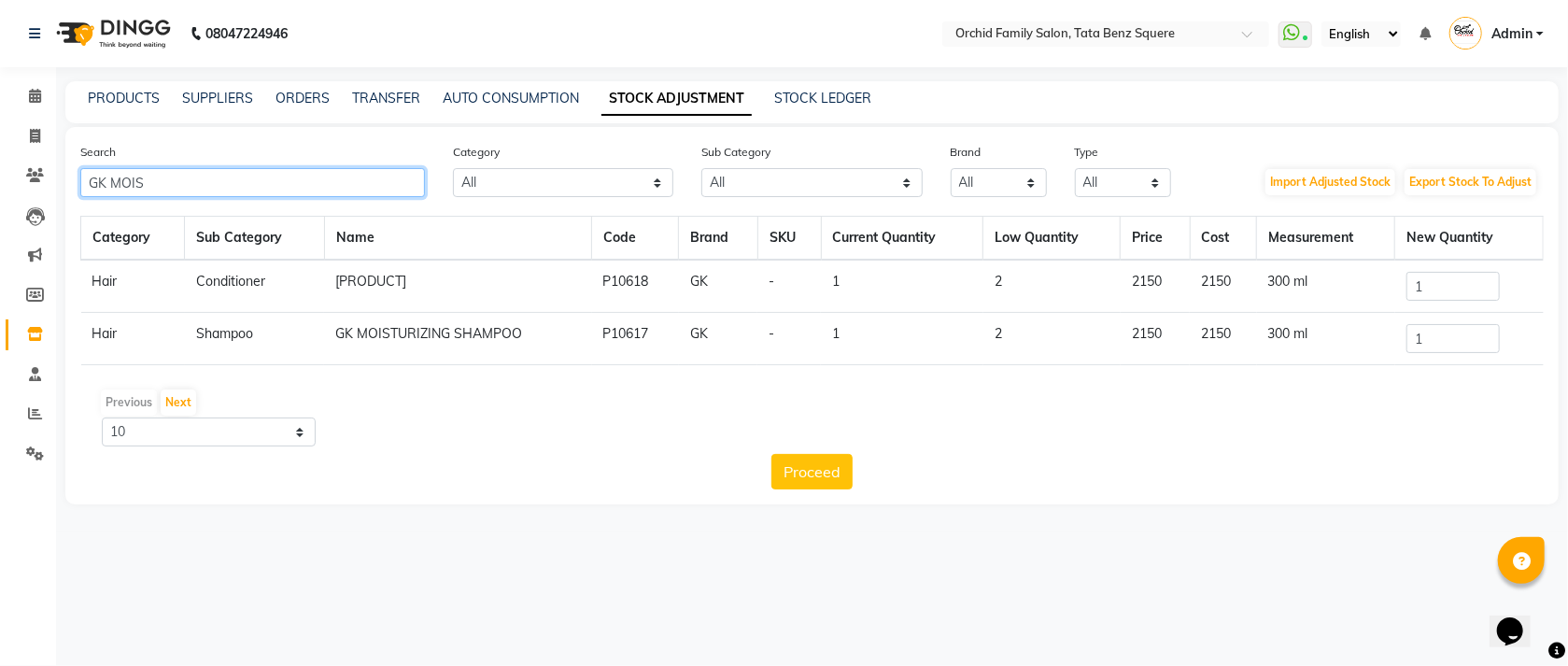 type on "GK MOIS" 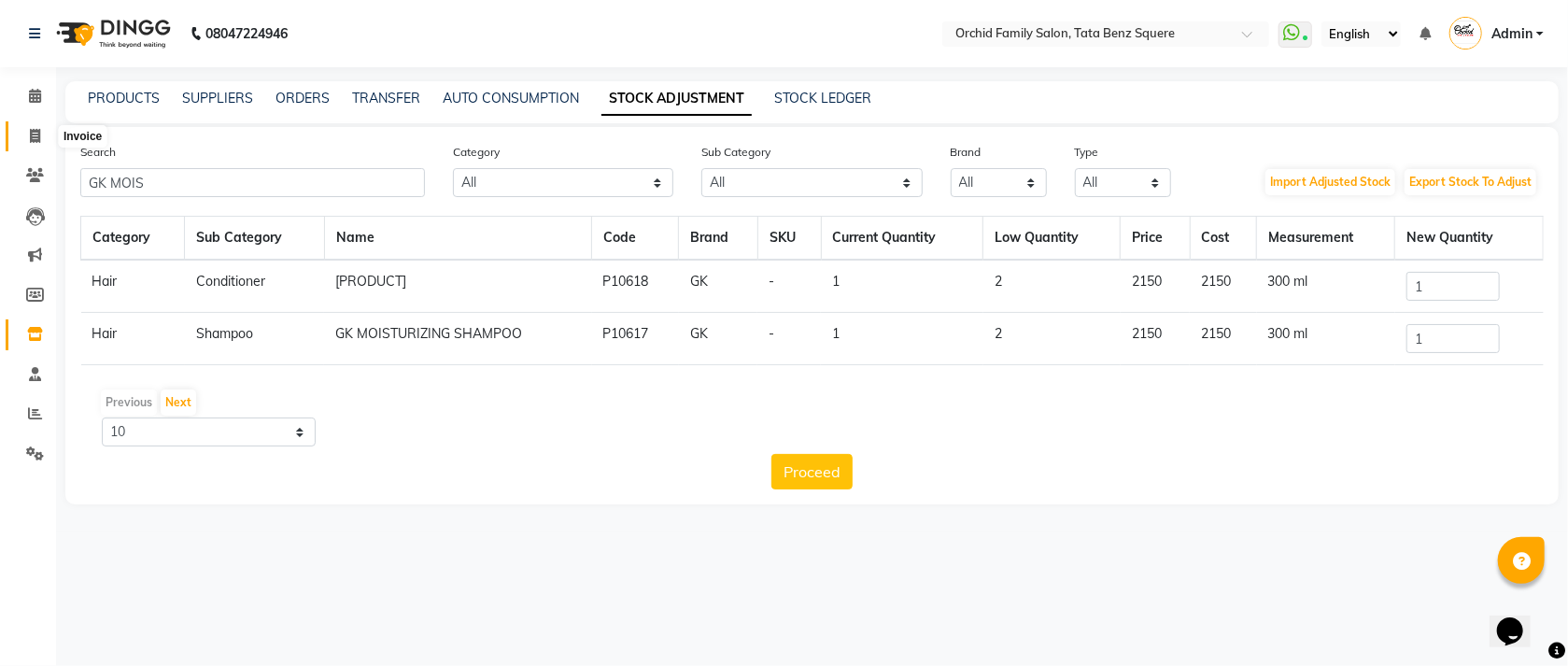 click 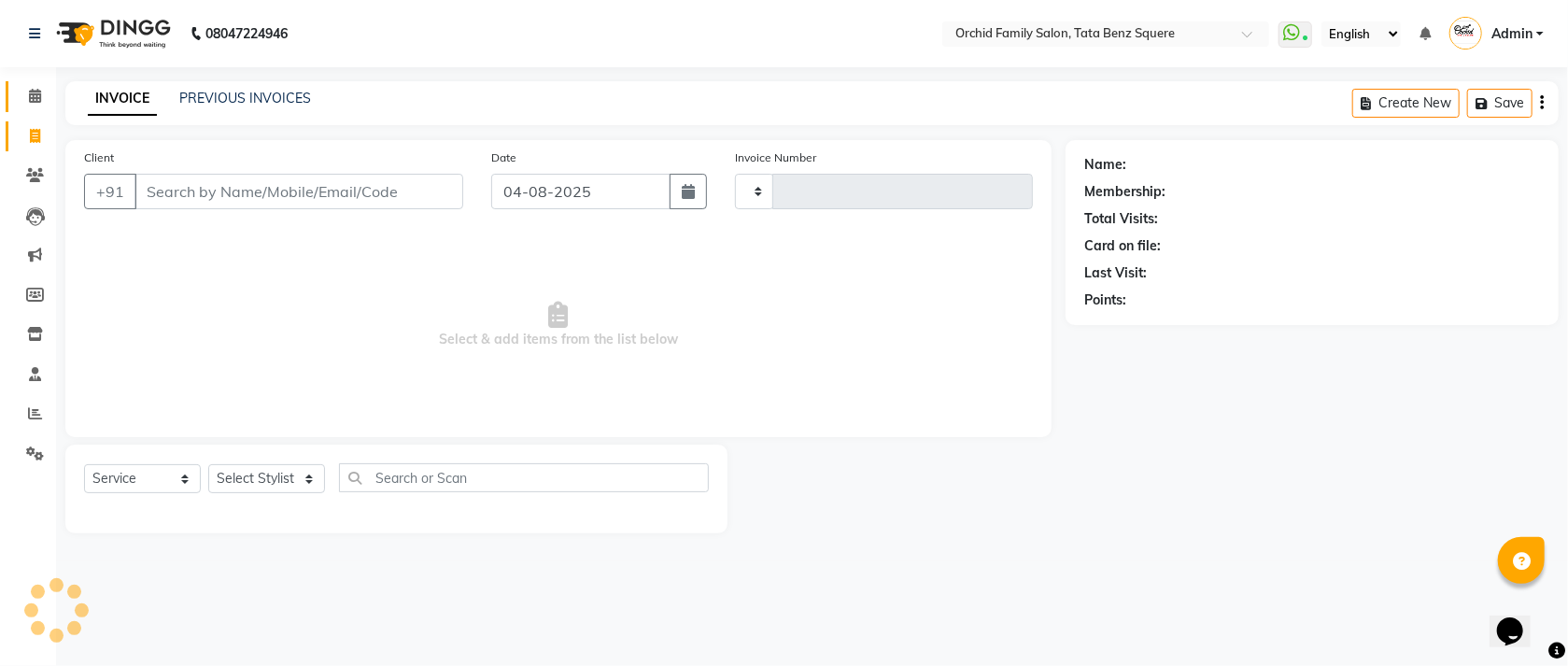 type on "1814" 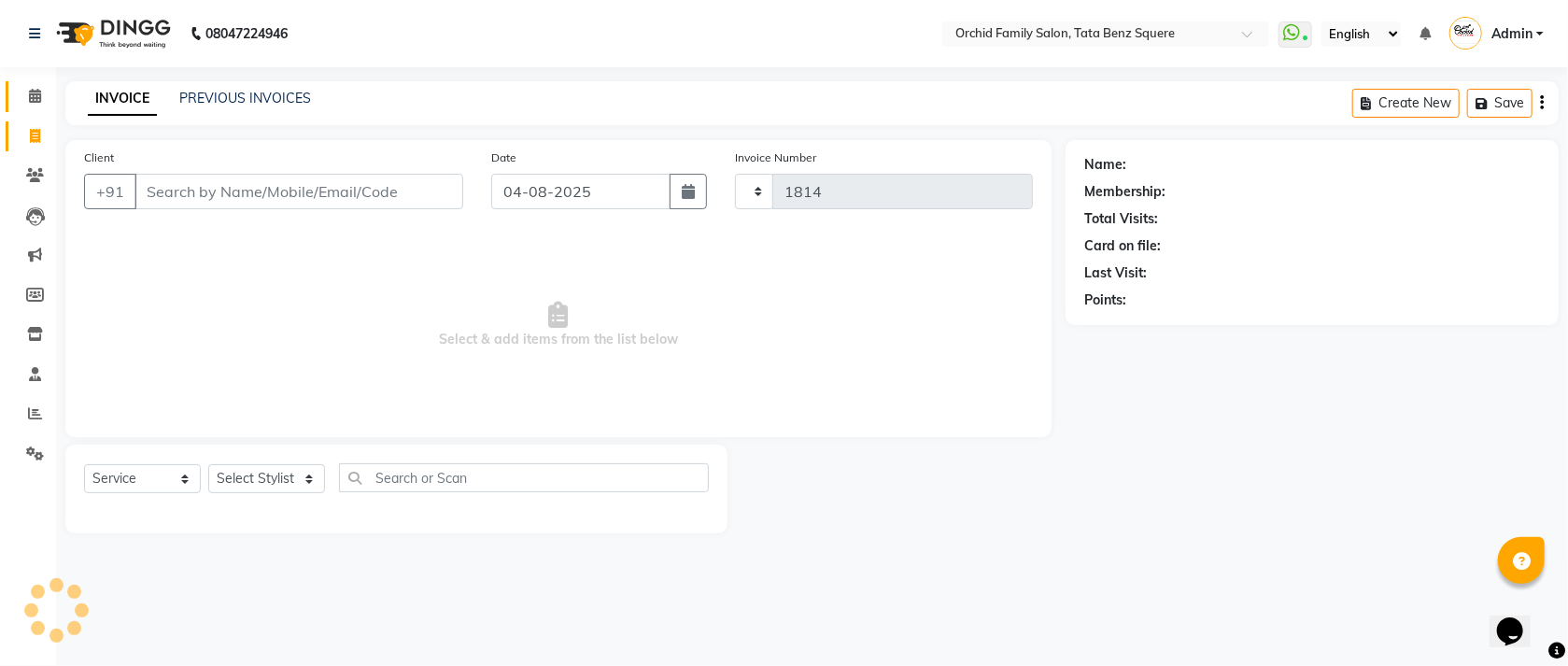 select on "107" 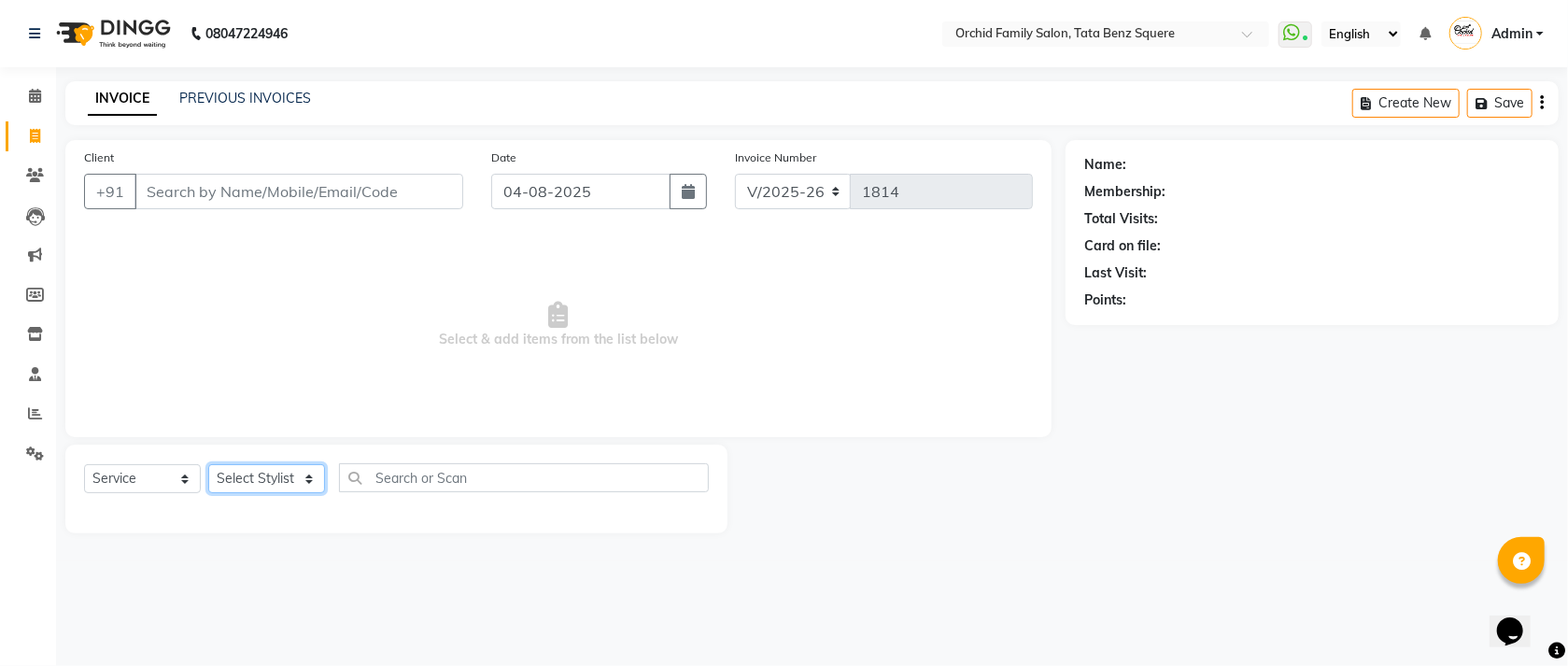 click on "Select Stylist Accountant AJAYA AMAR BHARATI BINDIYA JHUMA KALYANI SATAPATHY KRISHNA PRANTI SANDHYA SANJUKTA SOMYA SONU KUMAR Staff SUDAM SUNITA" 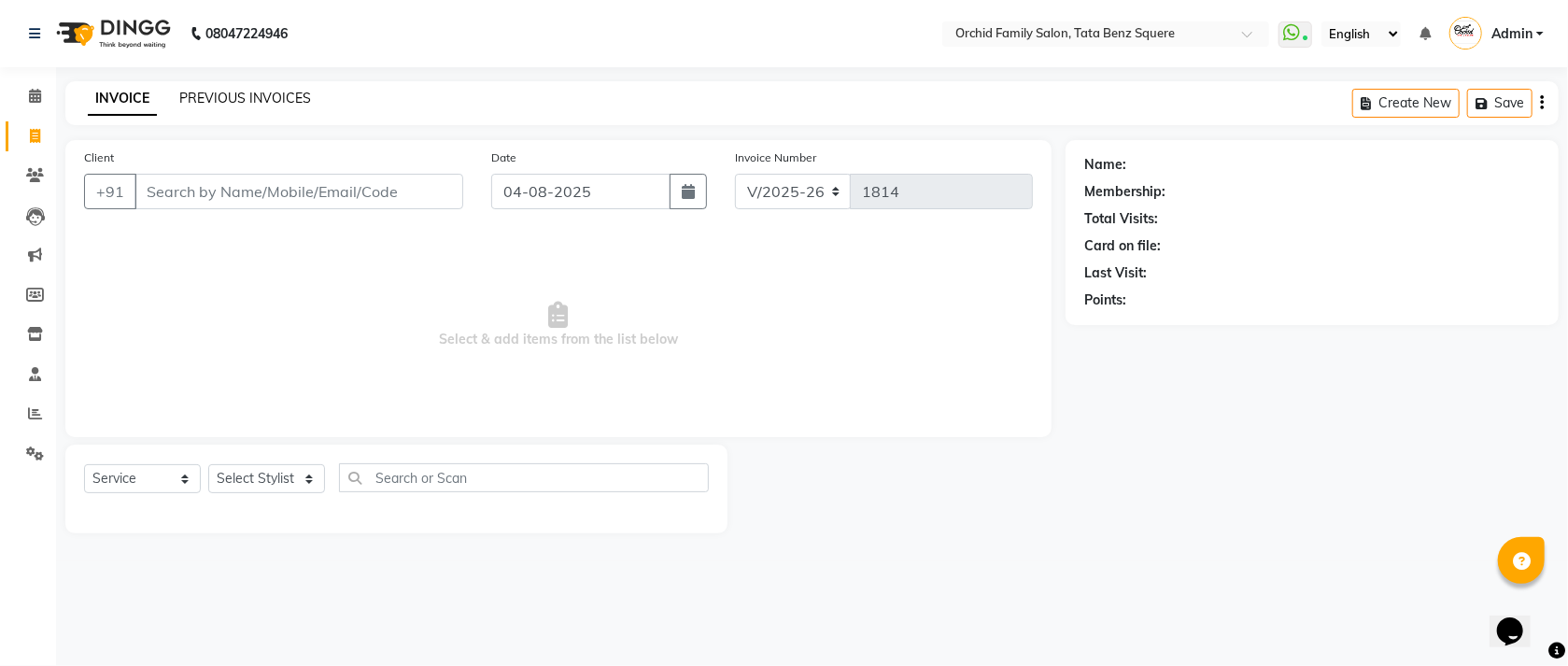 click on "PREVIOUS INVOICES" 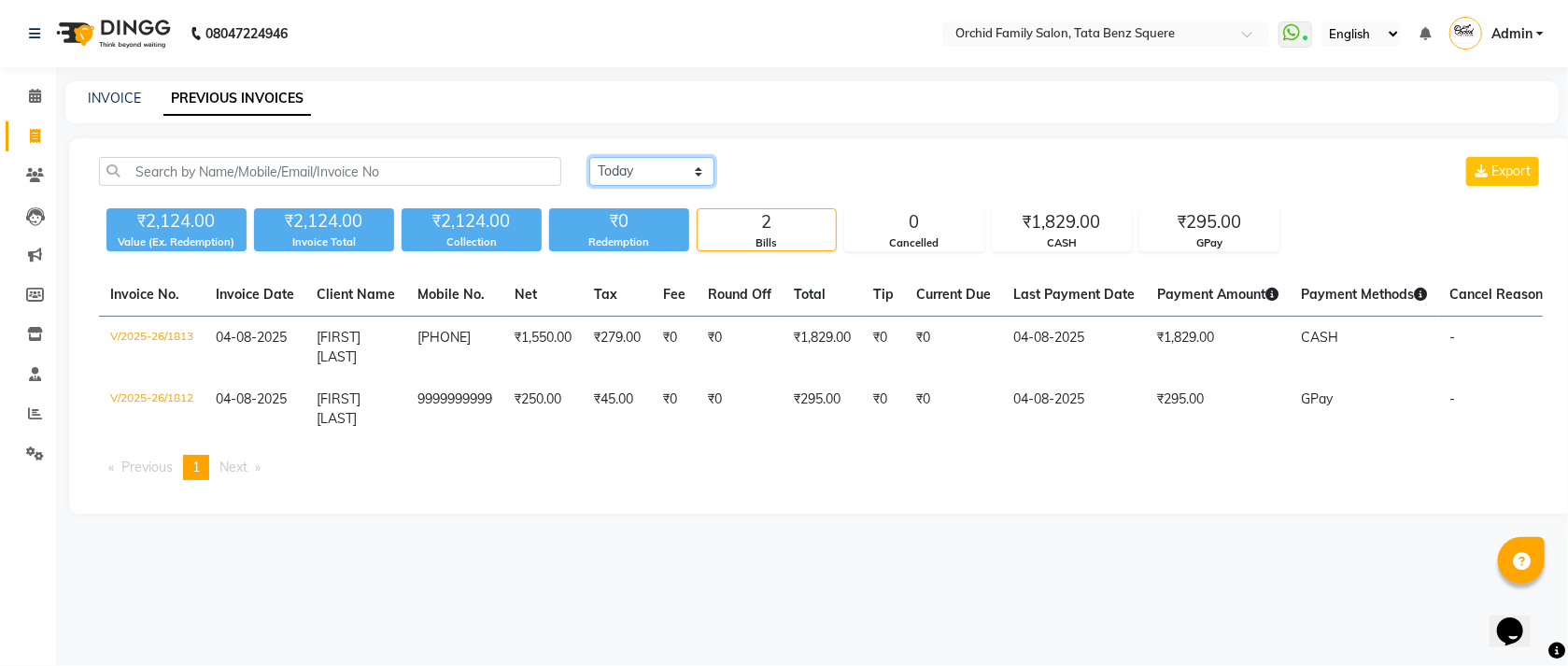 click on "Today Yesterday Custom Range" 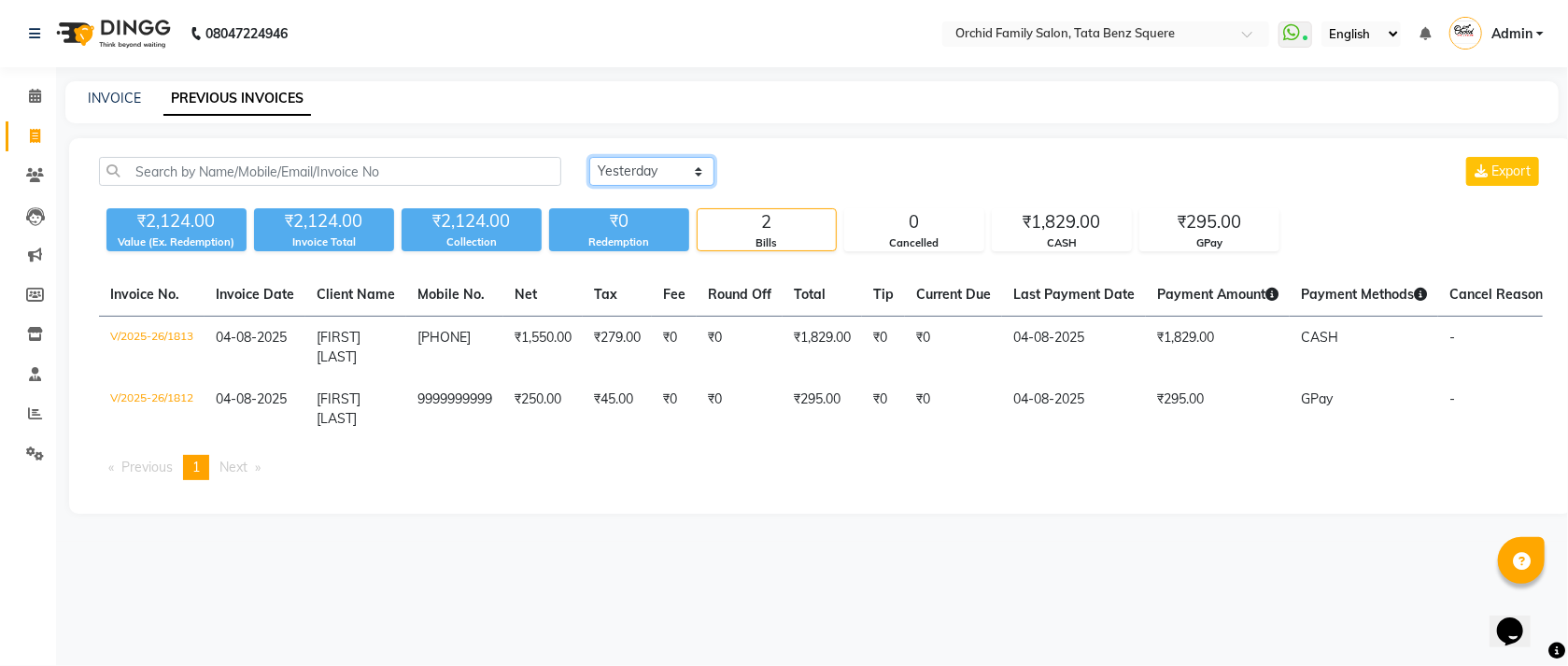 click on "Today Yesterday Custom Range" 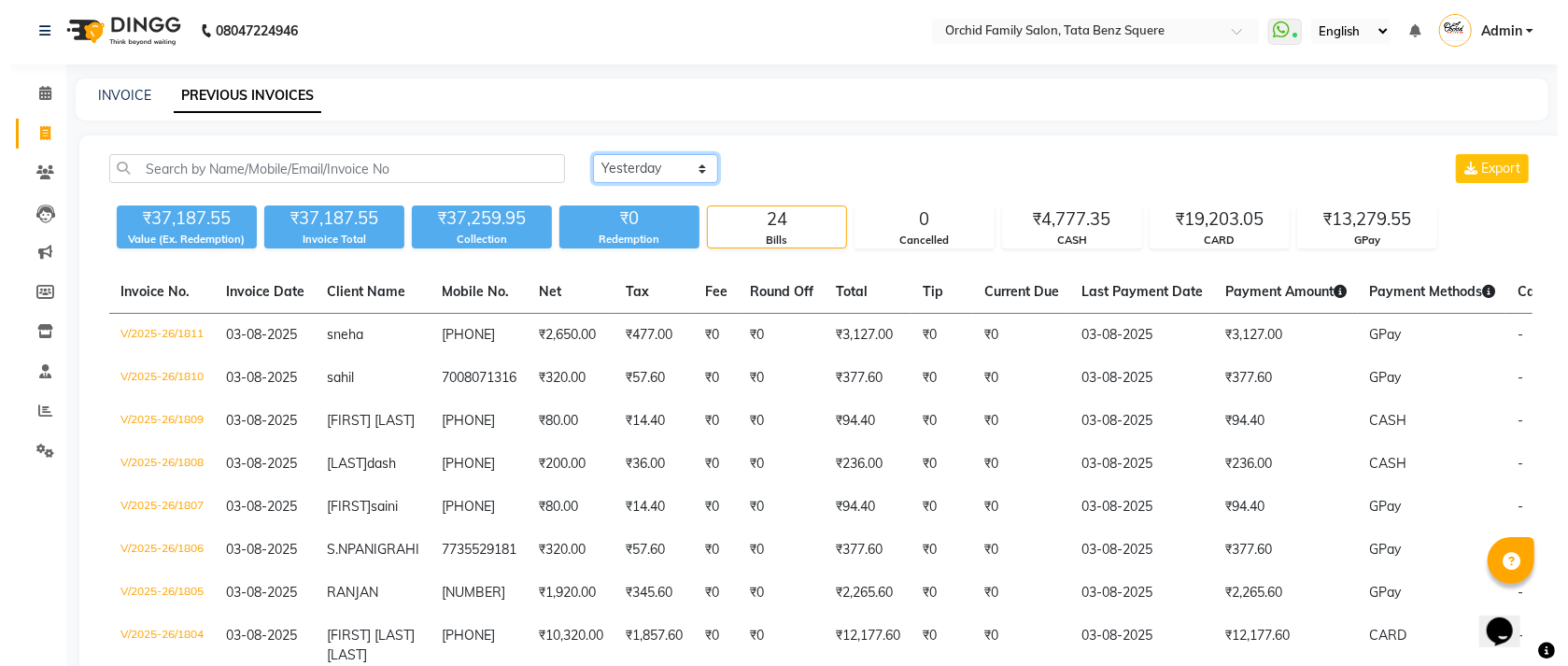 scroll, scrollTop: 0, scrollLeft: 0, axis: both 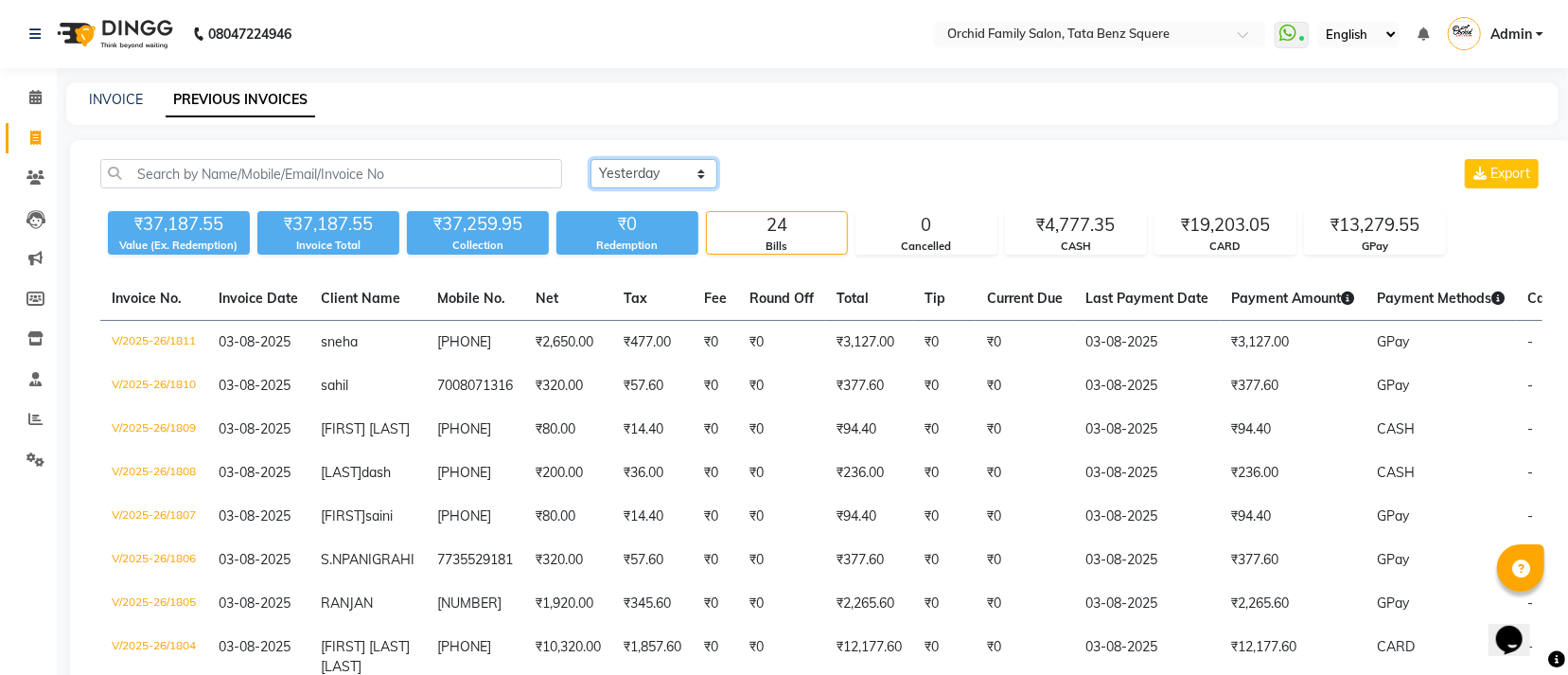click on "Today Yesterday Custom Range" 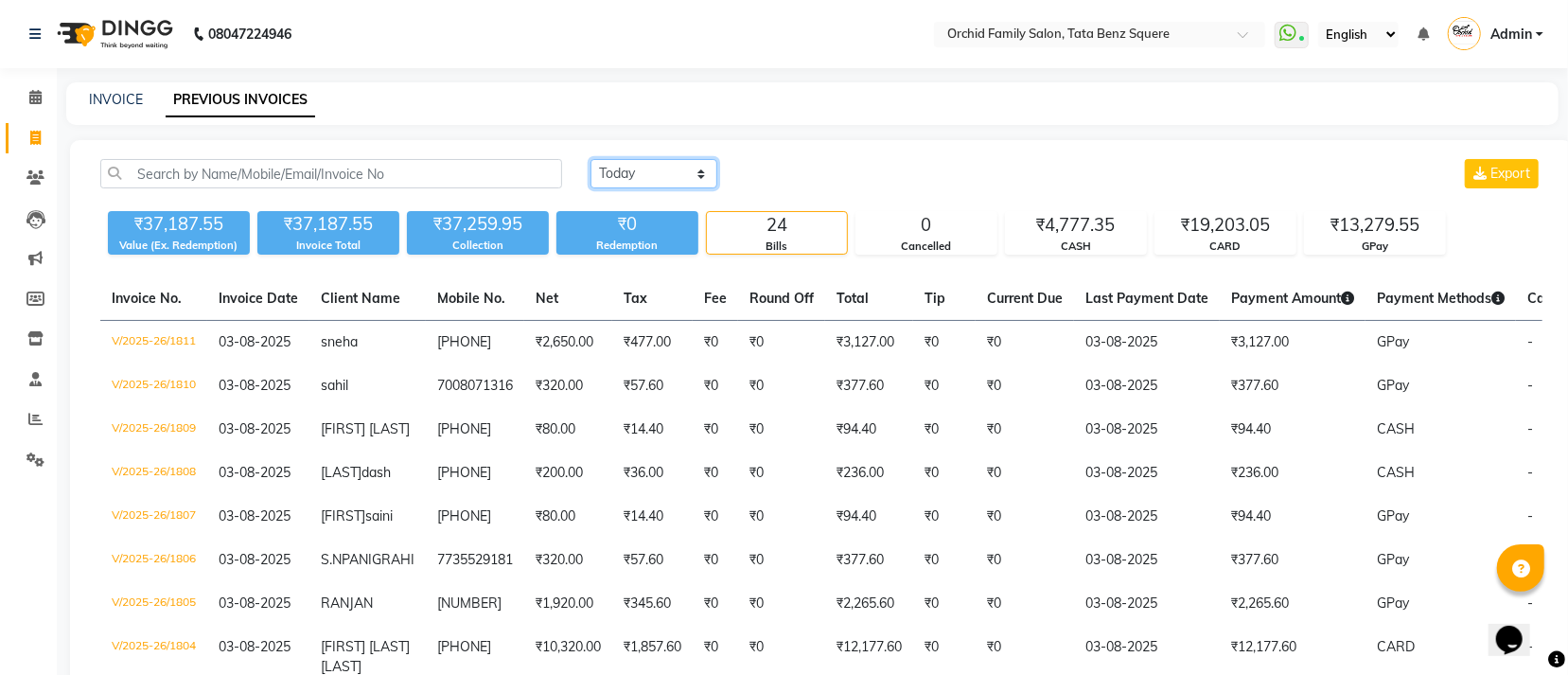 click on "Today Yesterday Custom Range" 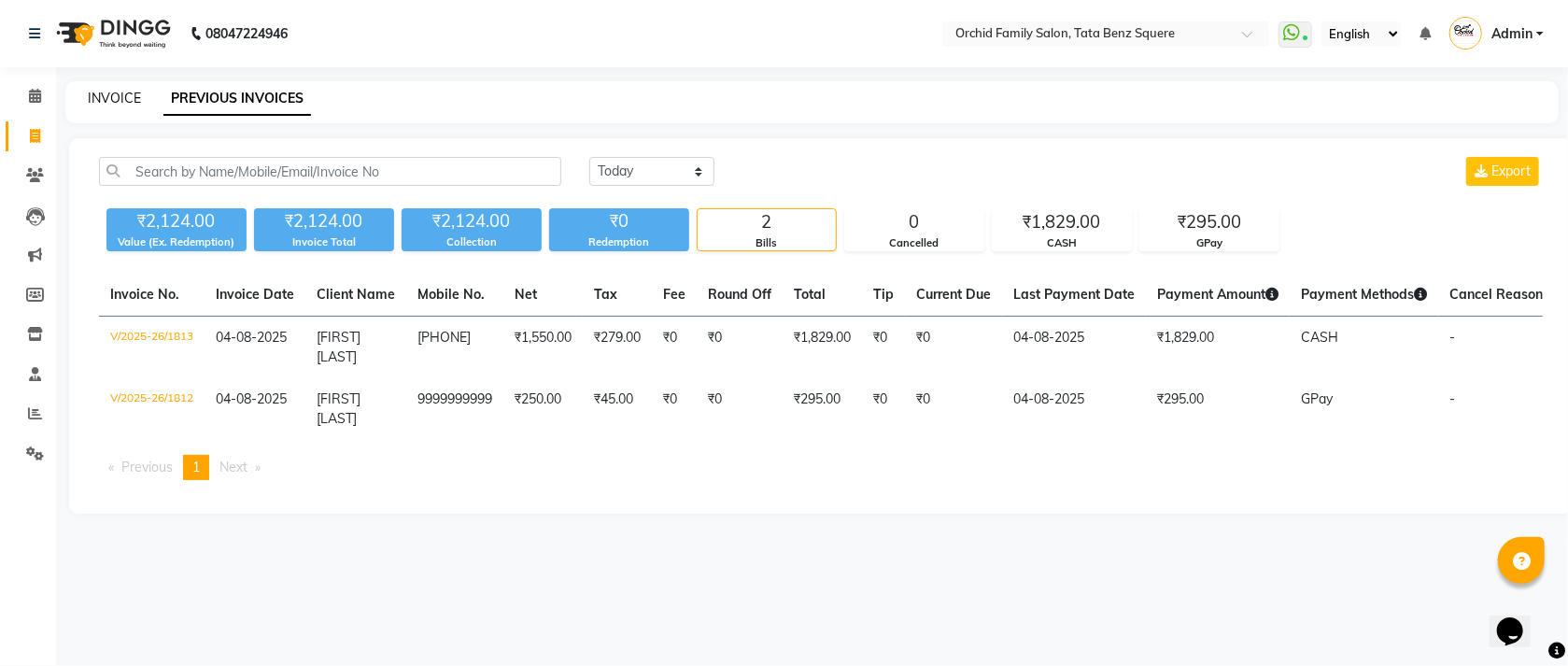 click on "INVOICE" 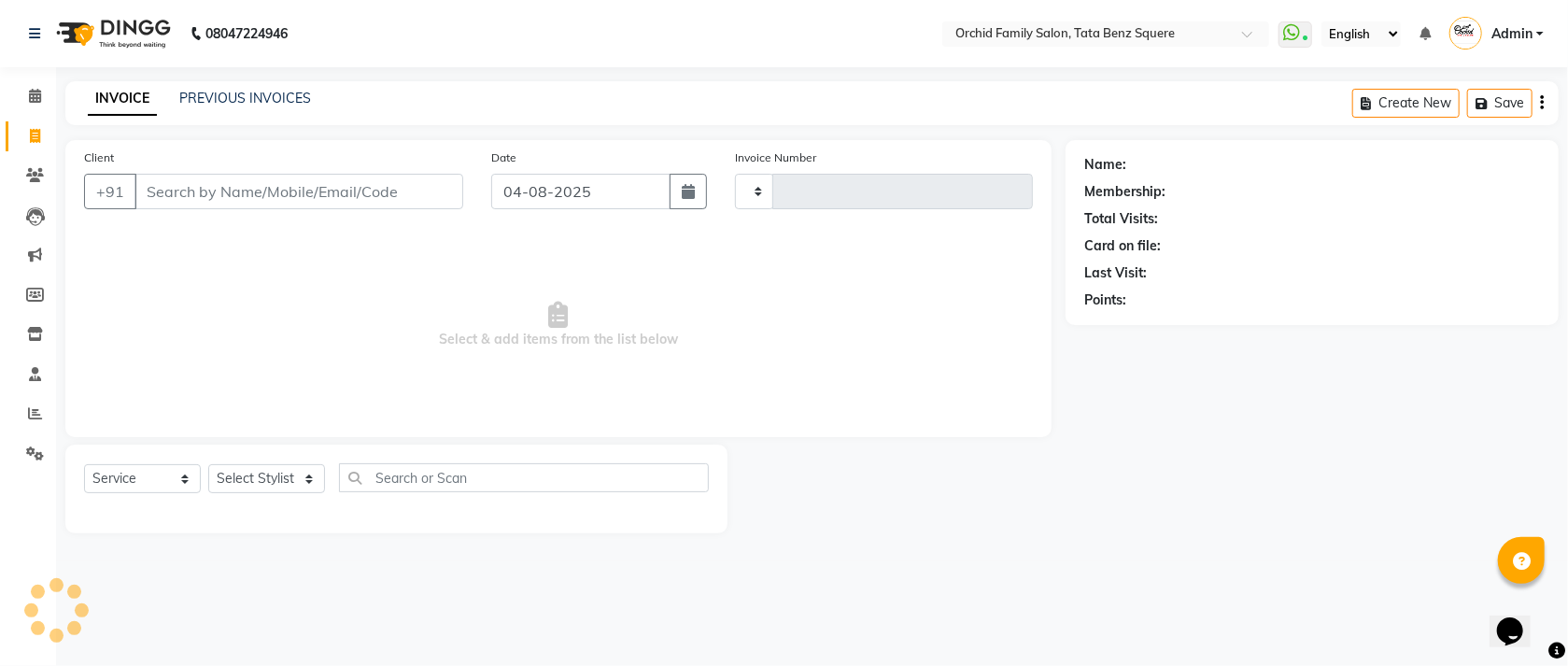 type on "1816" 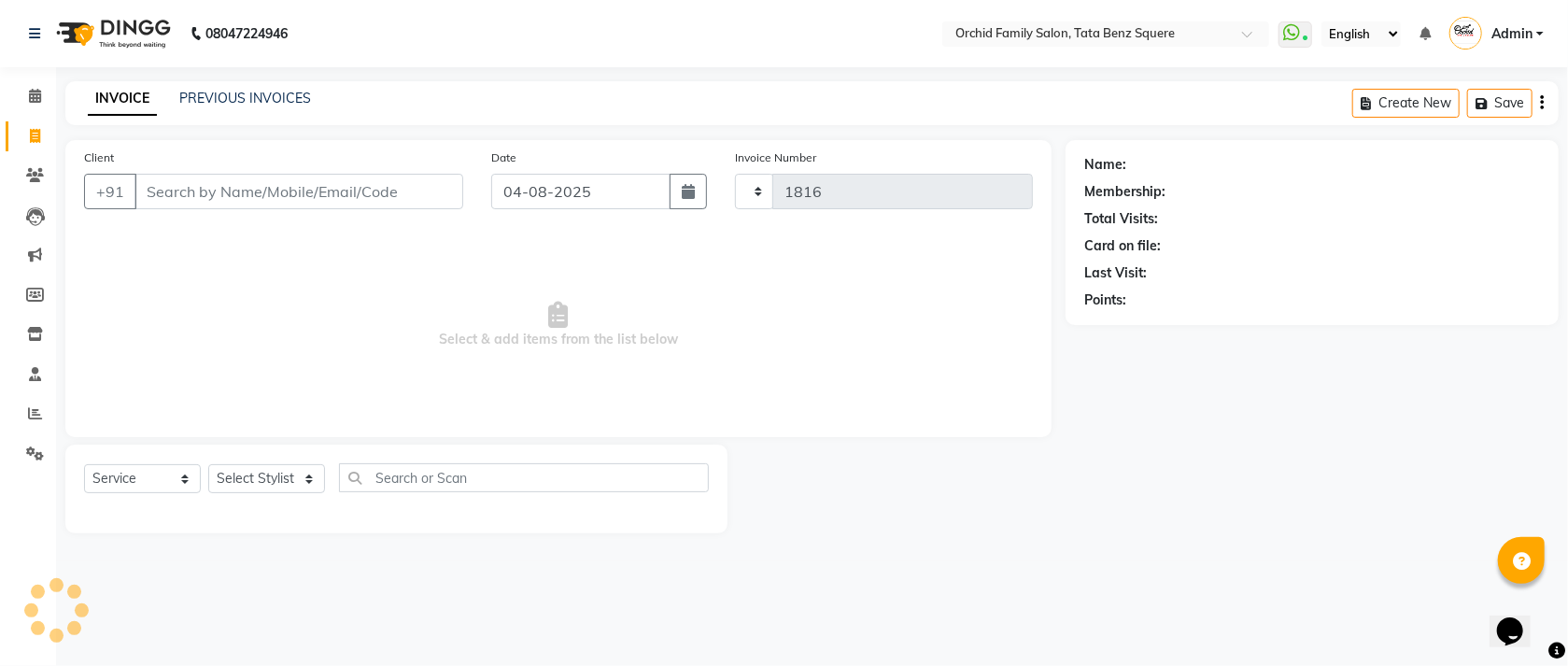 select on "107" 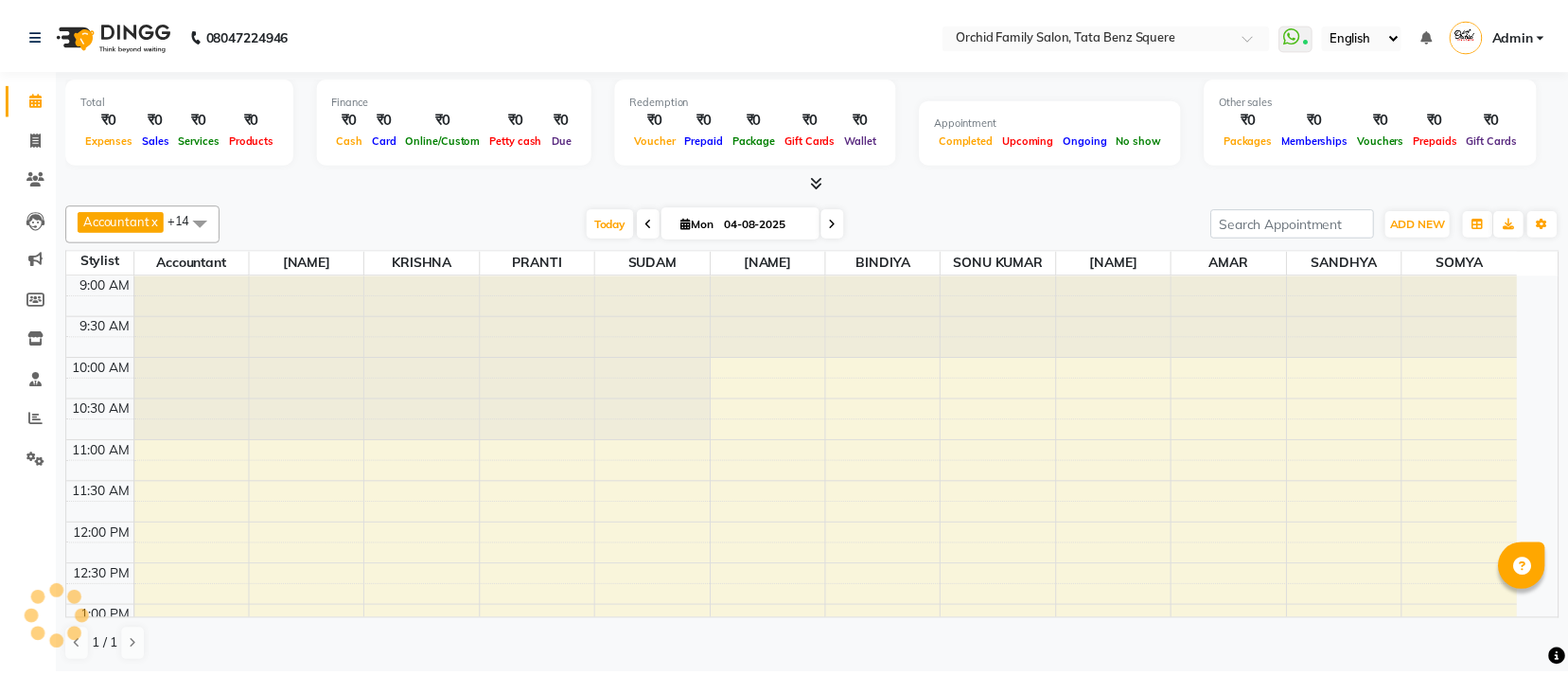 scroll, scrollTop: 0, scrollLeft: 0, axis: both 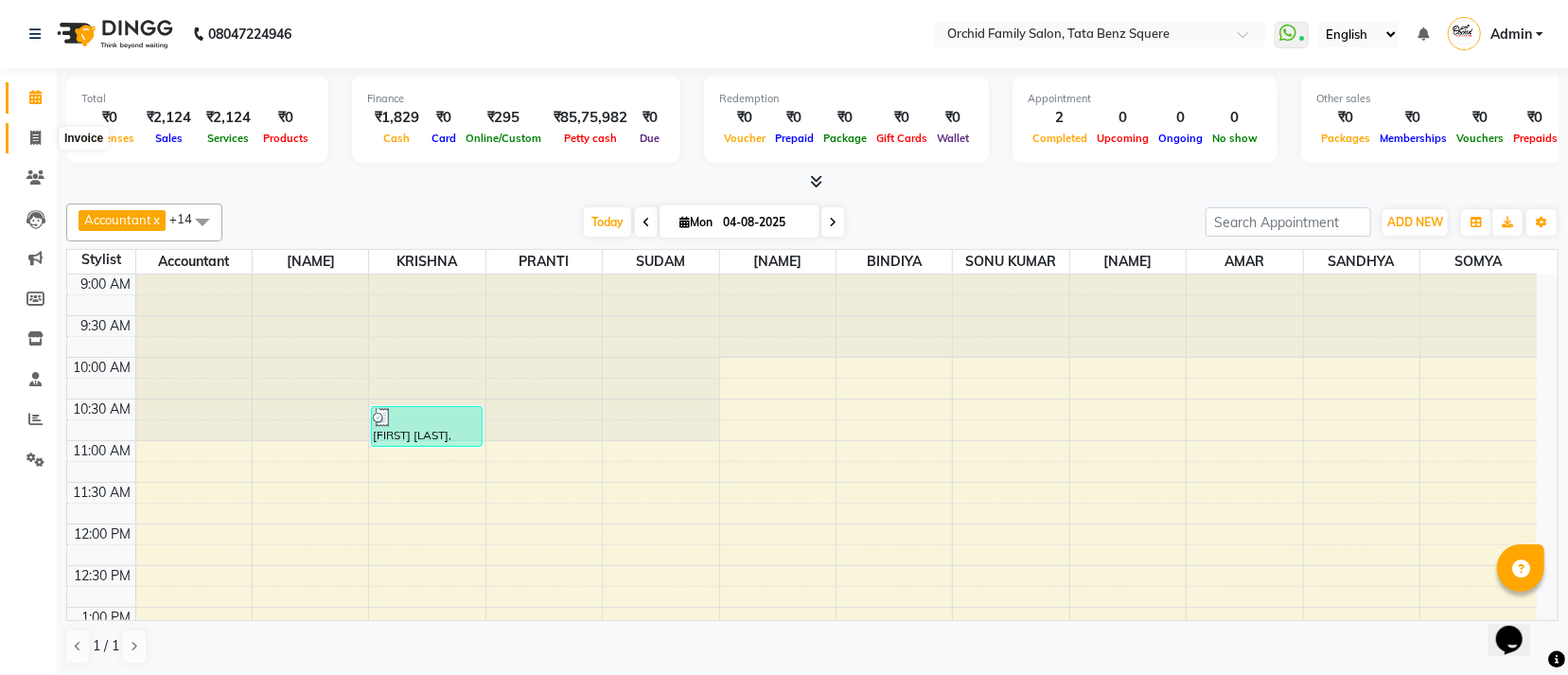 click 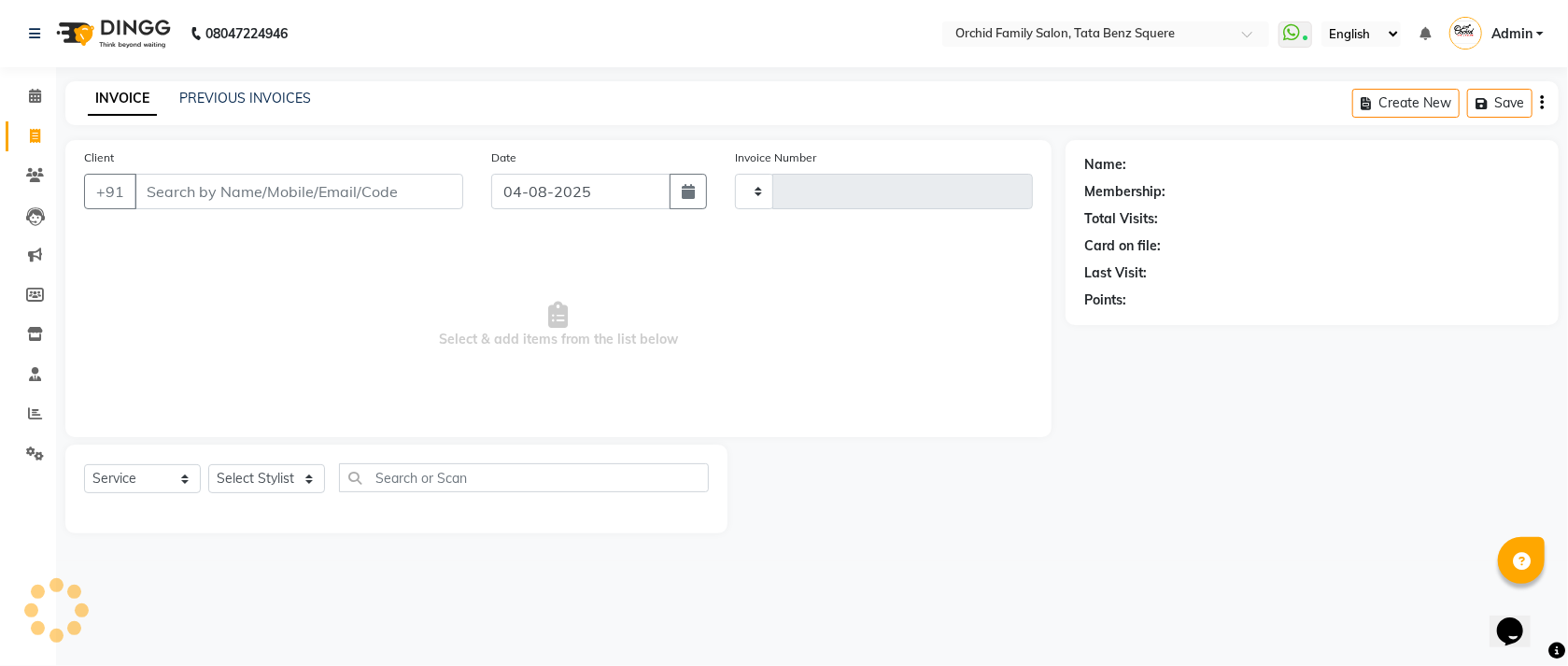 type on "1814" 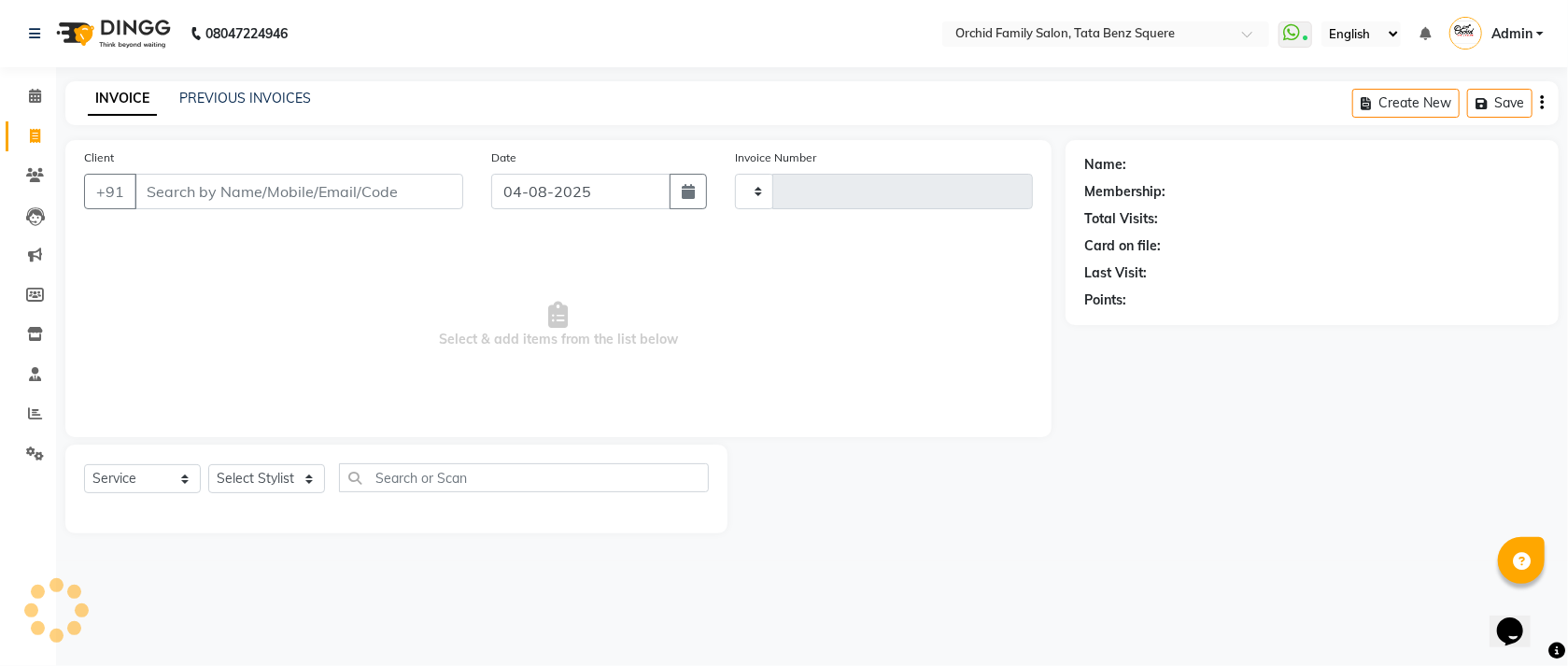 select on "107" 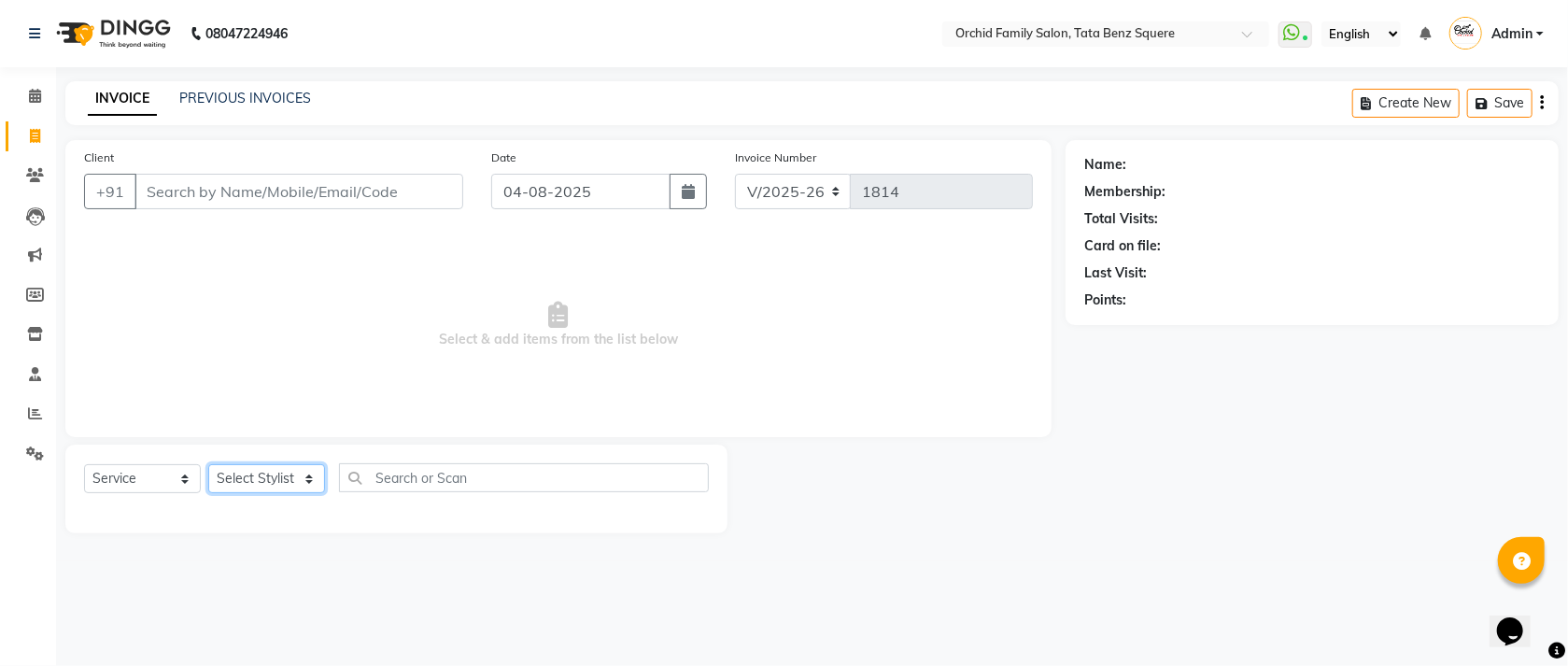 click on "Select Stylist Accountant AJAYA AMAR BHARATI BINDIYA JHUMA KALYANI SATAPATHY KRISHNA PRANTI SANDHYA SANJUKTA SOMYA SONU KUMAR Staff SUDAM SUNITA" 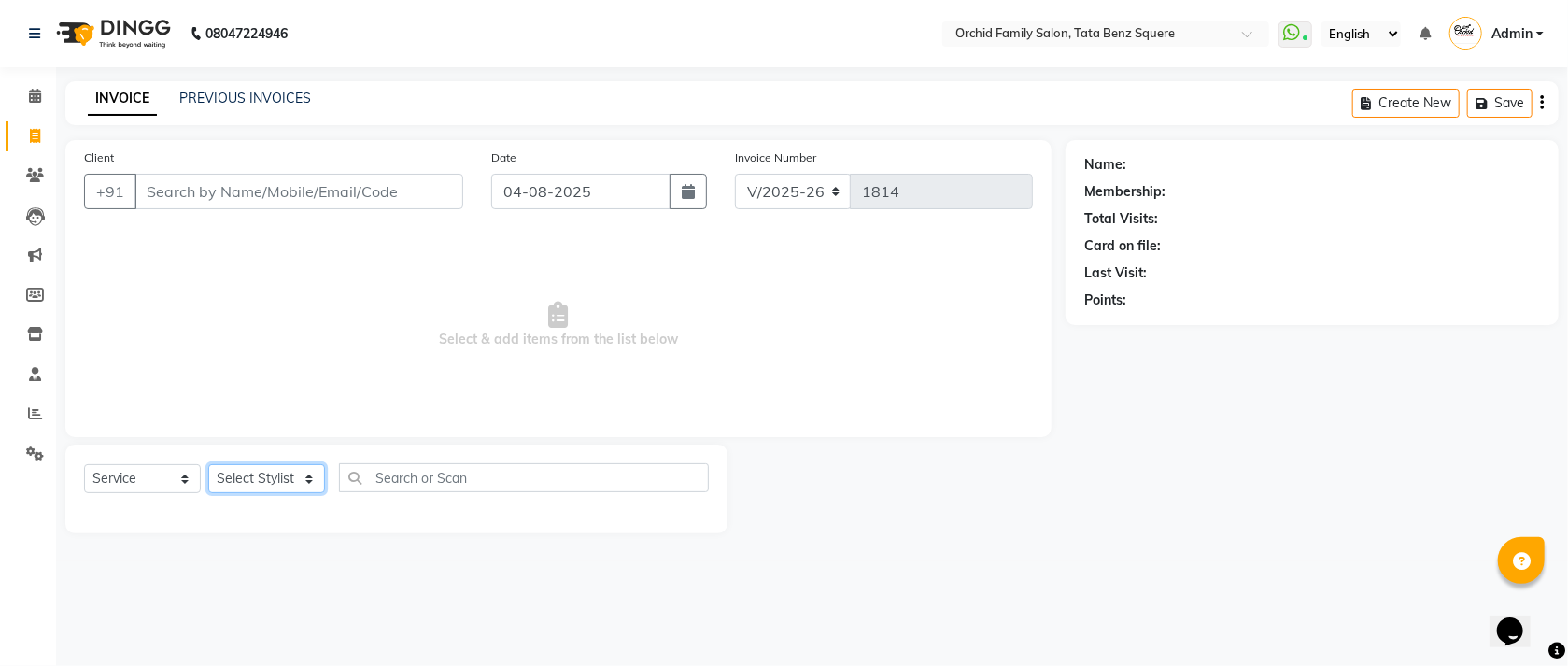 select on "40047" 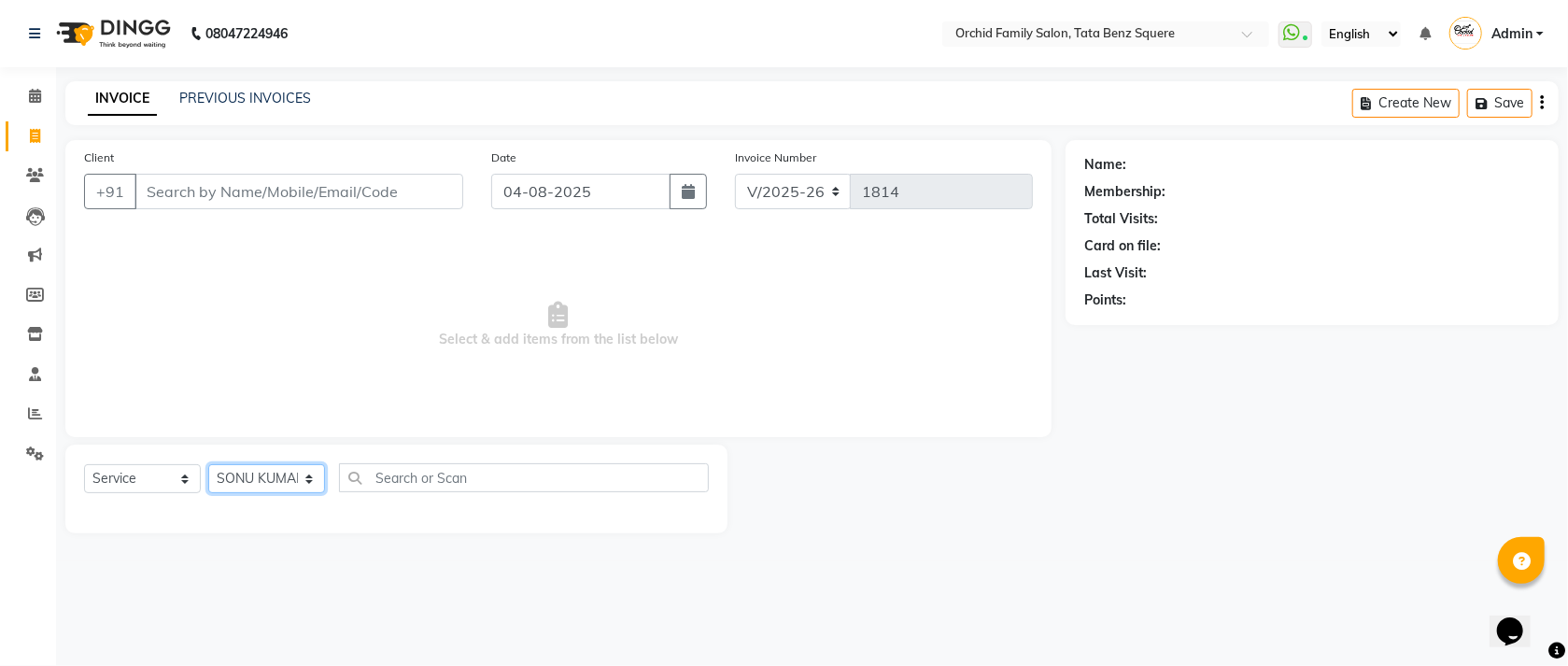click on "Select Stylist Accountant AJAYA AMAR BHARATI BINDIYA JHUMA KALYANI SATAPATHY KRISHNA PRANTI SANDHYA SANJUKTA SOMYA SONU KUMAR Staff SUDAM SUNITA" 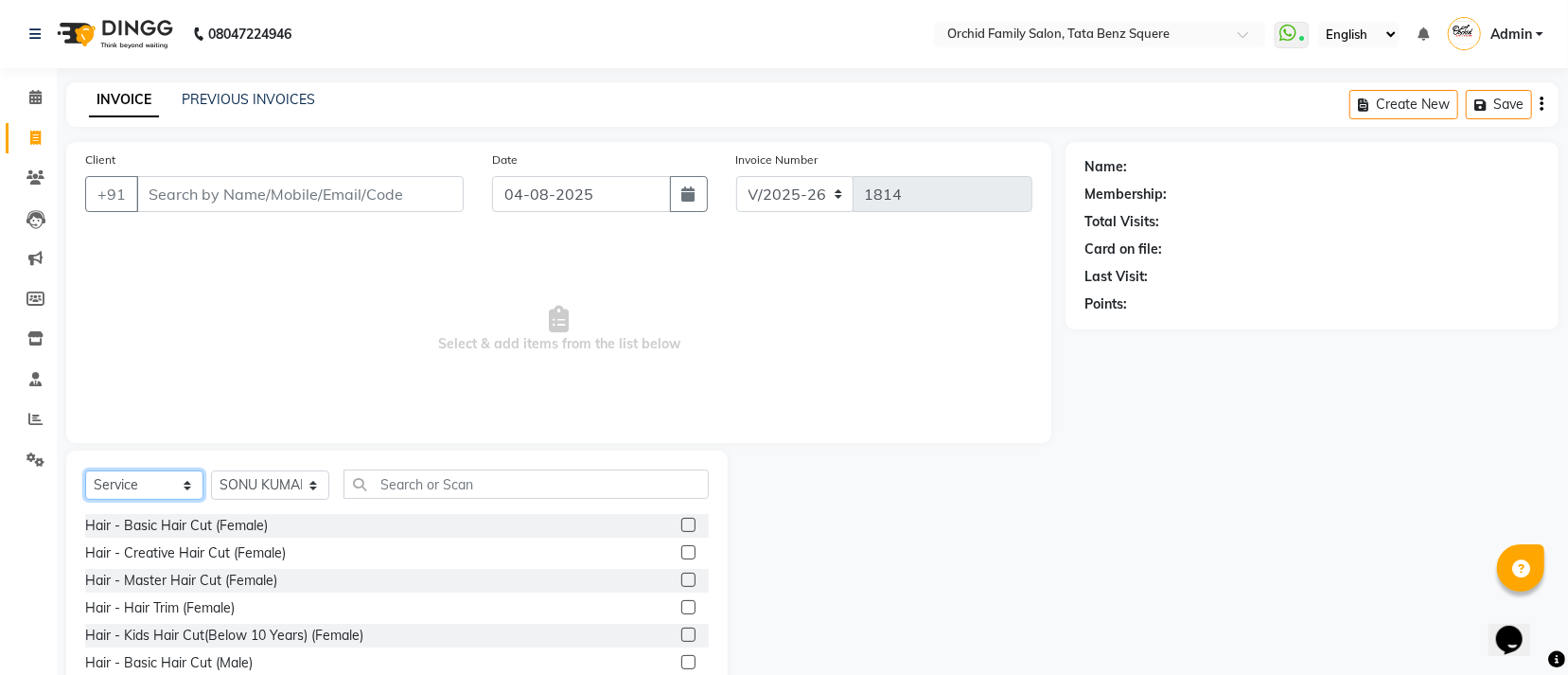 click on "Select  Service  Product  Membership  Package Voucher Prepaid Gift Card" 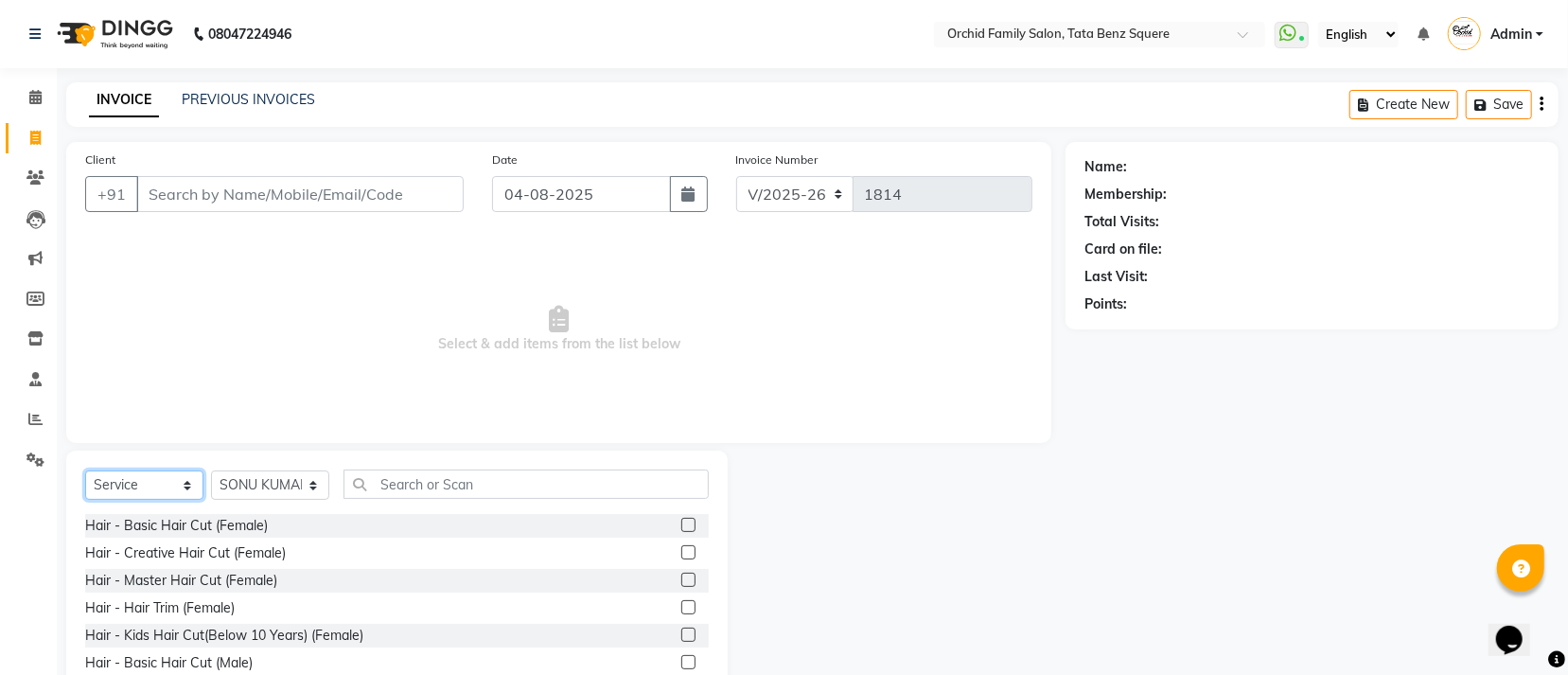 select on "product" 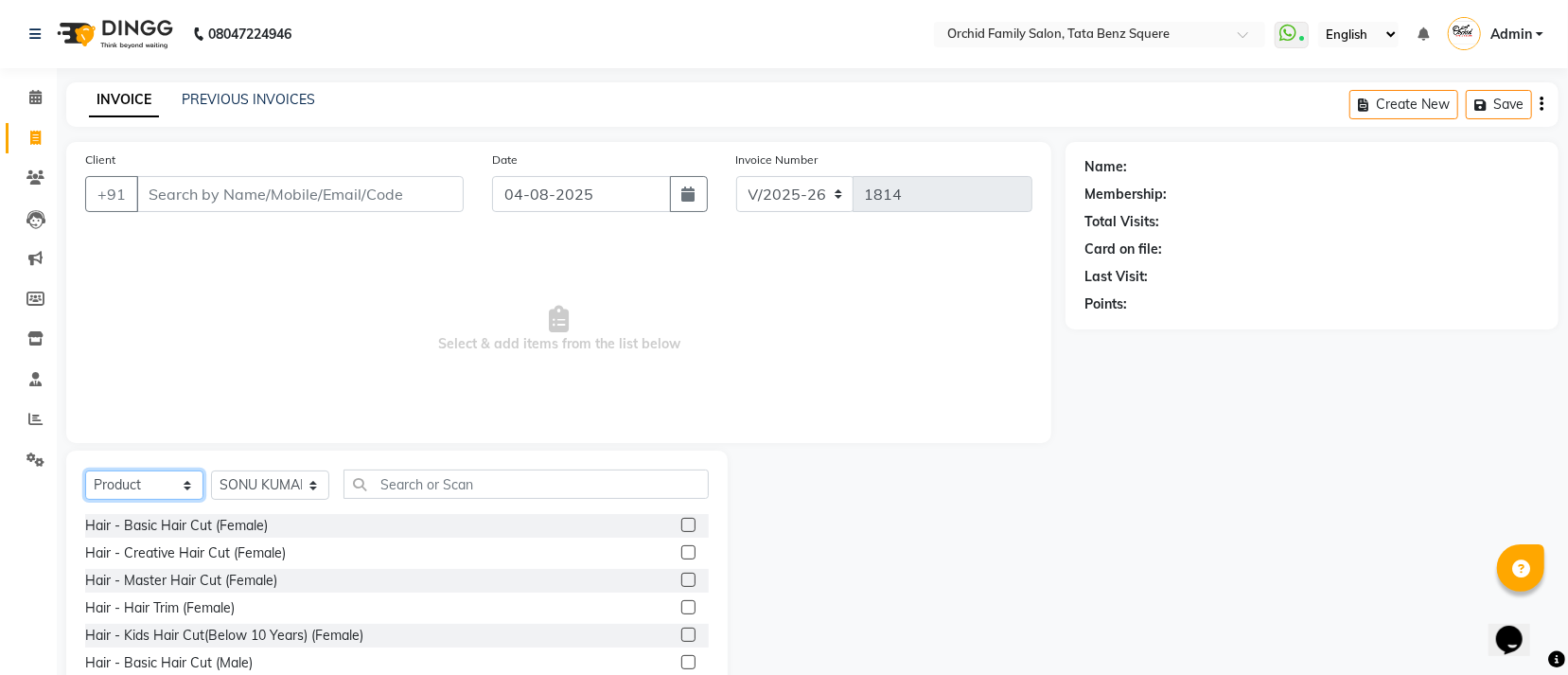 click on "Select  Service  Product  Membership  Package Voucher Prepaid Gift Card" 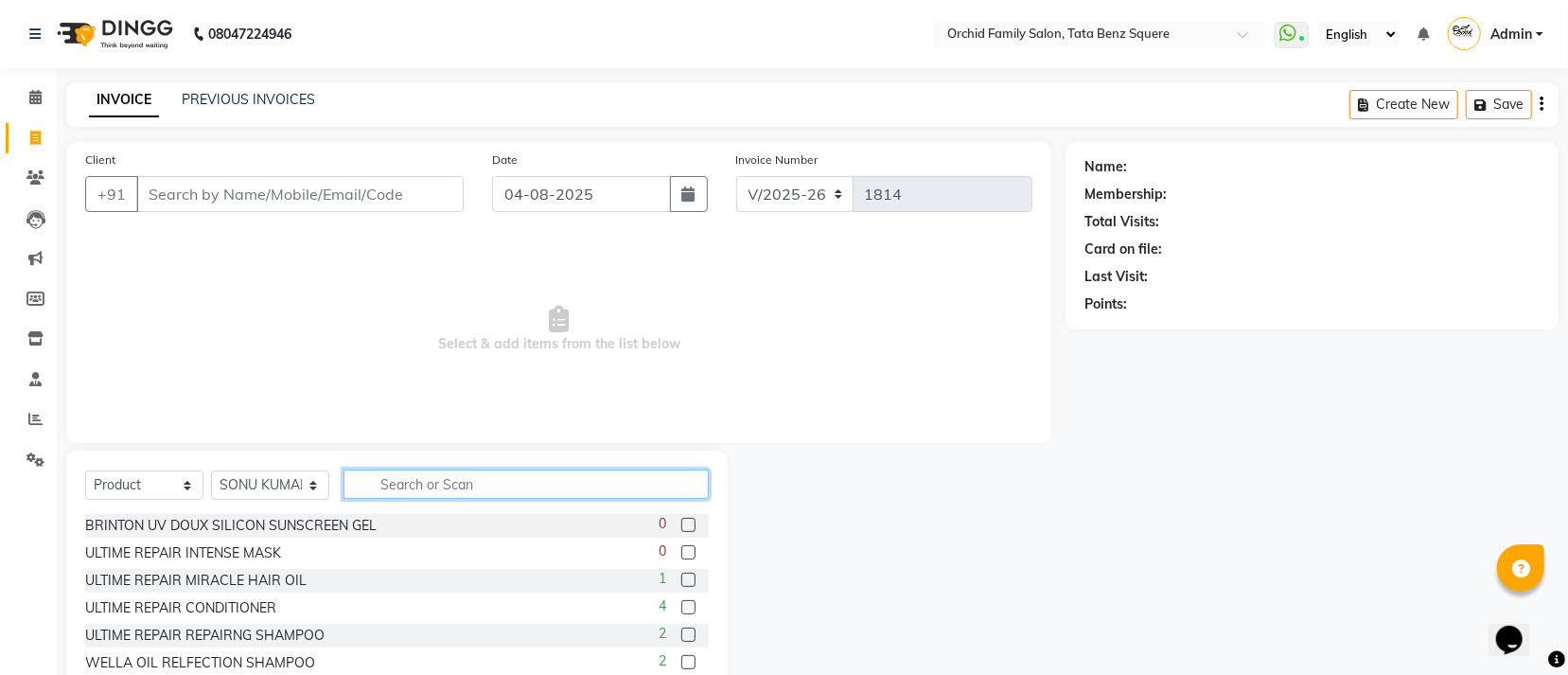 click 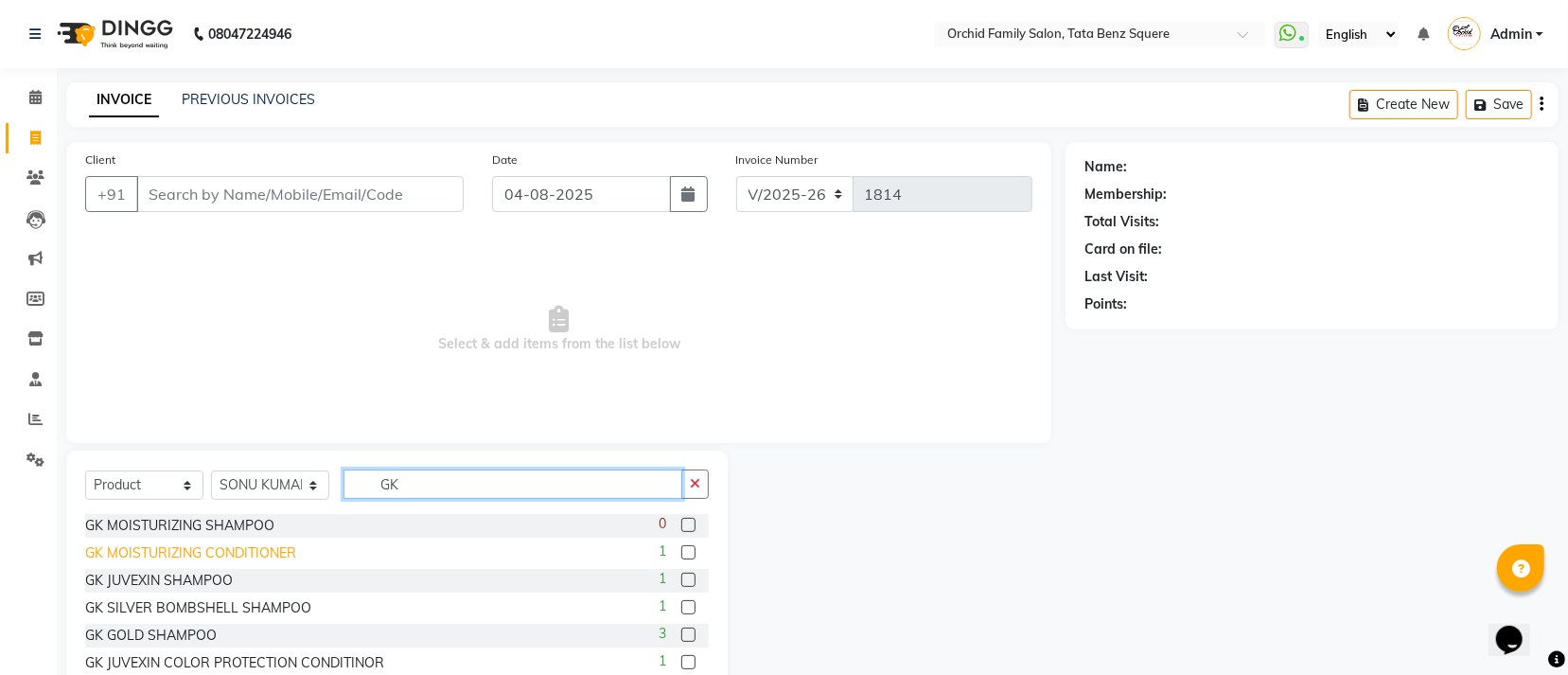 type on "GK" 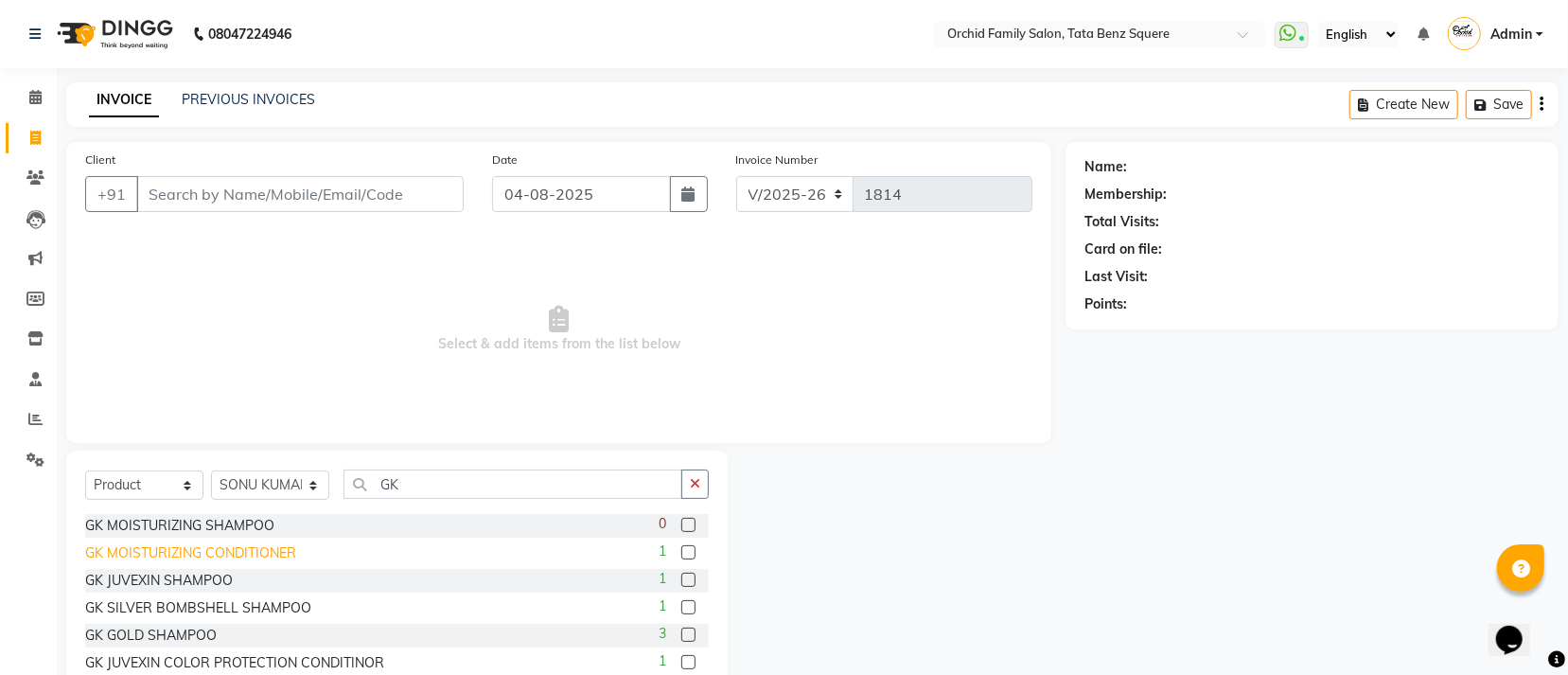 click on "GK MOISTURIZING CONDITIONER" 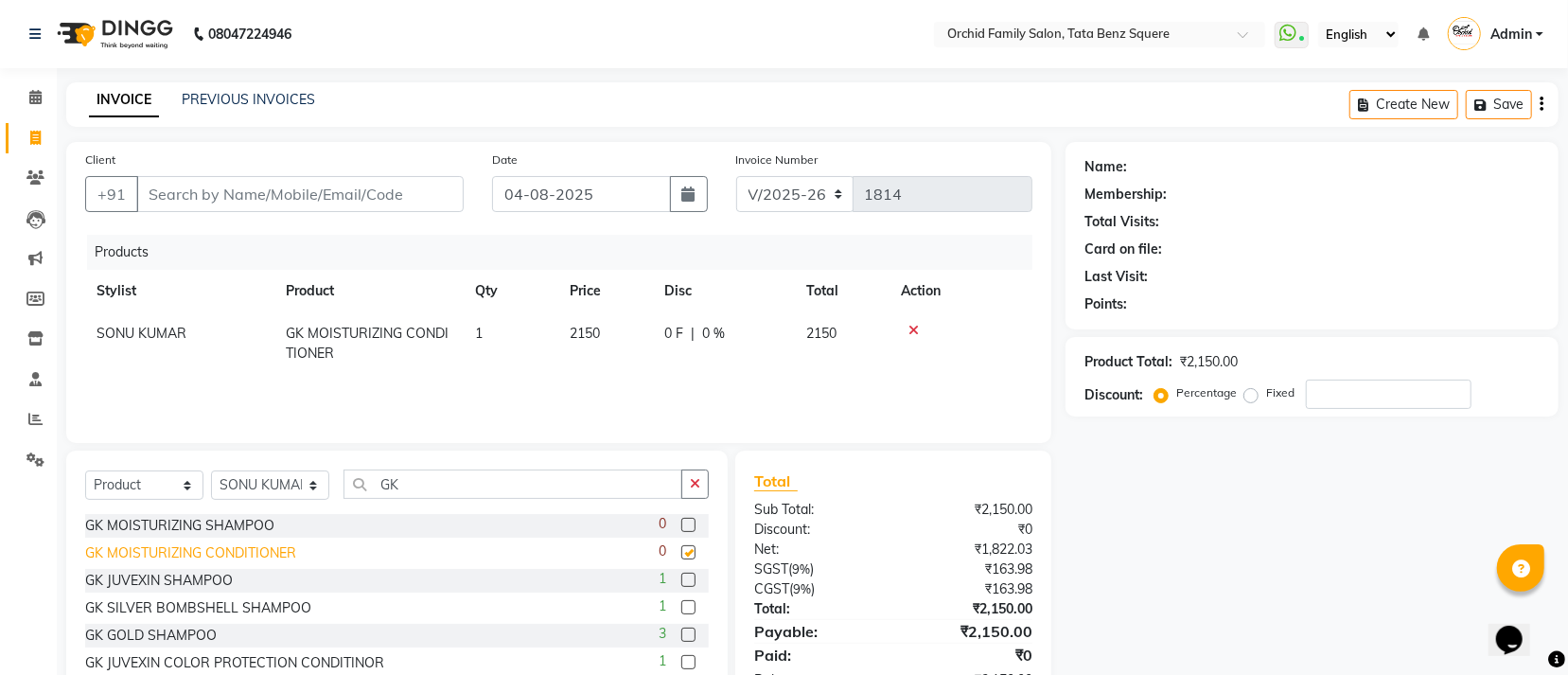 checkbox on "false" 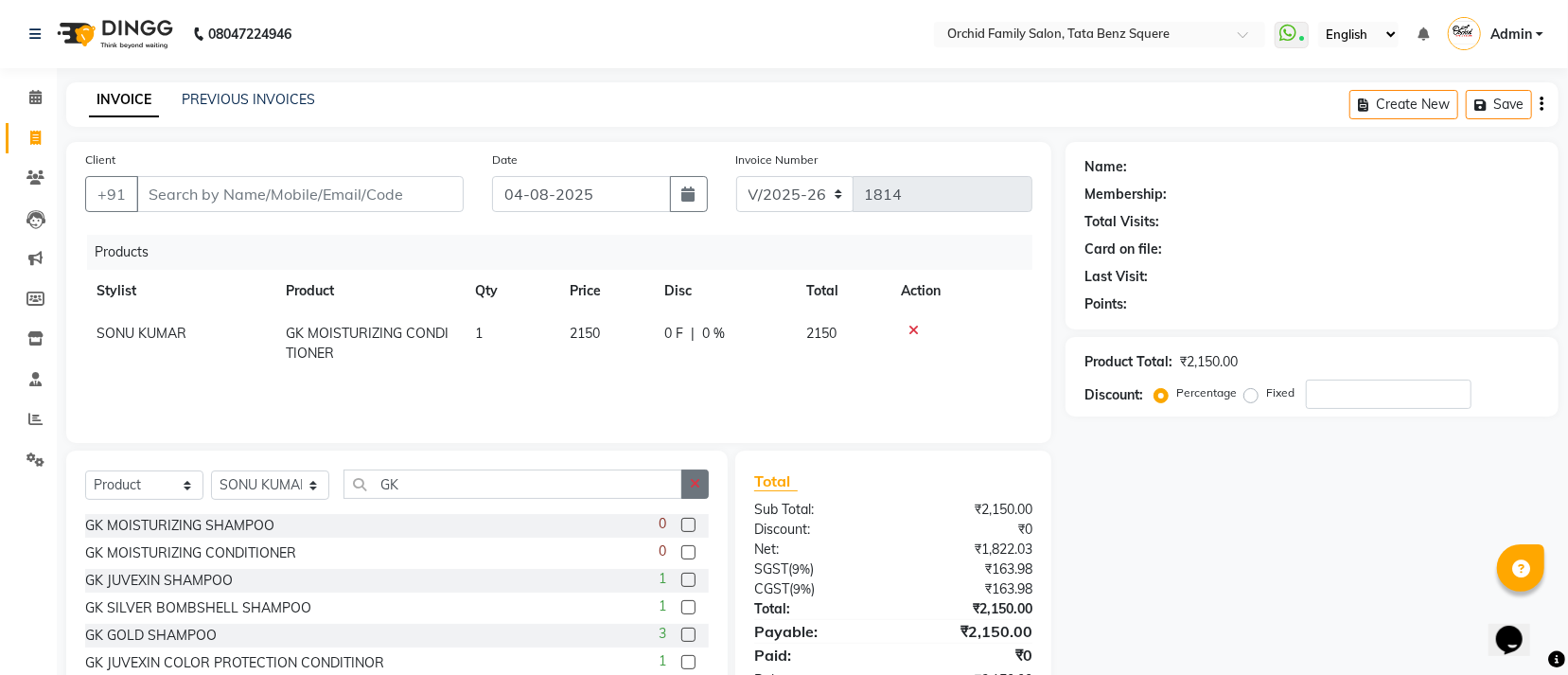 click 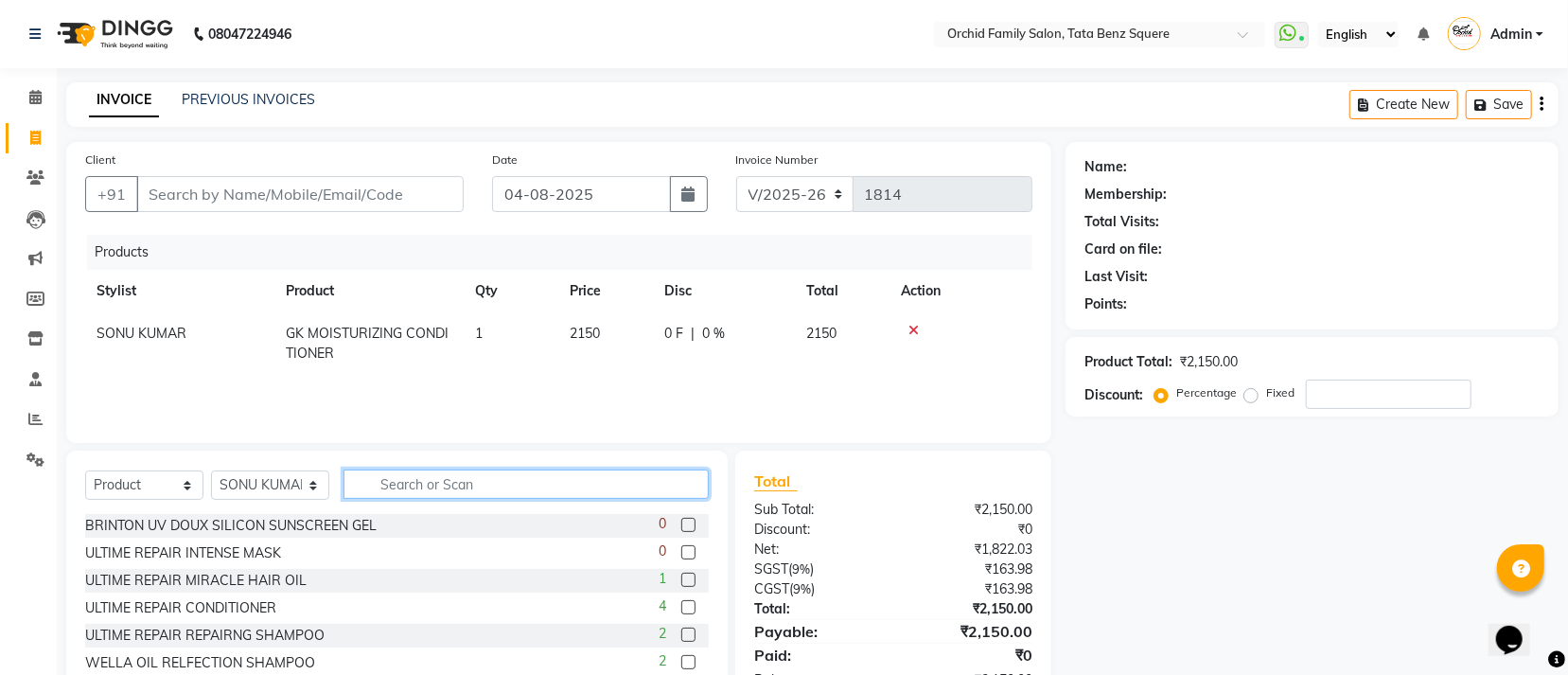 click 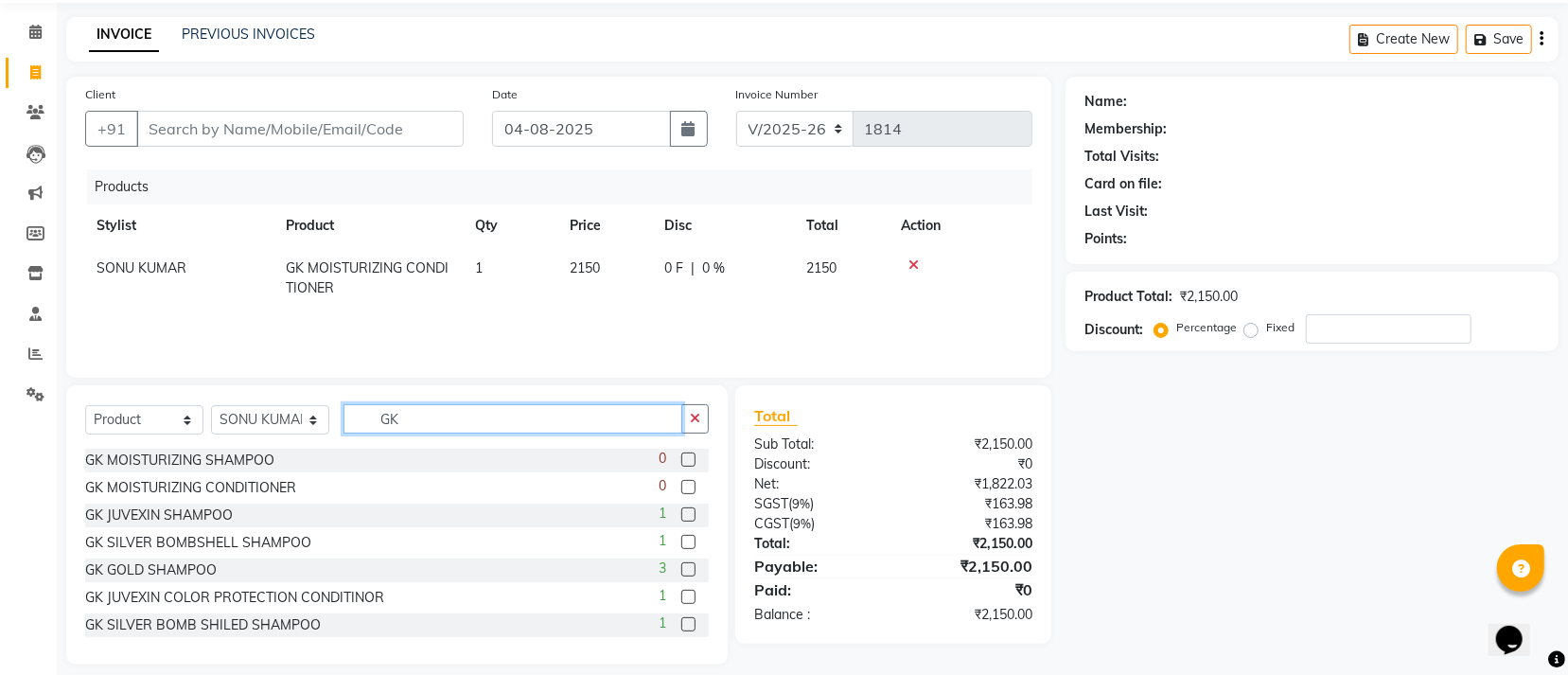 scroll, scrollTop: 84, scrollLeft: 0, axis: vertical 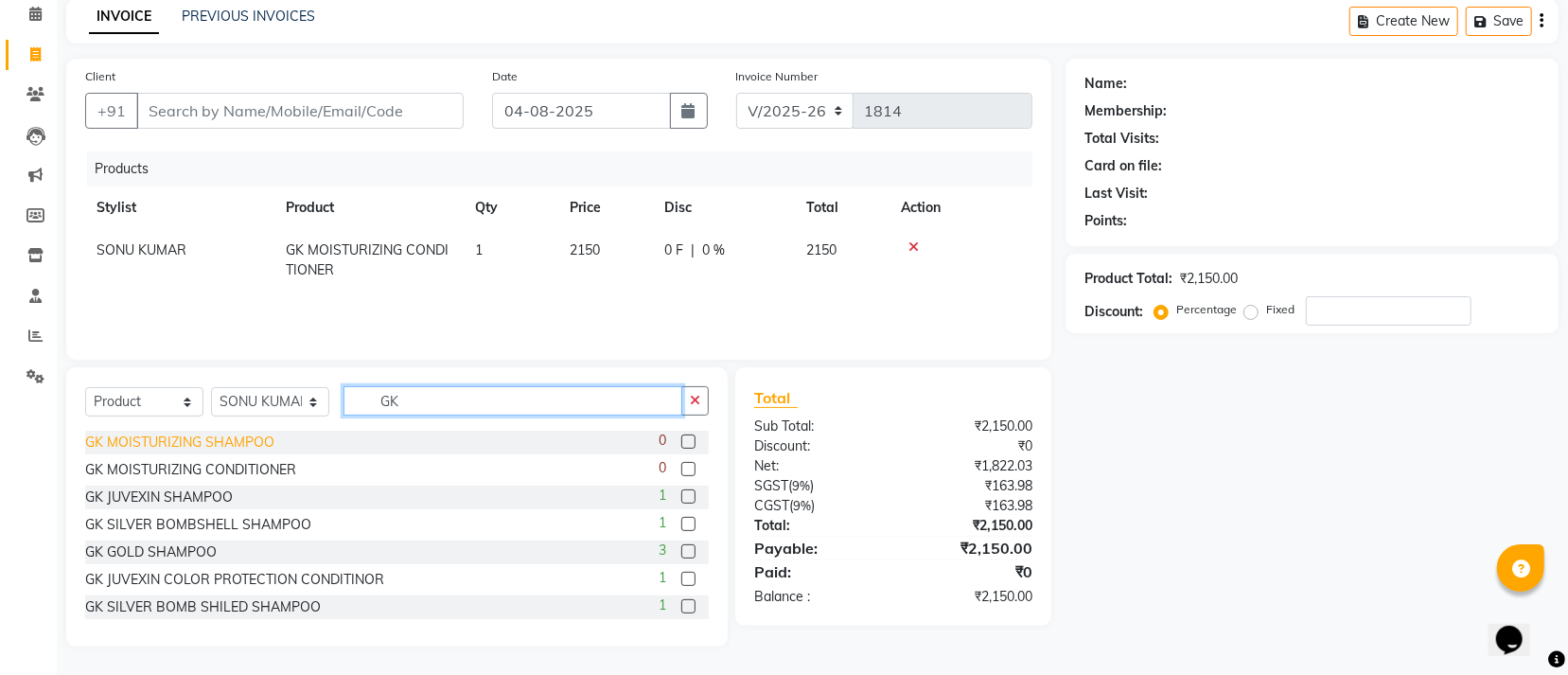type on "GK" 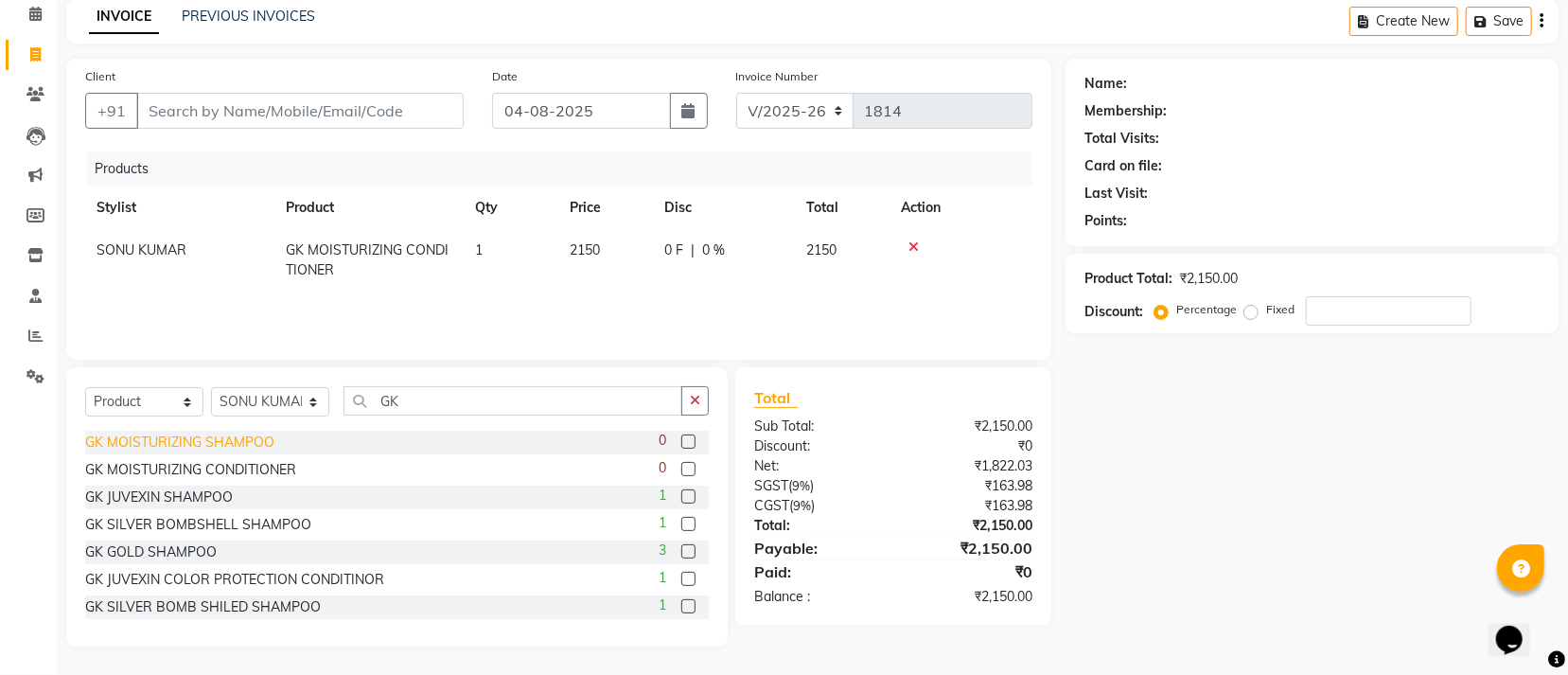 click on "GK MOISTURIZING SHAMPOO" 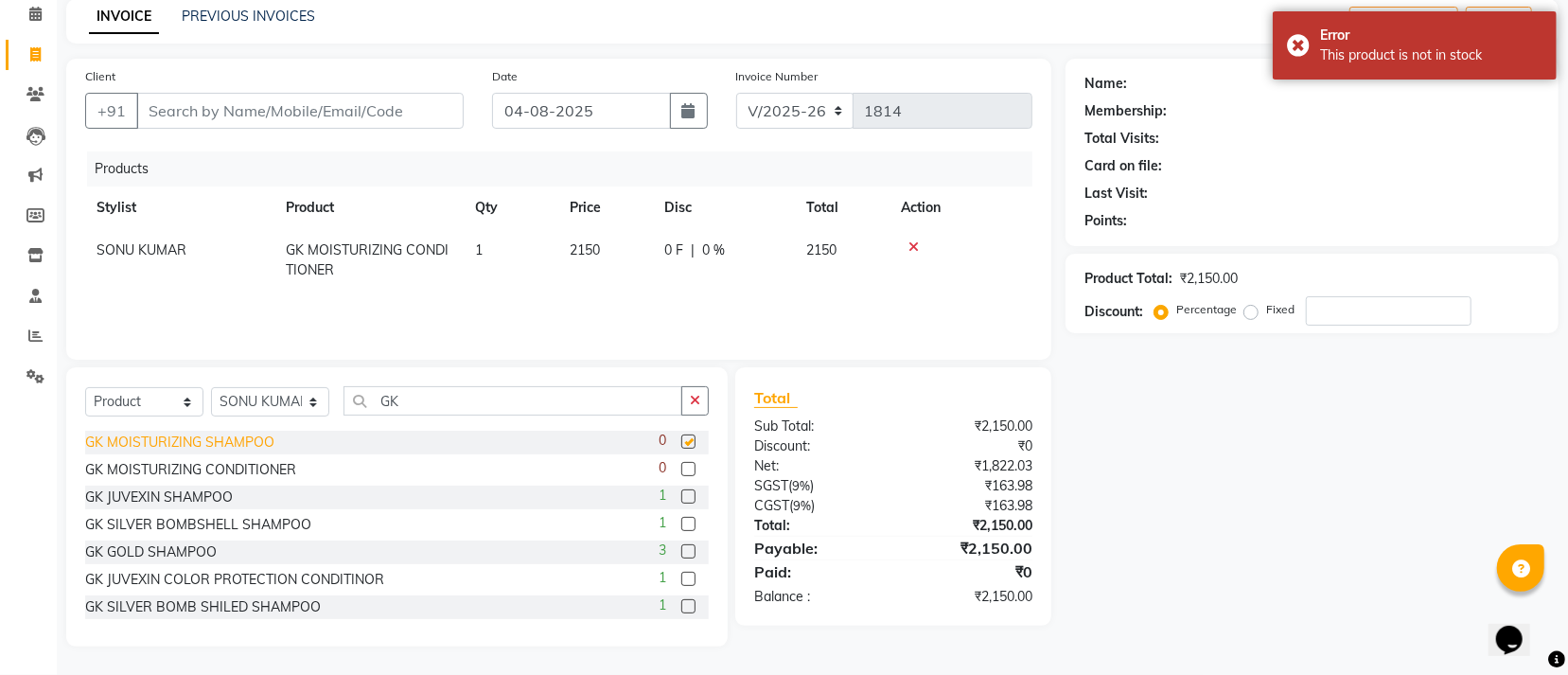checkbox on "false" 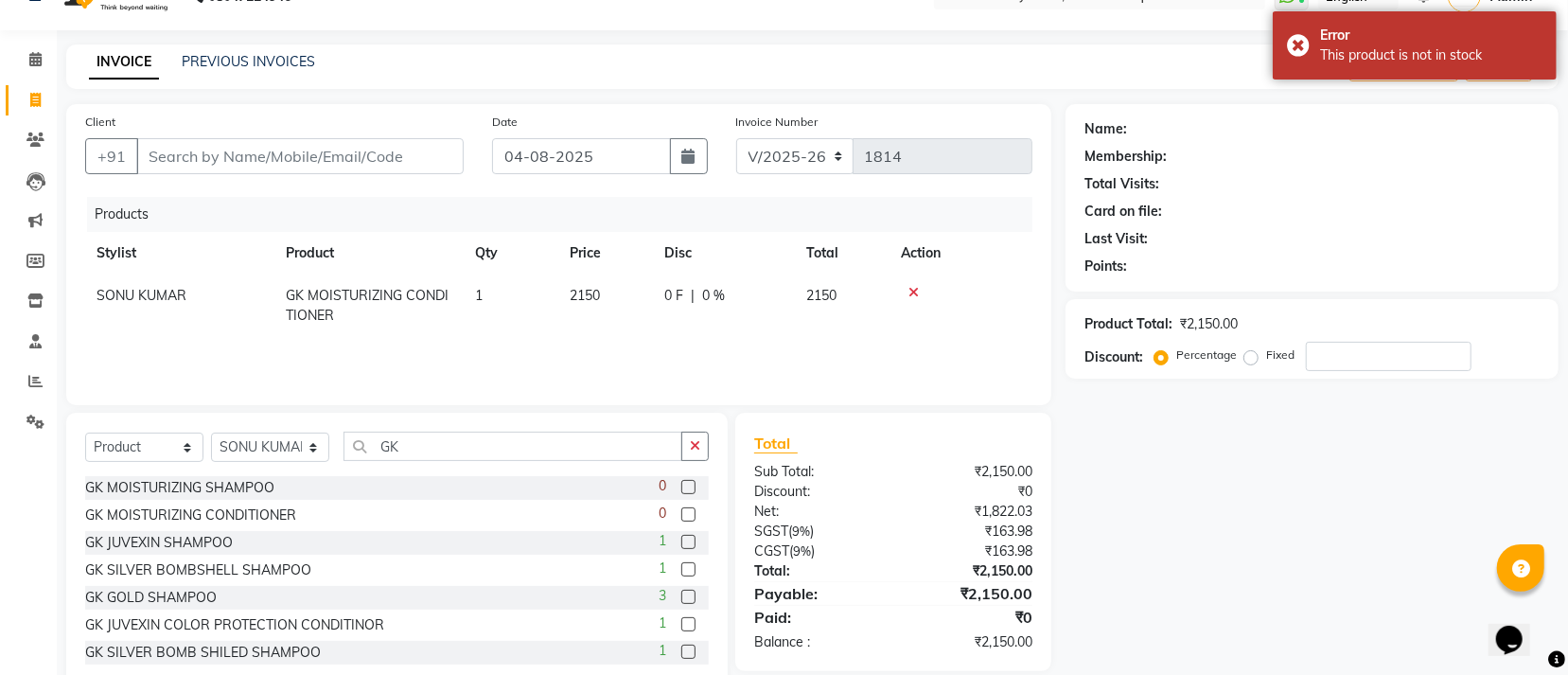 scroll, scrollTop: 0, scrollLeft: 0, axis: both 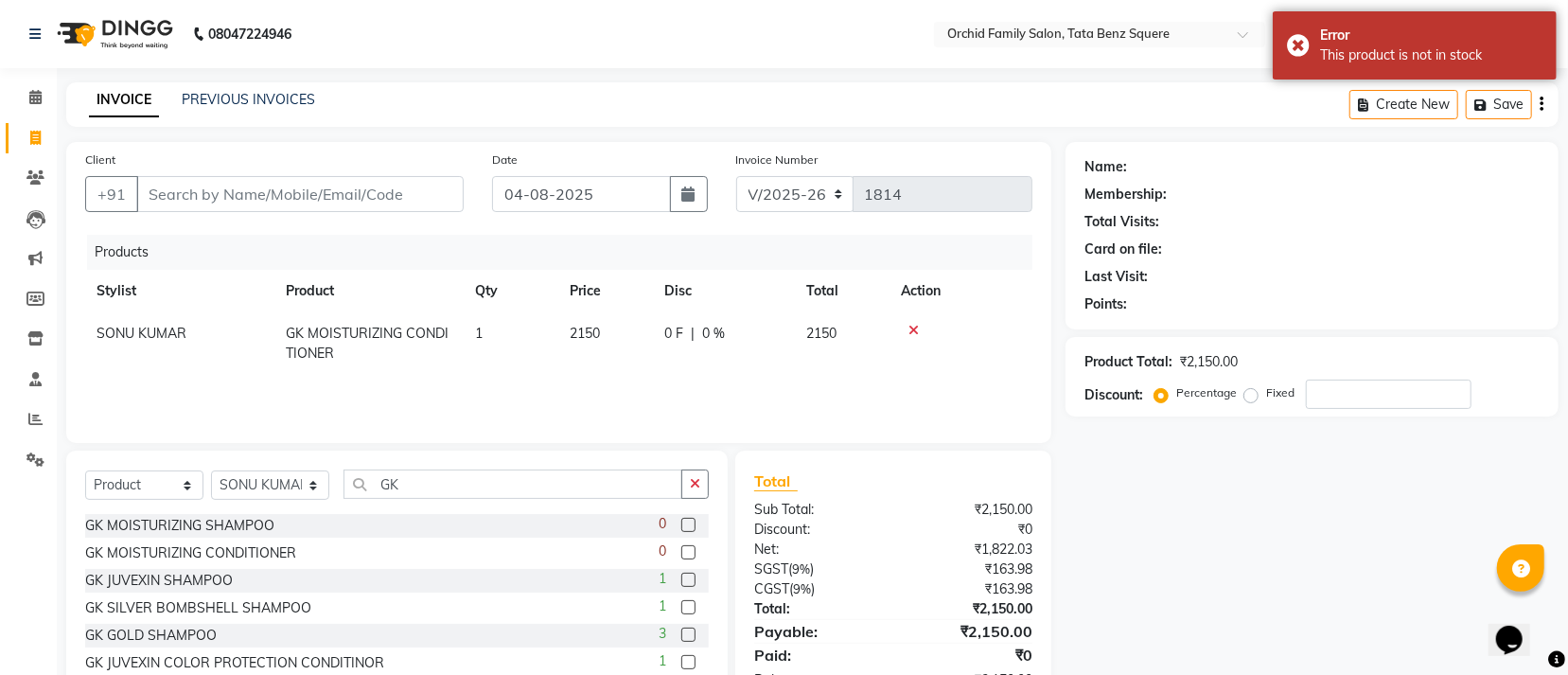 click 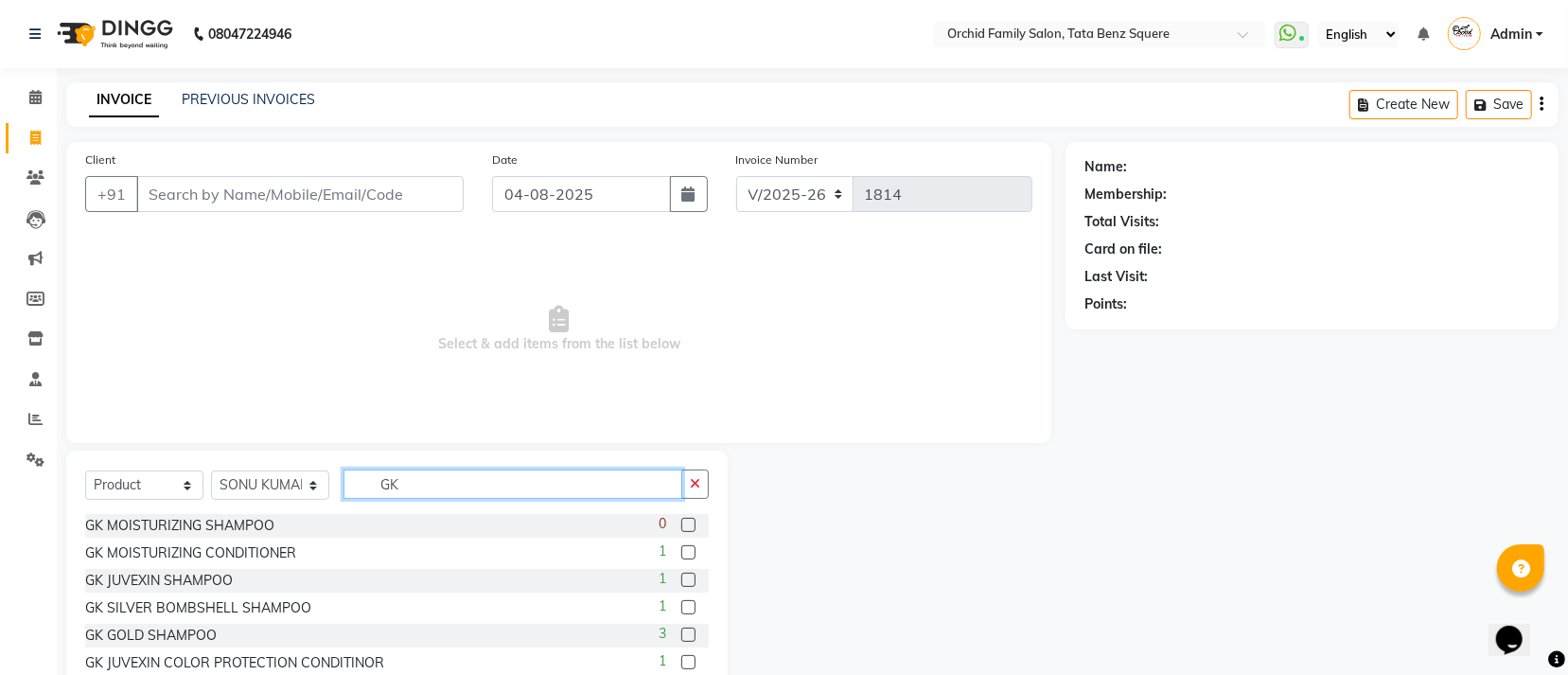 click on "GK" 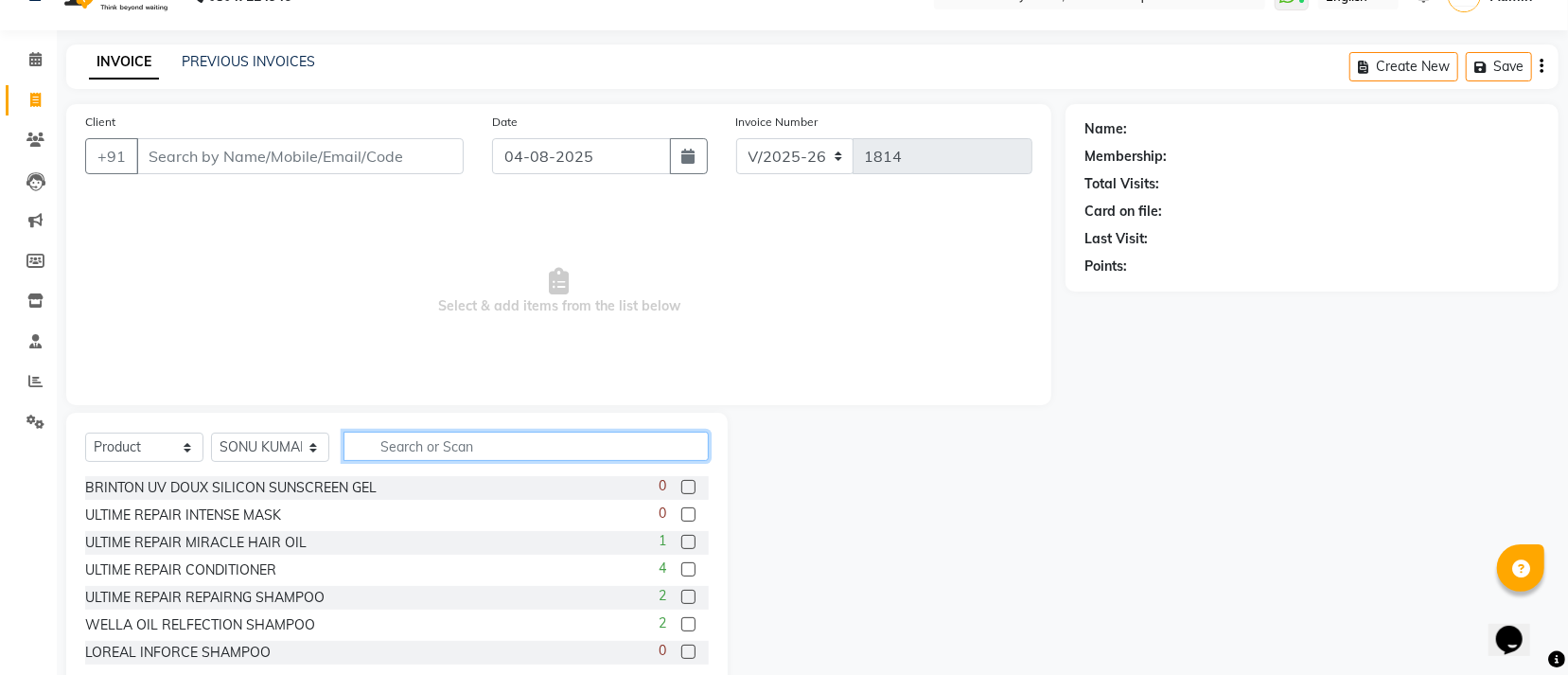 scroll, scrollTop: 0, scrollLeft: 0, axis: both 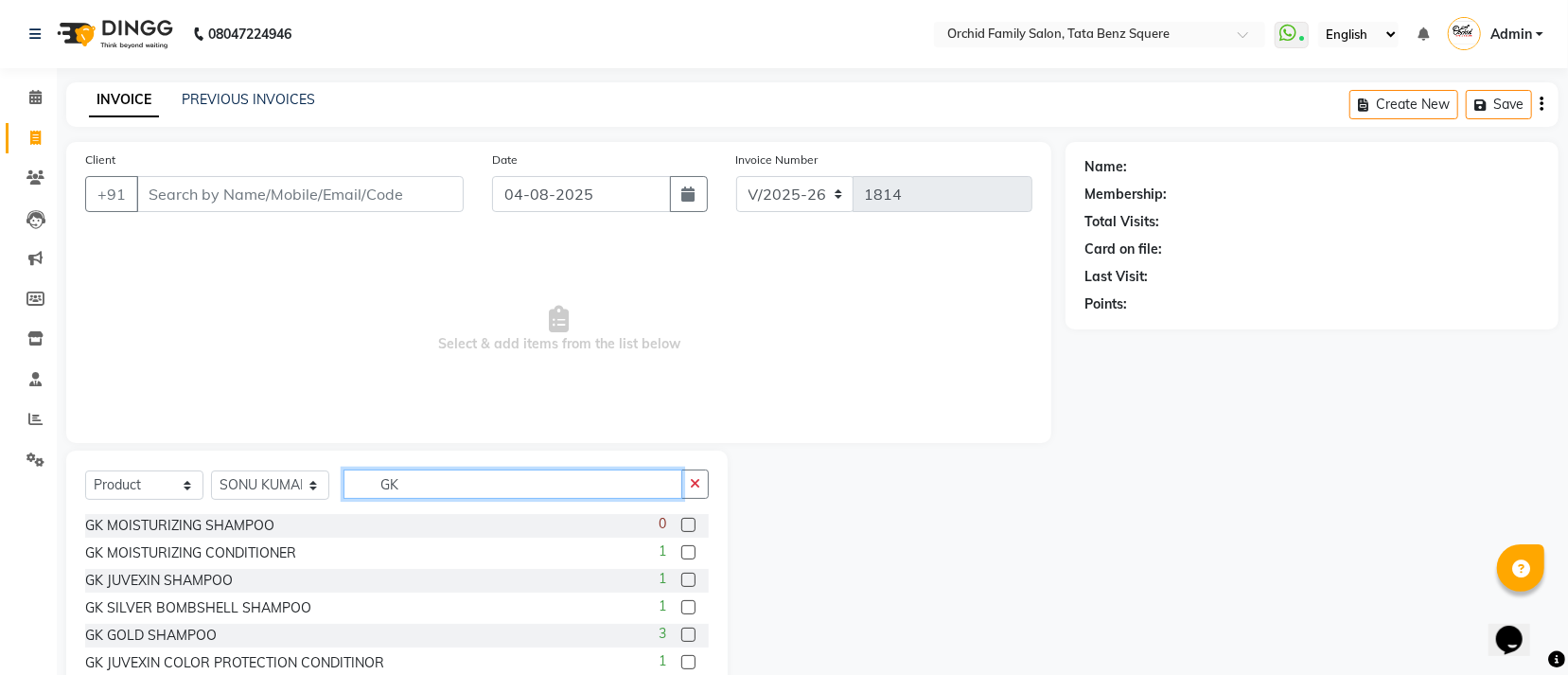 type on "GK" 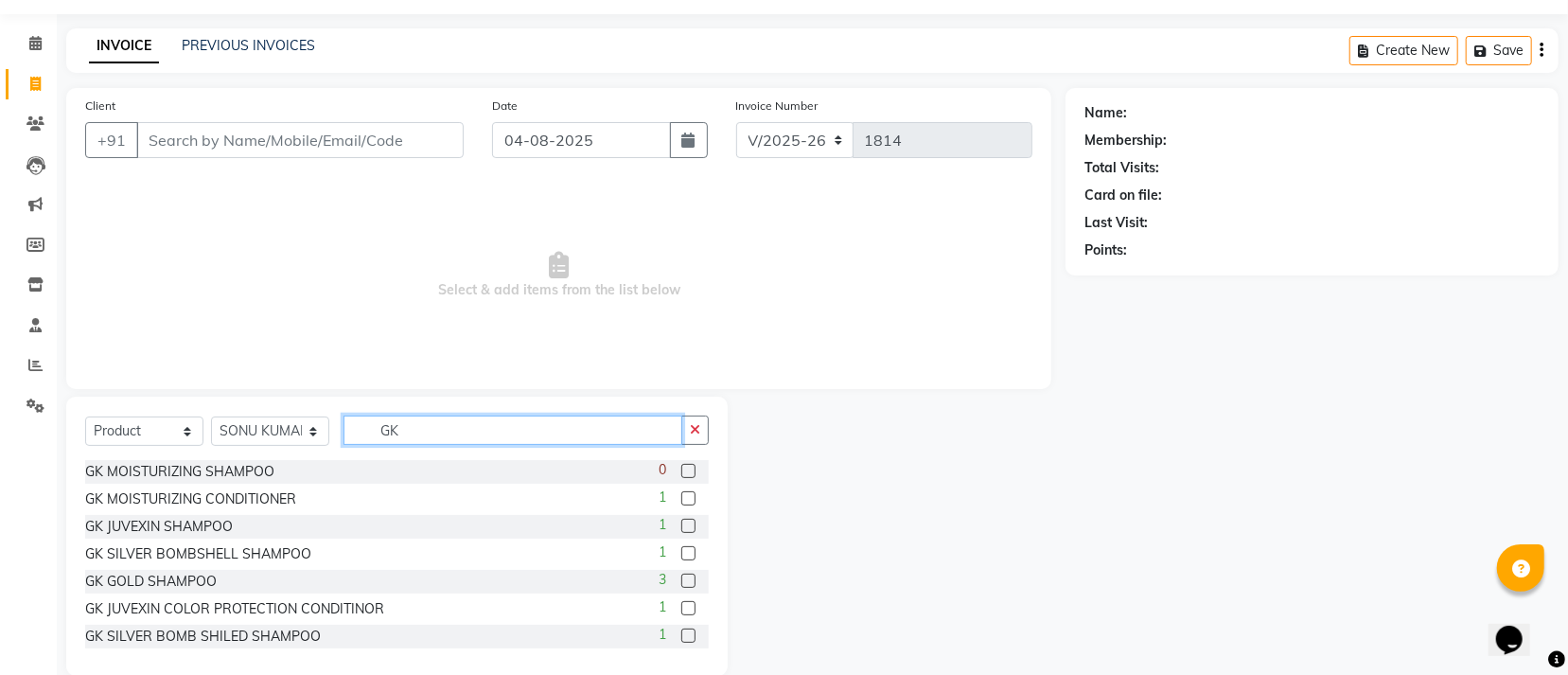 scroll, scrollTop: 84, scrollLeft: 0, axis: vertical 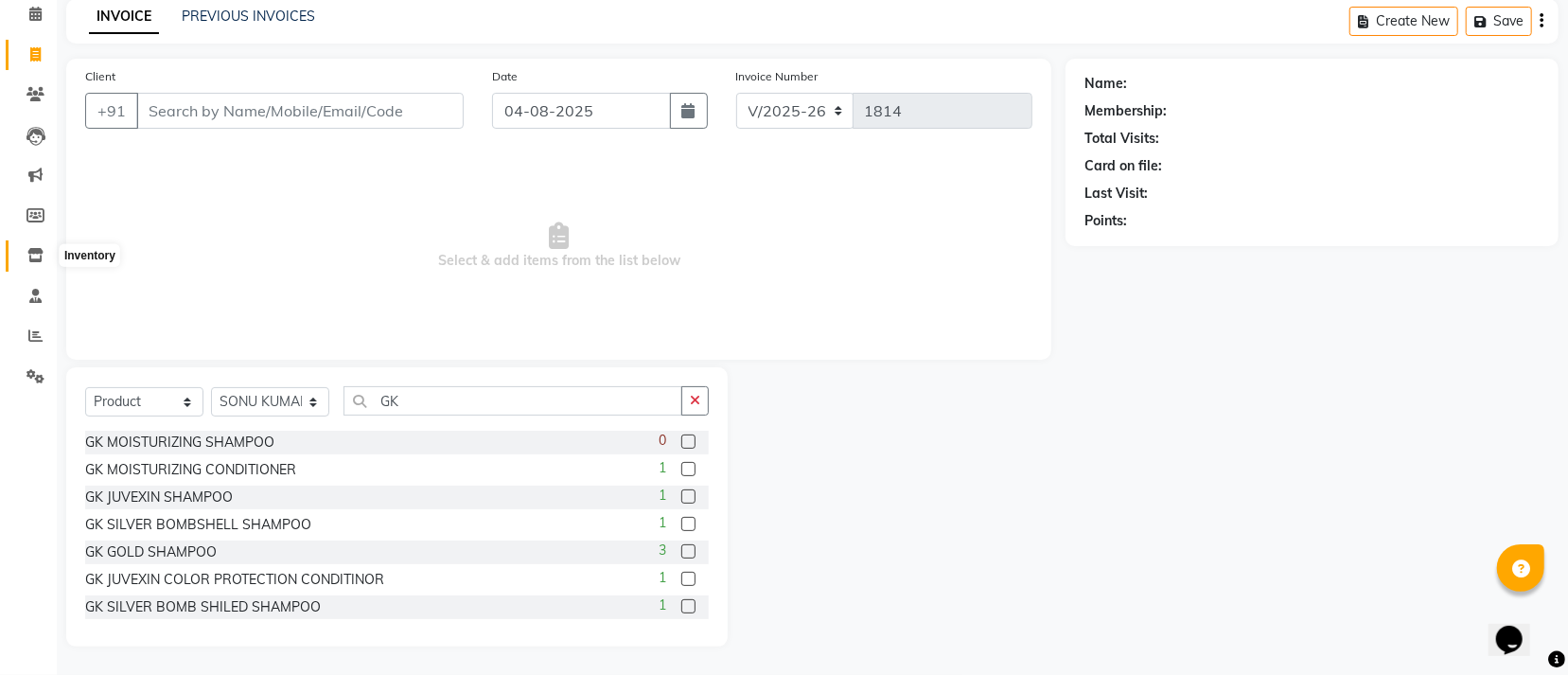 click 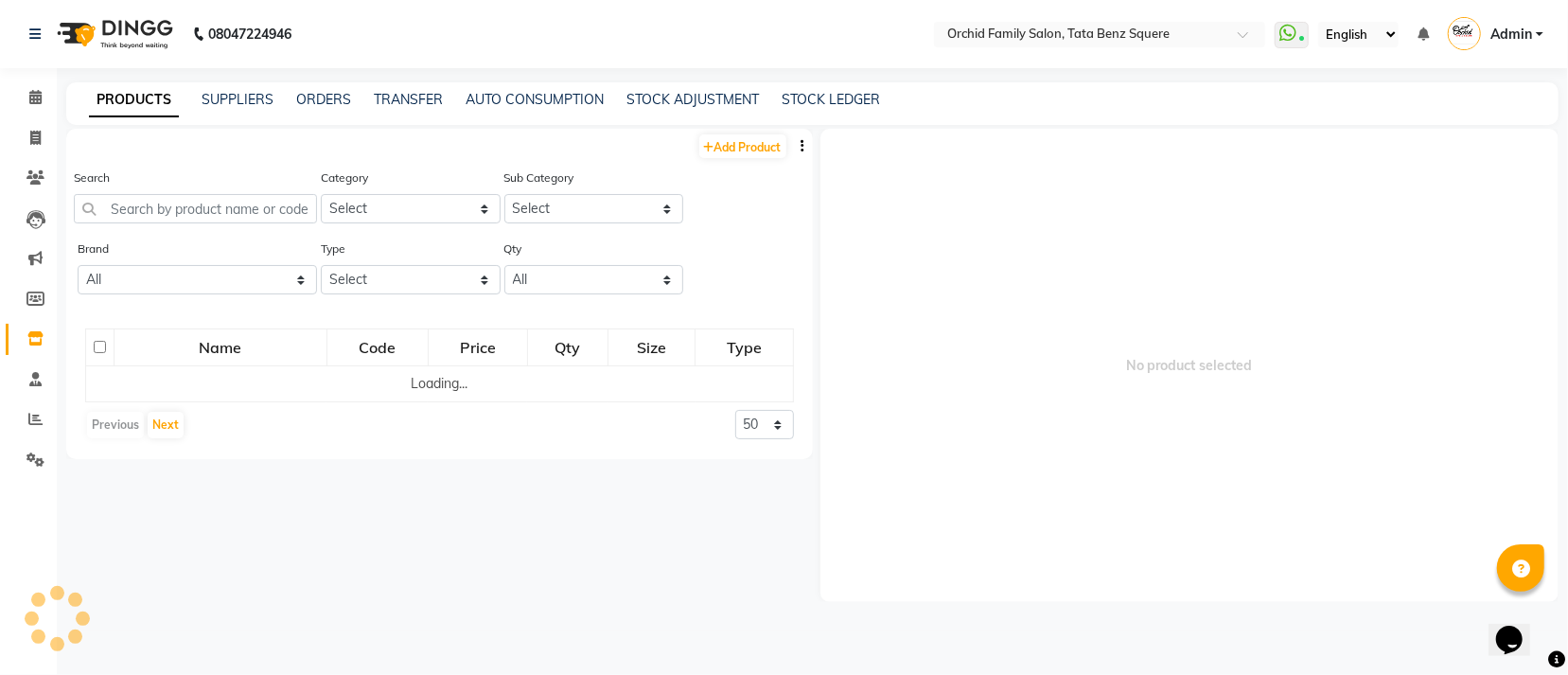 scroll, scrollTop: 0, scrollLeft: 0, axis: both 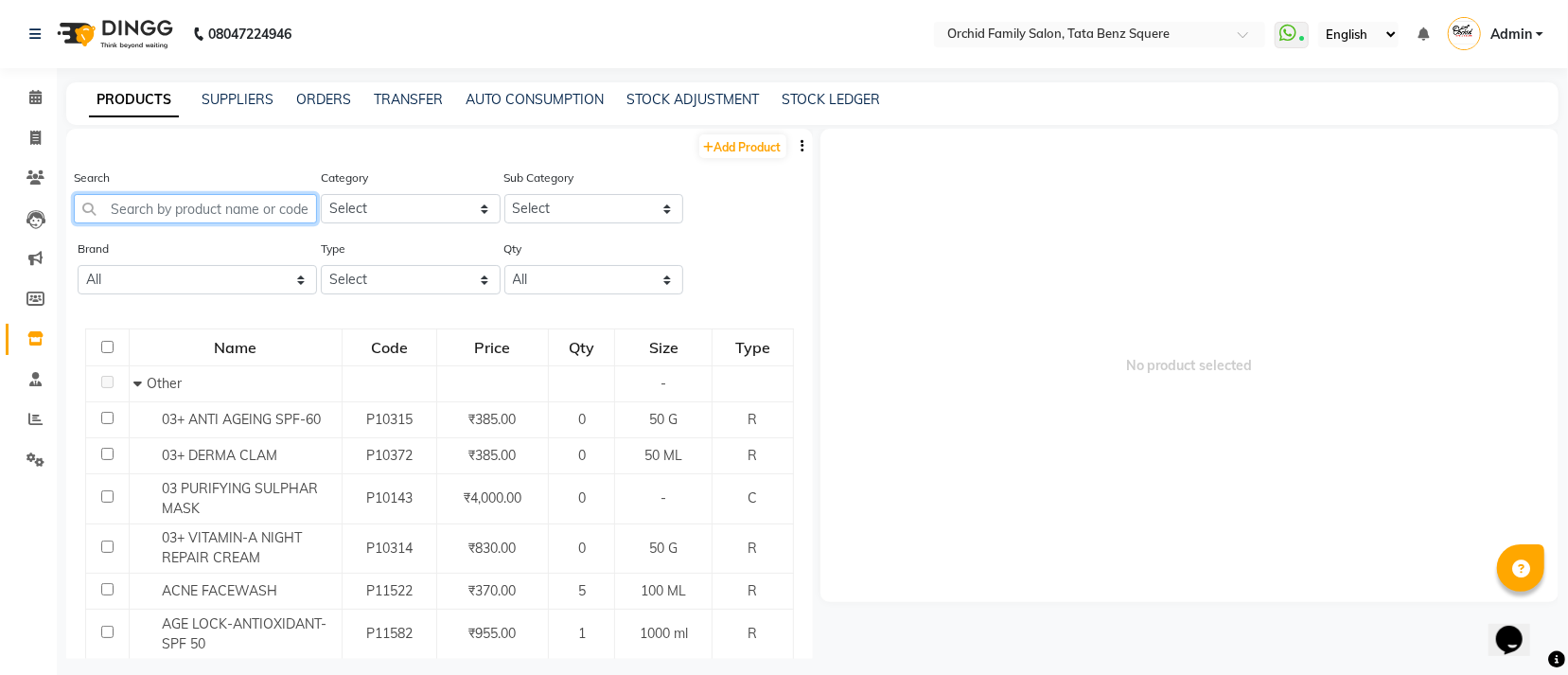 click 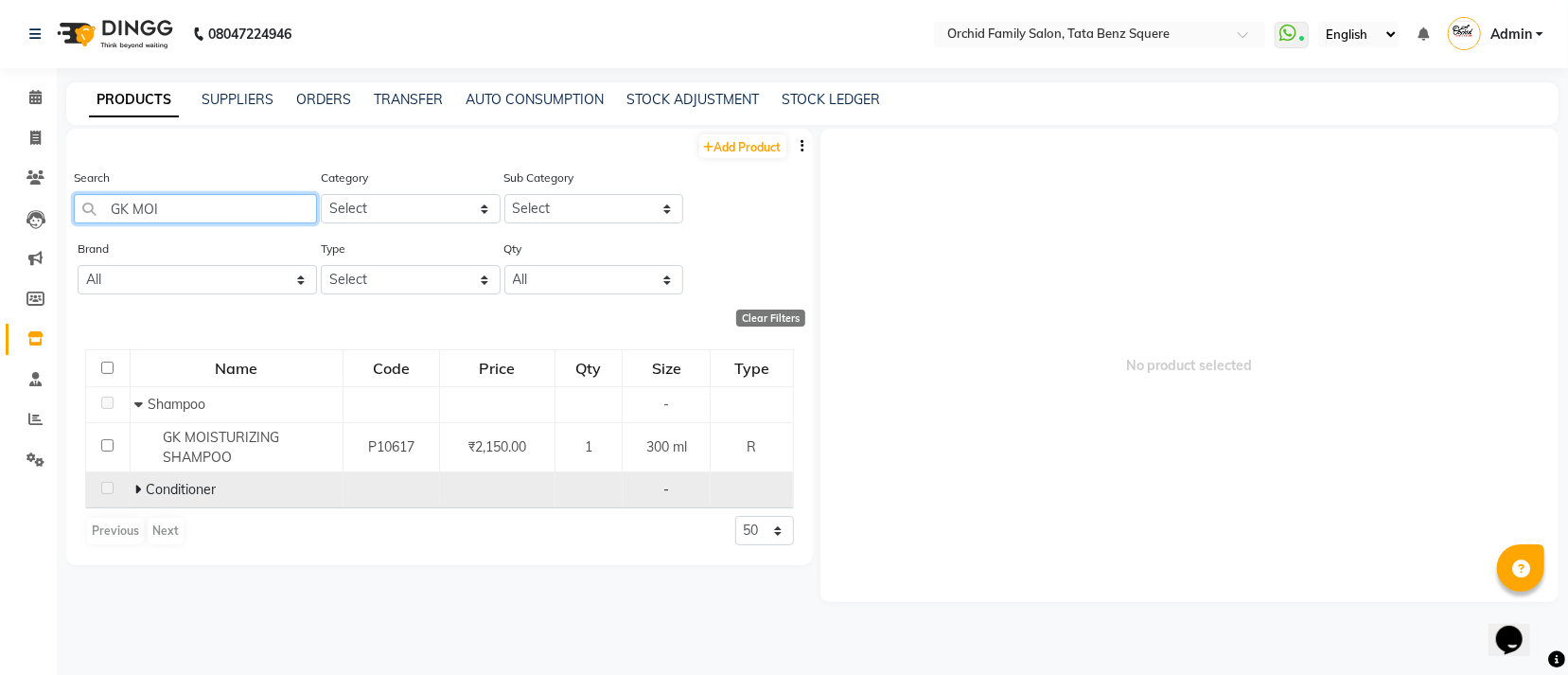 type on "GK MOI" 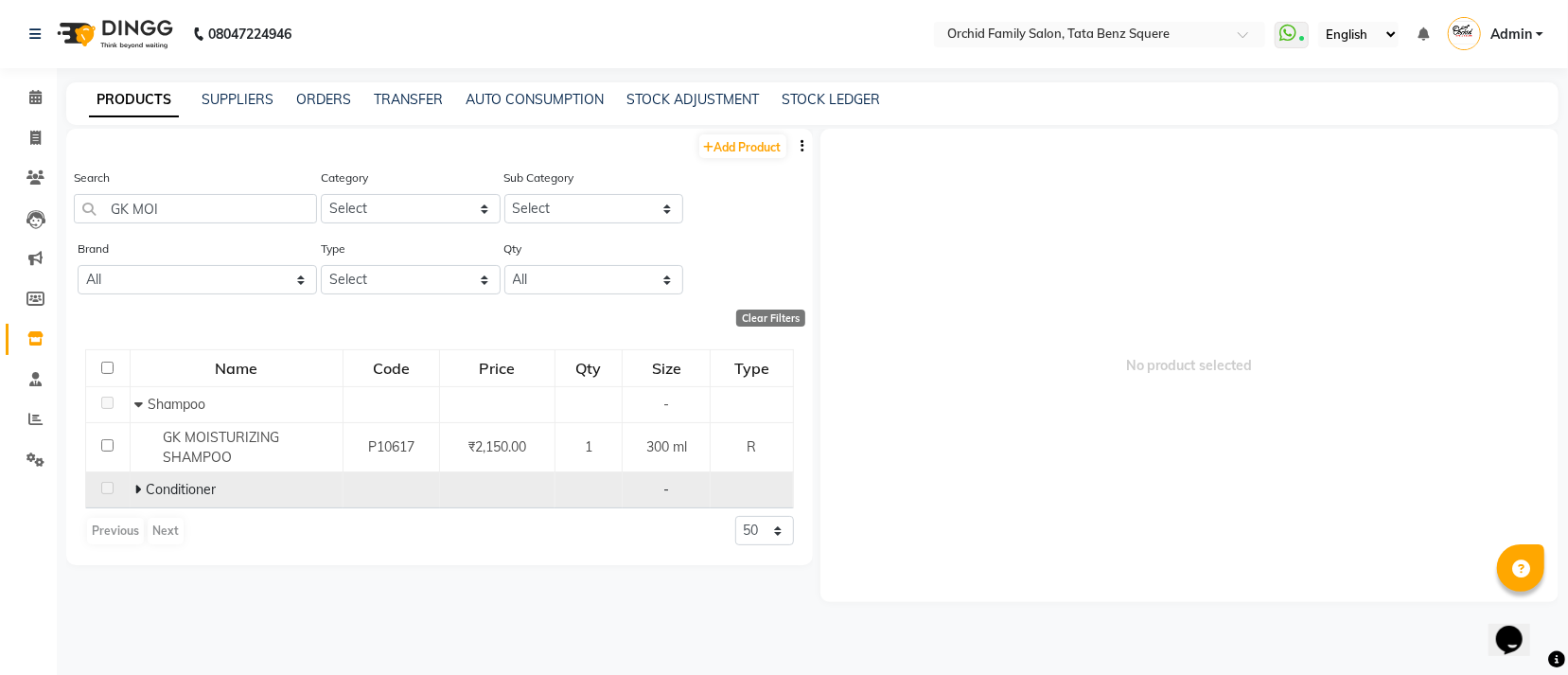 click 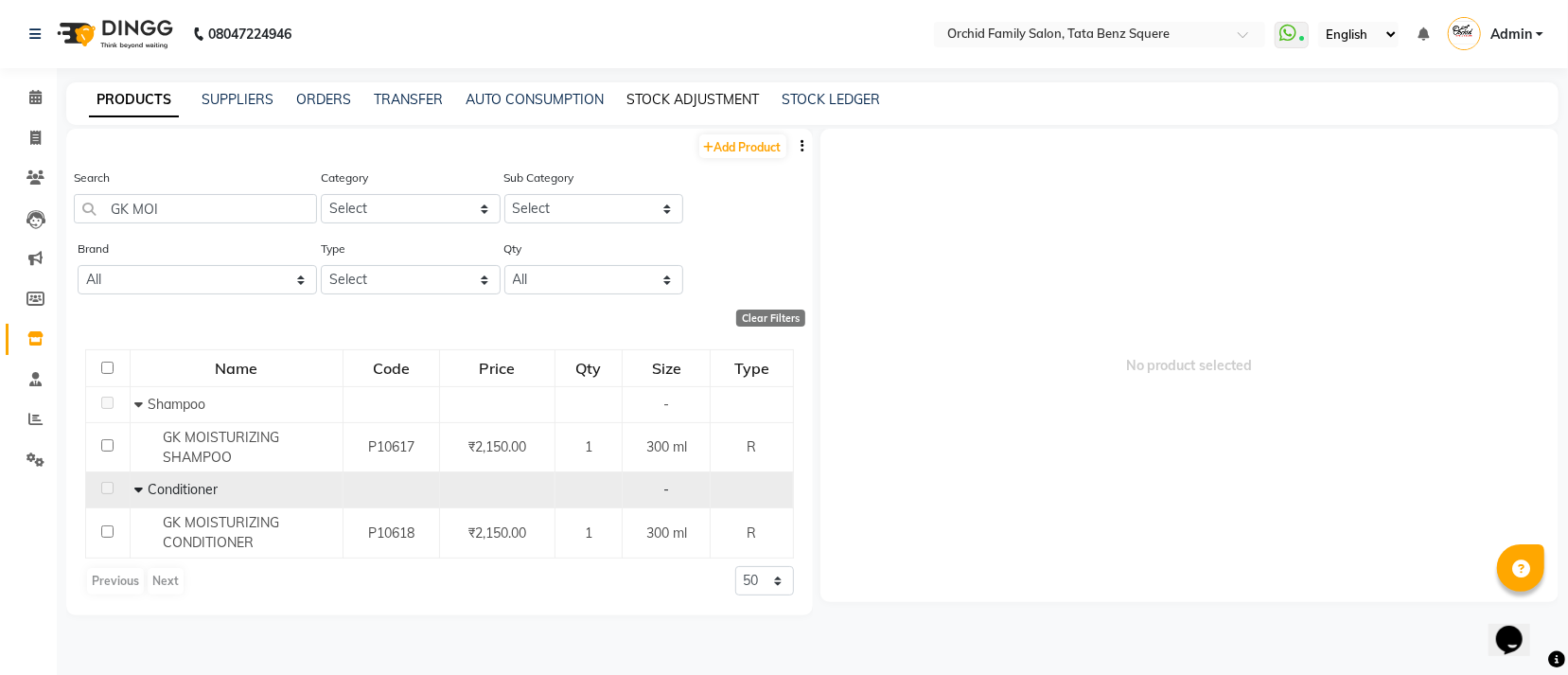 click on "STOCK ADJUSTMENT" 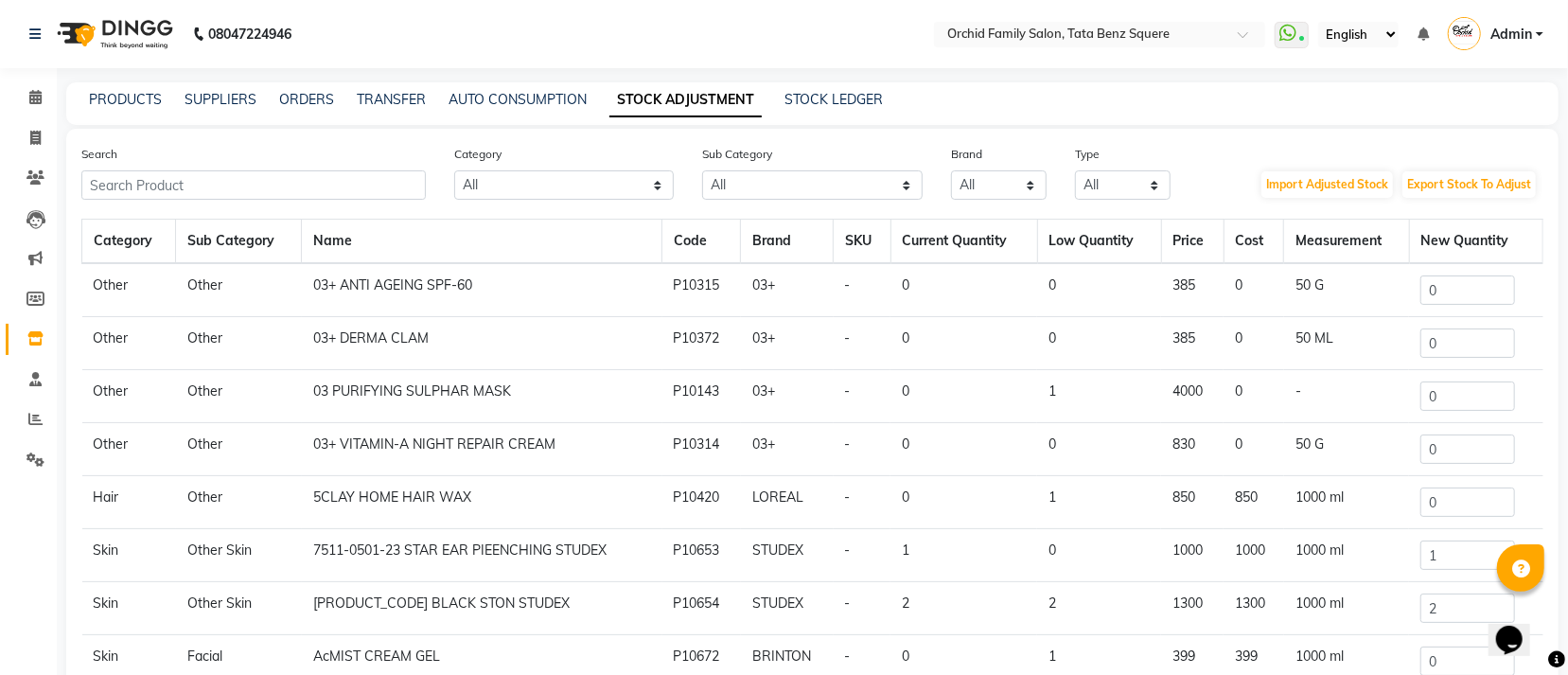 scroll, scrollTop: 115, scrollLeft: 0, axis: vertical 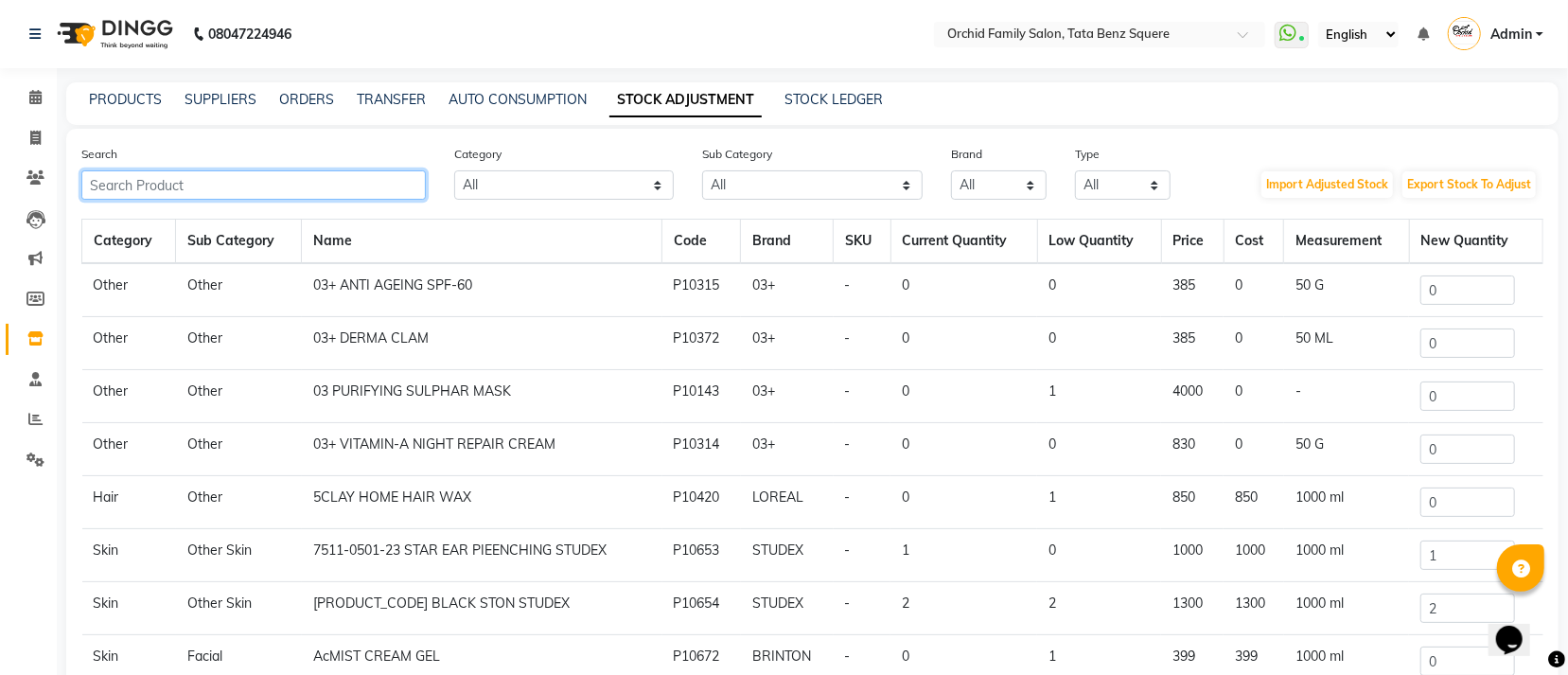 click 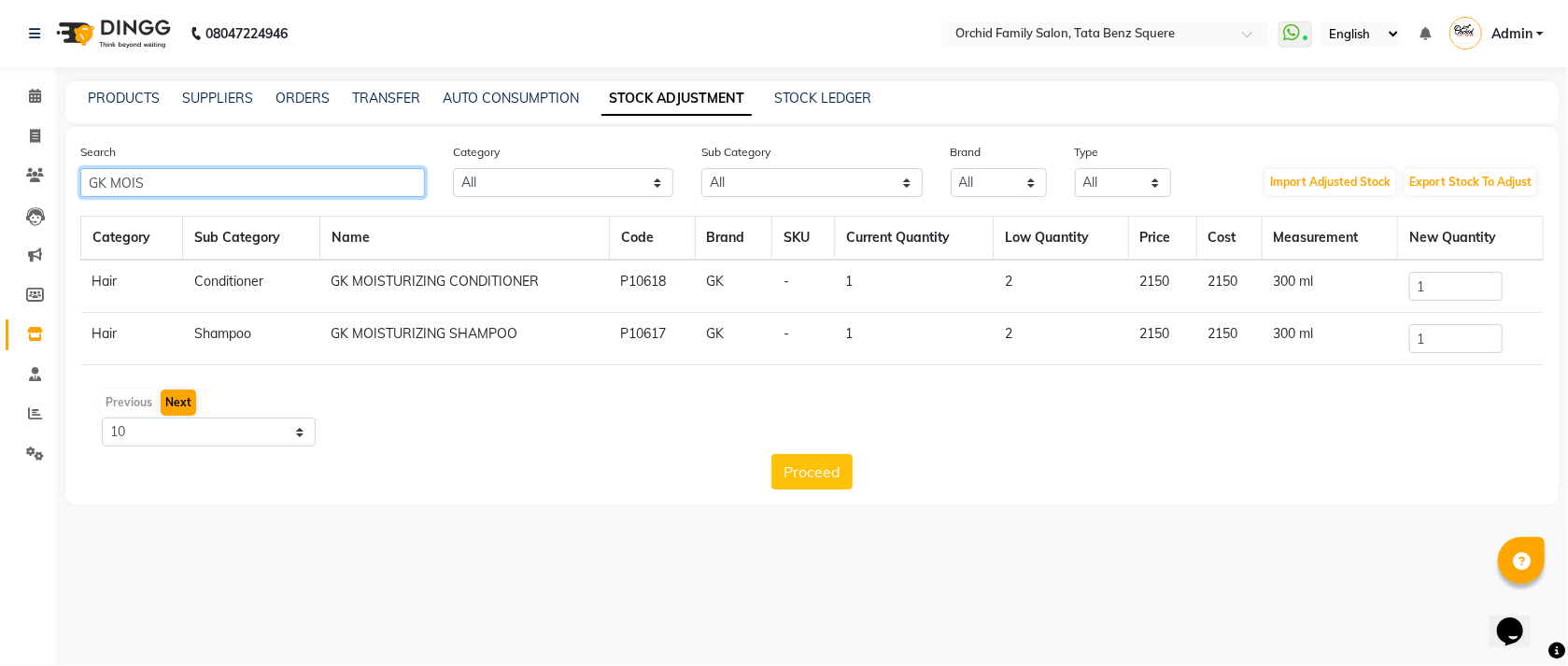type on "GK MOIS" 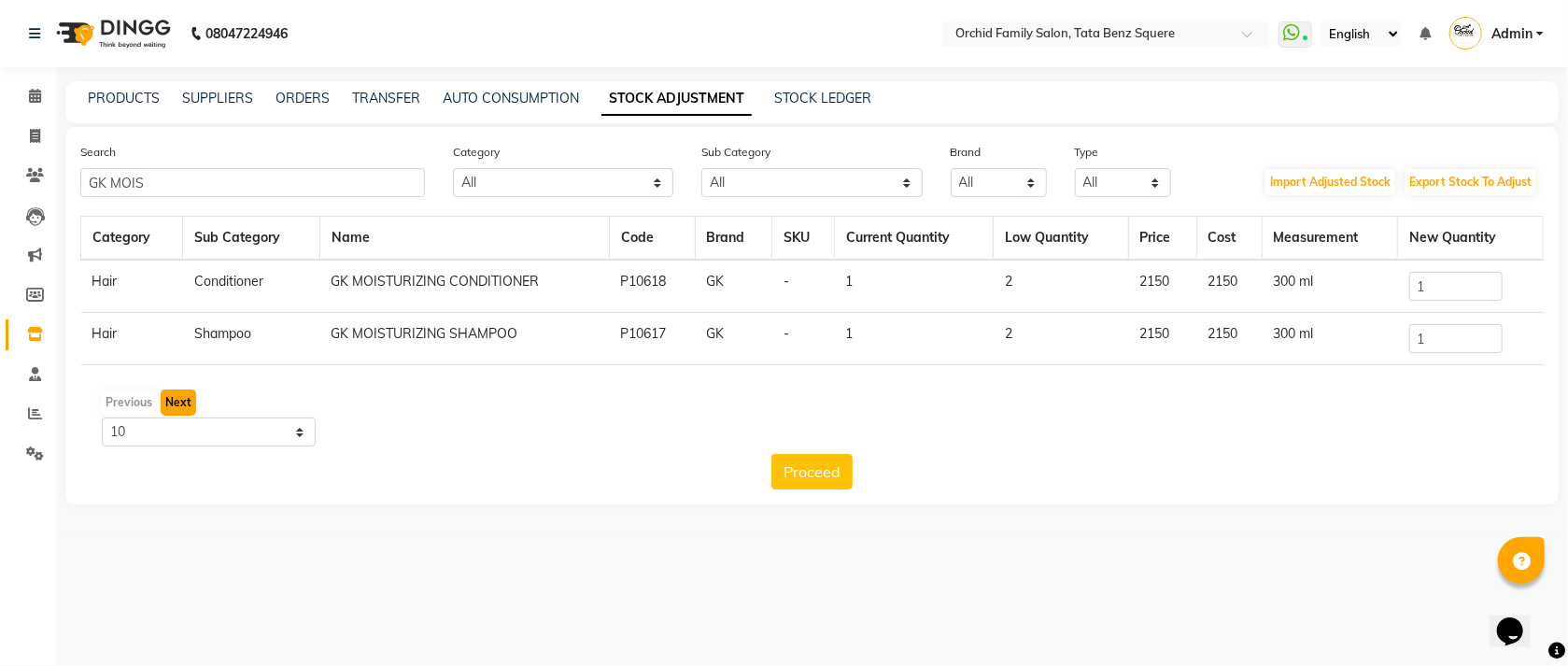 click on "Next" 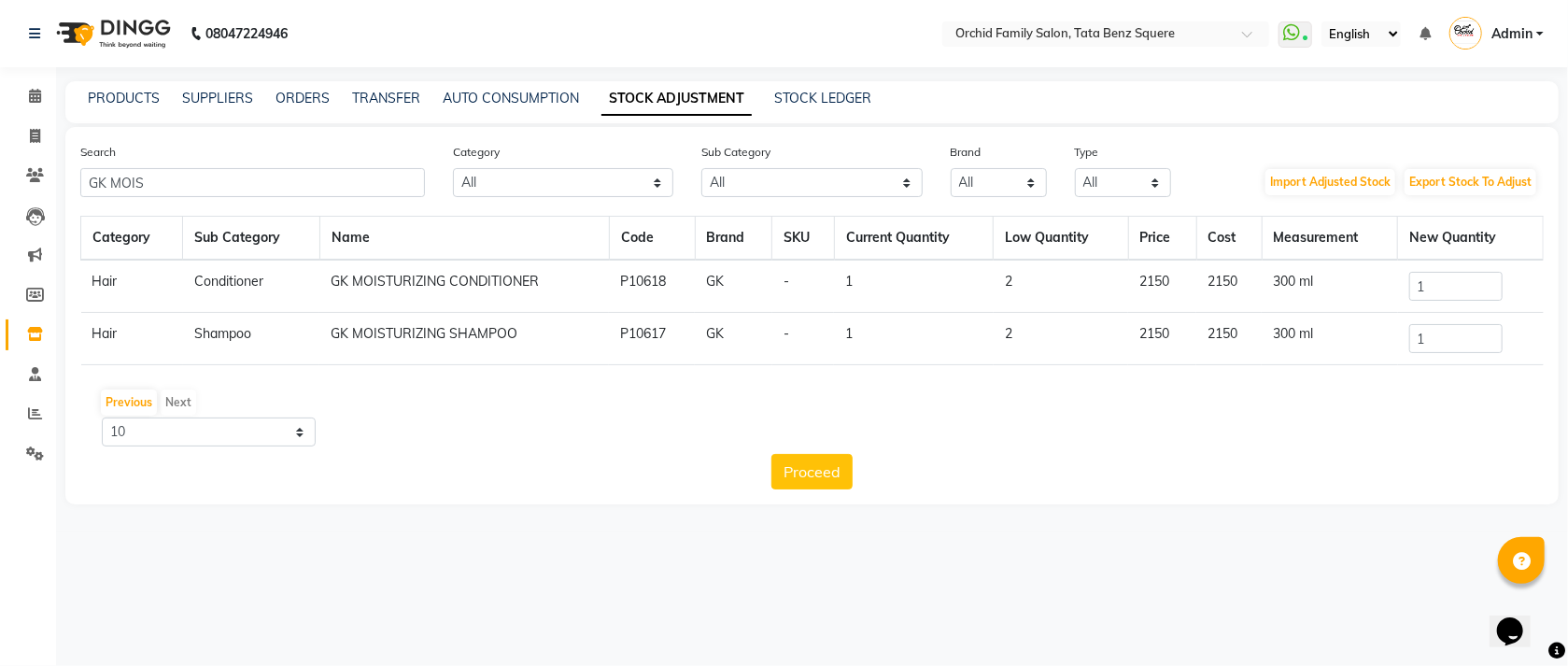 click on "Previous   Next" 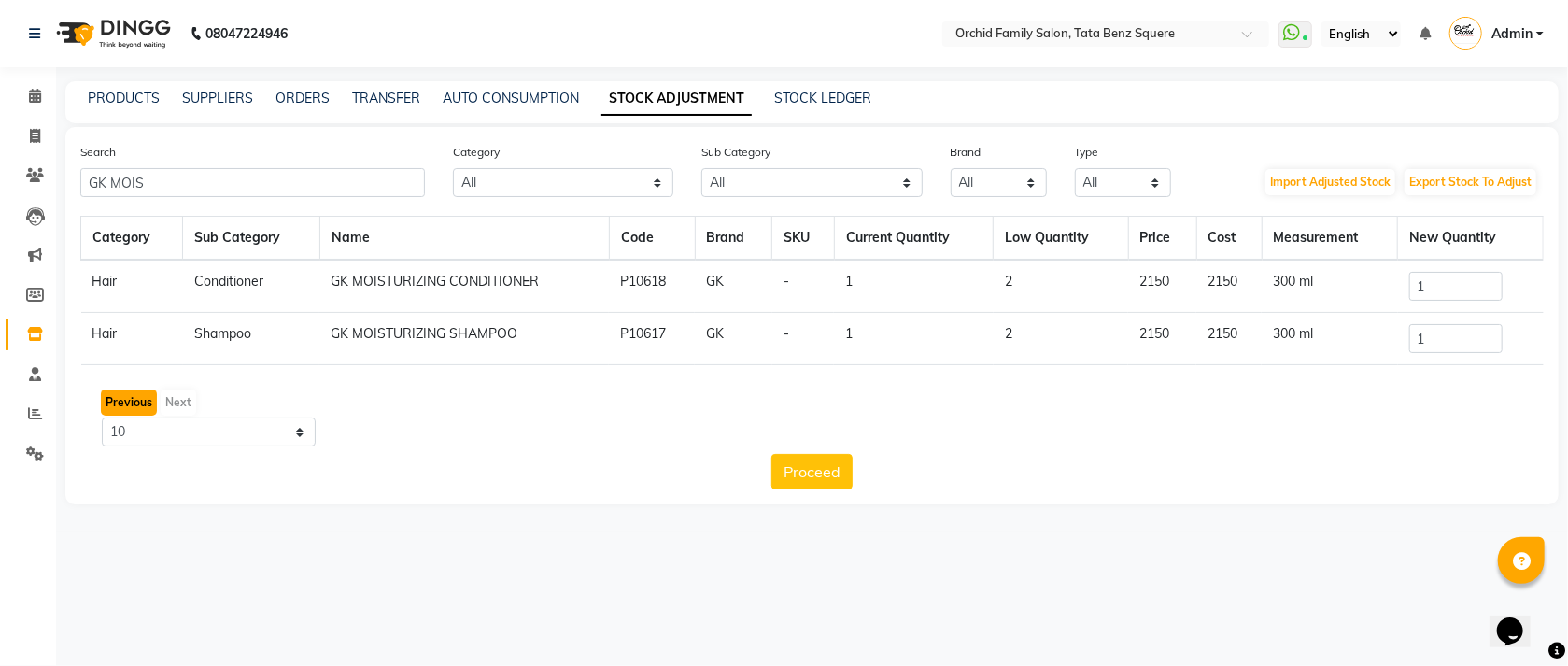 click on "Previous" 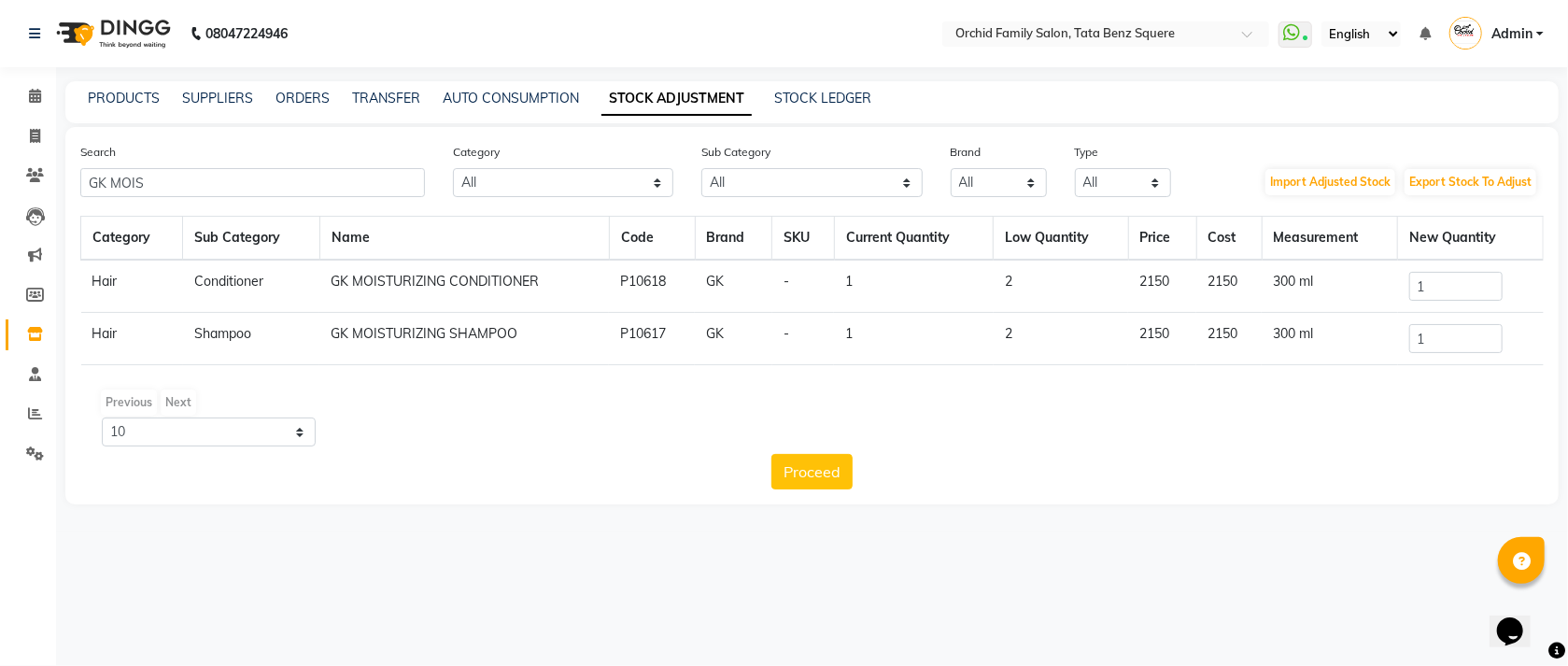click on "Previous   Next" 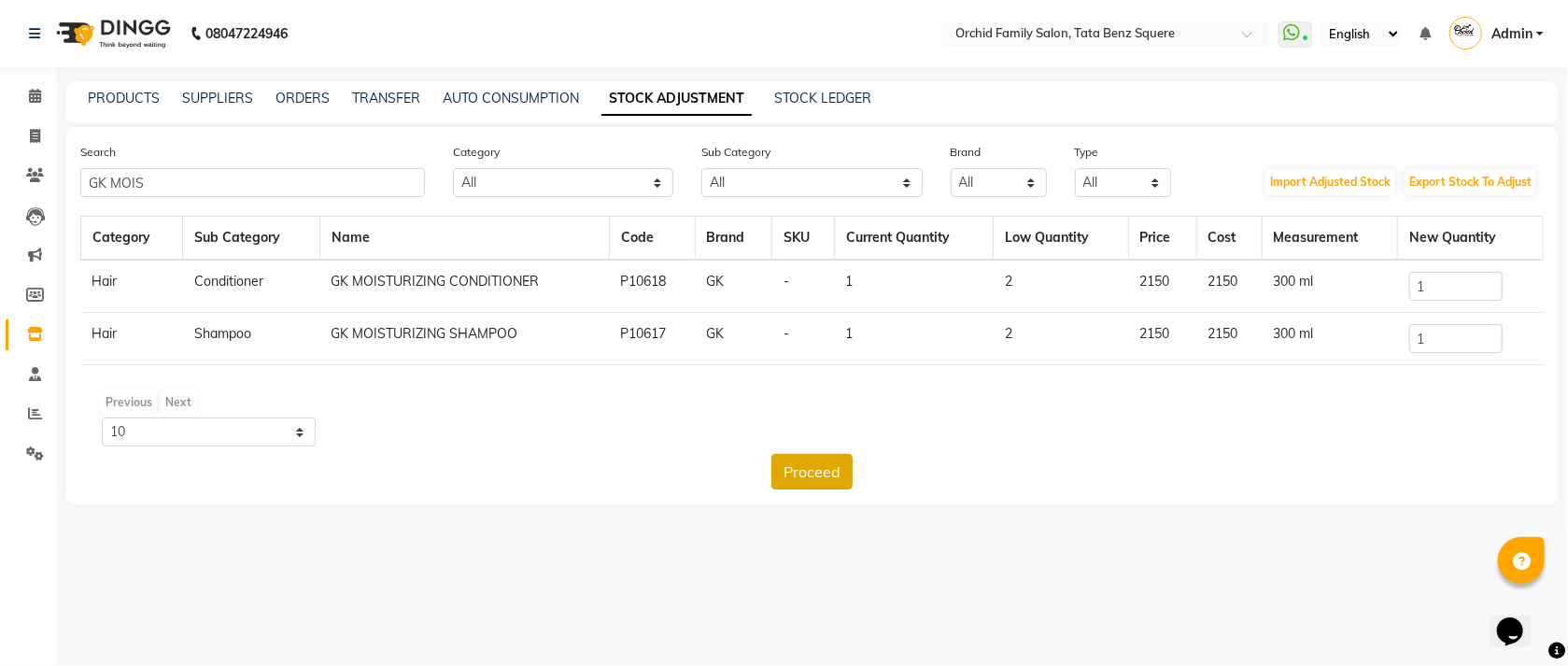 click on "Proceed" 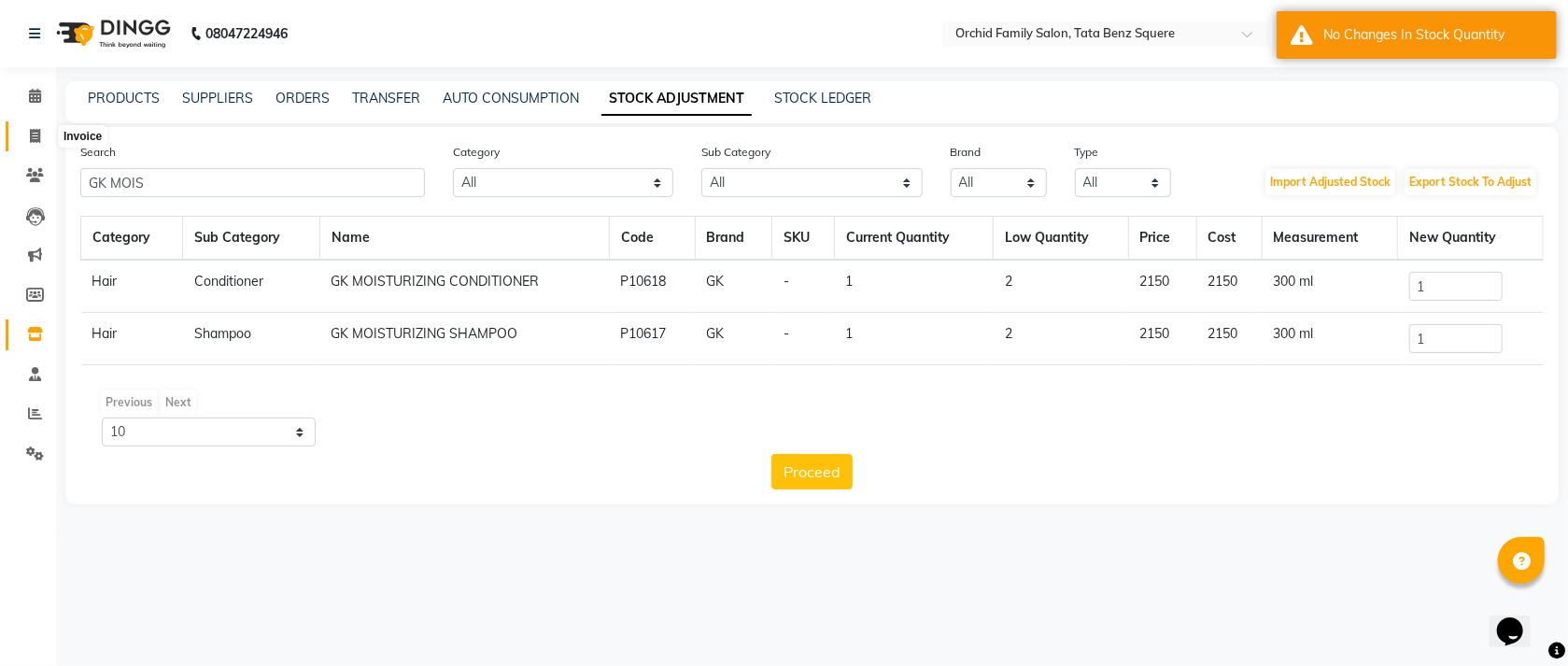 click 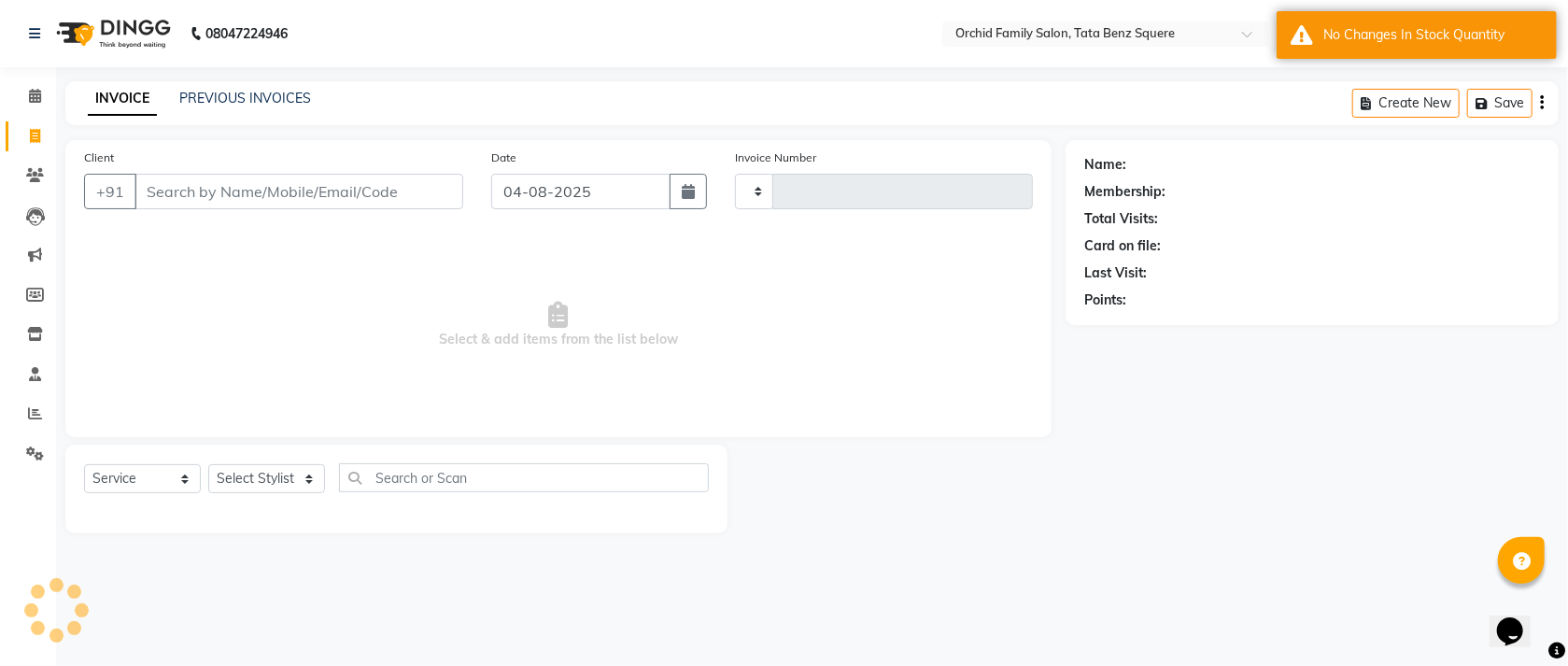 type on "1814" 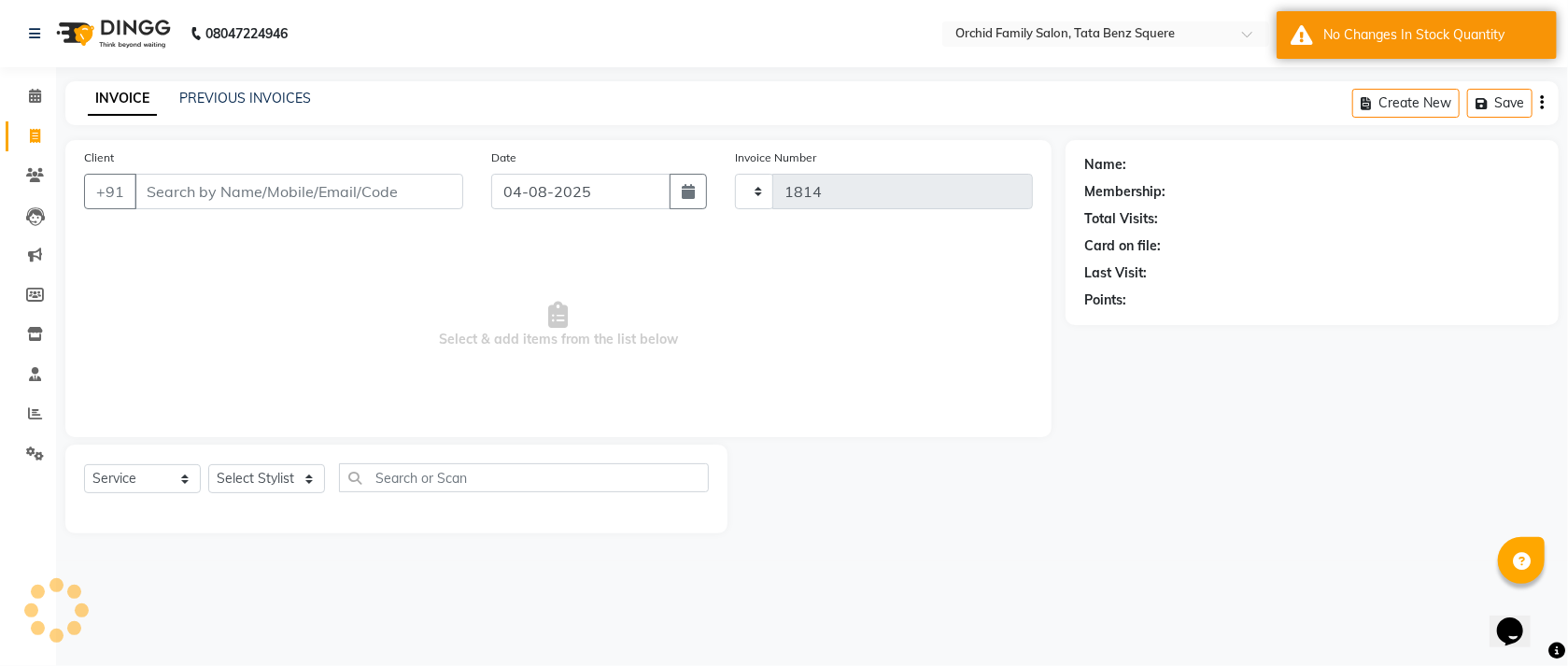 select on "107" 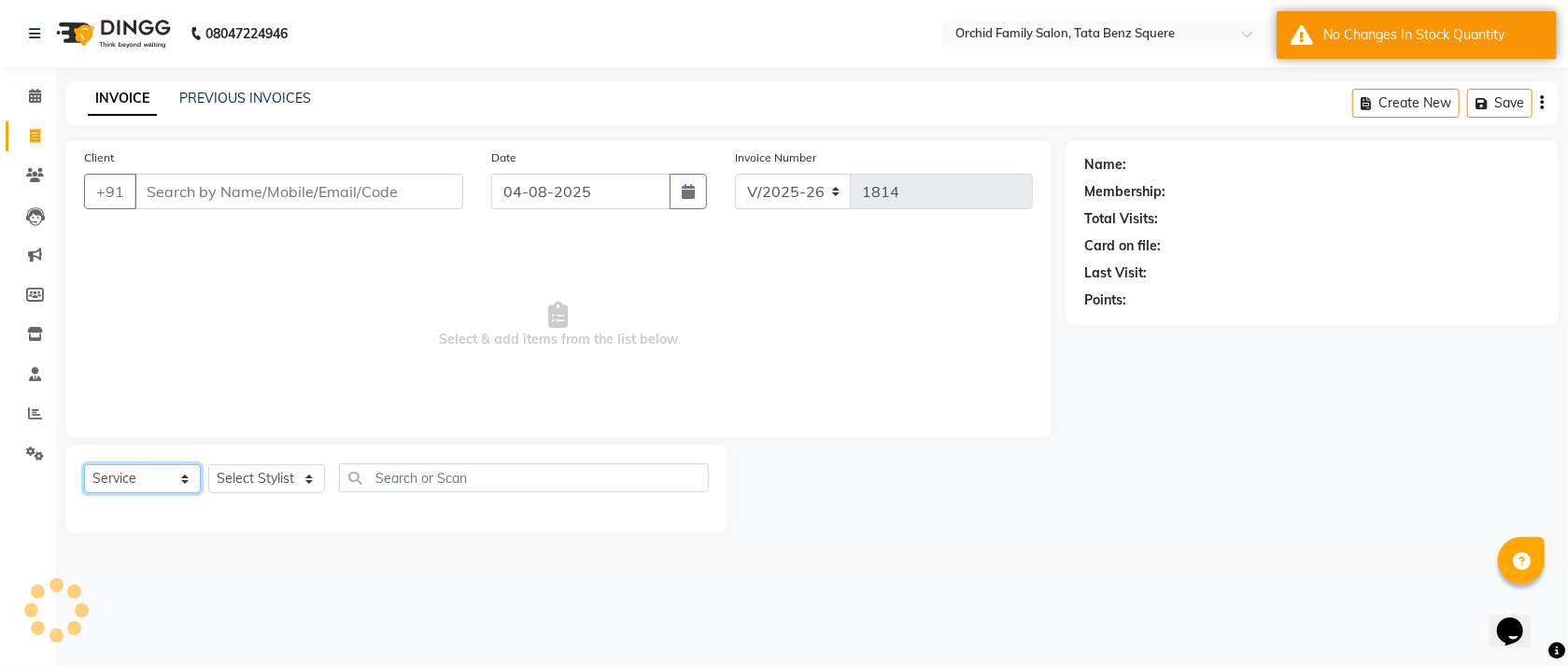 click on "Select  Service  Product  Membership  Package Voucher Prepaid Gift Card" 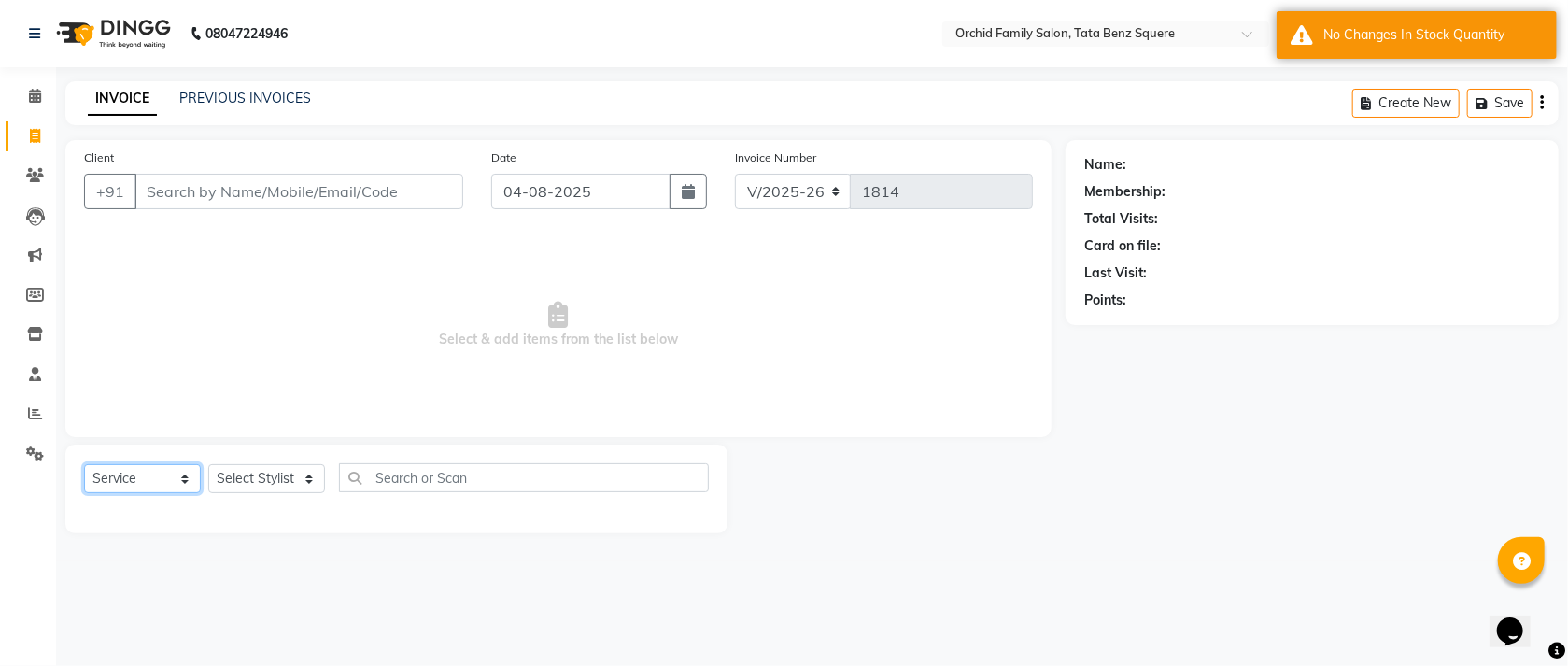 select on "product" 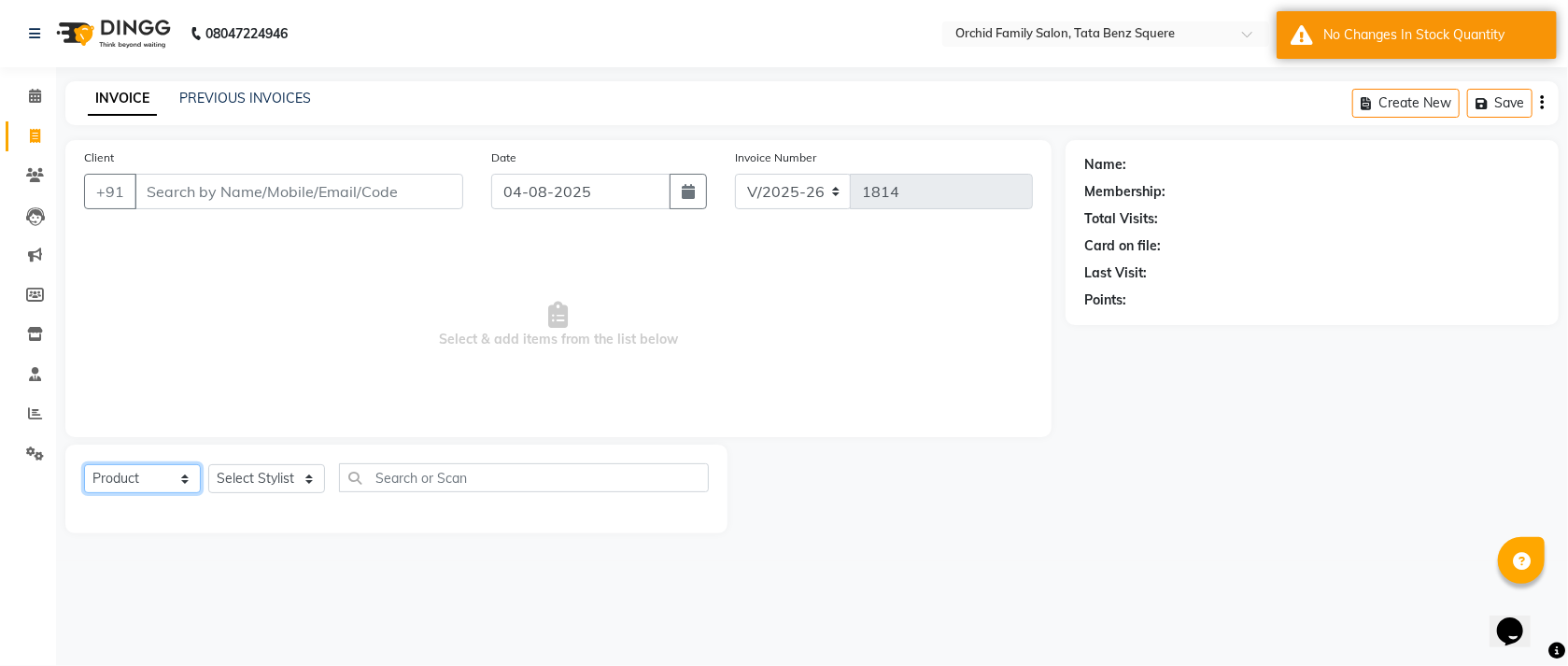 click on "Select  Service  Product  Membership  Package Voucher Prepaid Gift Card" 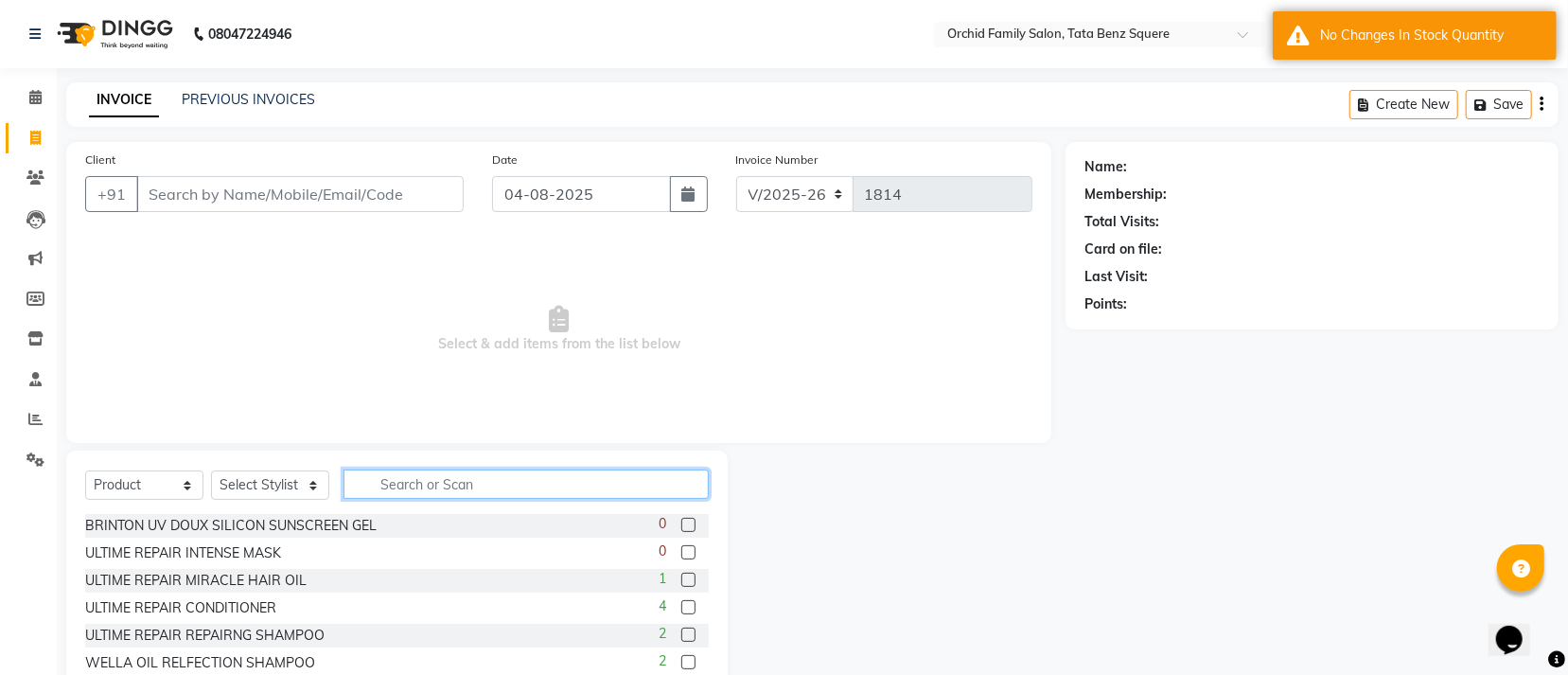 drag, startPoint x: 379, startPoint y: 477, endPoint x: 399, endPoint y: 488, distance: 22.825424 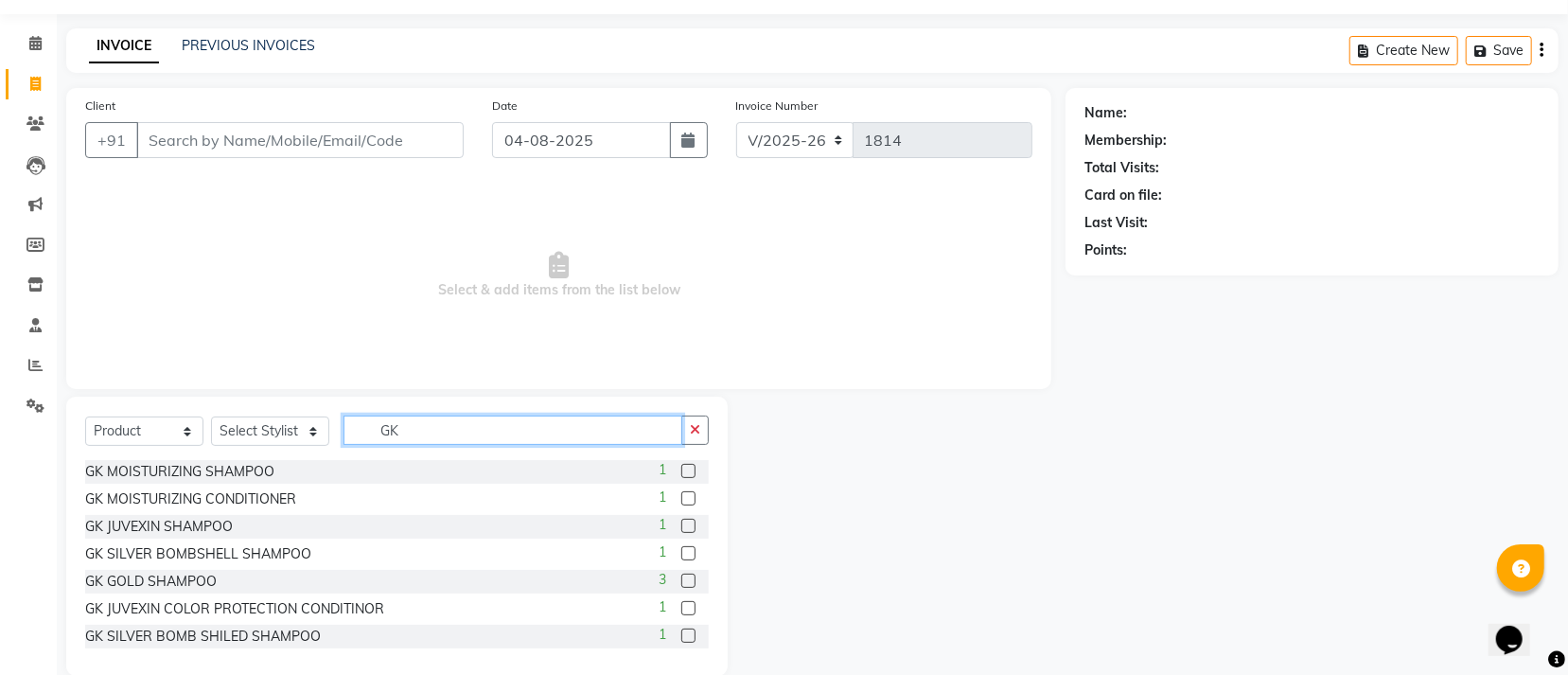 scroll, scrollTop: 84, scrollLeft: 0, axis: vertical 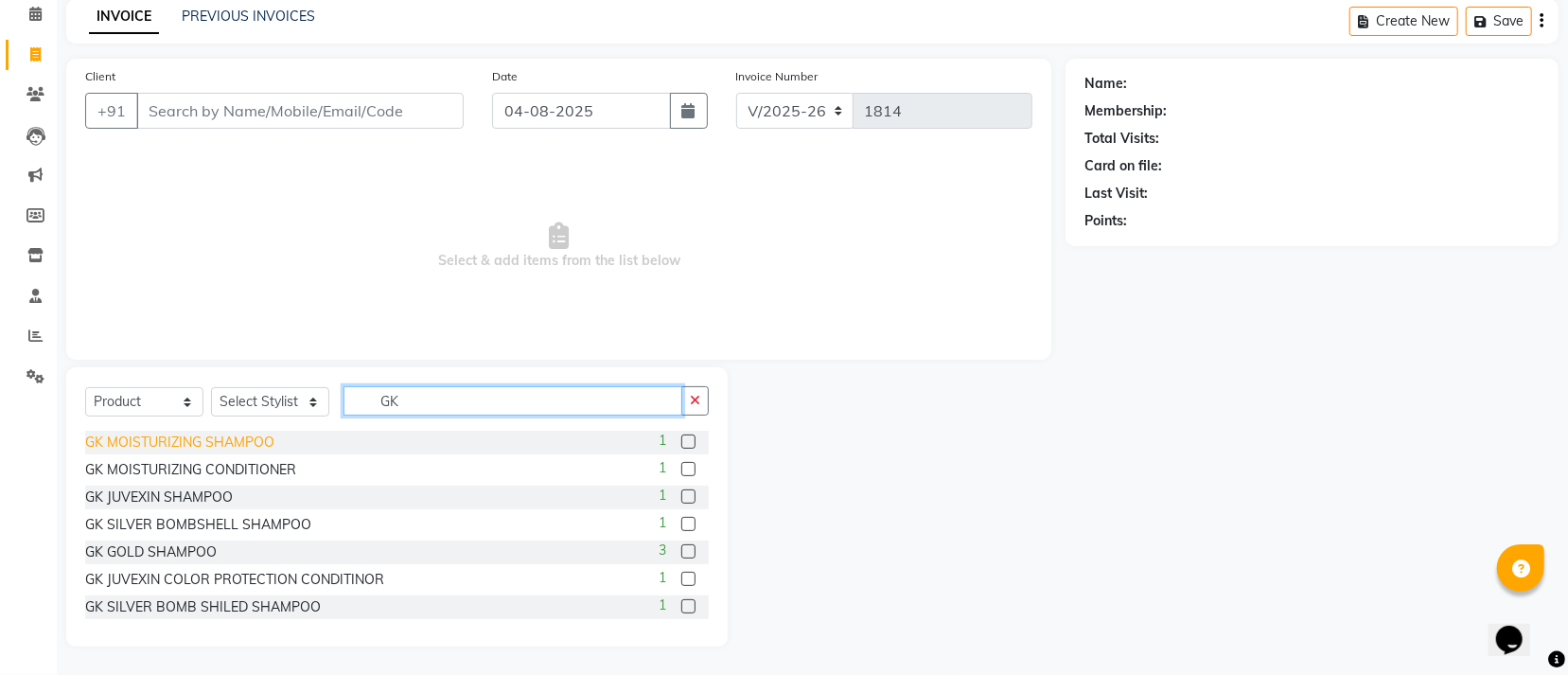 type on "GK" 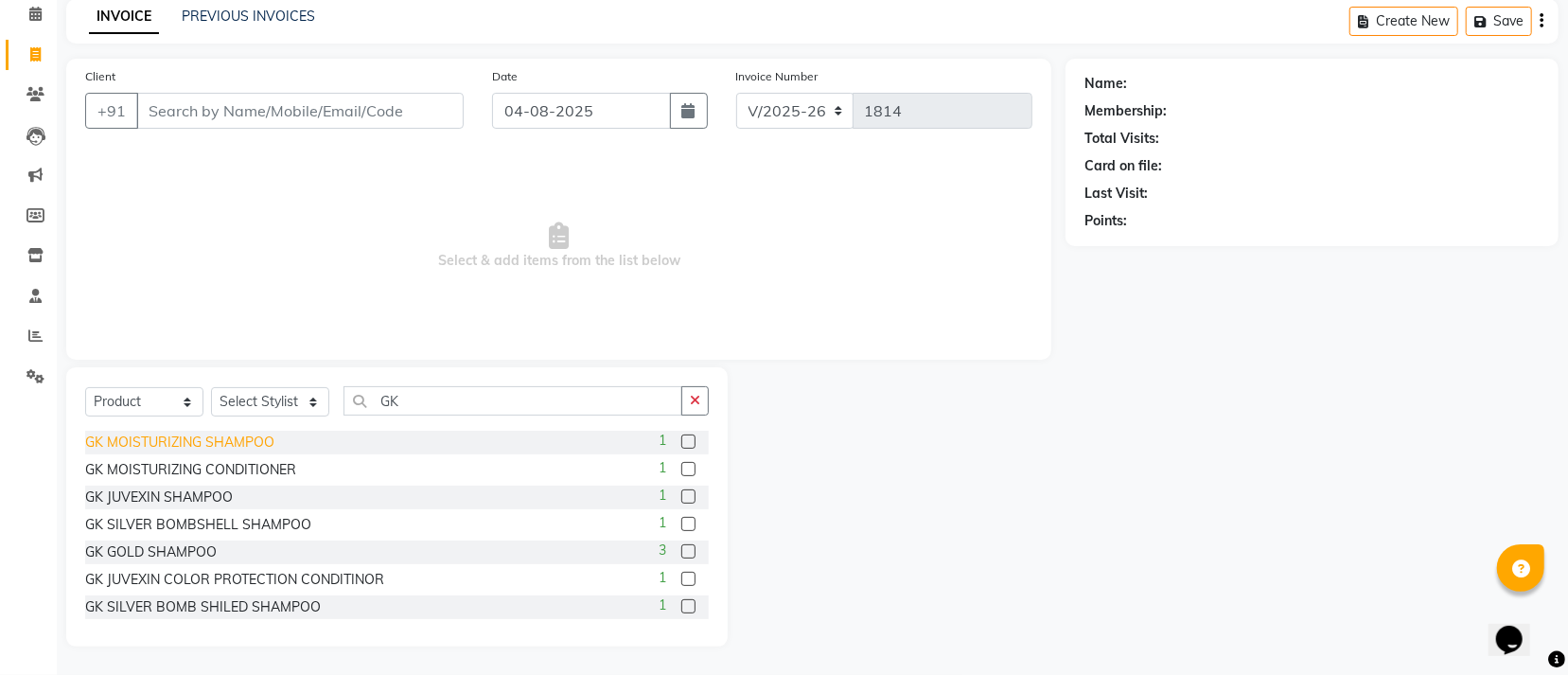 click on "GK MOISTURIZING SHAMPOO" 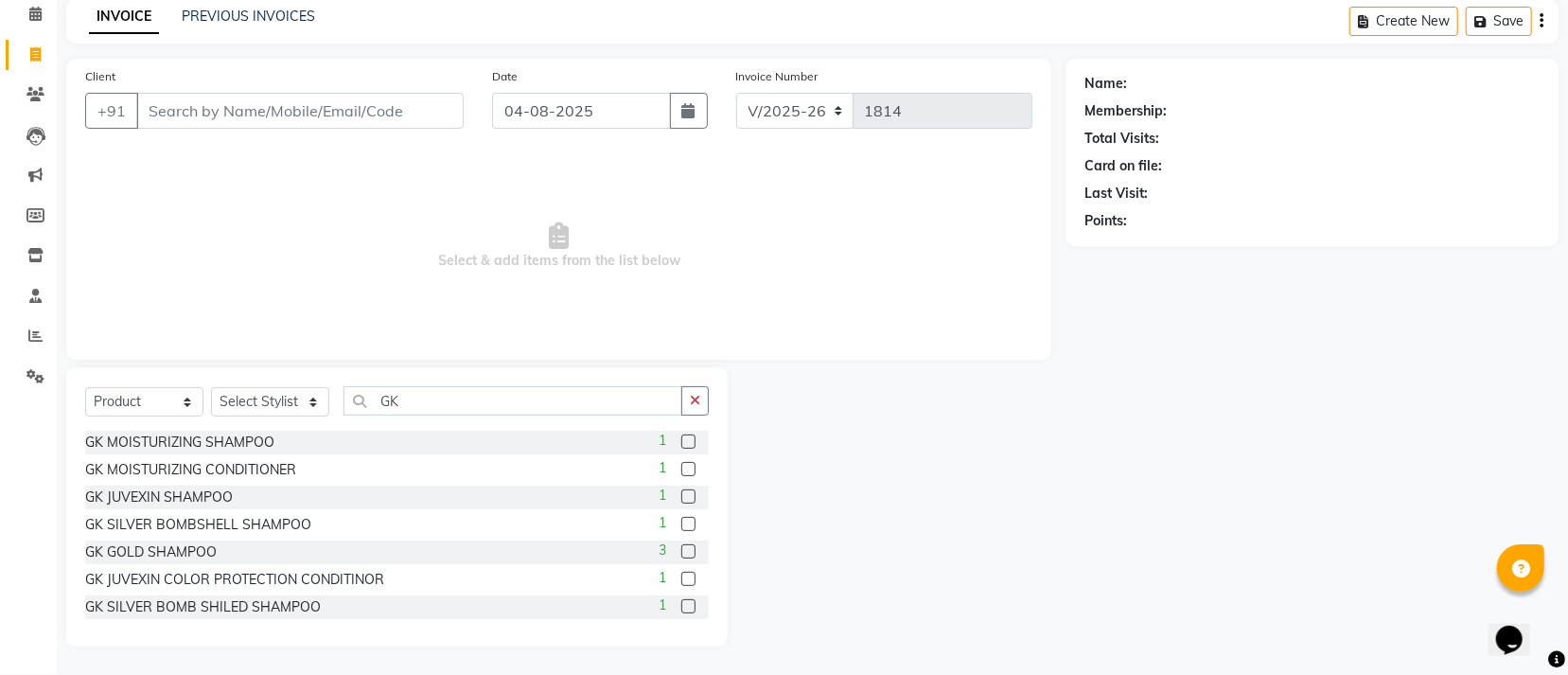 click 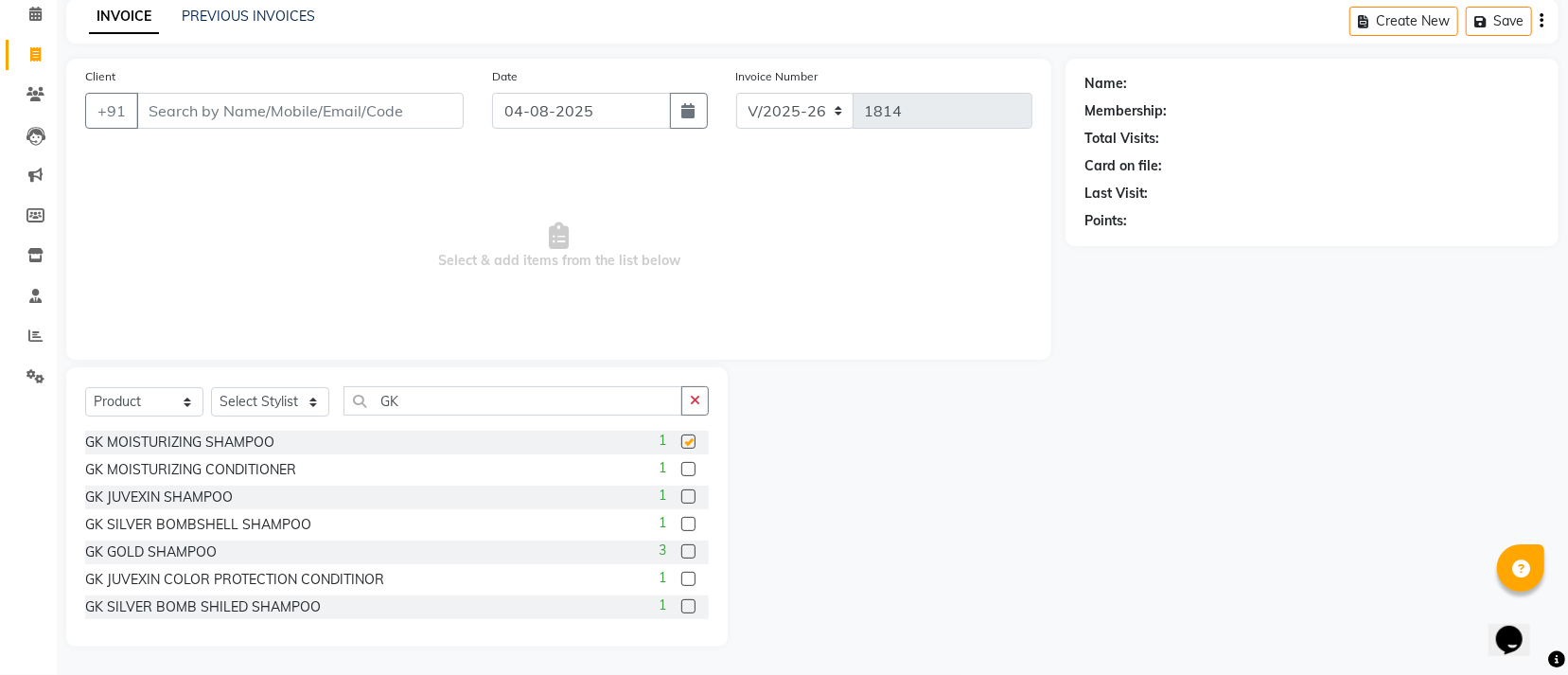 checkbox on "false" 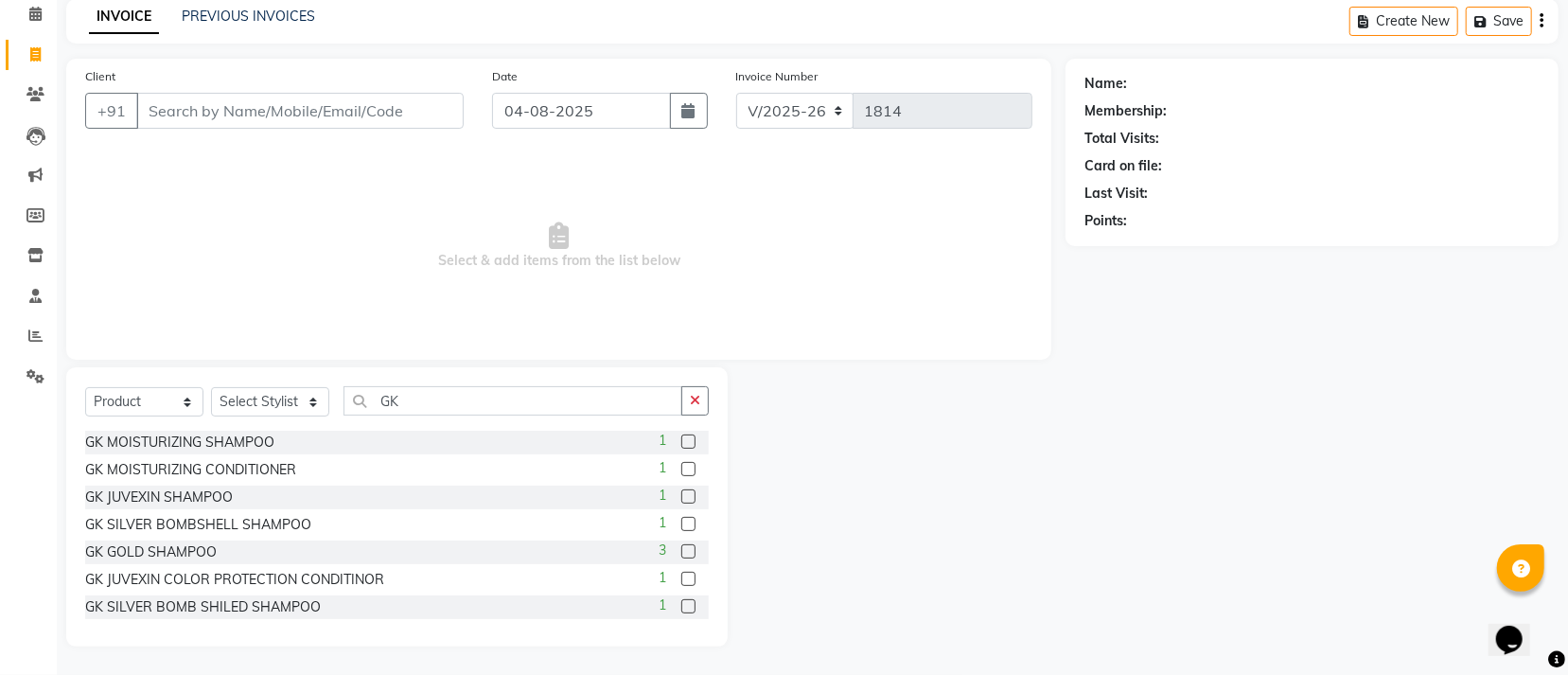 click 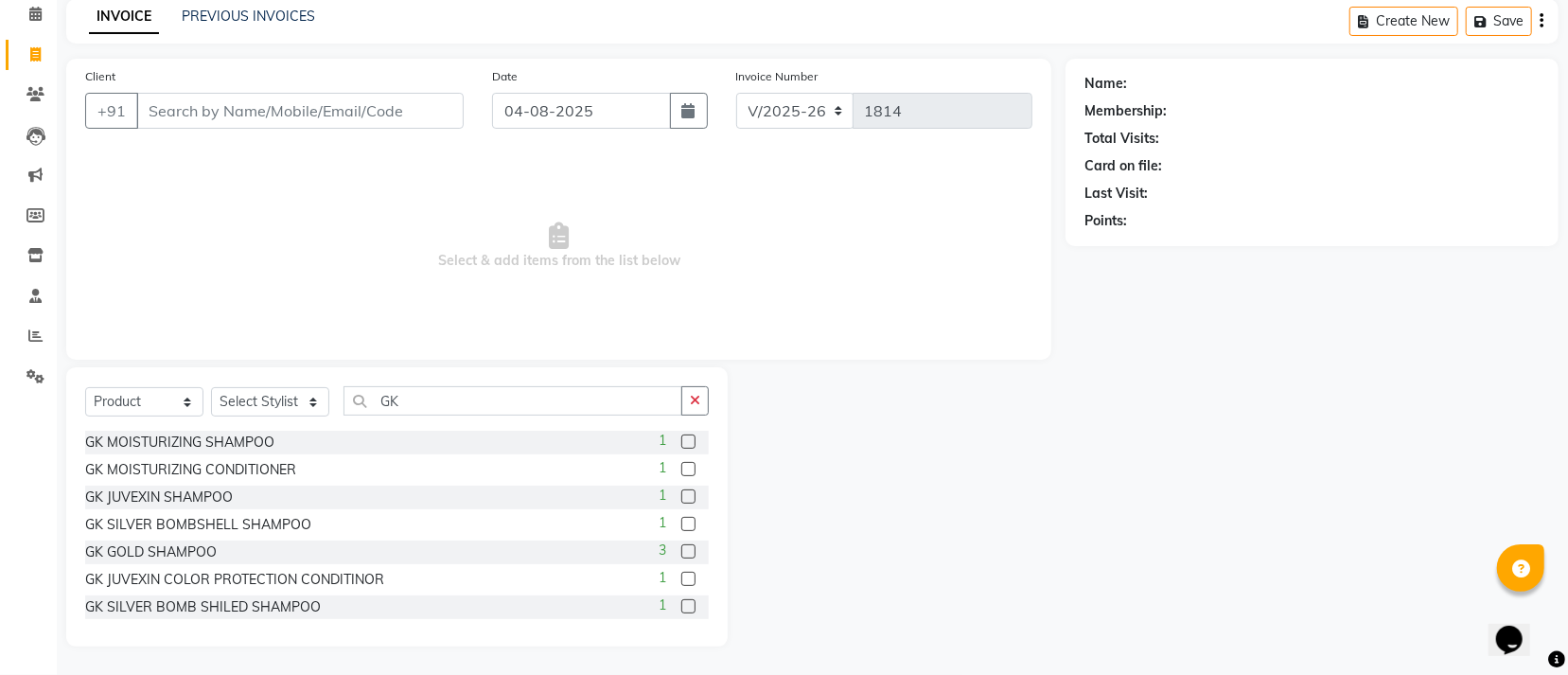 click at bounding box center [687, 470] 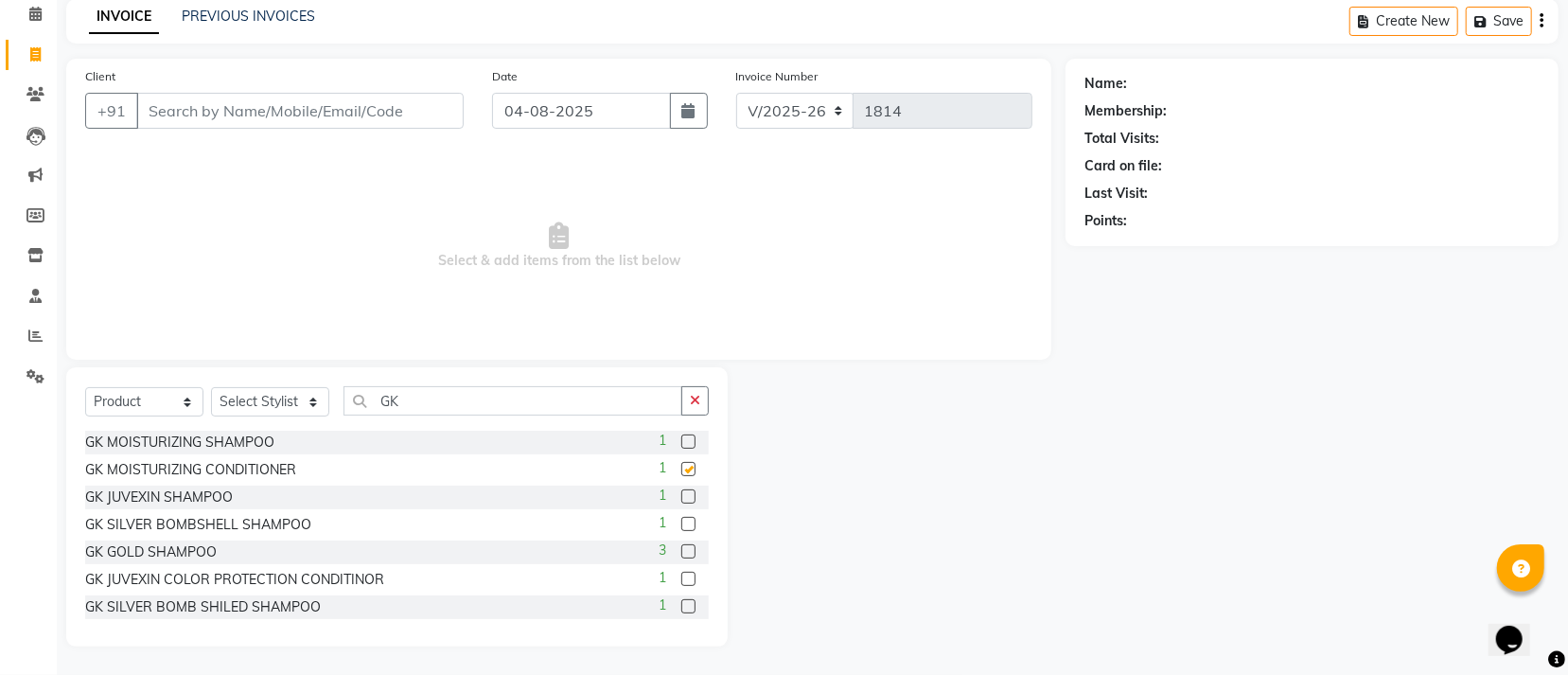checkbox on "false" 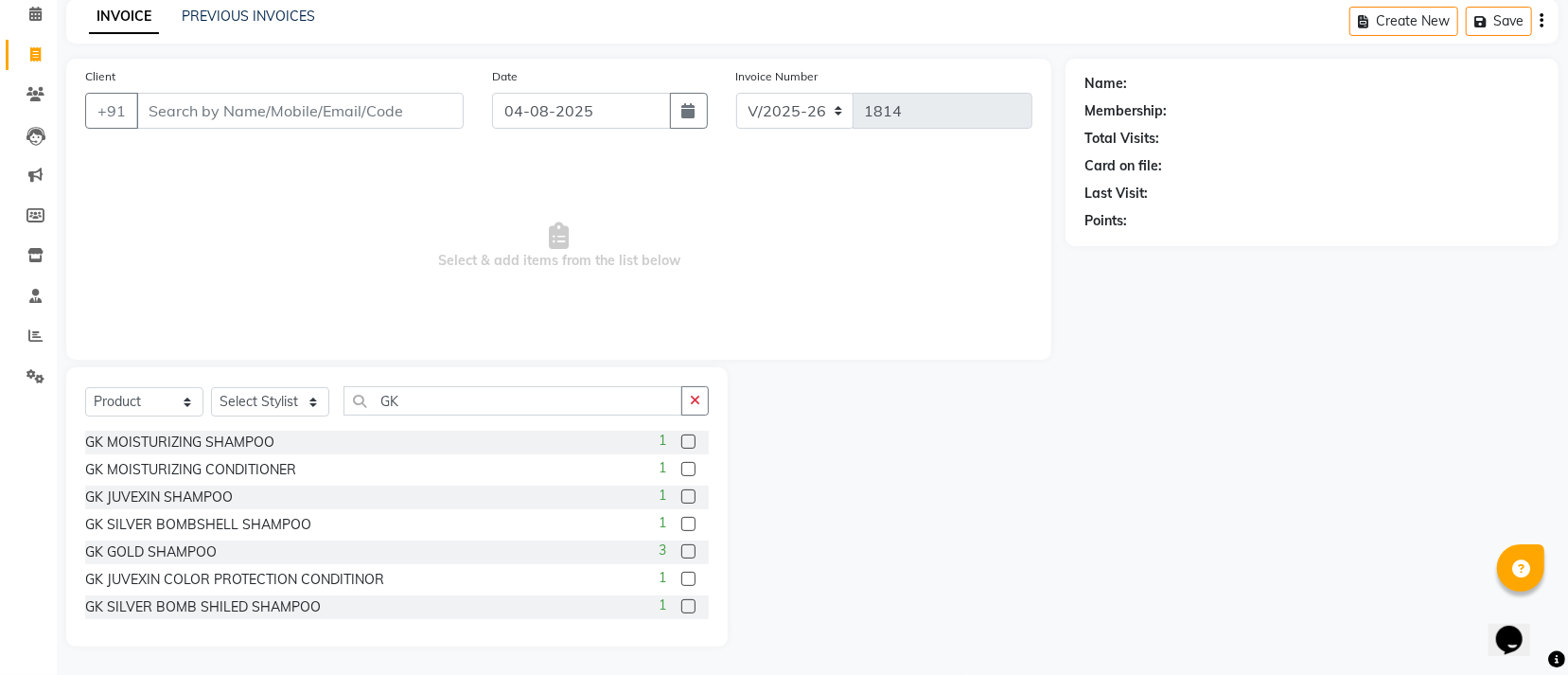 drag, startPoint x: 781, startPoint y: 379, endPoint x: 762, endPoint y: 400, distance: 28.319605 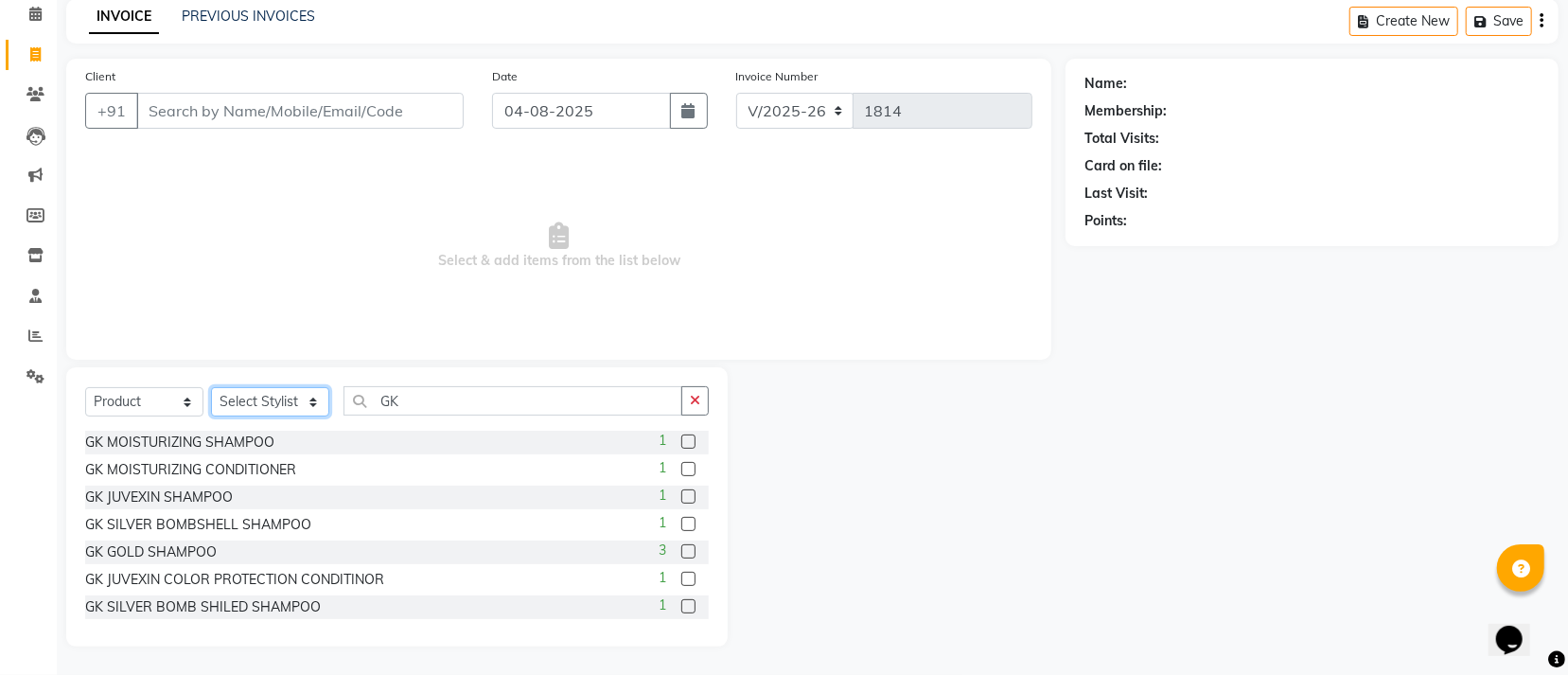 click on "Select Stylist Accountant AJAYA AMAR BHARATI BINDIYA JHUMA KALYANI SATAPATHY KRISHNA PRANTI SANDHYA SANJUKTA SOMYA SONU KUMAR Staff SUDAM SUNITA" 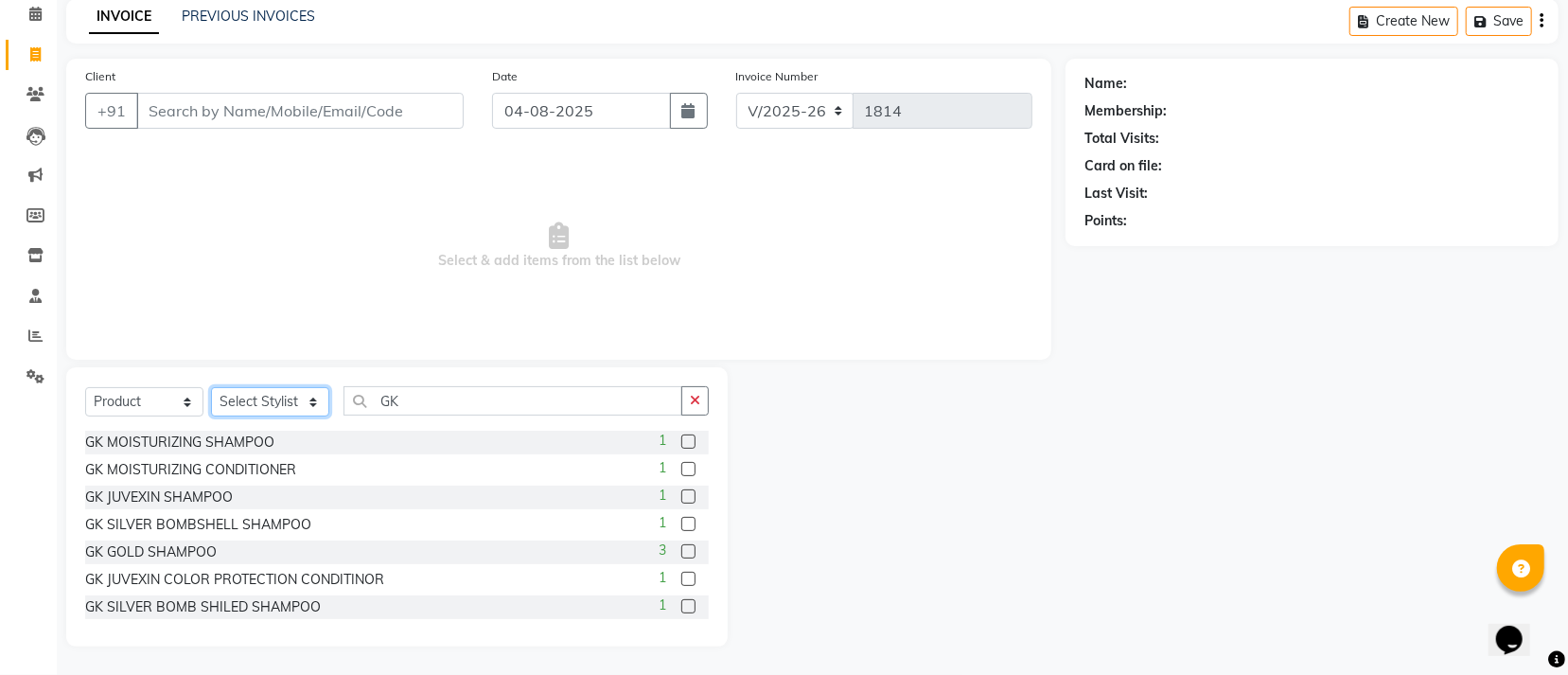 select on "40047" 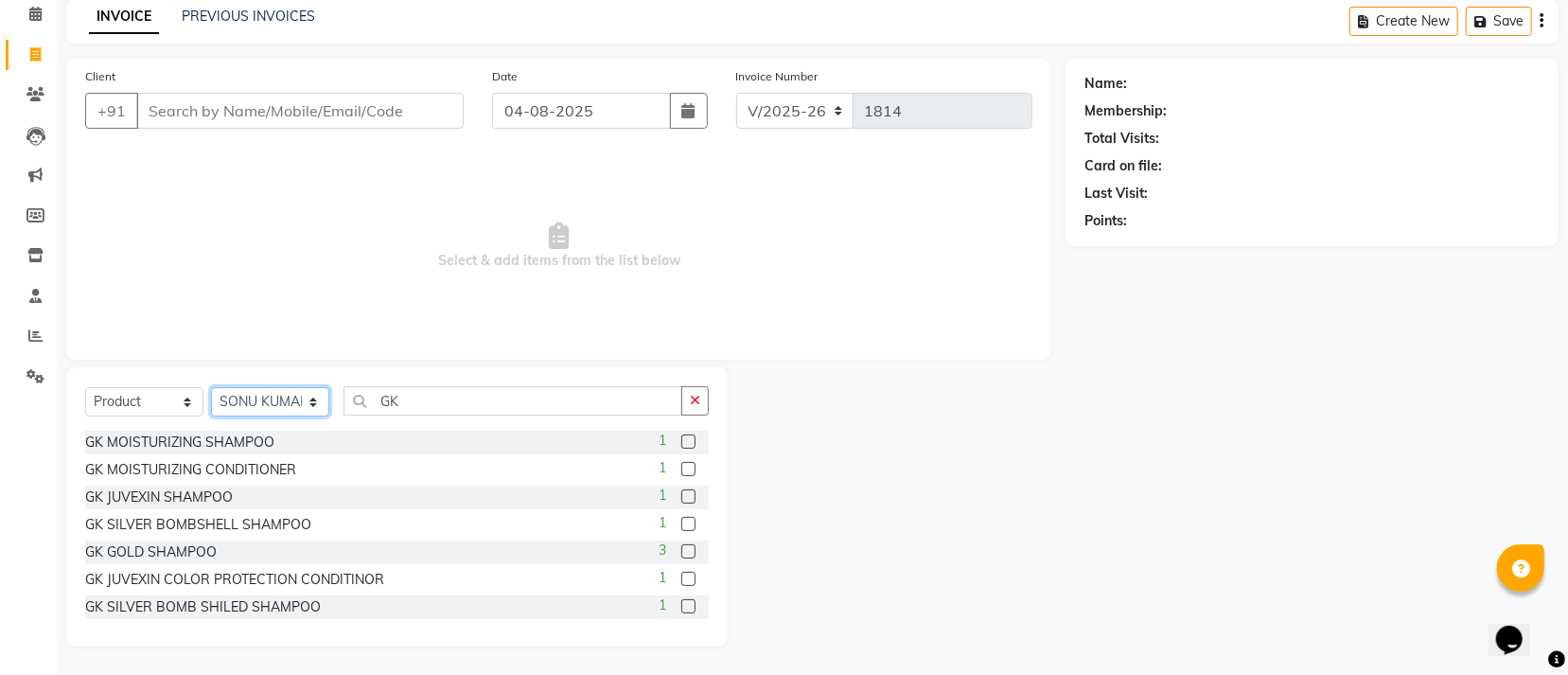 click on "Select Stylist Accountant AJAYA AMAR BHARATI BINDIYA JHUMA KALYANI SATAPATHY KRISHNA PRANTI SANDHYA SANJUKTA SOMYA SONU KUMAR Staff SUDAM SUNITA" 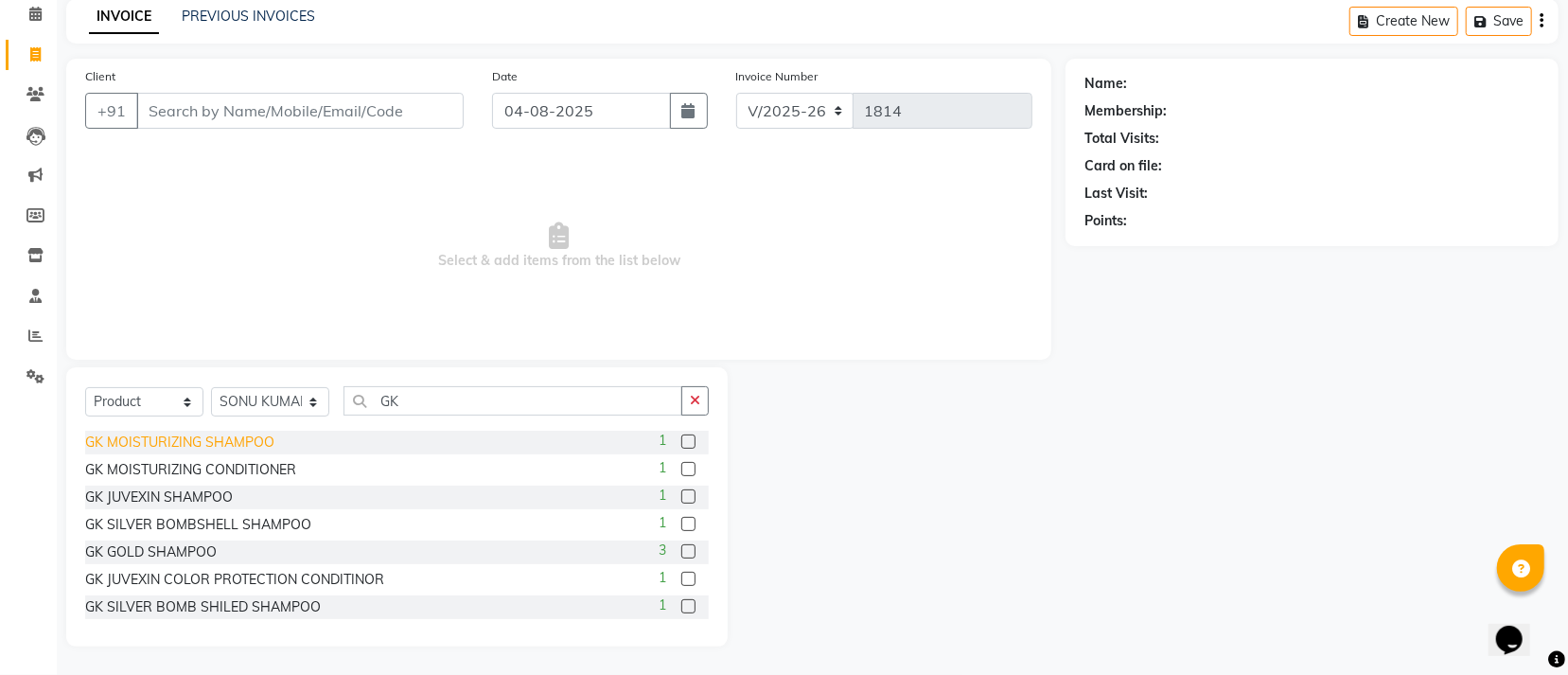 click on "GK MOISTURIZING SHAMPOO" 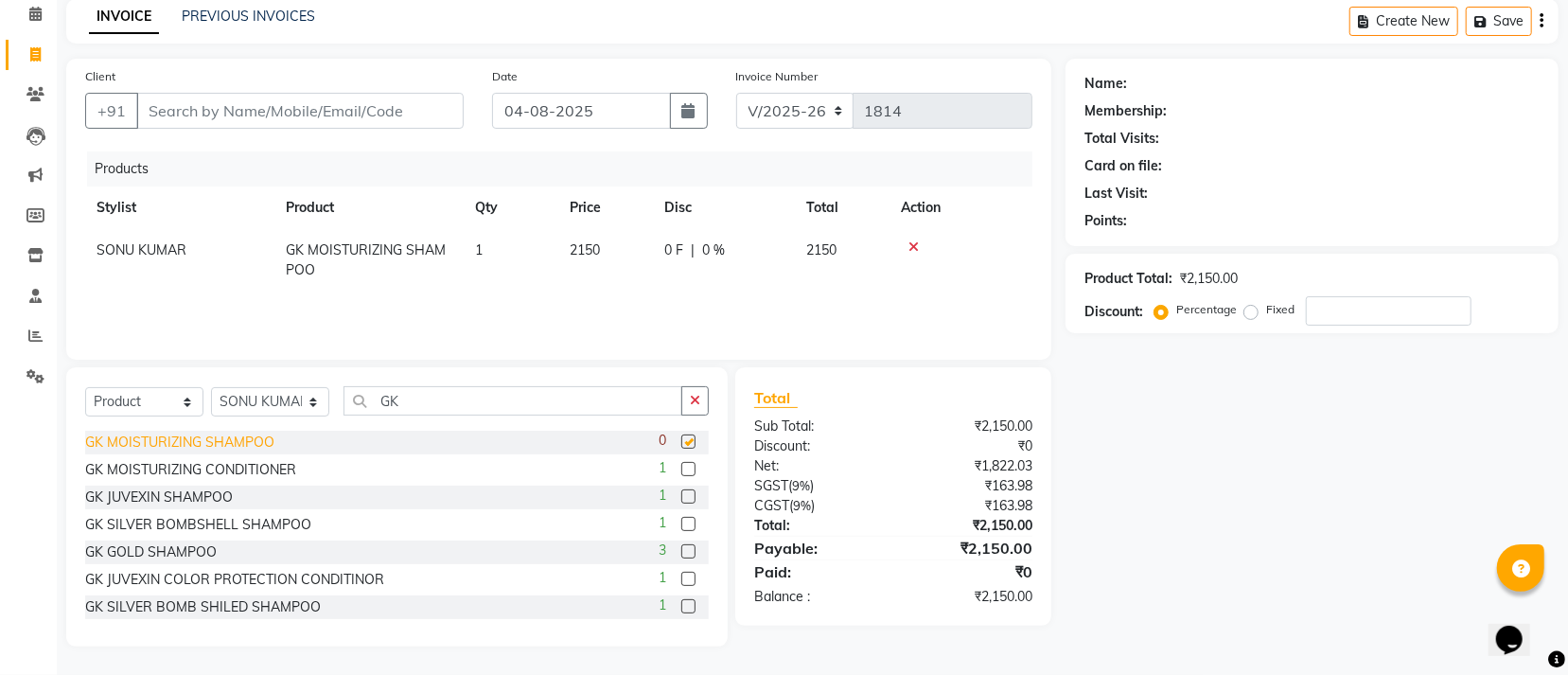 checkbox on "false" 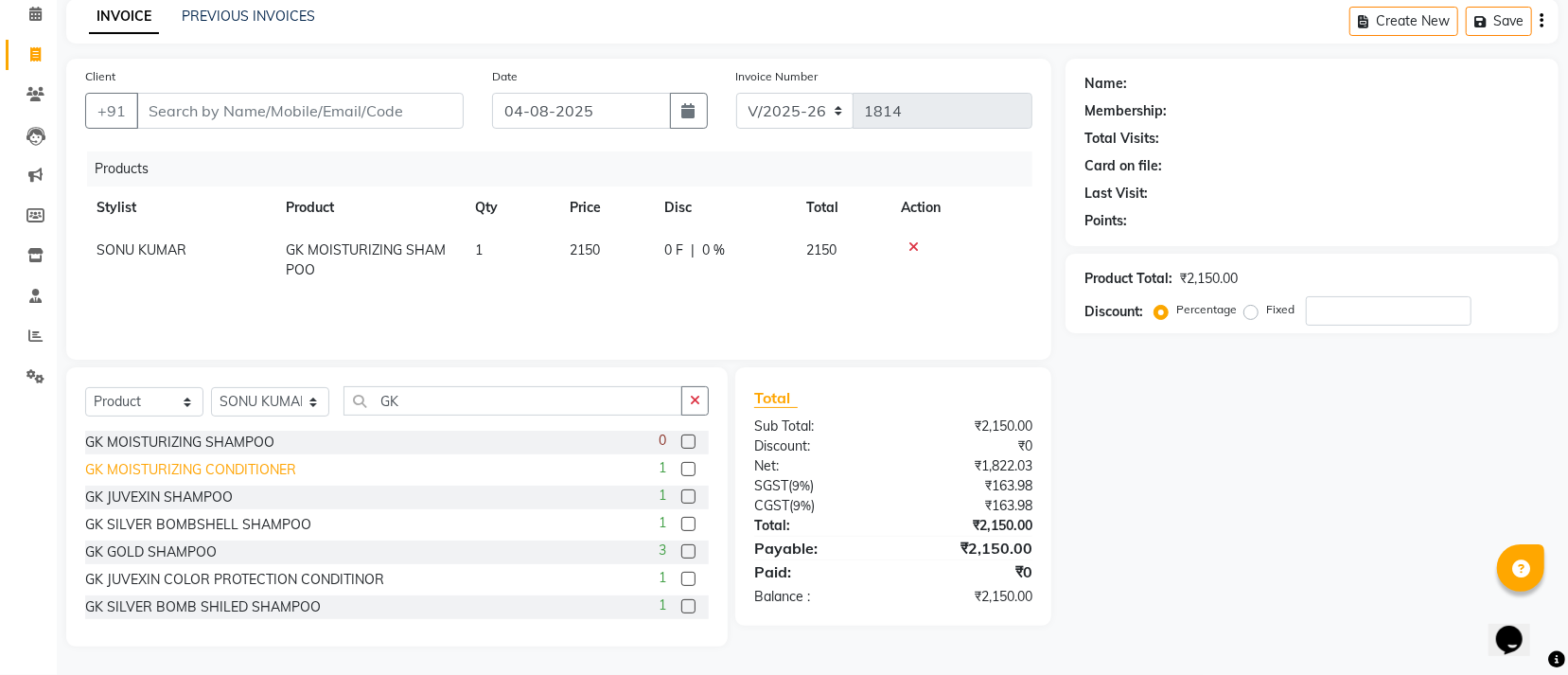 click on "GK MOISTURIZING CONDITIONER" 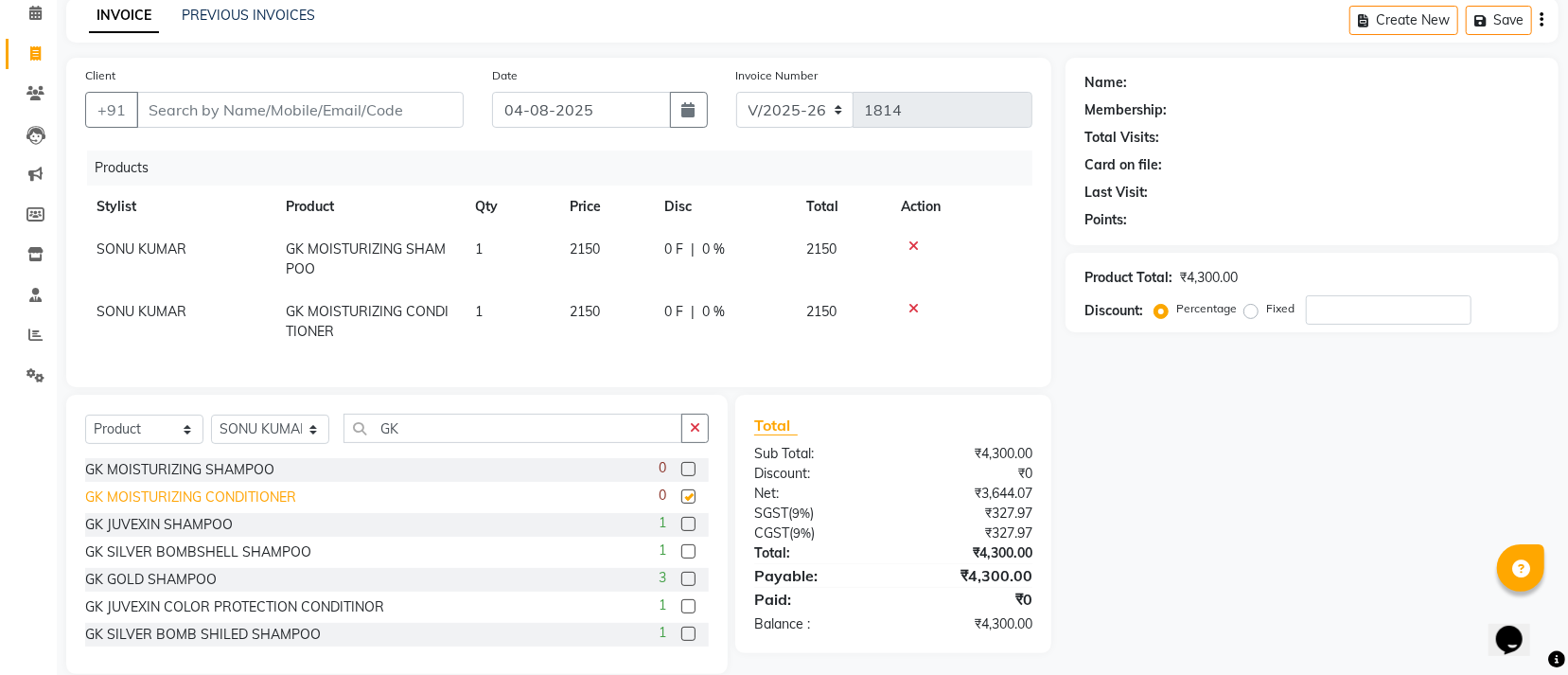 checkbox on "false" 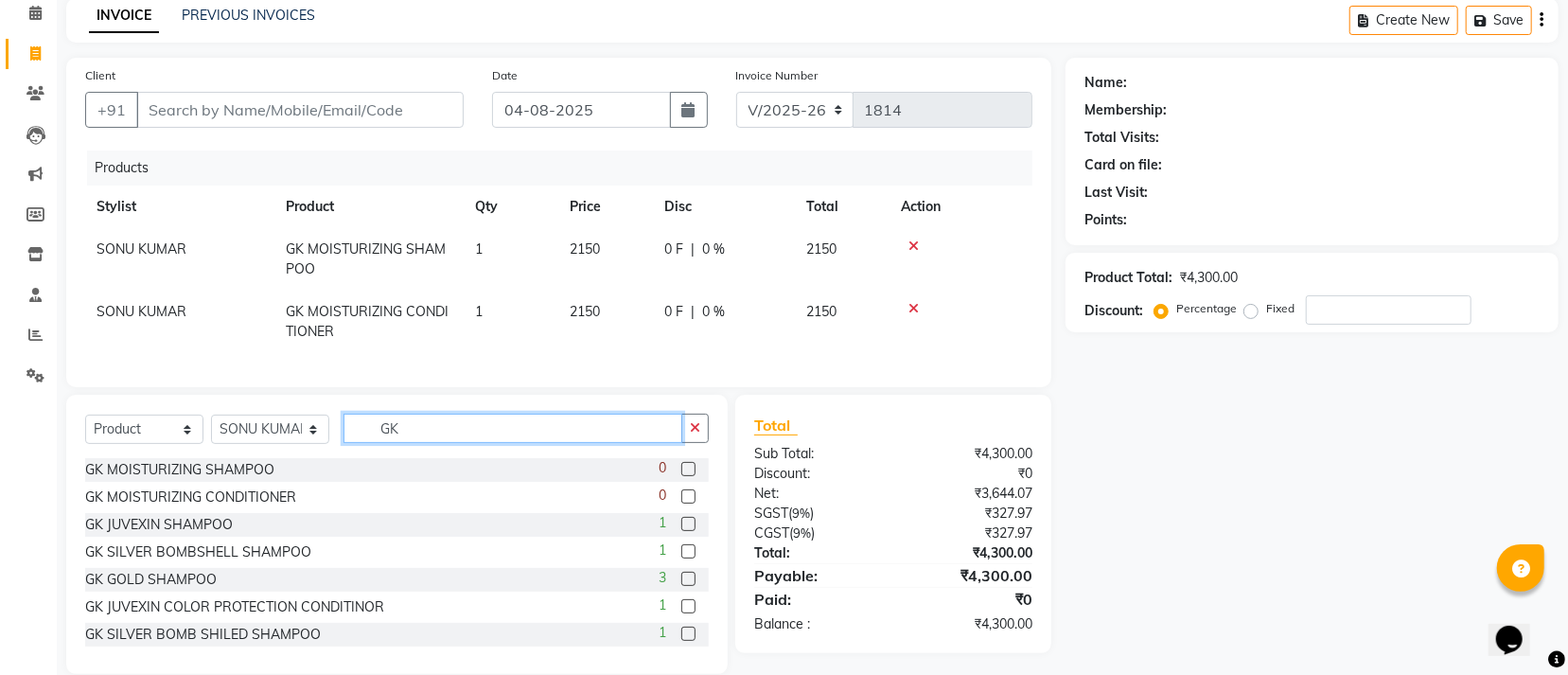 click on "GK" 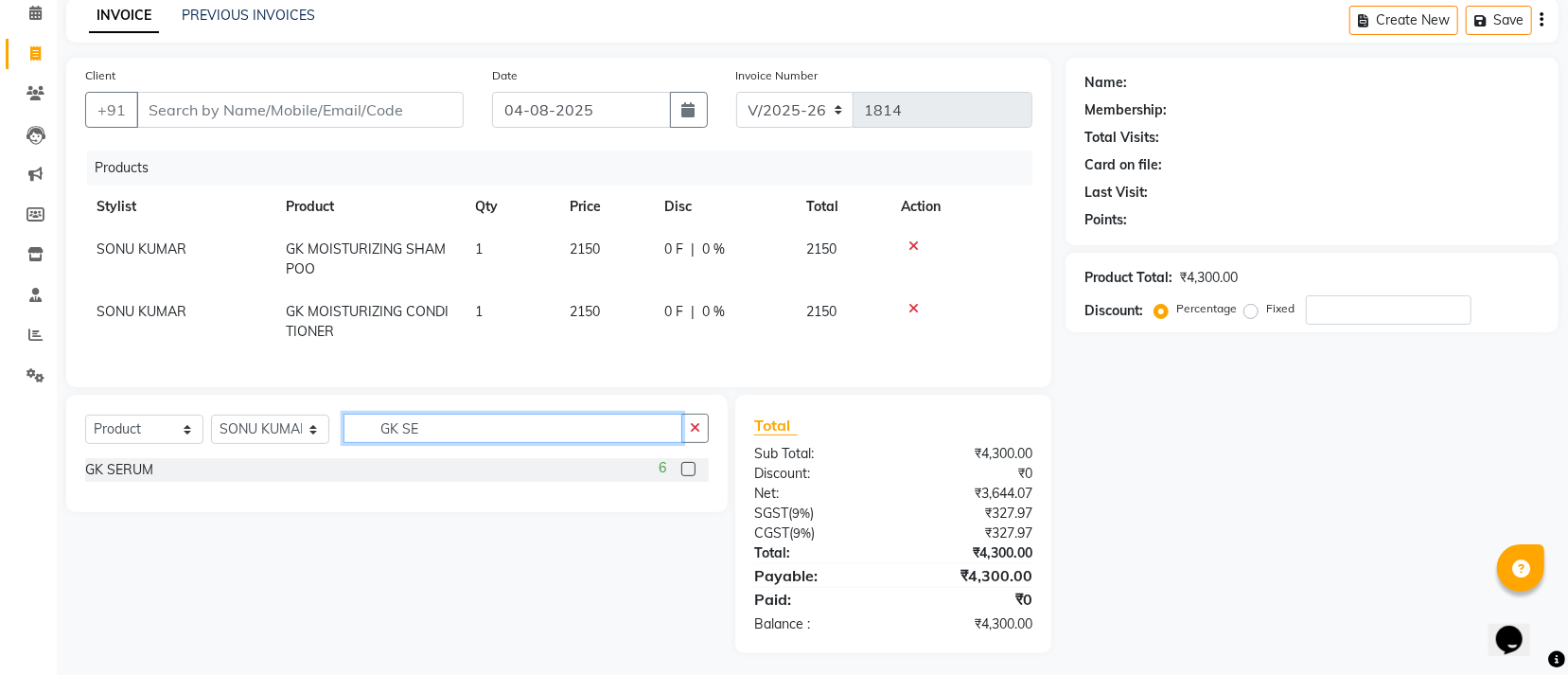 type on "GK SE" 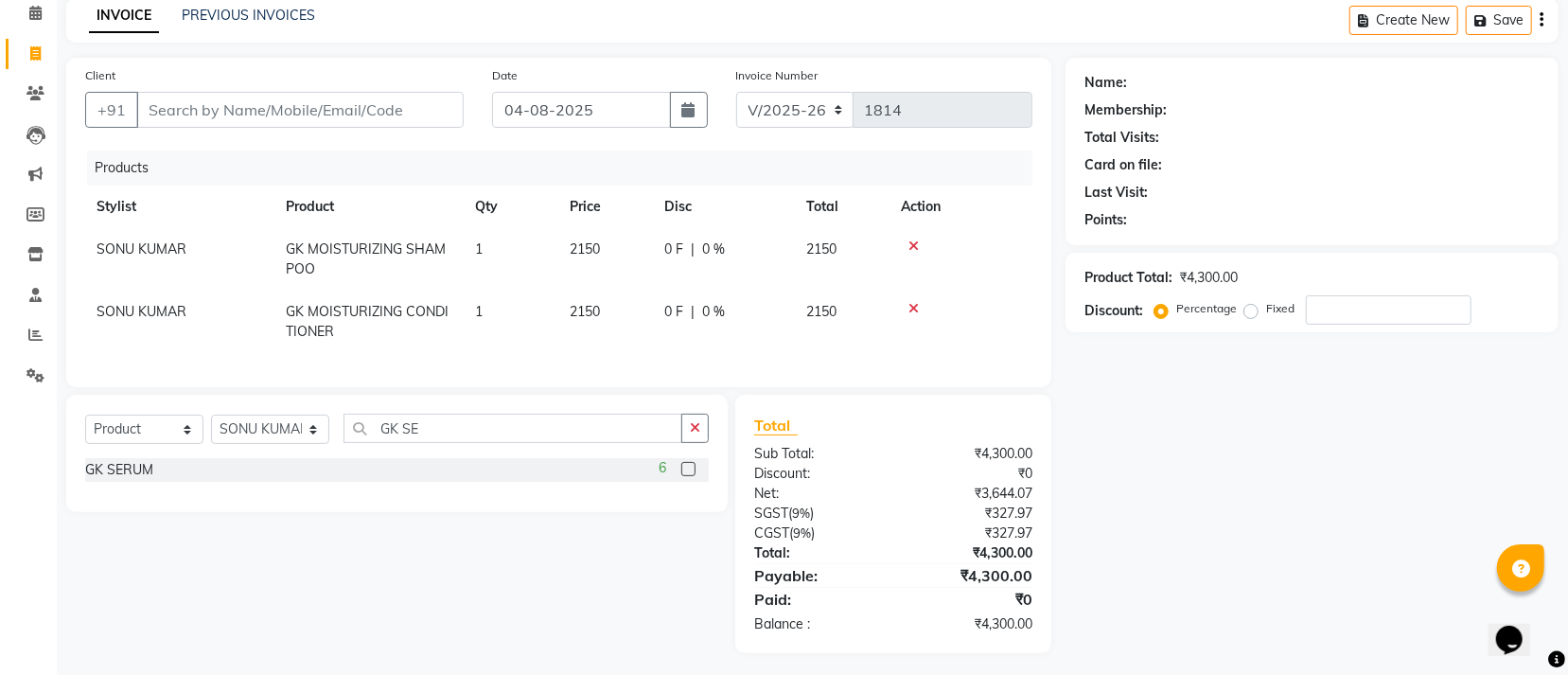 click 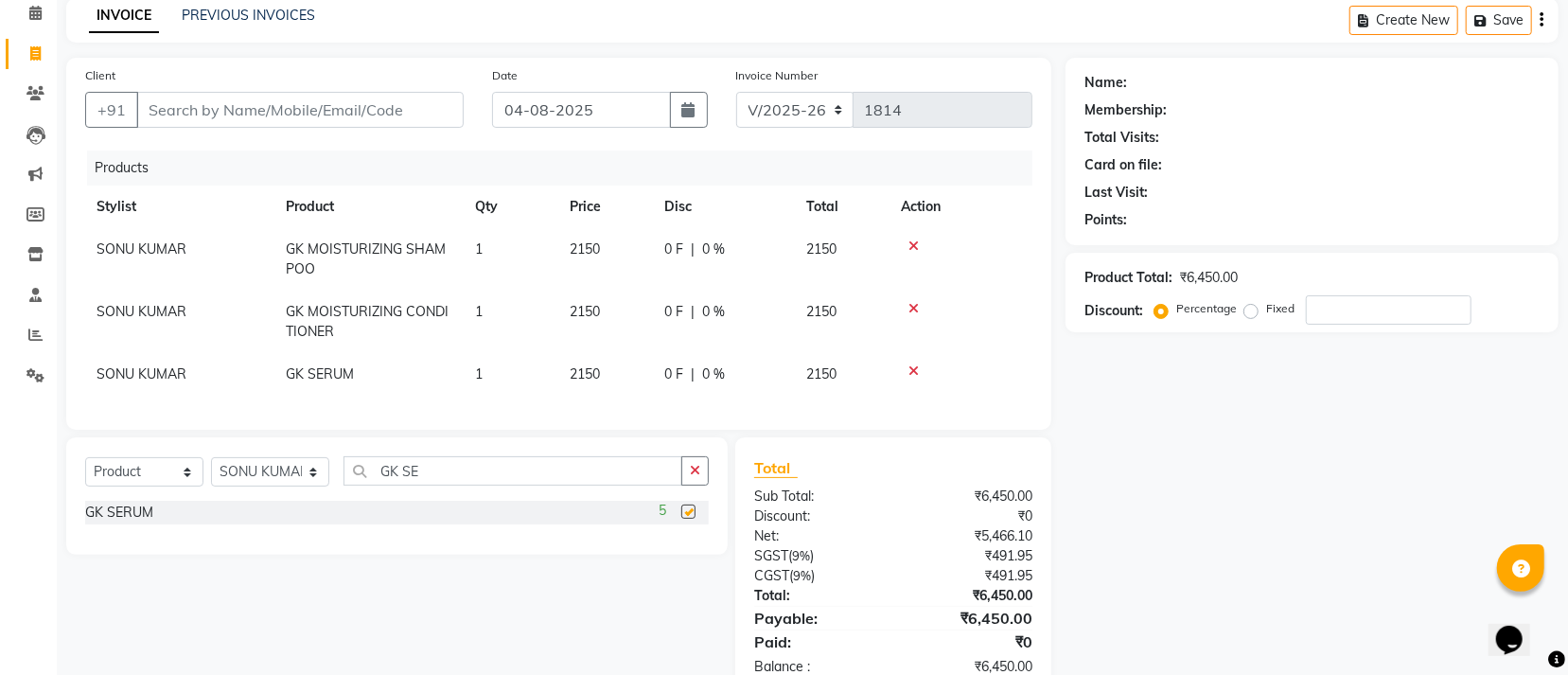 checkbox on "false" 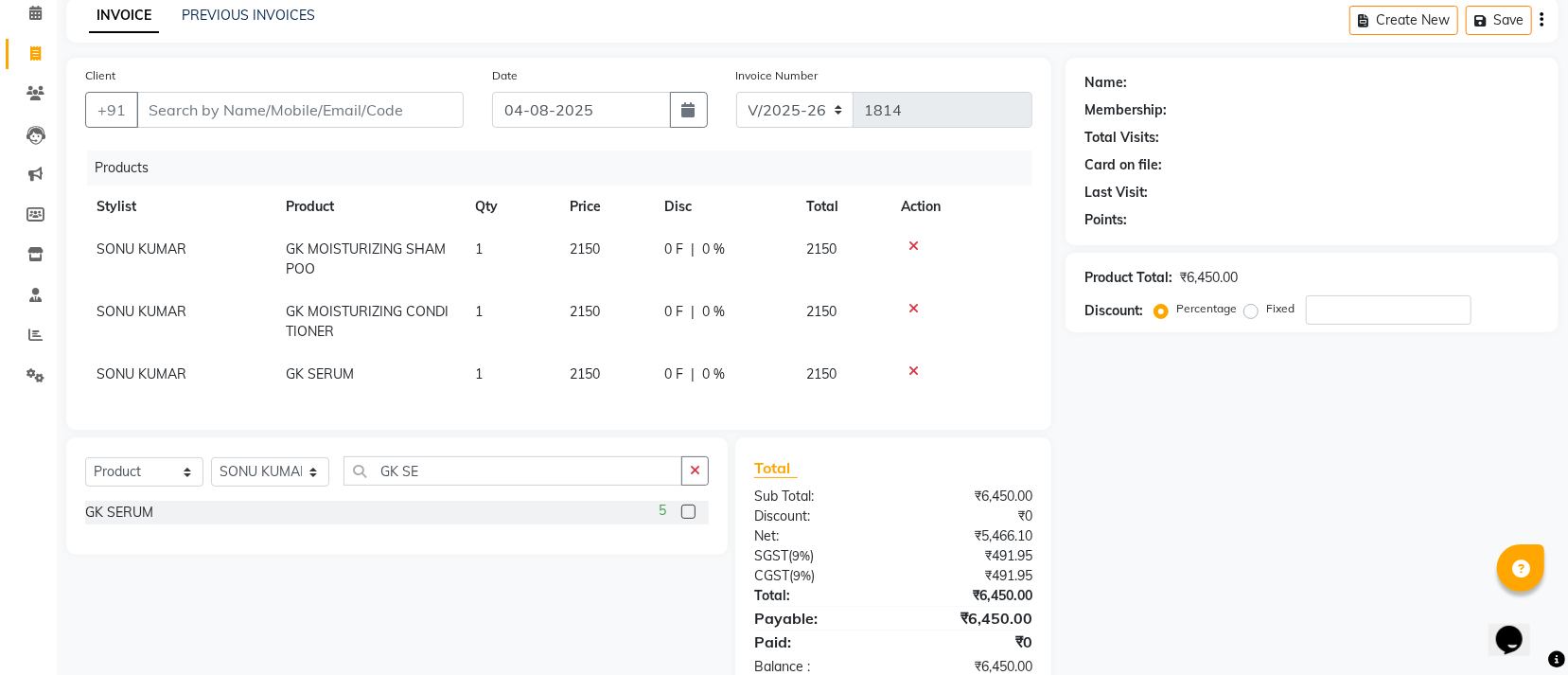 scroll, scrollTop: 155, scrollLeft: 0, axis: vertical 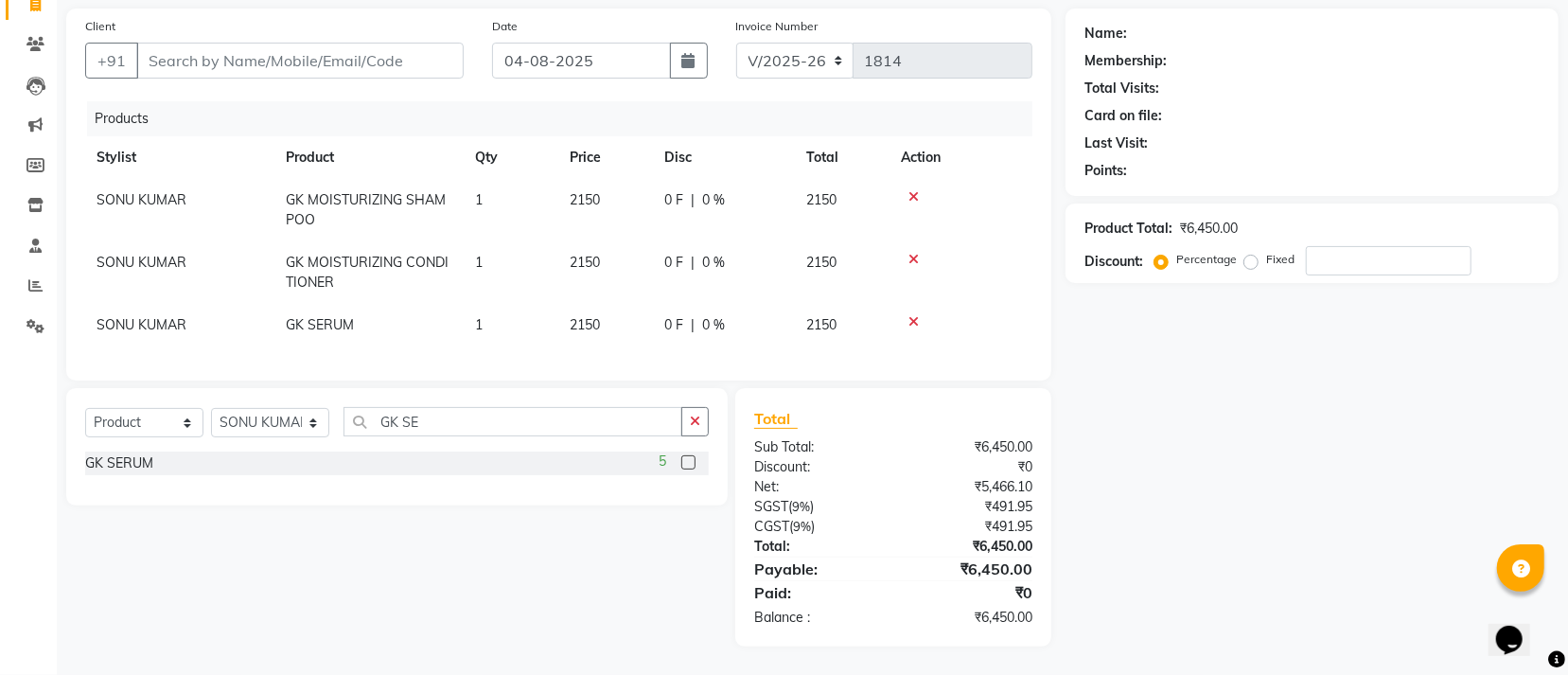 click on "Client +91 Date 04-08-2025 Invoice Number V/2025 V/2025-26 1814 Products Stylist Product Qty Price Disc Total Action SONU KUMAR GK MOISTURIZING SHAMPOO 1 2150 0 F | 0 % 2150 SONU KUMAR GK MOISTURIZING CONDITIONER 1 2150 0 F | 0 % 2150 SONU KUMAR GK SERUM 1 2150 0 F | 0 % 2150" 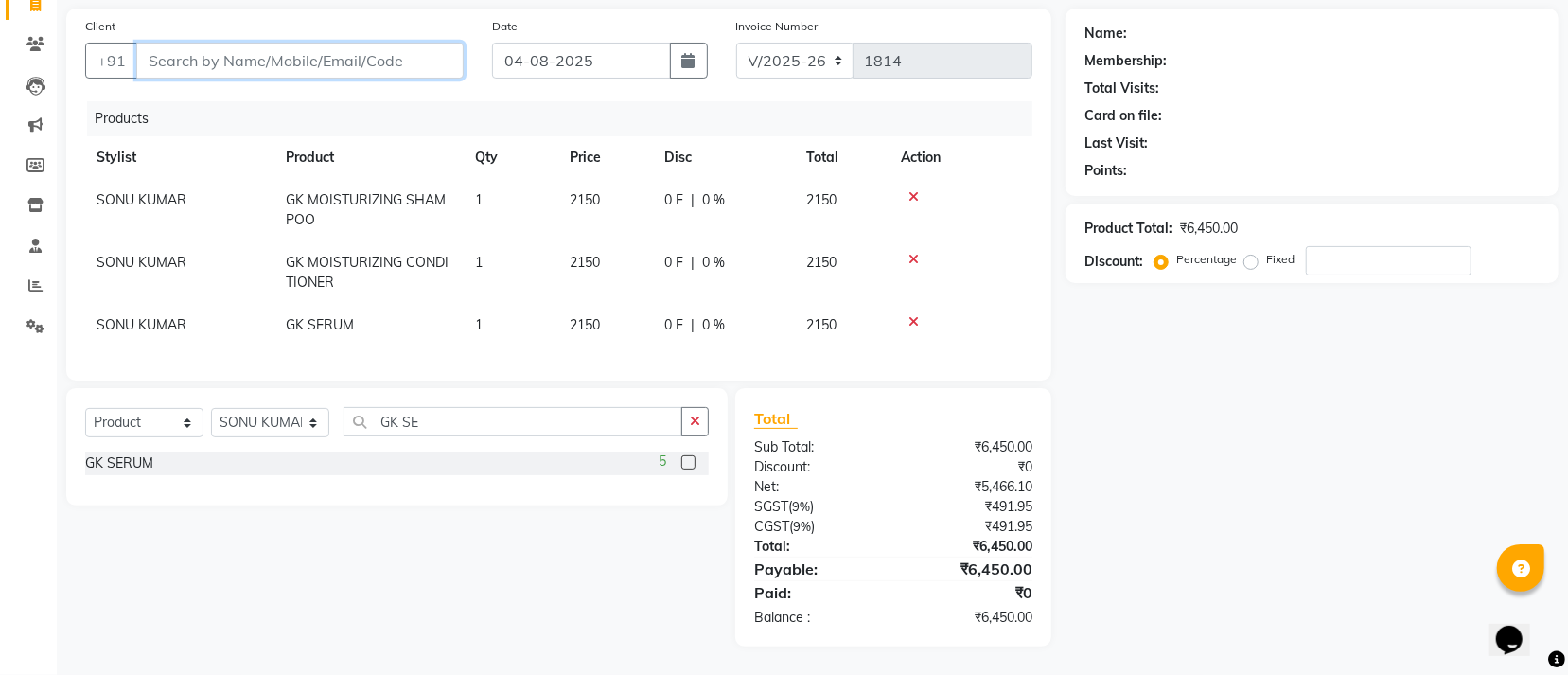 click on "Client" at bounding box center [300, 61] 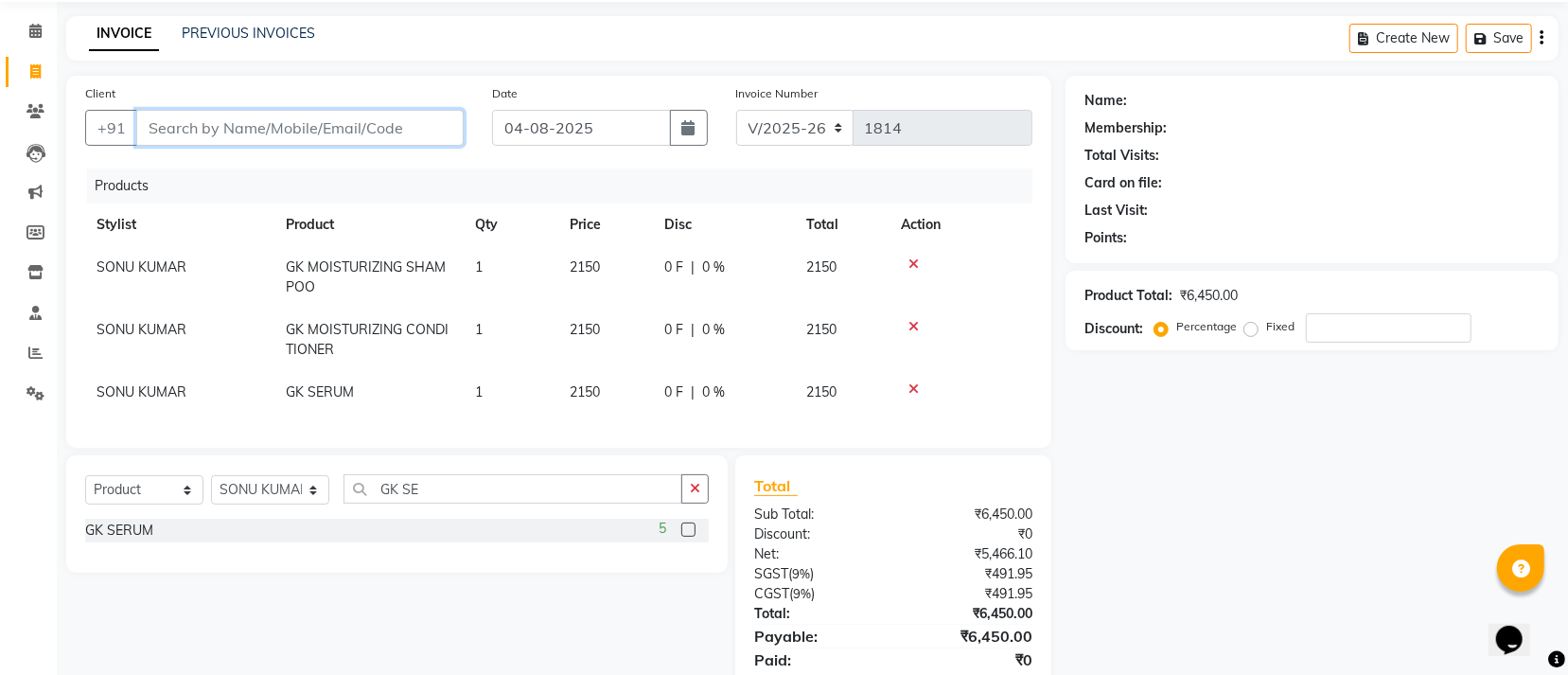scroll, scrollTop: 155, scrollLeft: 0, axis: vertical 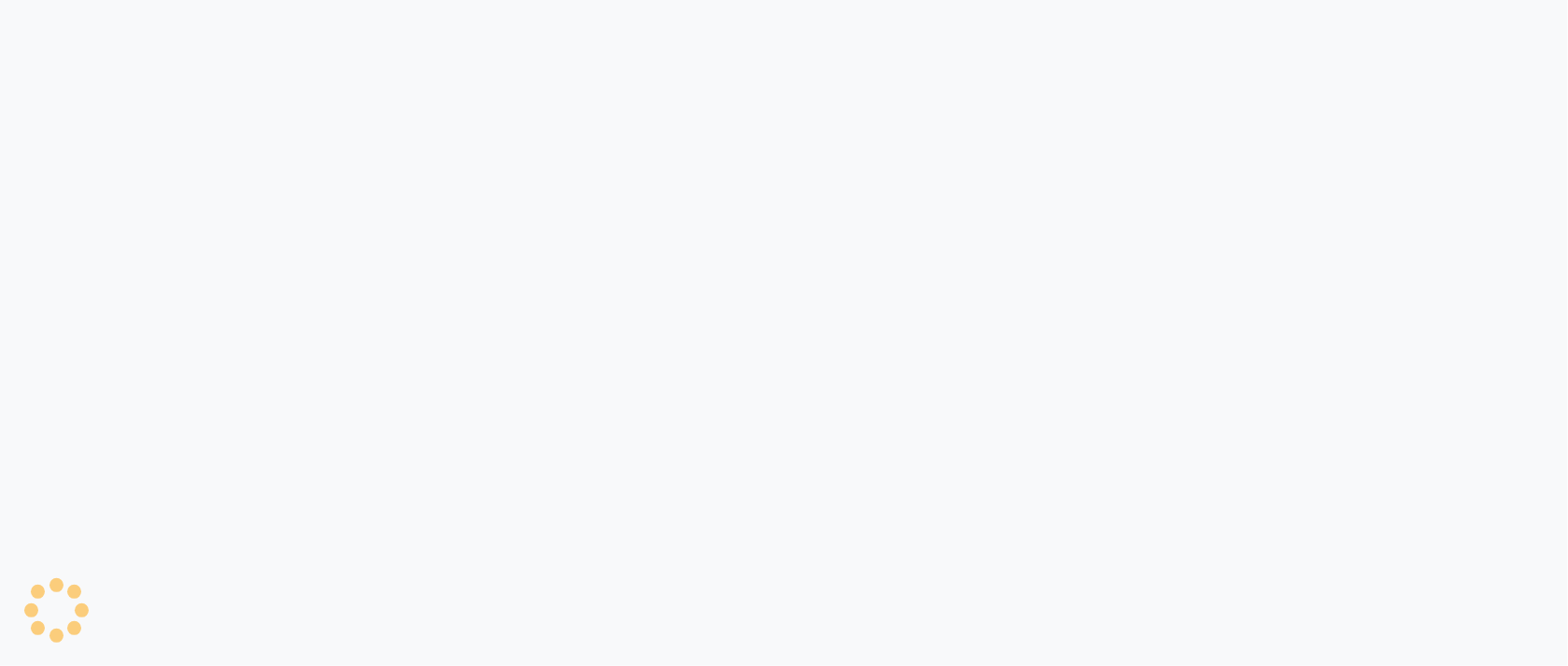 select on "service" 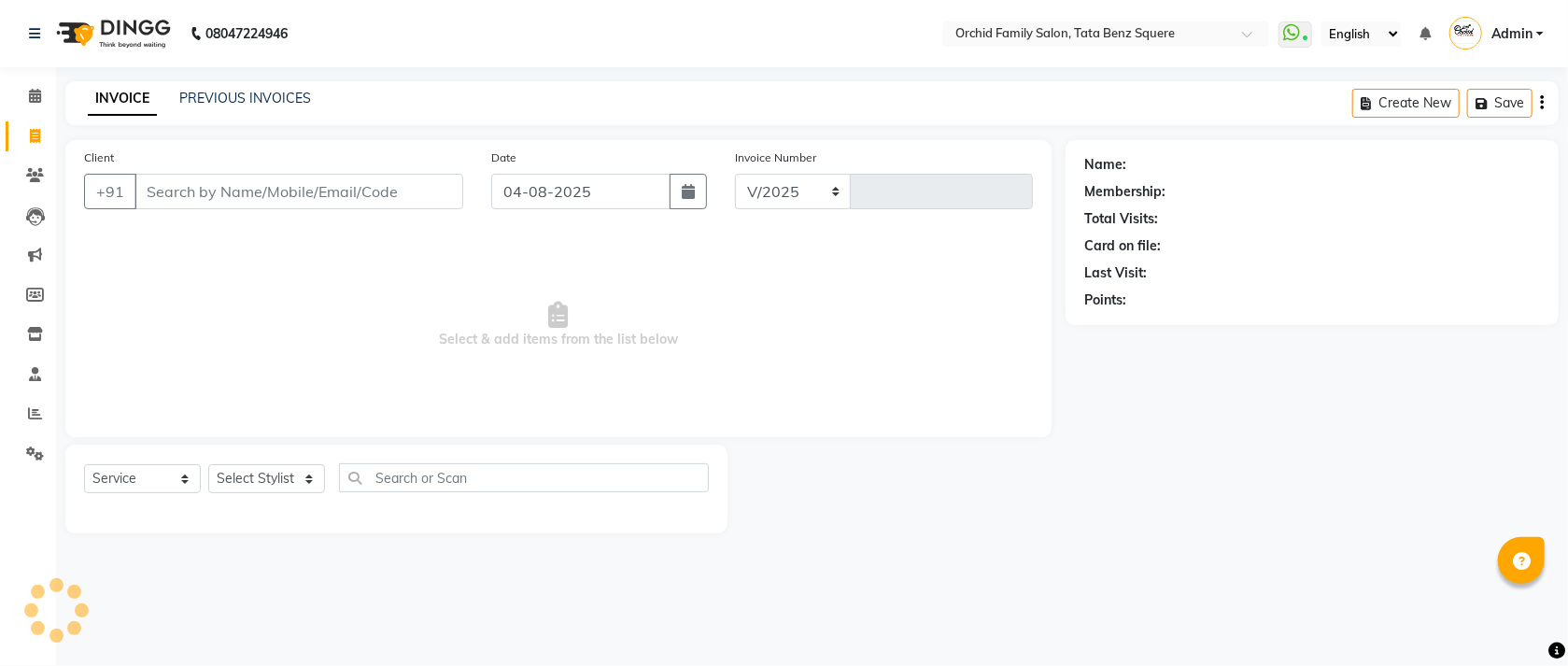 select on "107" 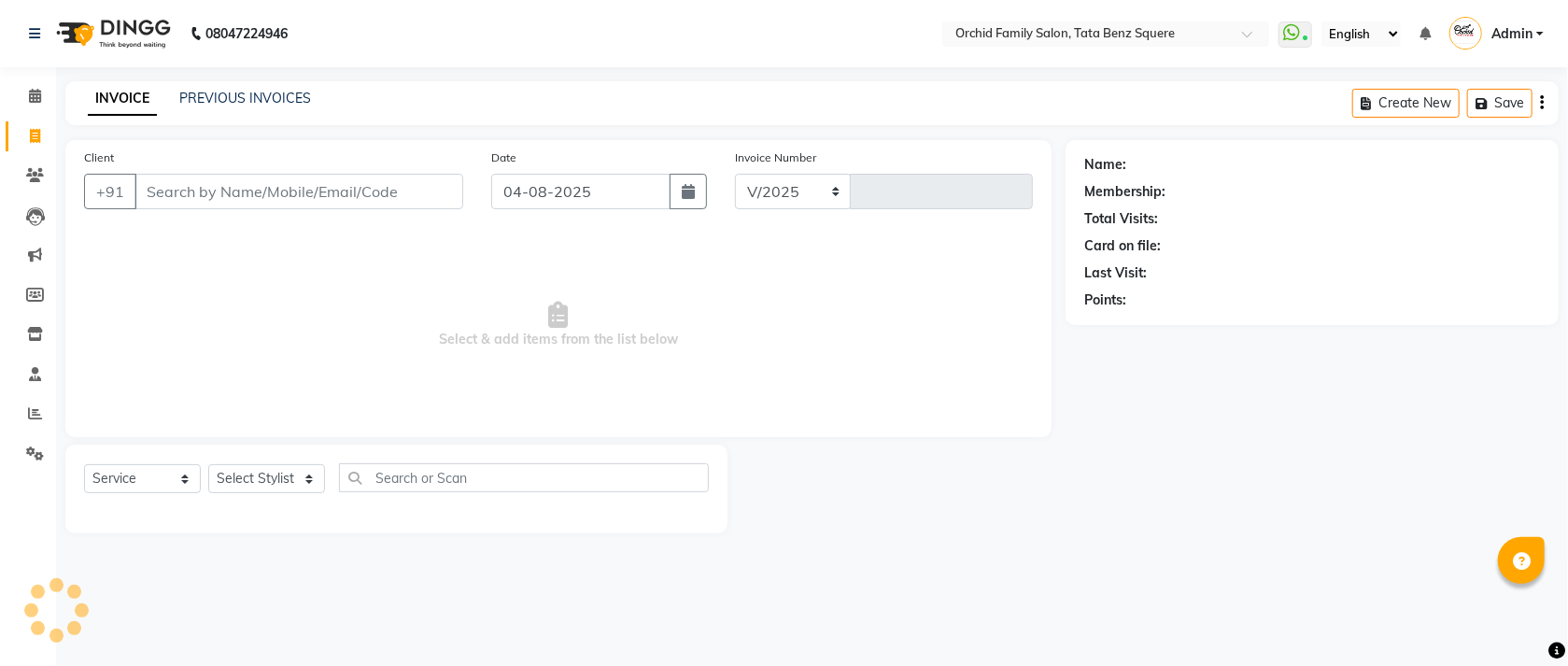 type on "1814" 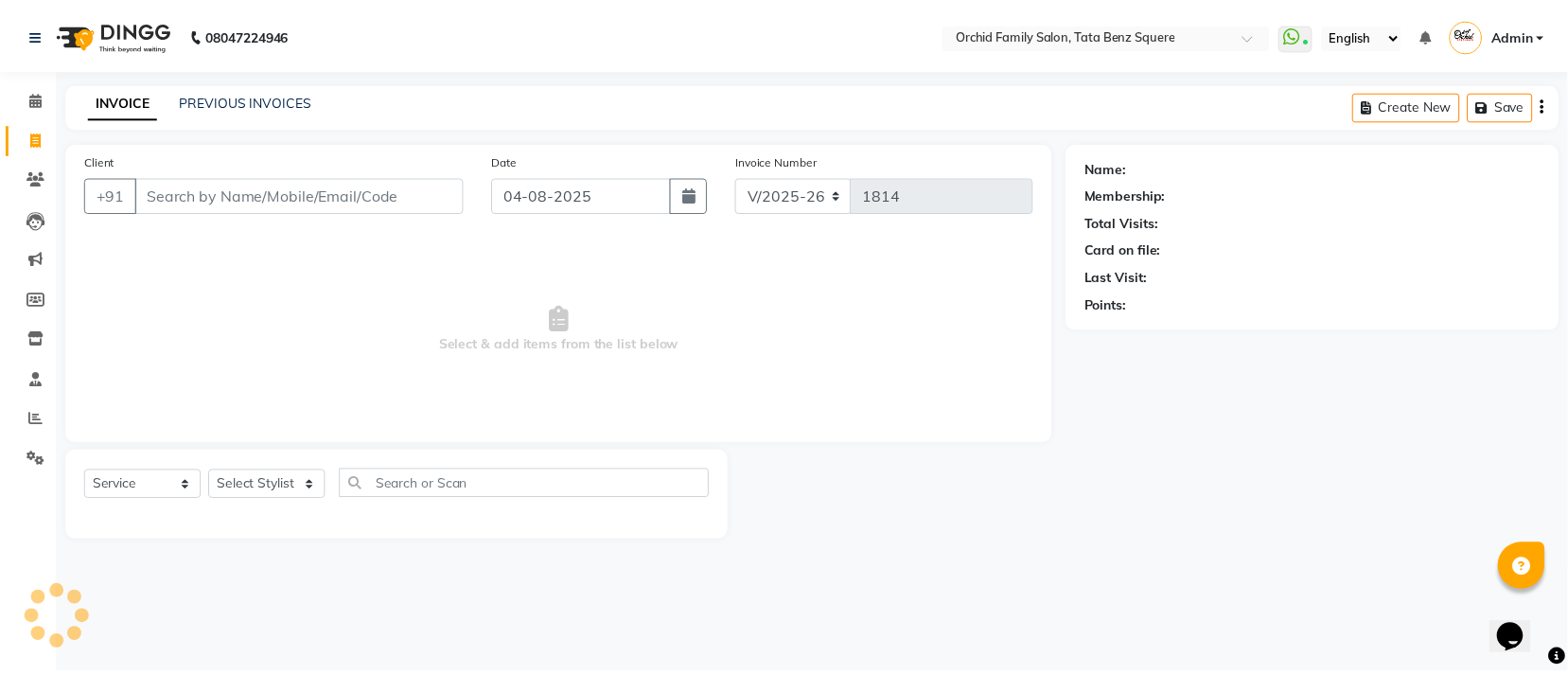 scroll, scrollTop: 0, scrollLeft: 0, axis: both 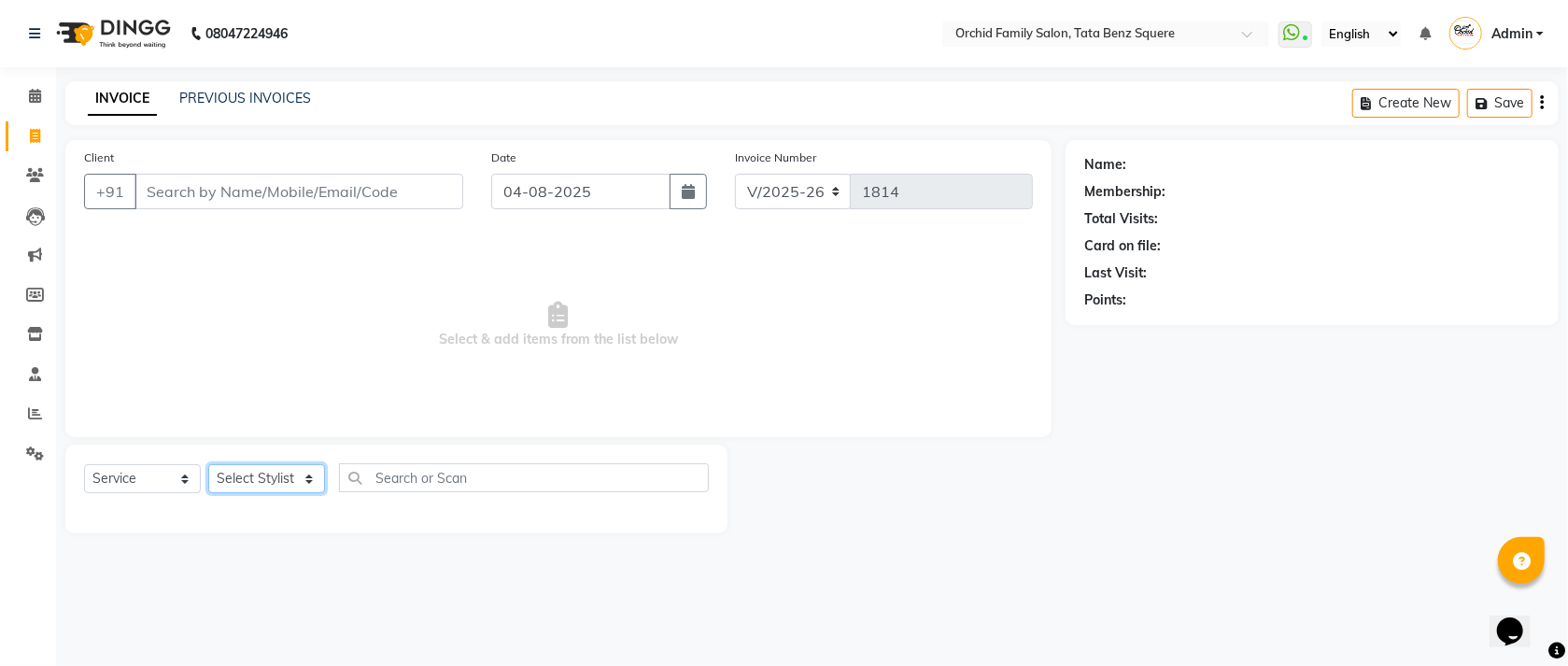 click on "Select Stylist Accountant AJAYA AMAR BHARATI BINDIYA JHUMA KALYANI SATAPATHY KRISHNA PRANTI SANDHYA SANJUKTA SOMYA SONU KUMAR Staff SUDAM SUNITA" 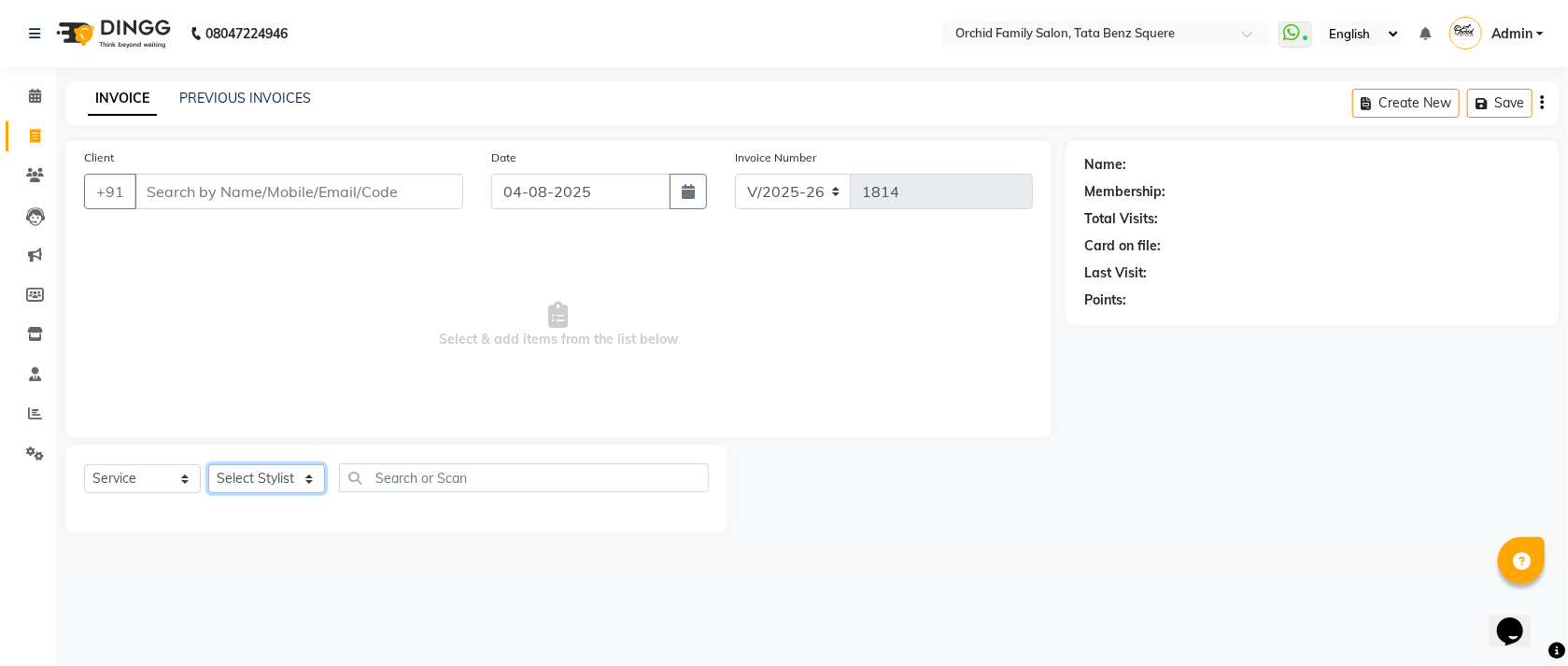 select on "40047" 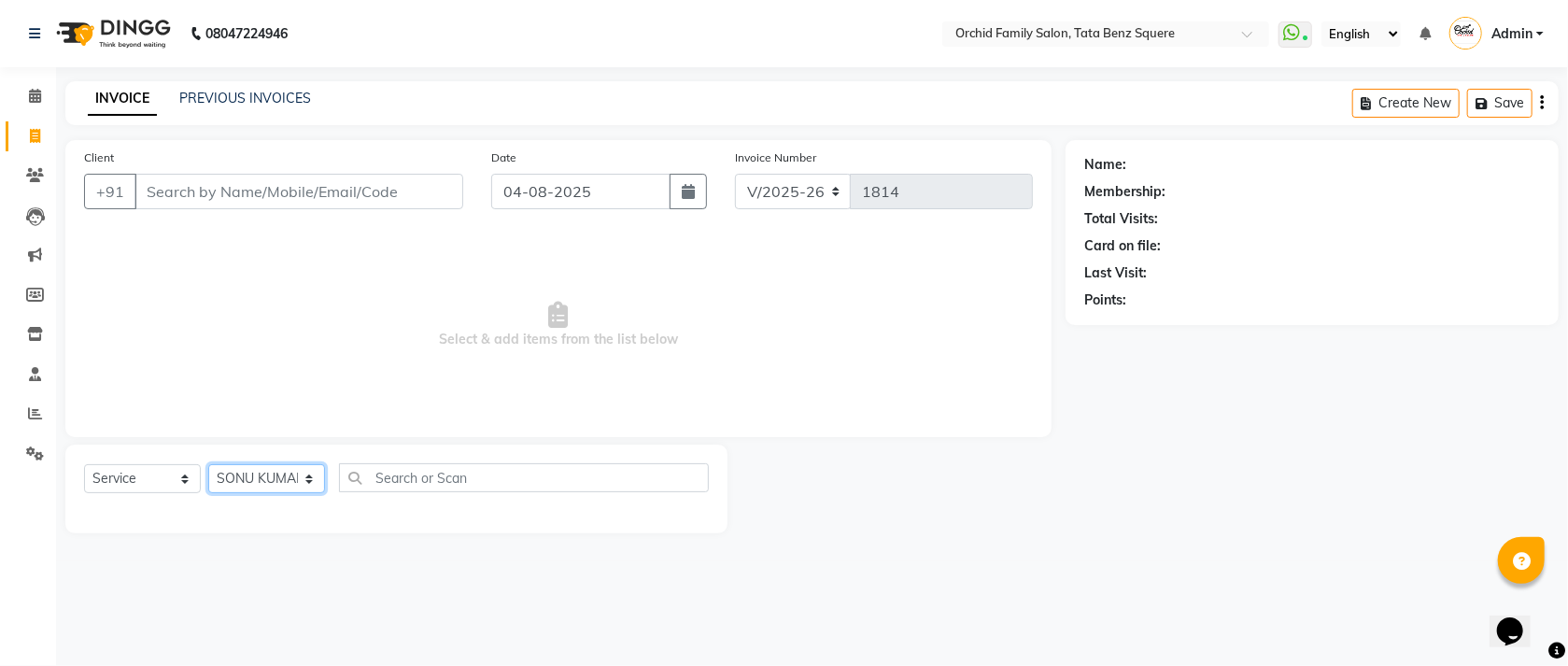 click on "Select Stylist Accountant AJAYA AMAR BHARATI BINDIYA JHUMA KALYANI SATAPATHY KRISHNA PRANTI SANDHYA SANJUKTA SOMYA SONU KUMAR Staff SUDAM SUNITA" 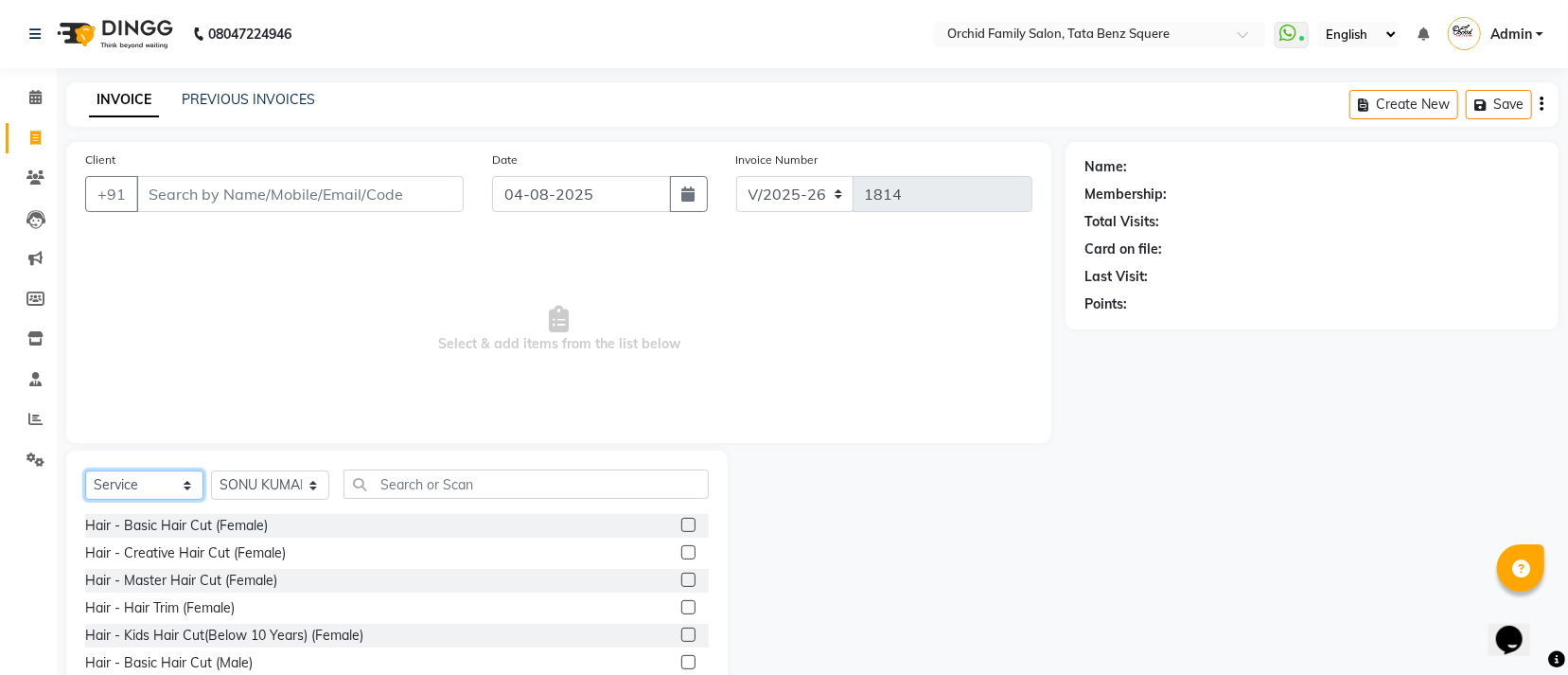 click on "Select  Service  Product  Membership  Package Voucher Prepaid Gift Card" 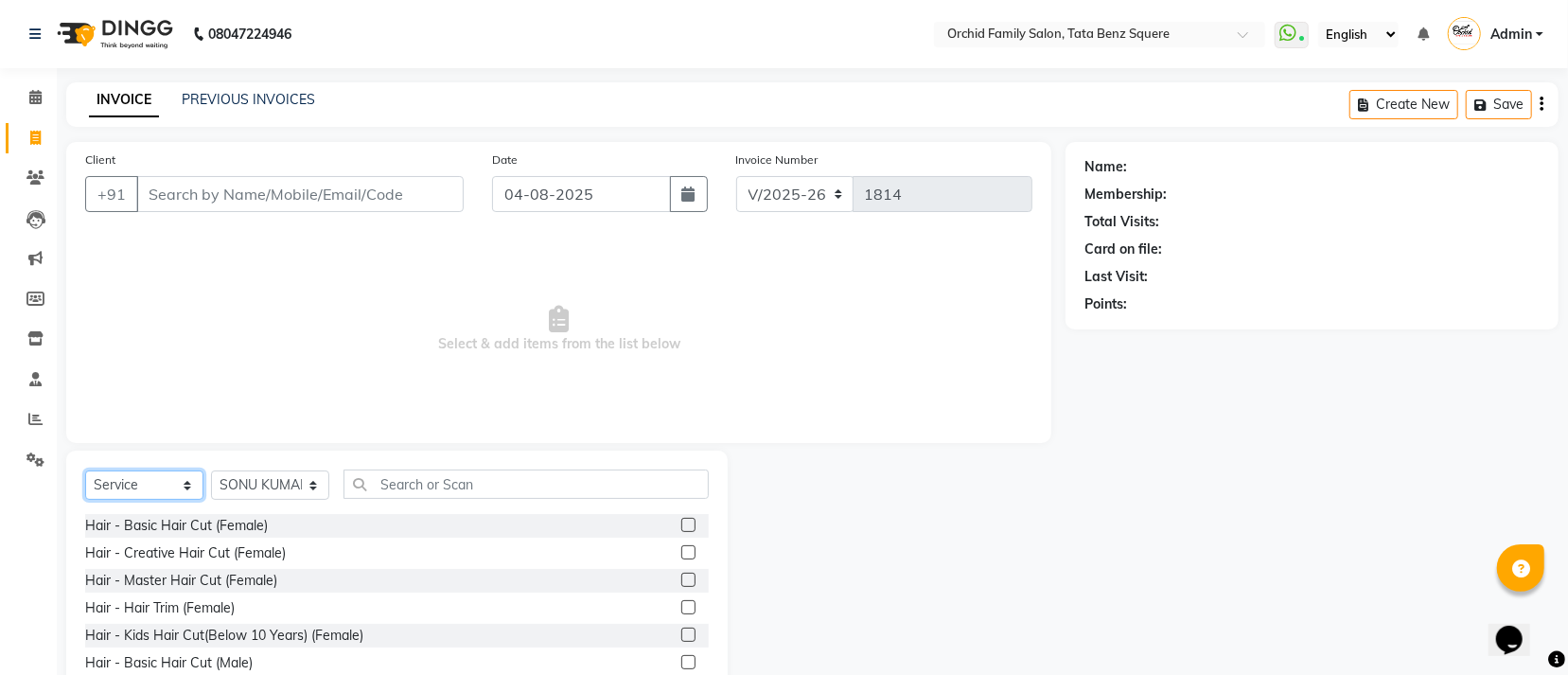 select on "product" 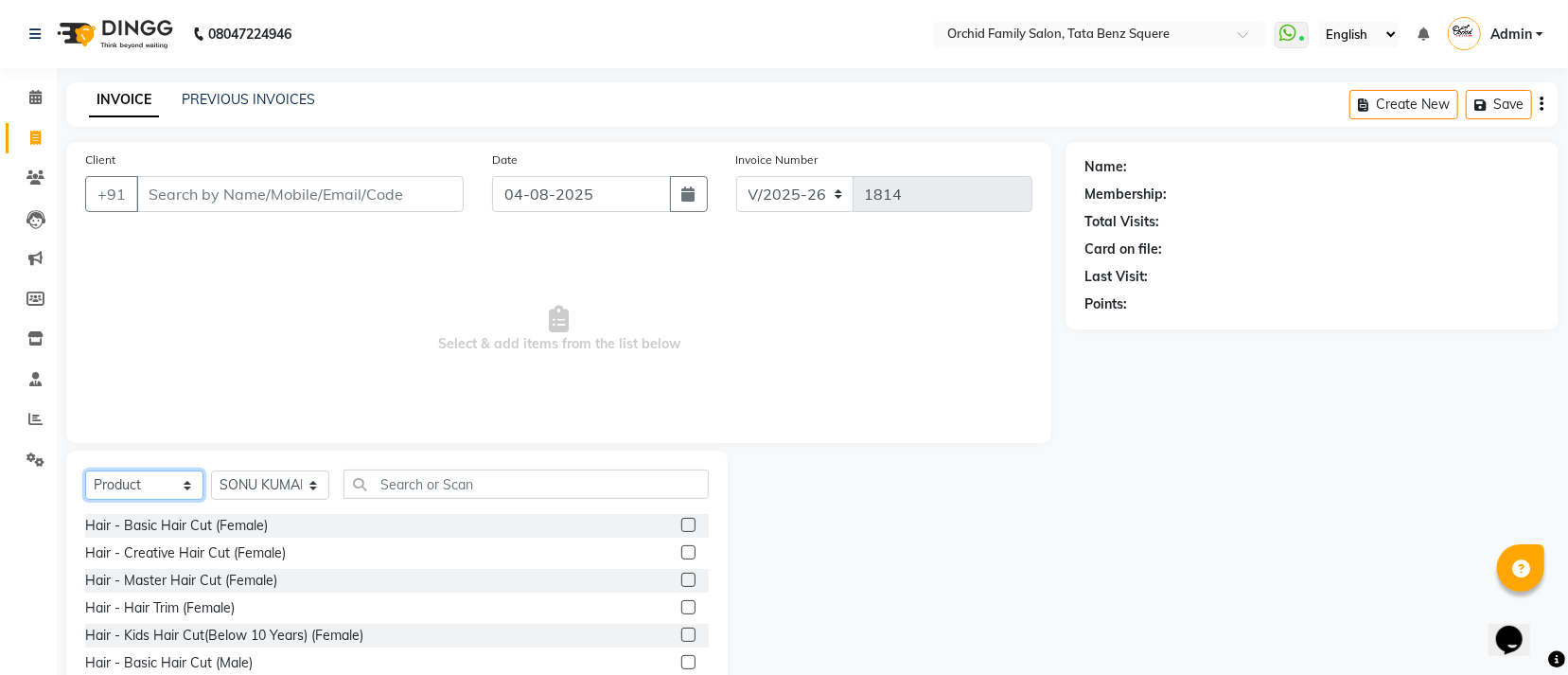 click on "Select  Service  Product  Membership  Package Voucher Prepaid Gift Card" 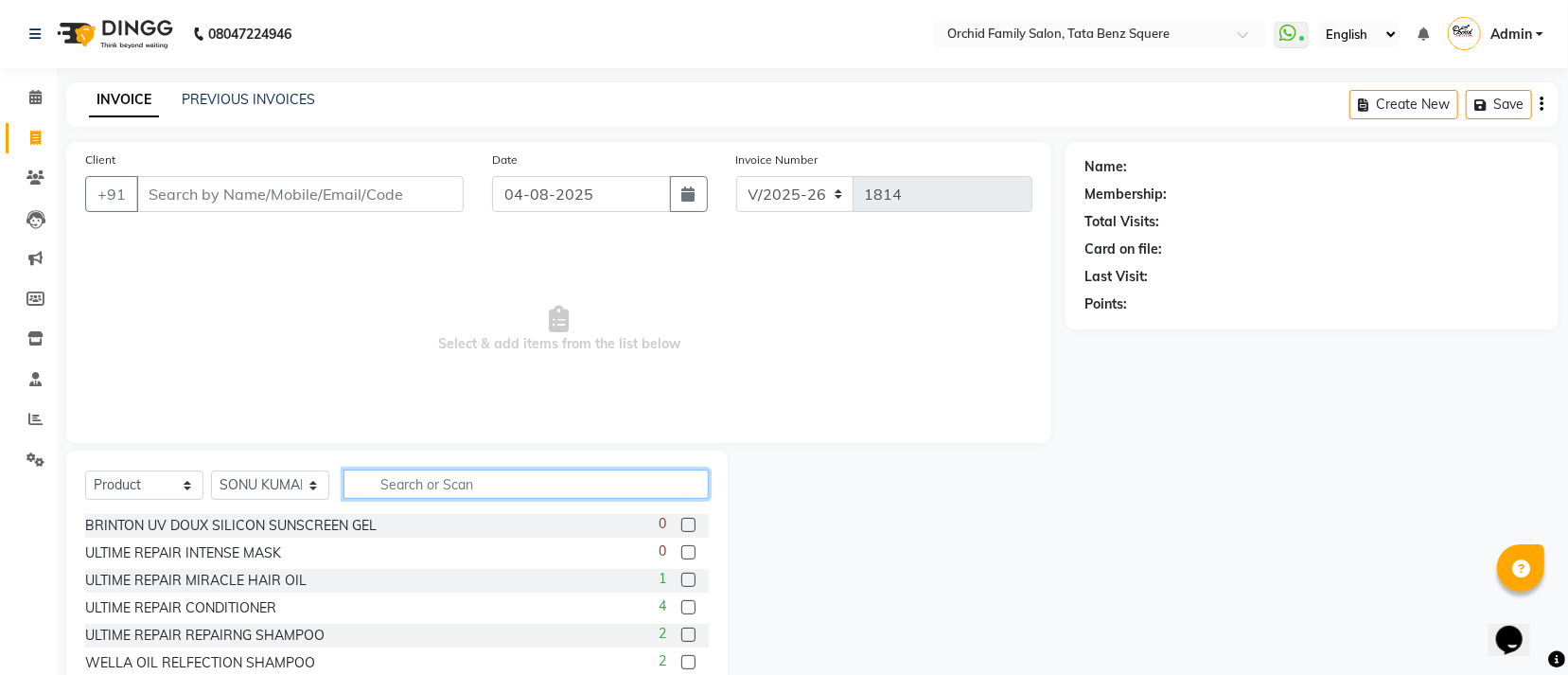 click 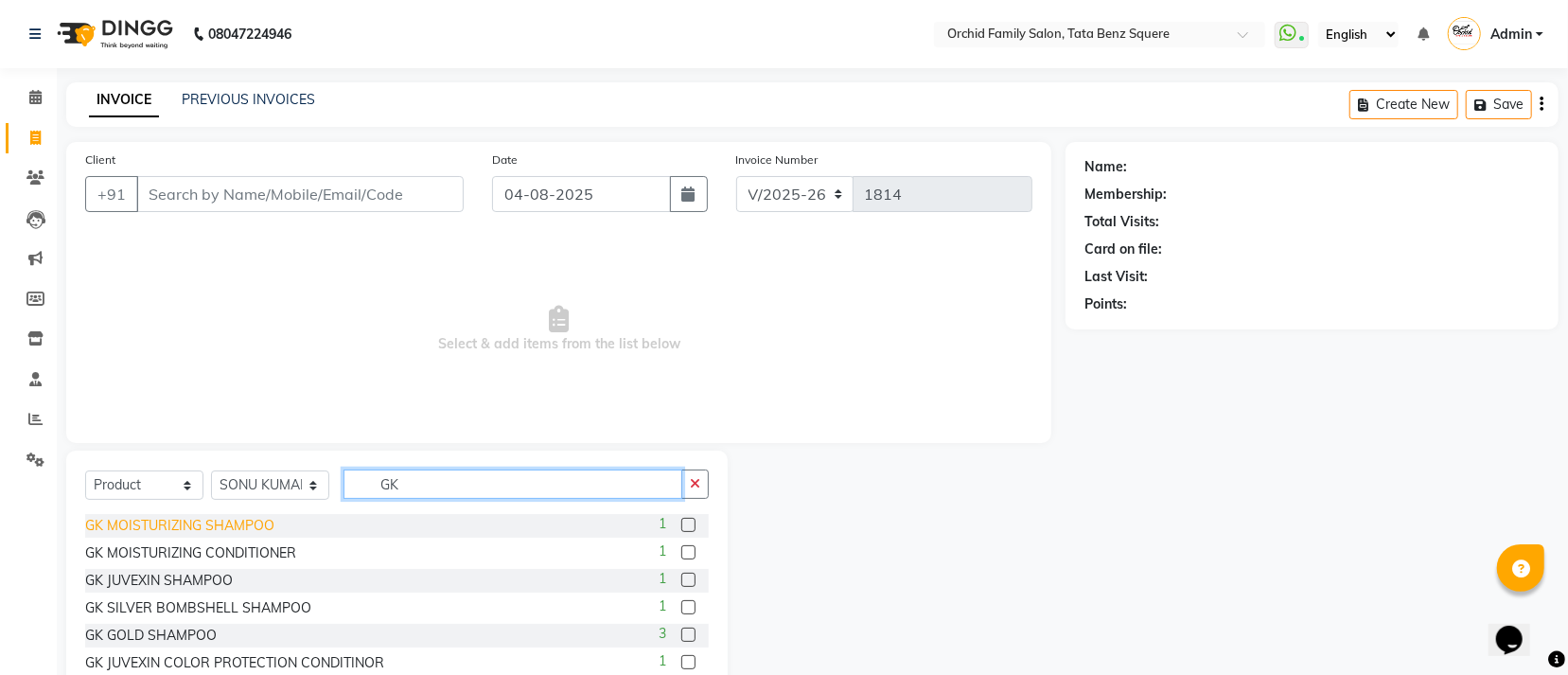 type on "GK" 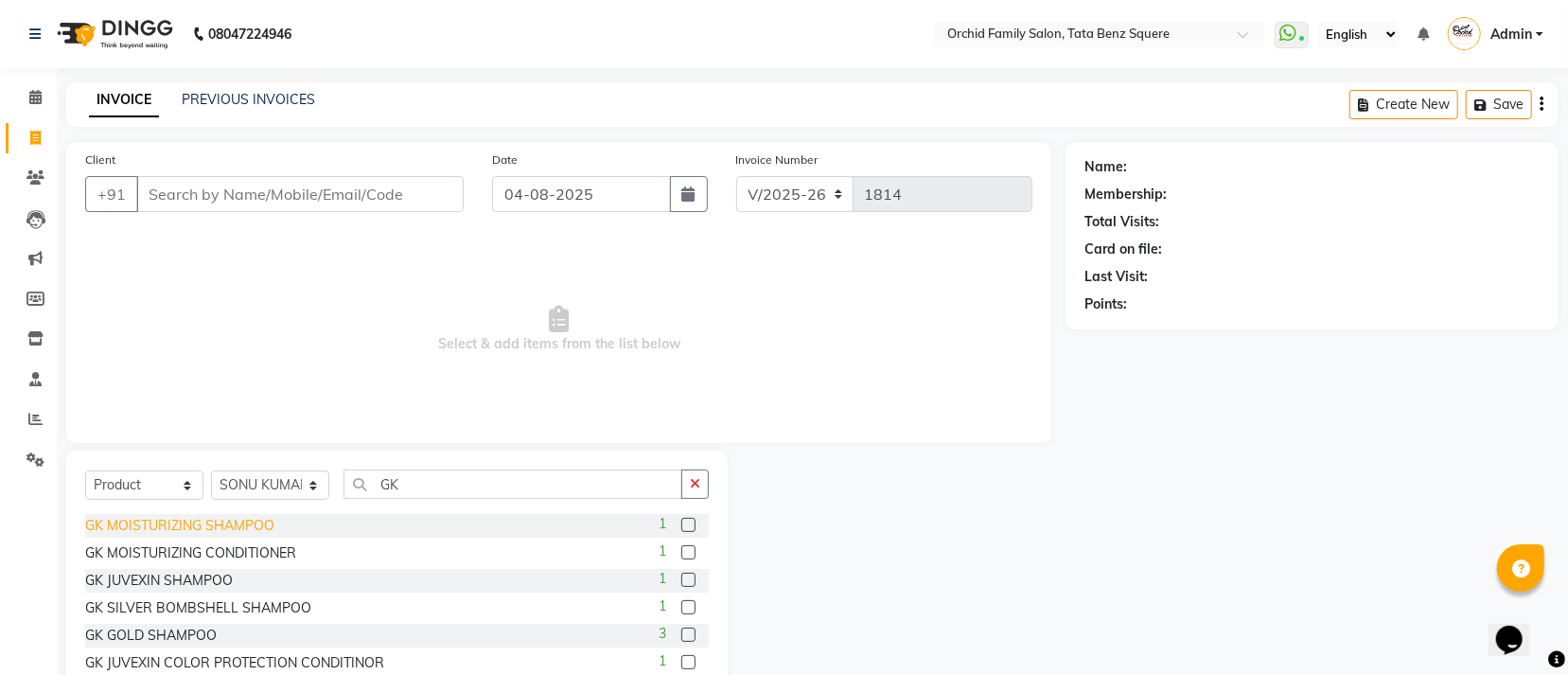 click on "GK MOISTURIZING SHAMPOO" 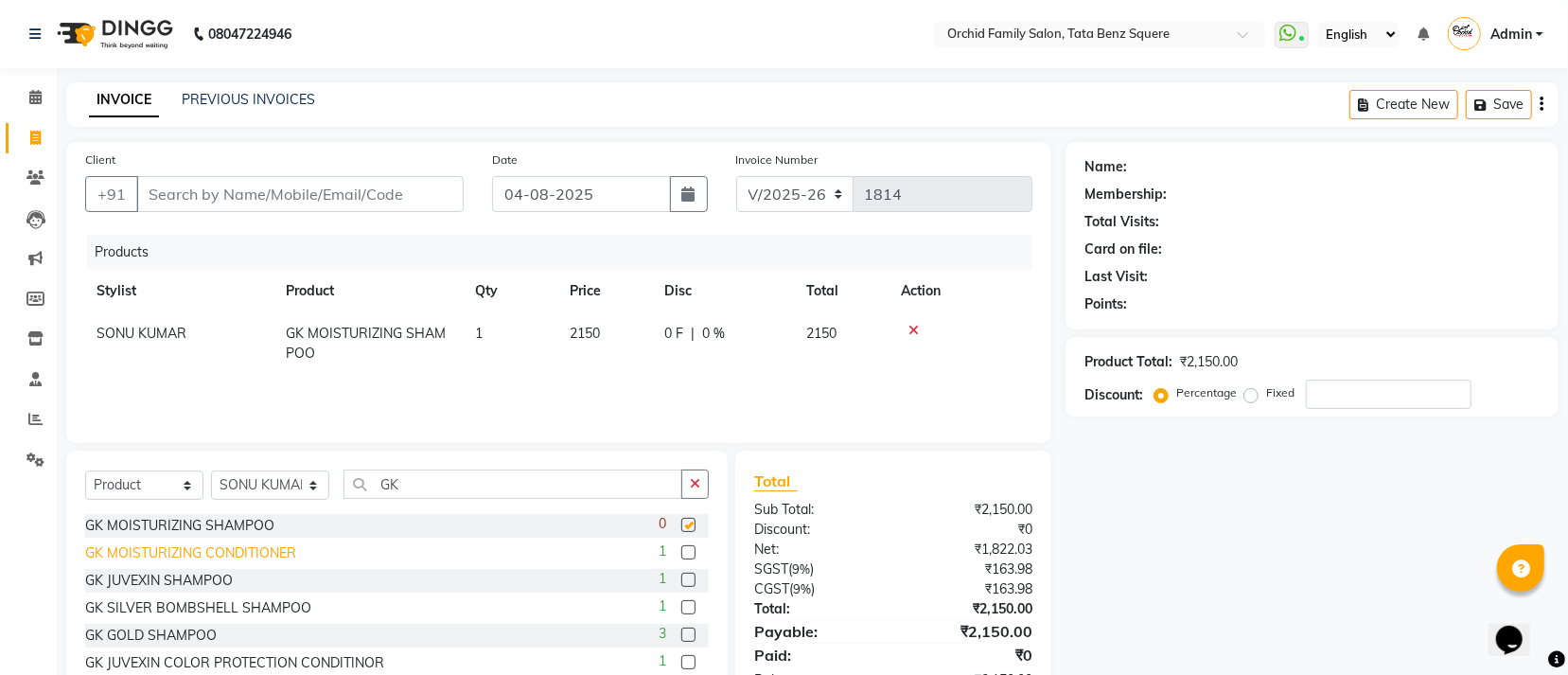checkbox on "false" 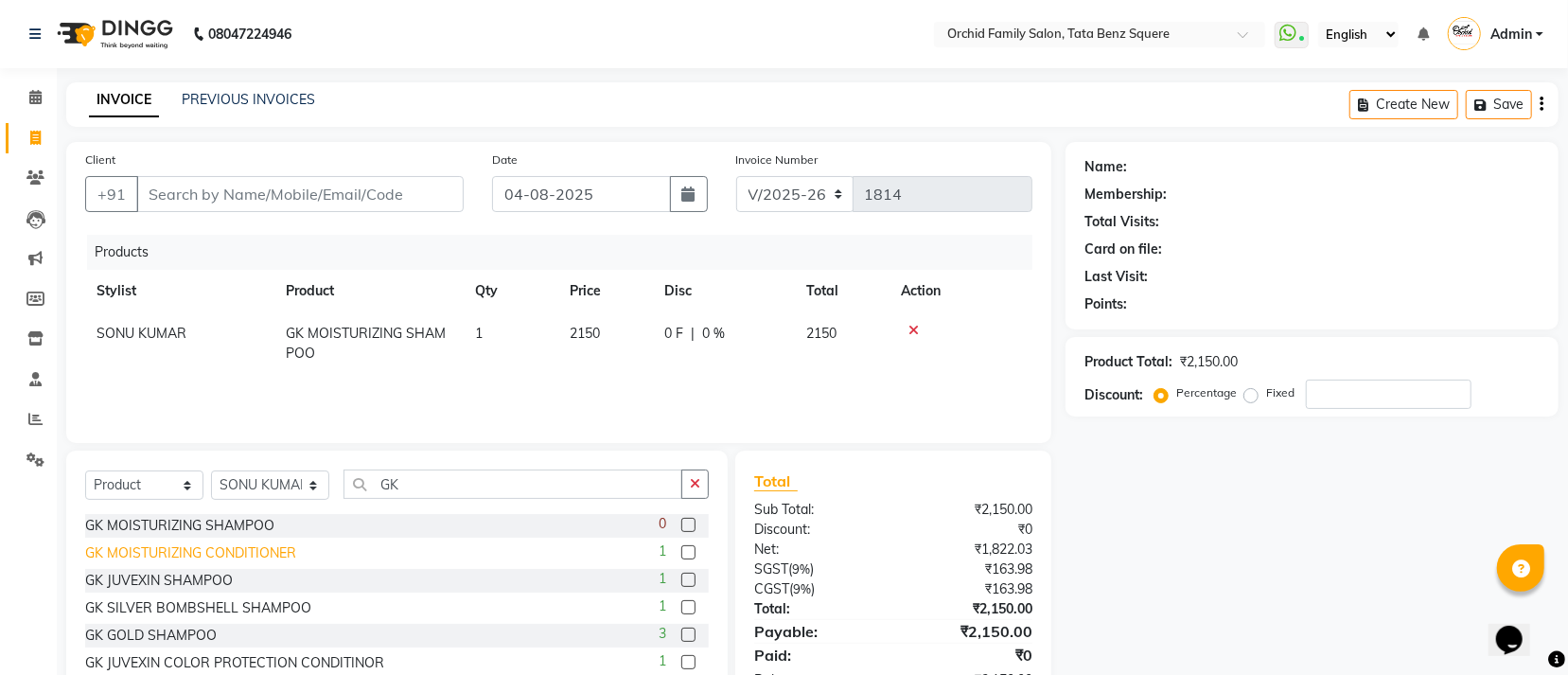 click on "GK MOISTURIZING CONDITIONER" 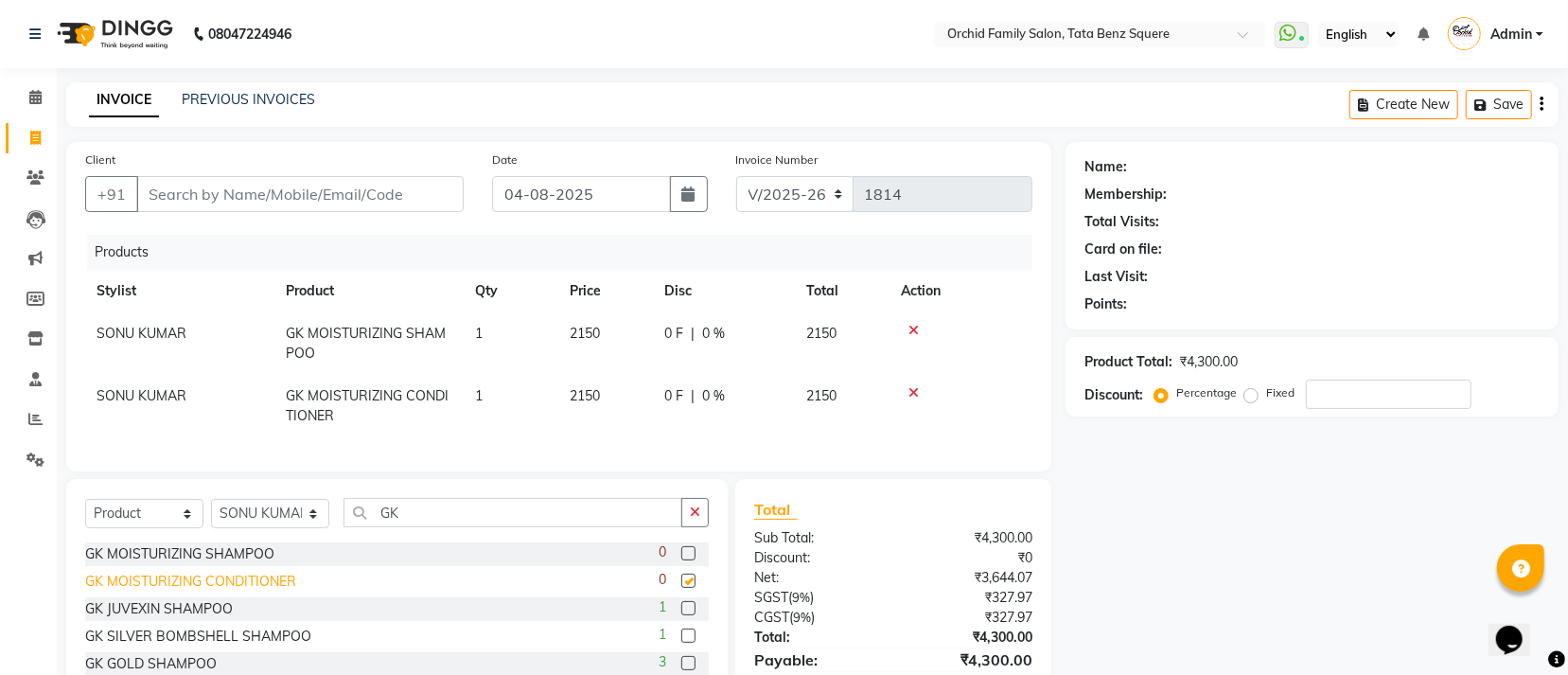 checkbox on "false" 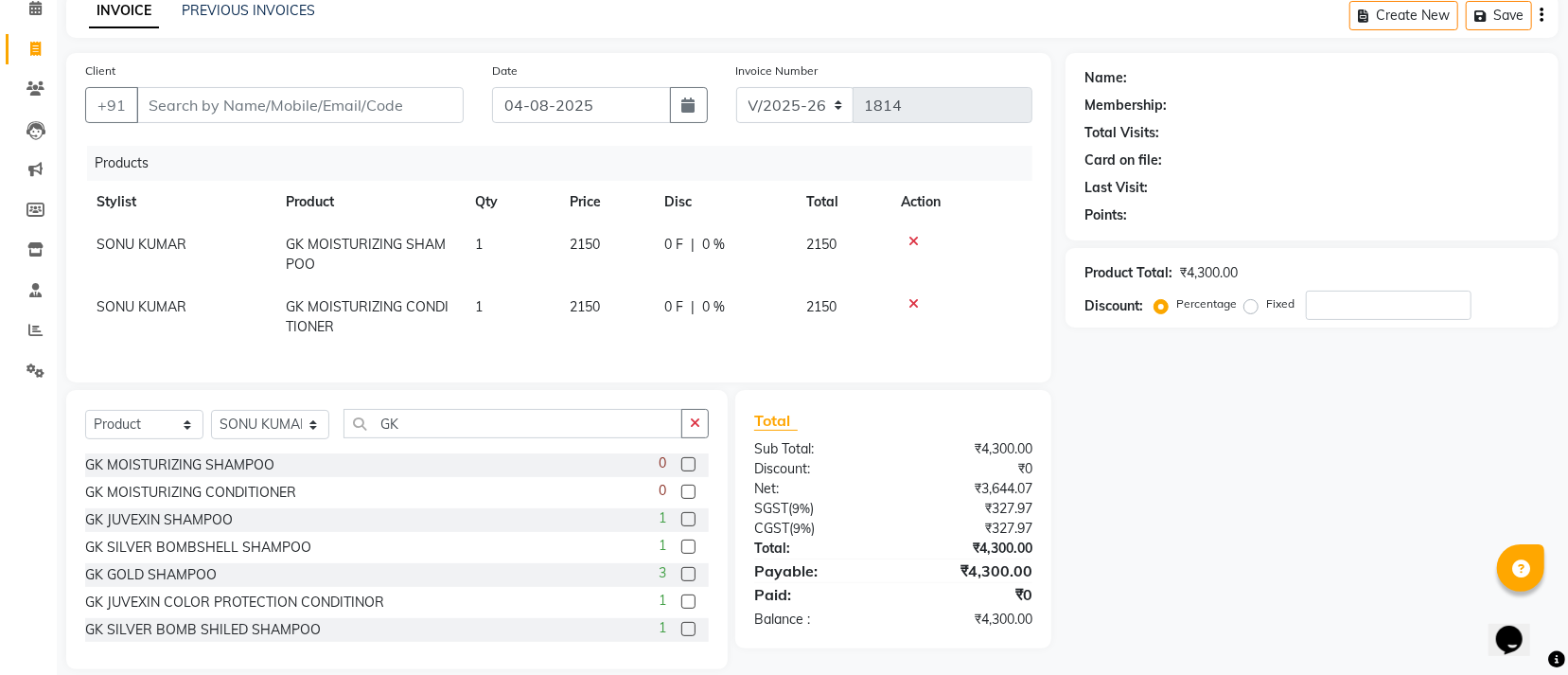 scroll, scrollTop: 133, scrollLeft: 0, axis: vertical 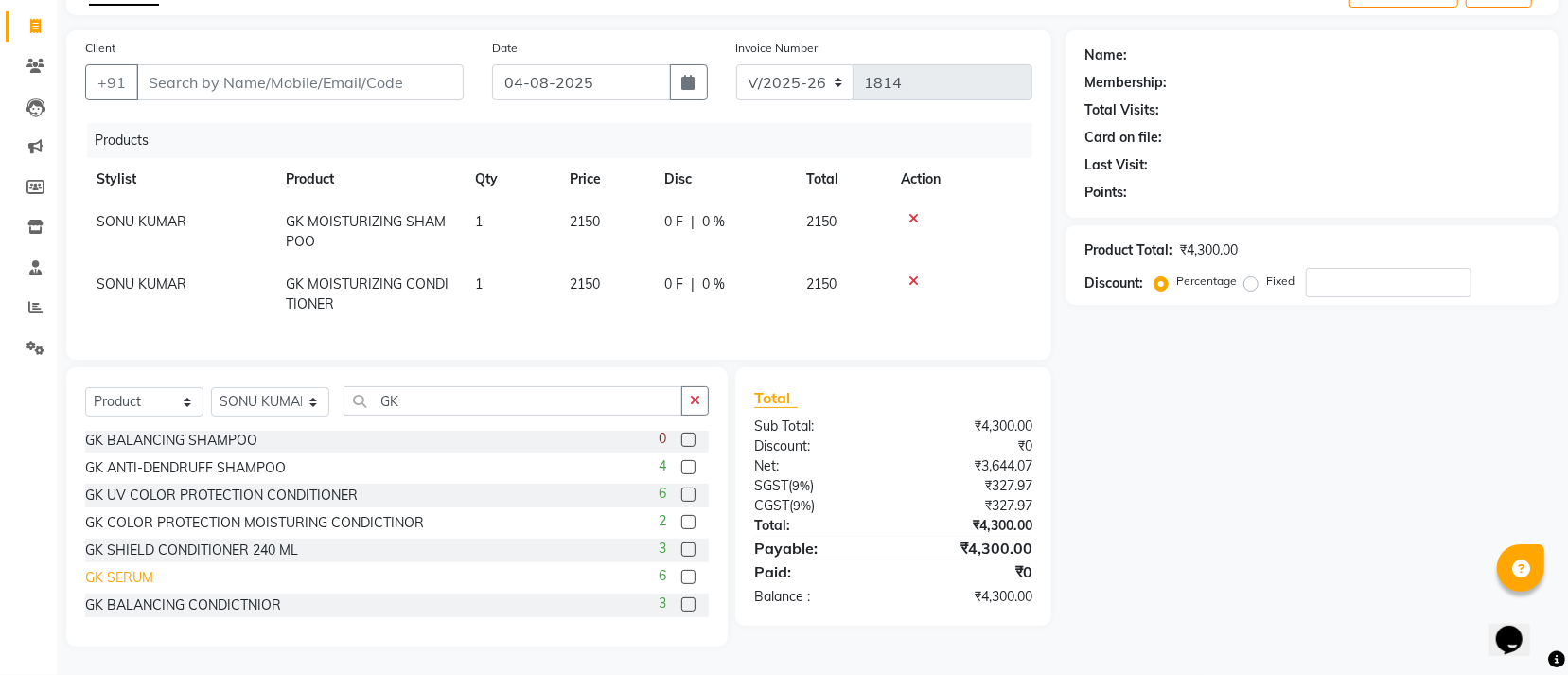 click on "GK SERUM" 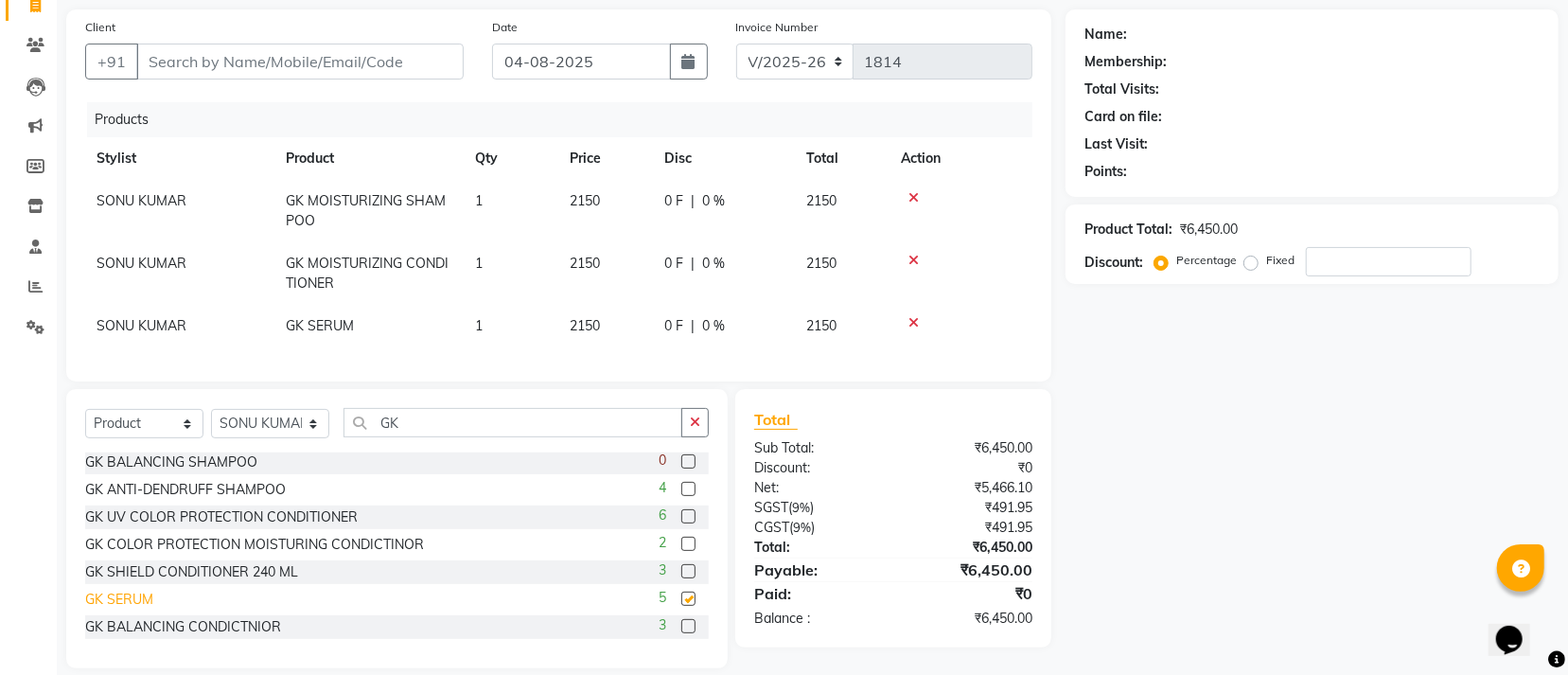 checkbox on "false" 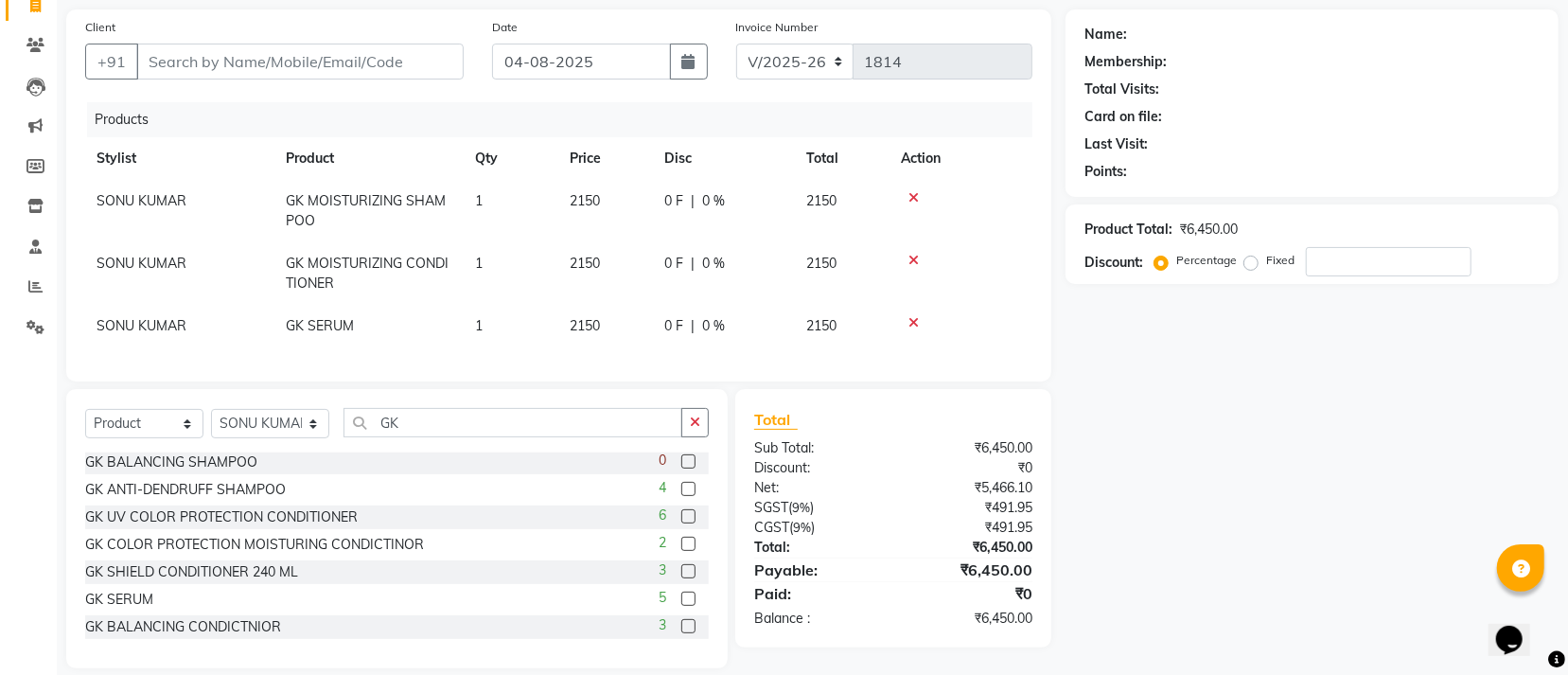 scroll, scrollTop: 175, scrollLeft: 0, axis: vertical 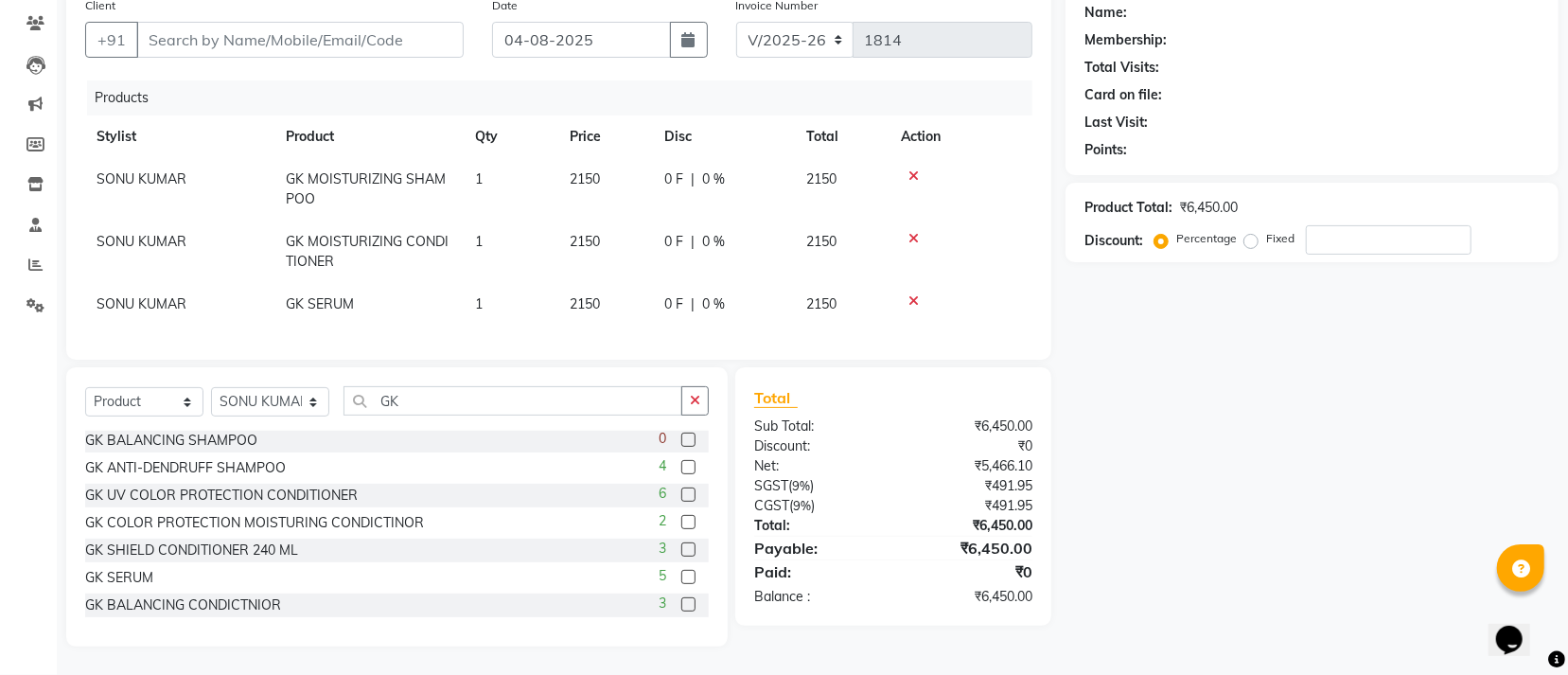 click 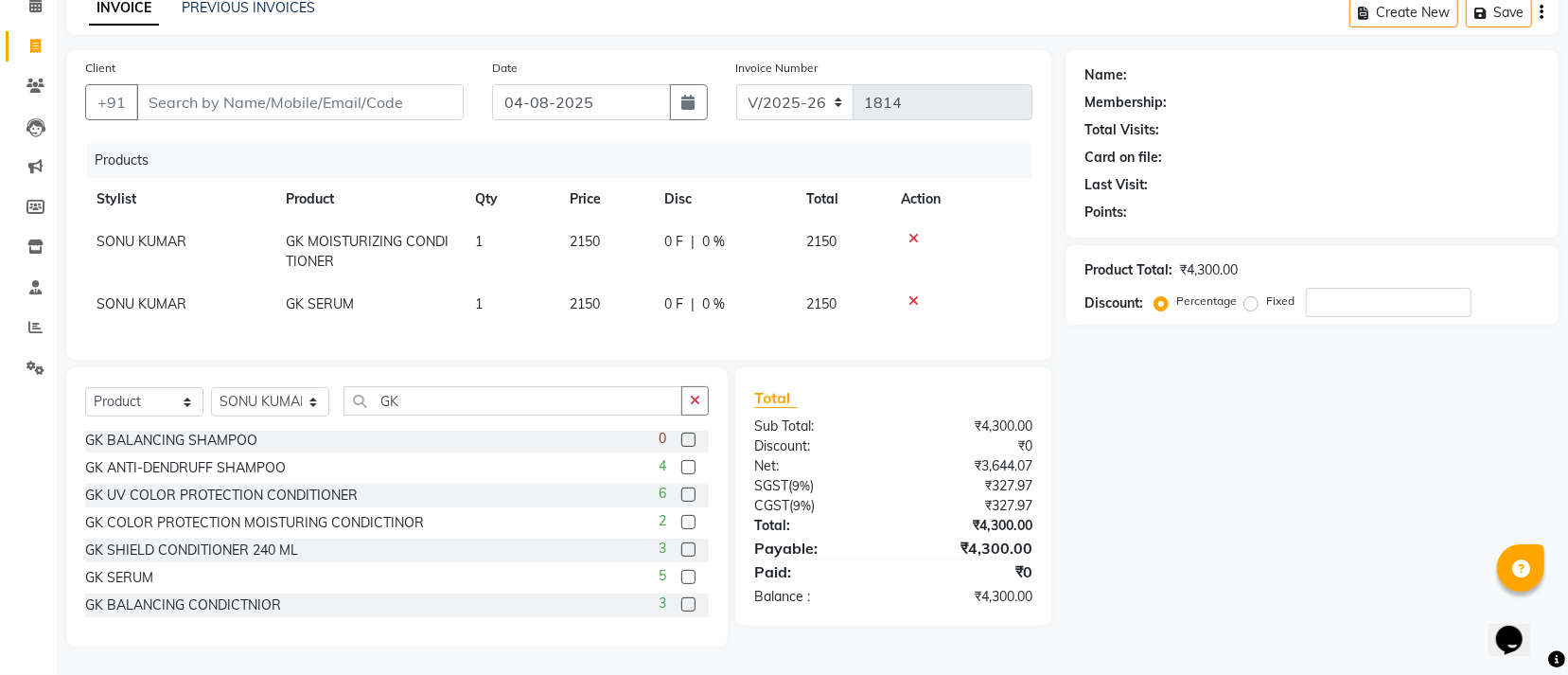 scroll, scrollTop: 113, scrollLeft: 0, axis: vertical 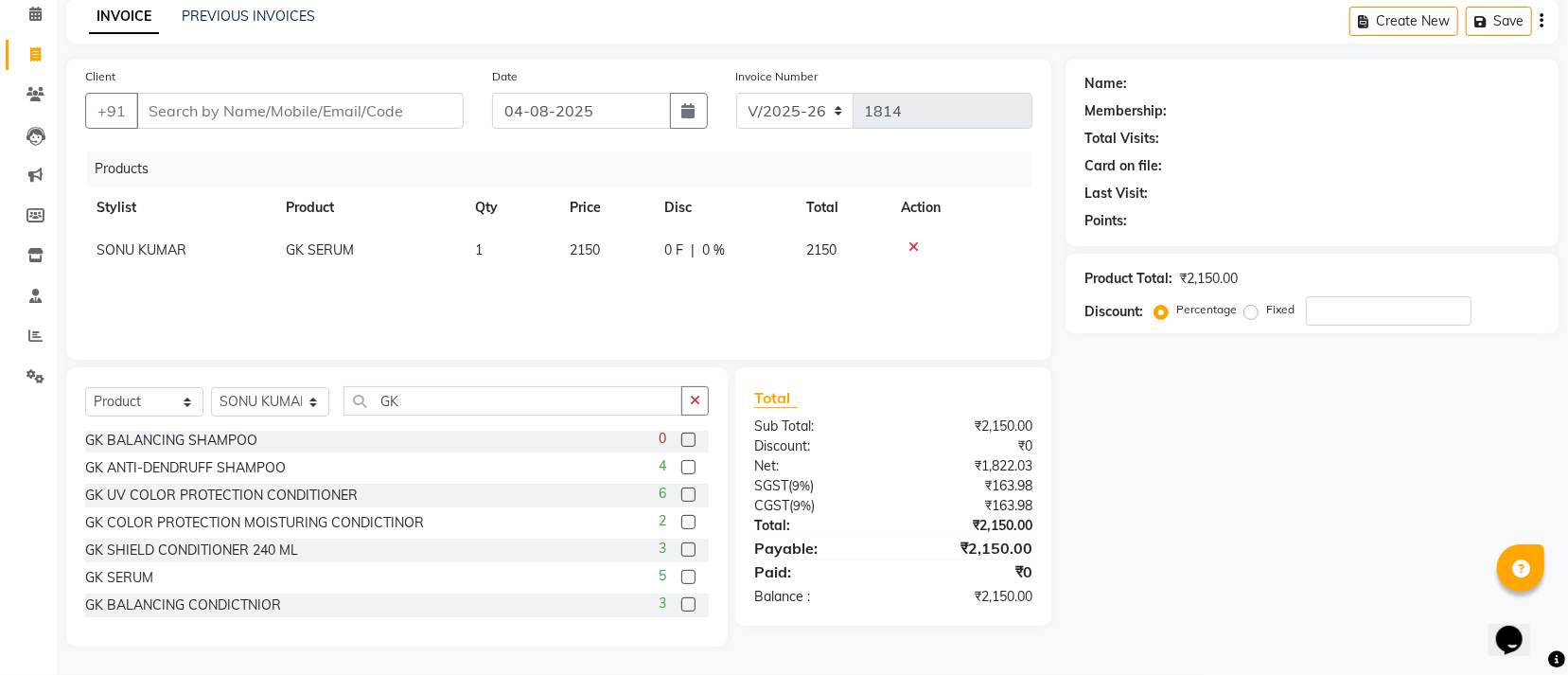 drag, startPoint x: 903, startPoint y: 242, endPoint x: 933, endPoint y: 276, distance: 45.343136 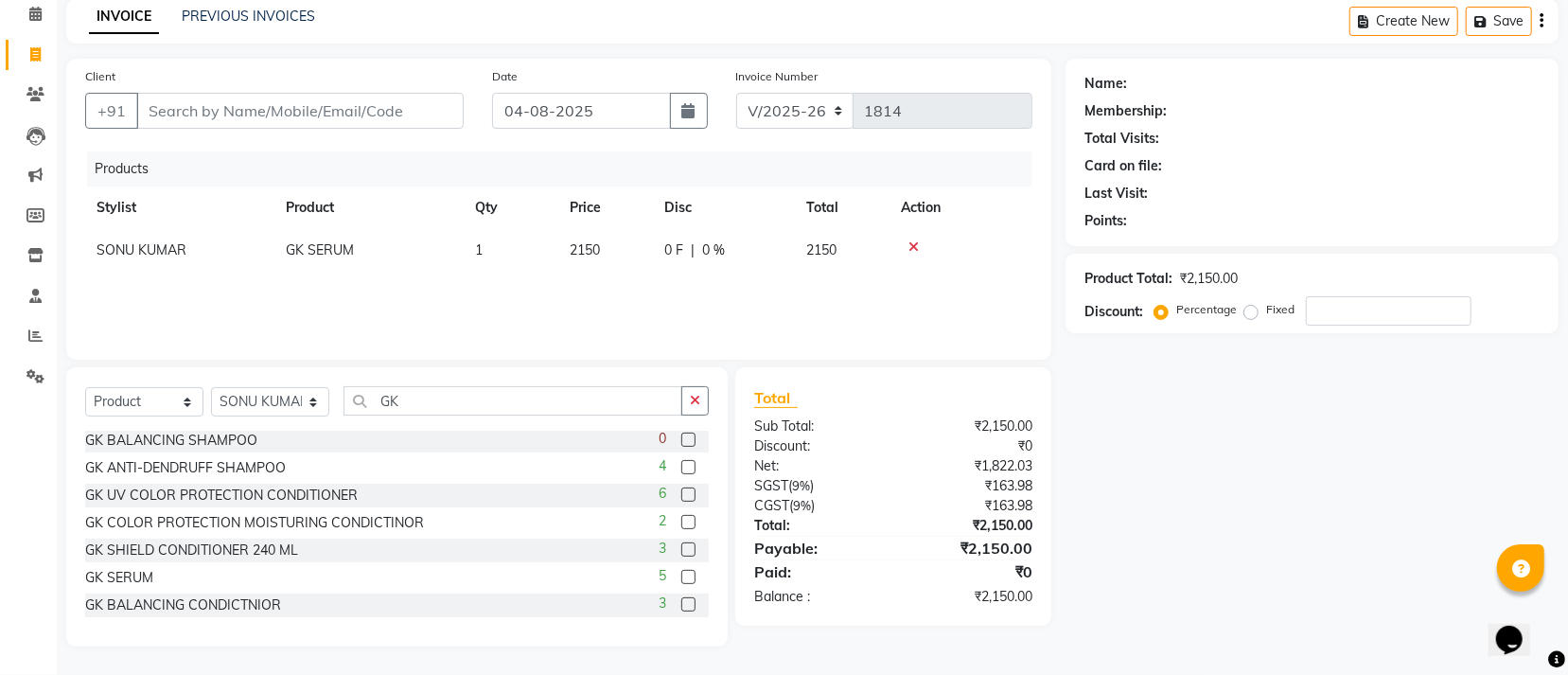 click 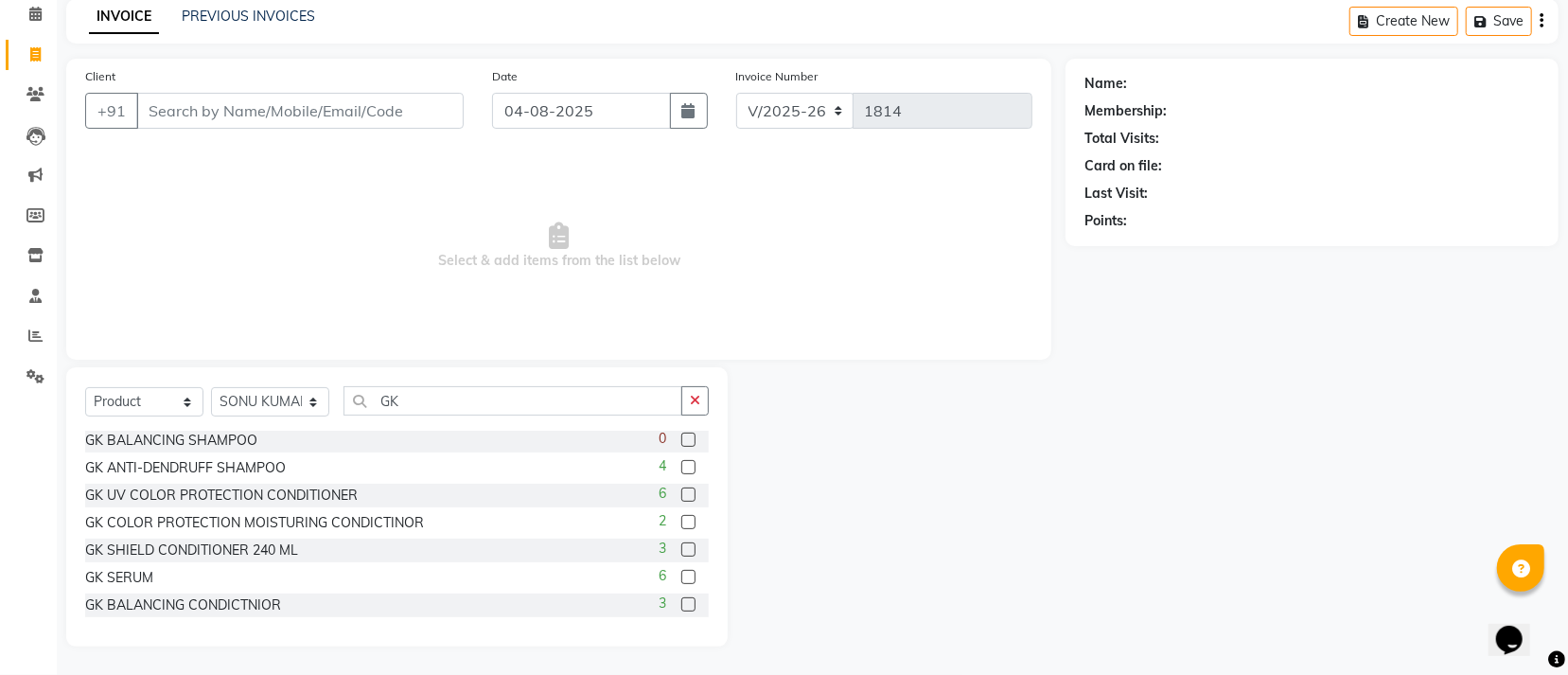 scroll, scrollTop: 0, scrollLeft: 0, axis: both 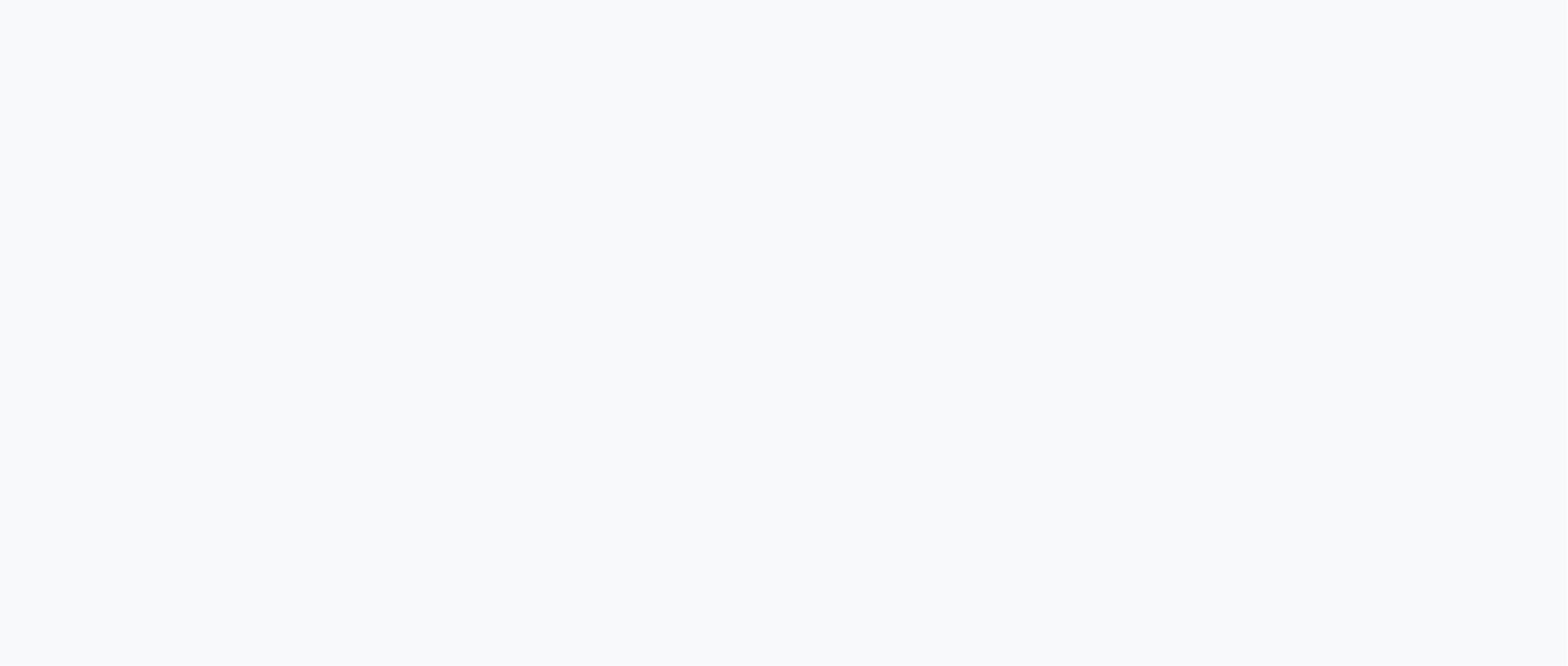 select on "107" 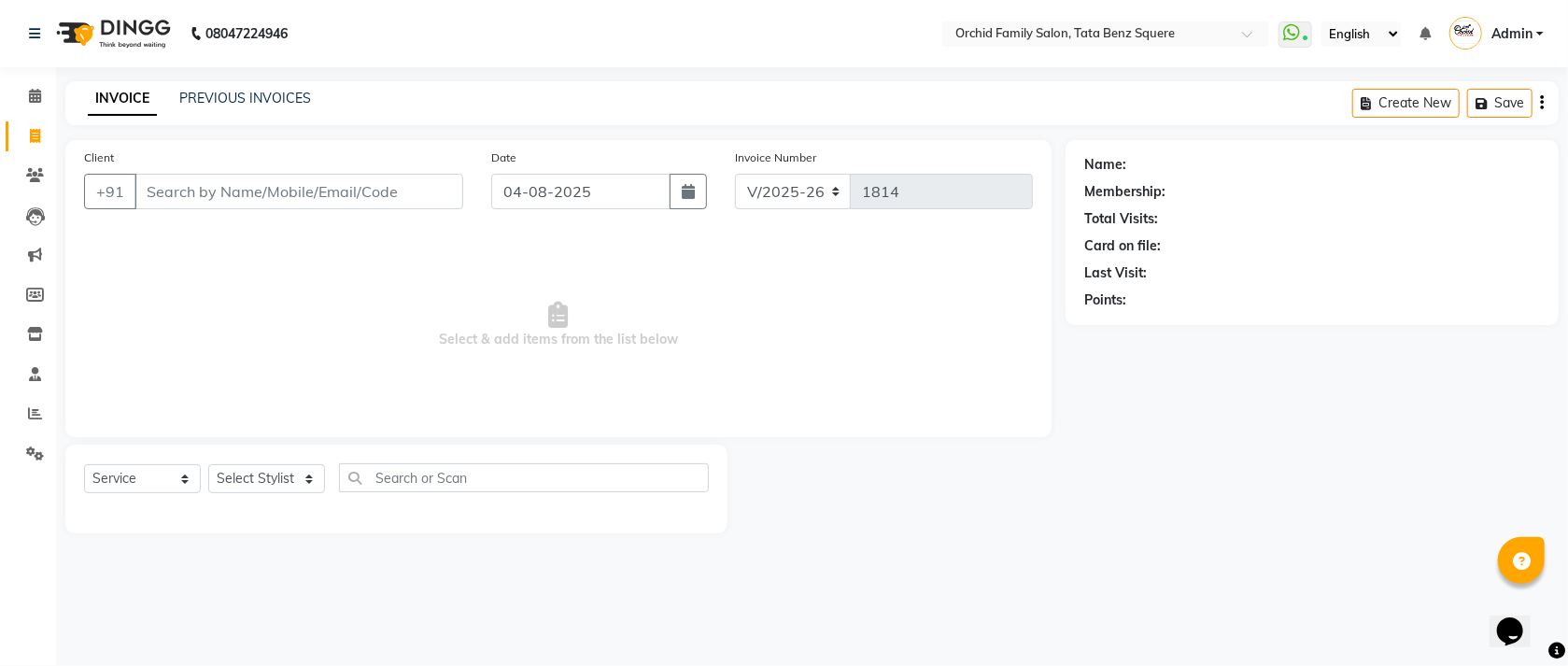 scroll, scrollTop: 0, scrollLeft: 0, axis: both 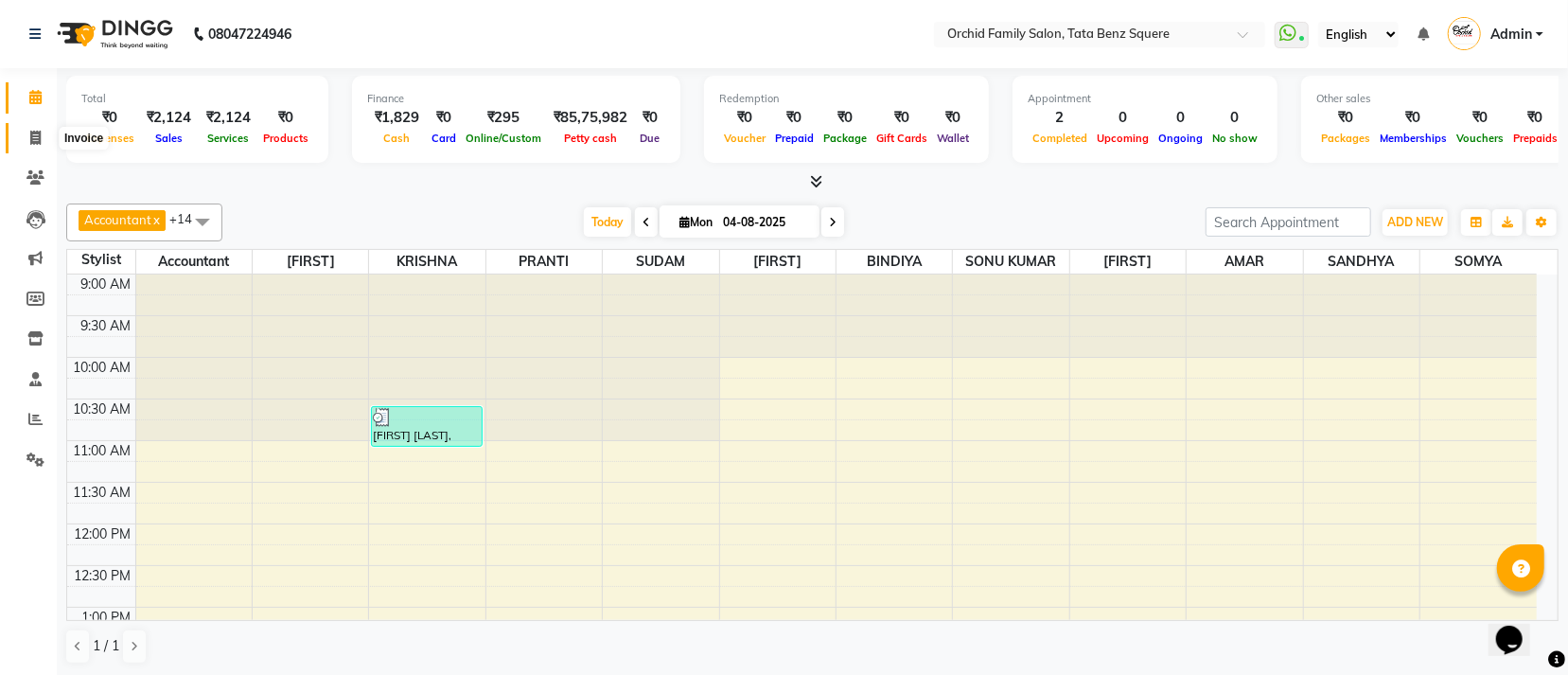 click 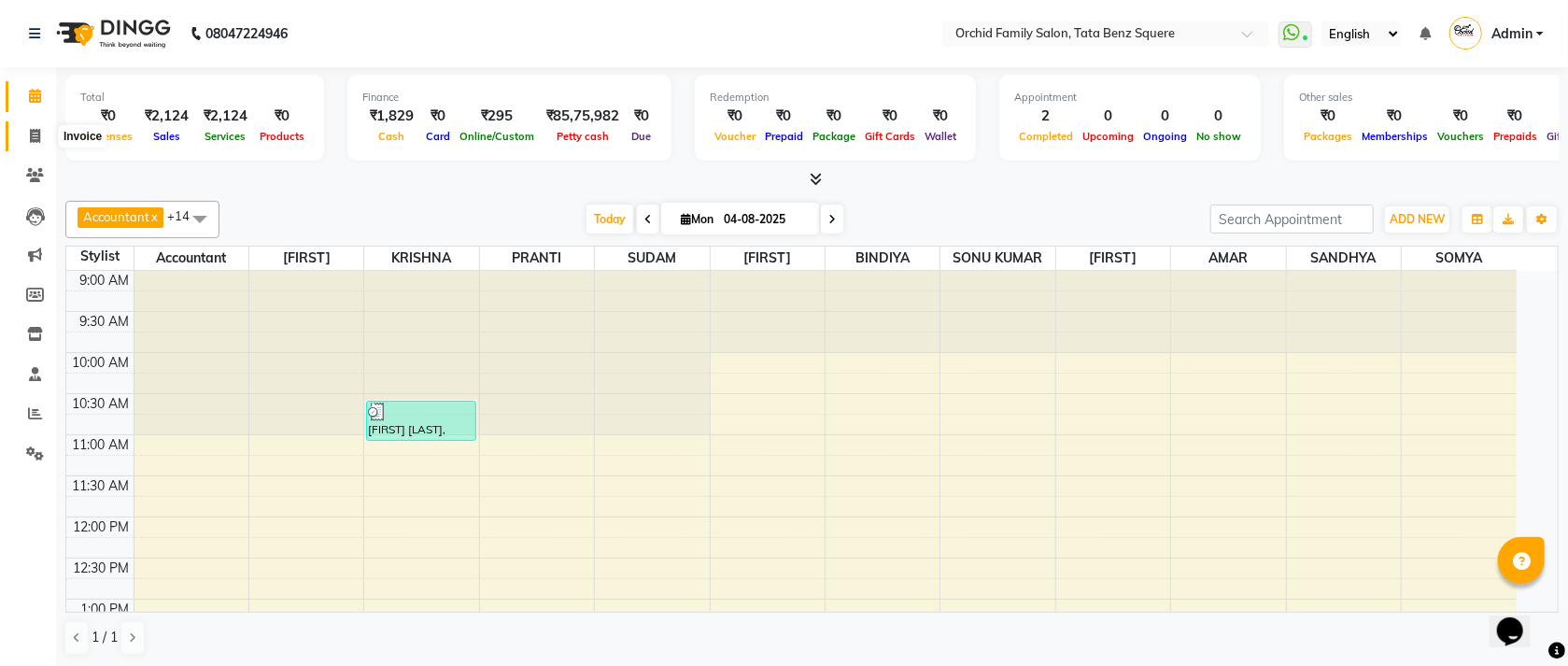 select on "107" 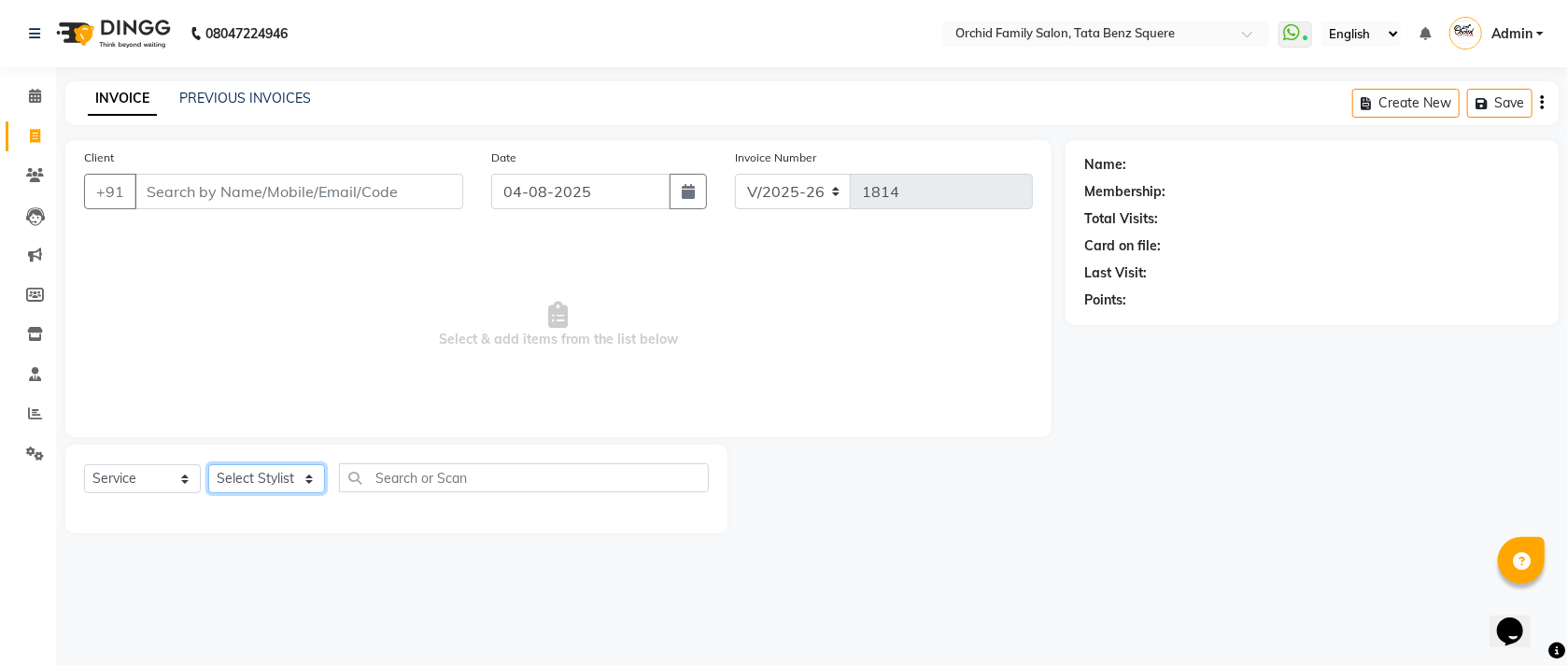 click on "Select Stylist Accountant AJAYA AMAR BHARATI BINDIYA JHUMA KALYANI SATAPATHY KRISHNA PRANTI SANDHYA SANJUKTA SOMYA SONU KUMAR Staff SUDAM SUNITA" 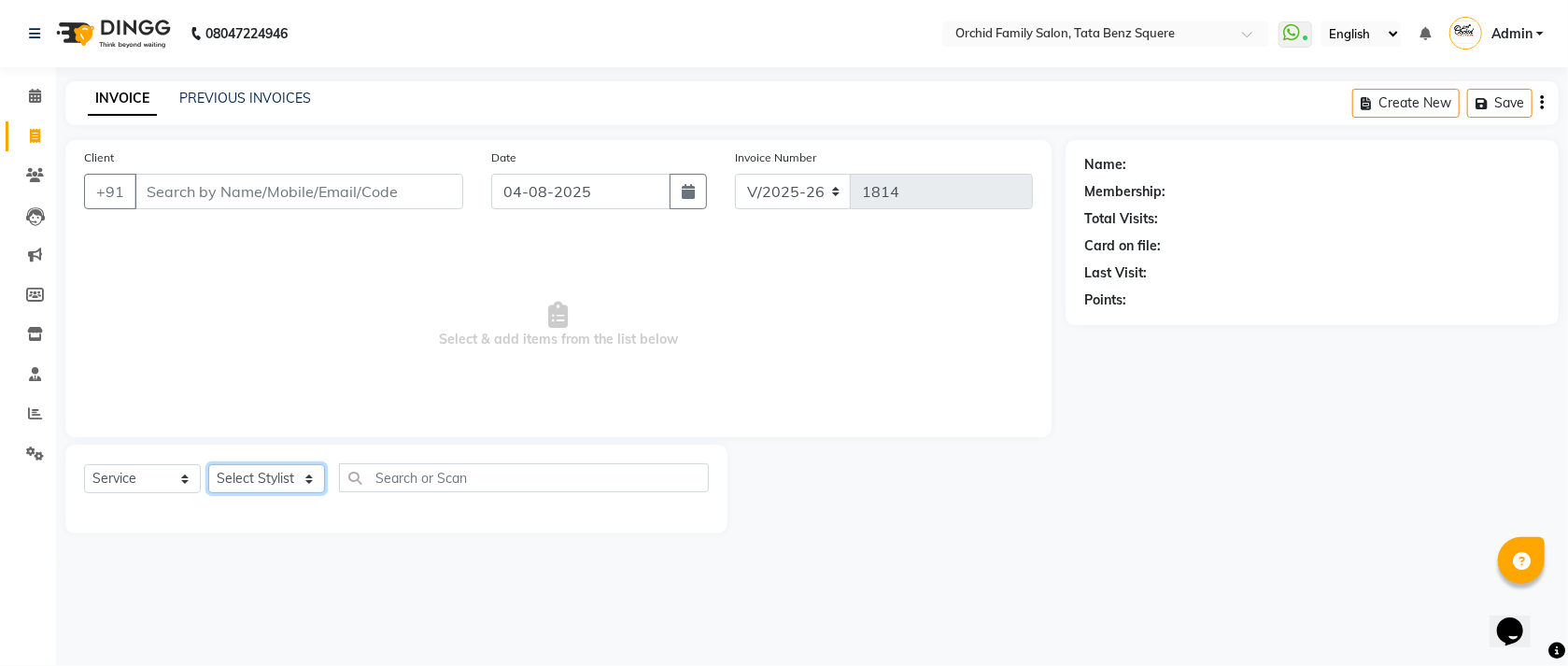 select on "40047" 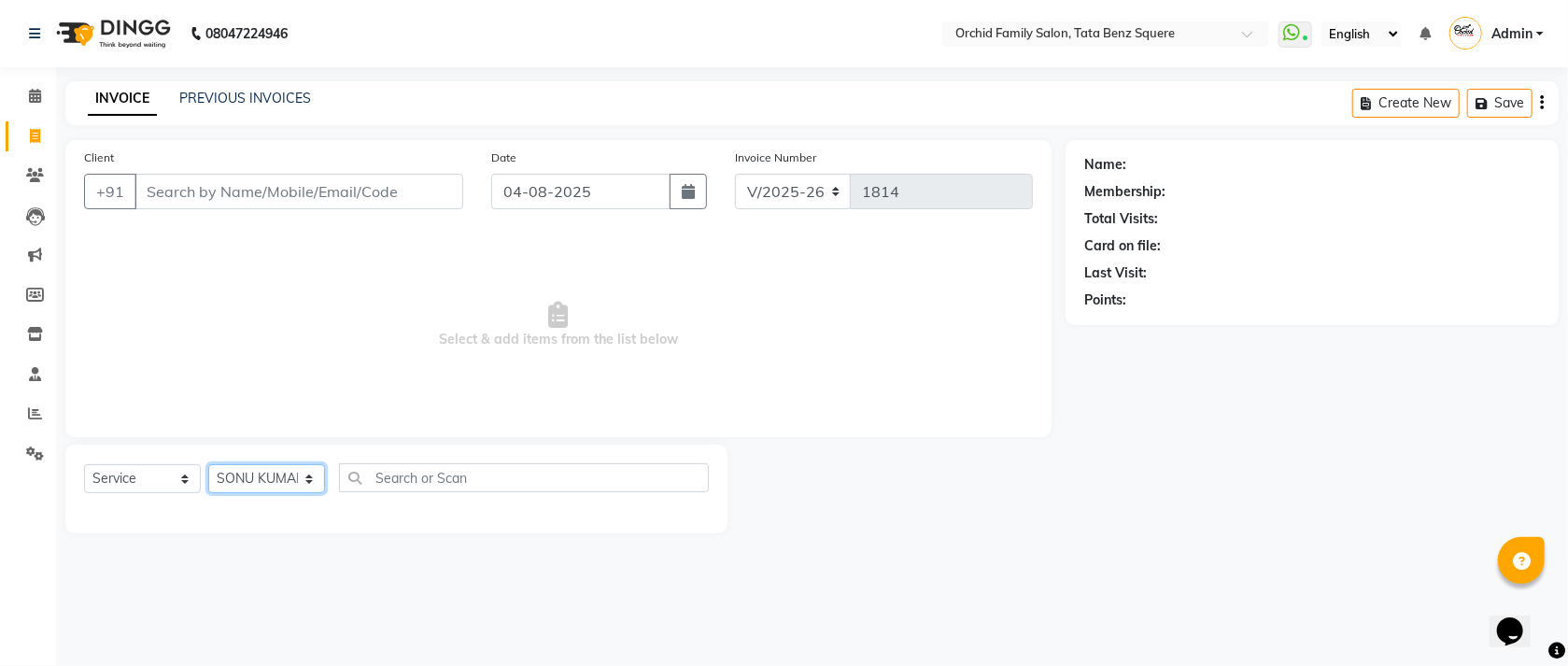 click on "Select Stylist Accountant AJAYA AMAR BHARATI BINDIYA JHUMA KALYANI SATAPATHY KRISHNA PRANTI SANDHYA SANJUKTA SOMYA SONU KUMAR Staff SUDAM SUNITA" 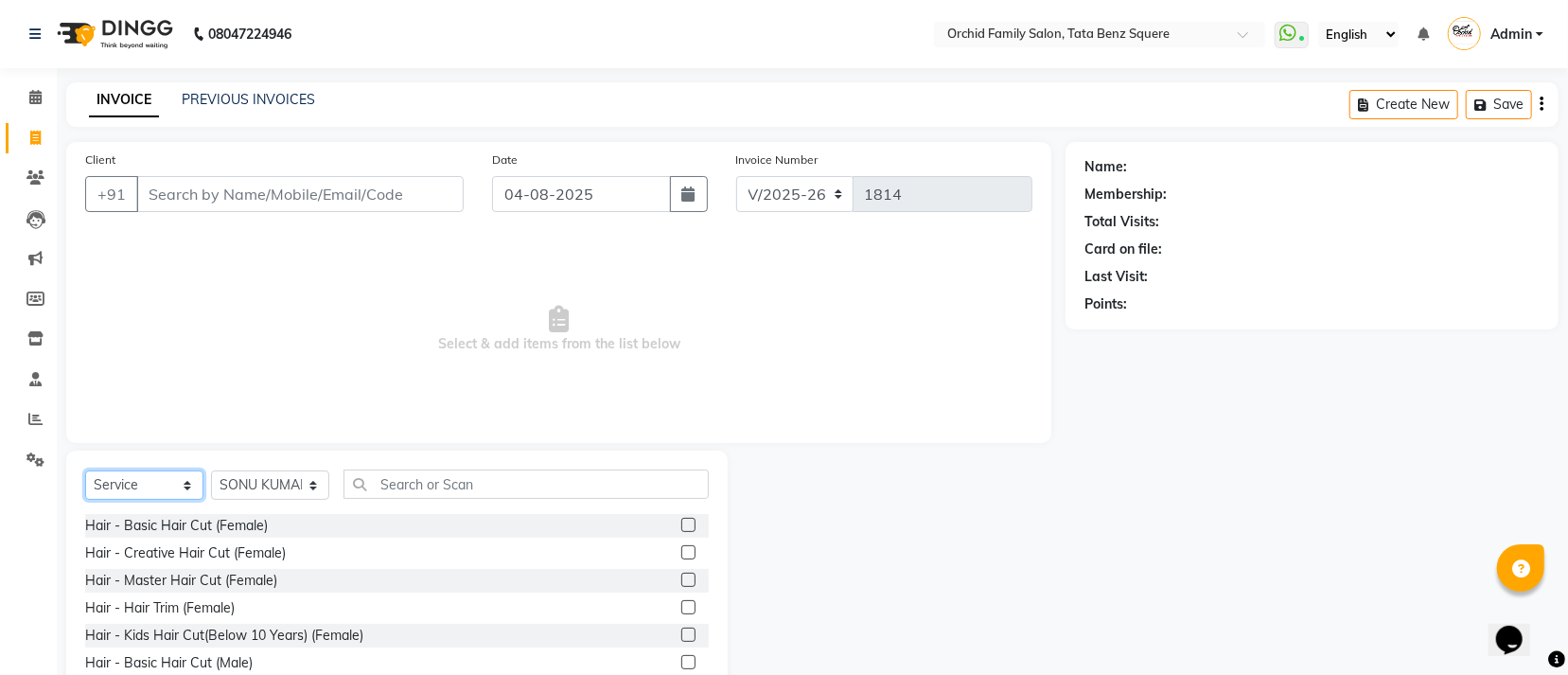 click on "Select  Service  Product  Membership  Package Voucher Prepaid Gift Card" 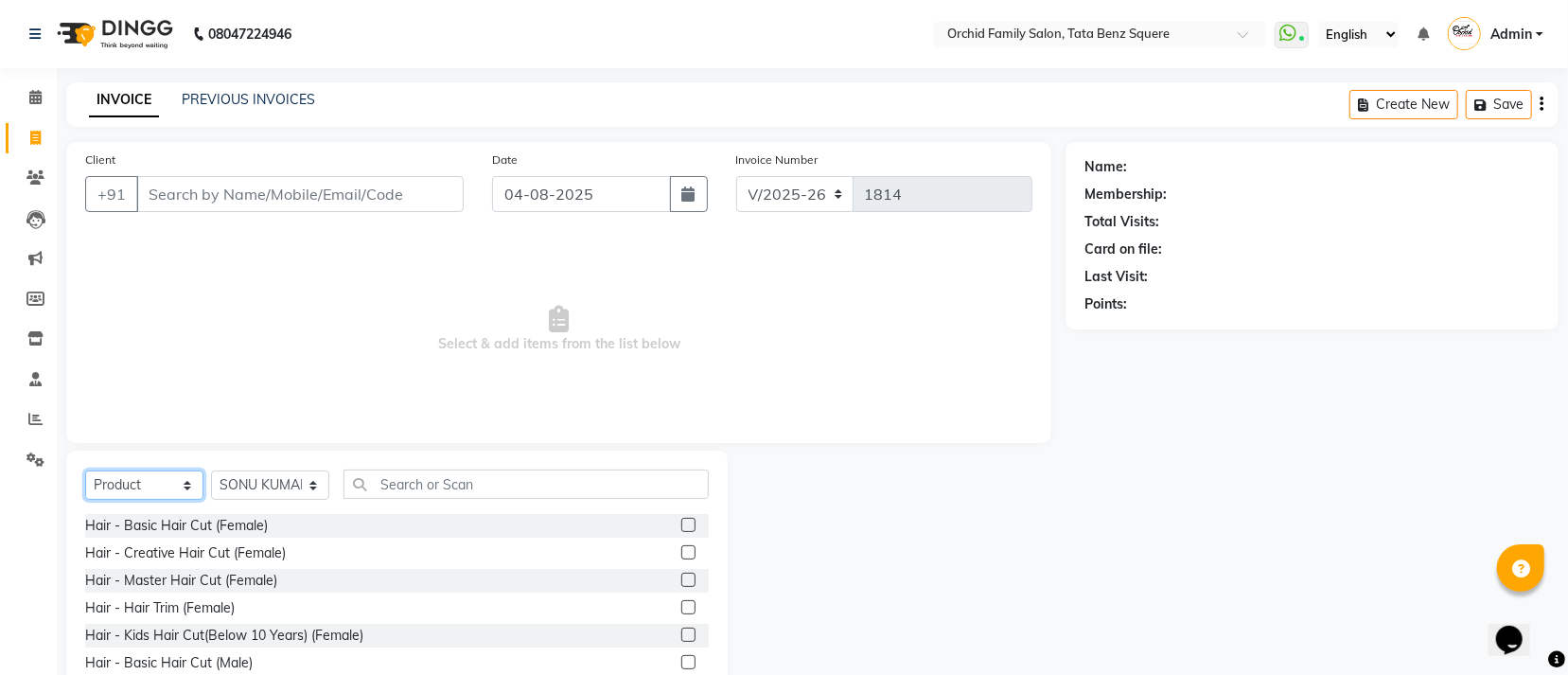 click on "Select  Service  Product  Membership  Package Voucher Prepaid Gift Card" 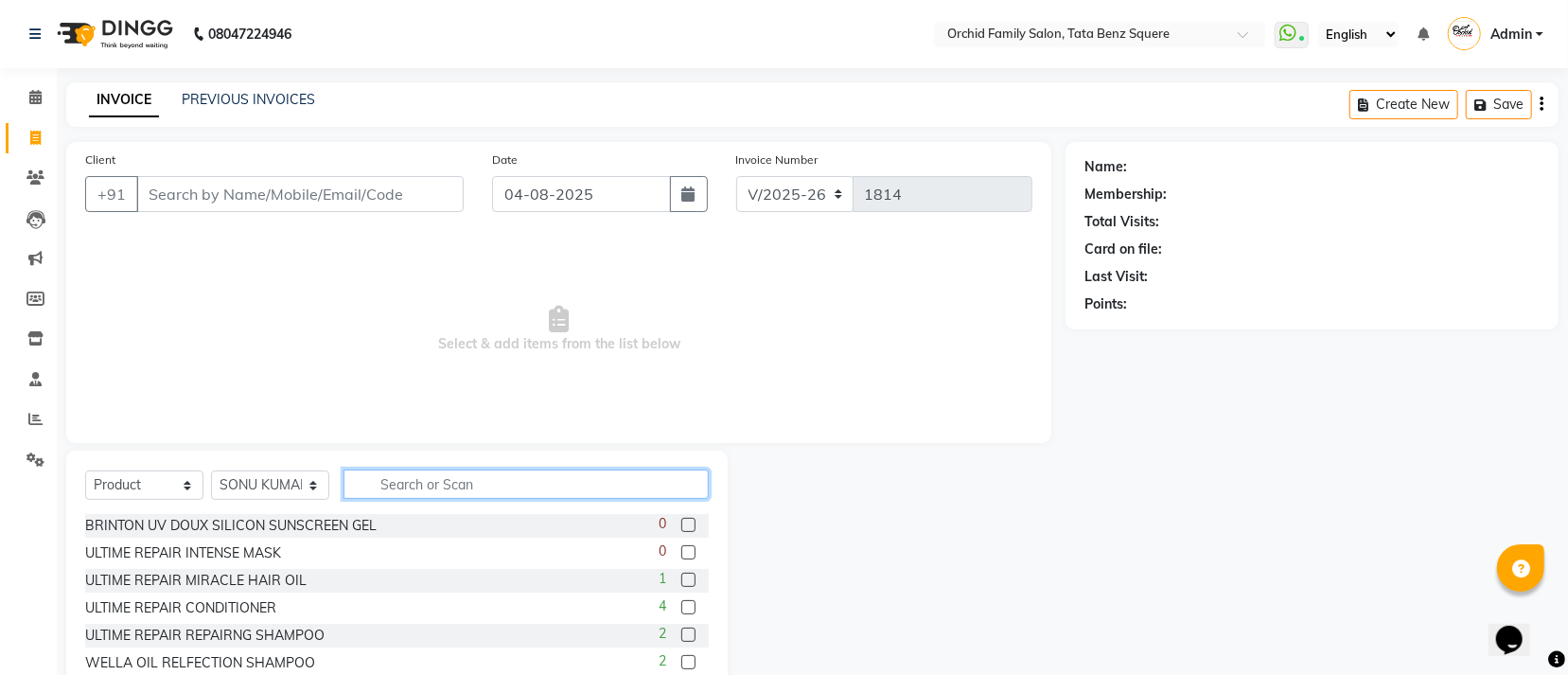 click 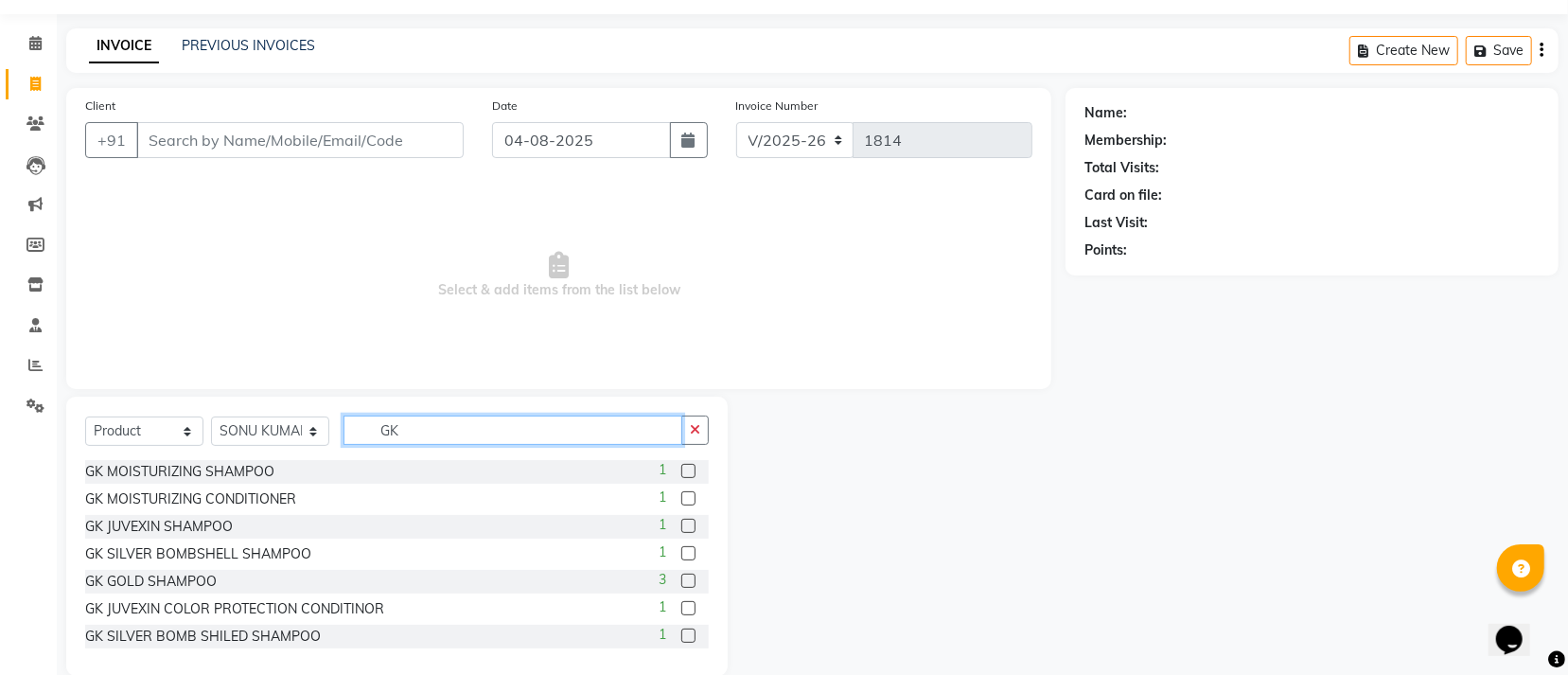 scroll, scrollTop: 84, scrollLeft: 0, axis: vertical 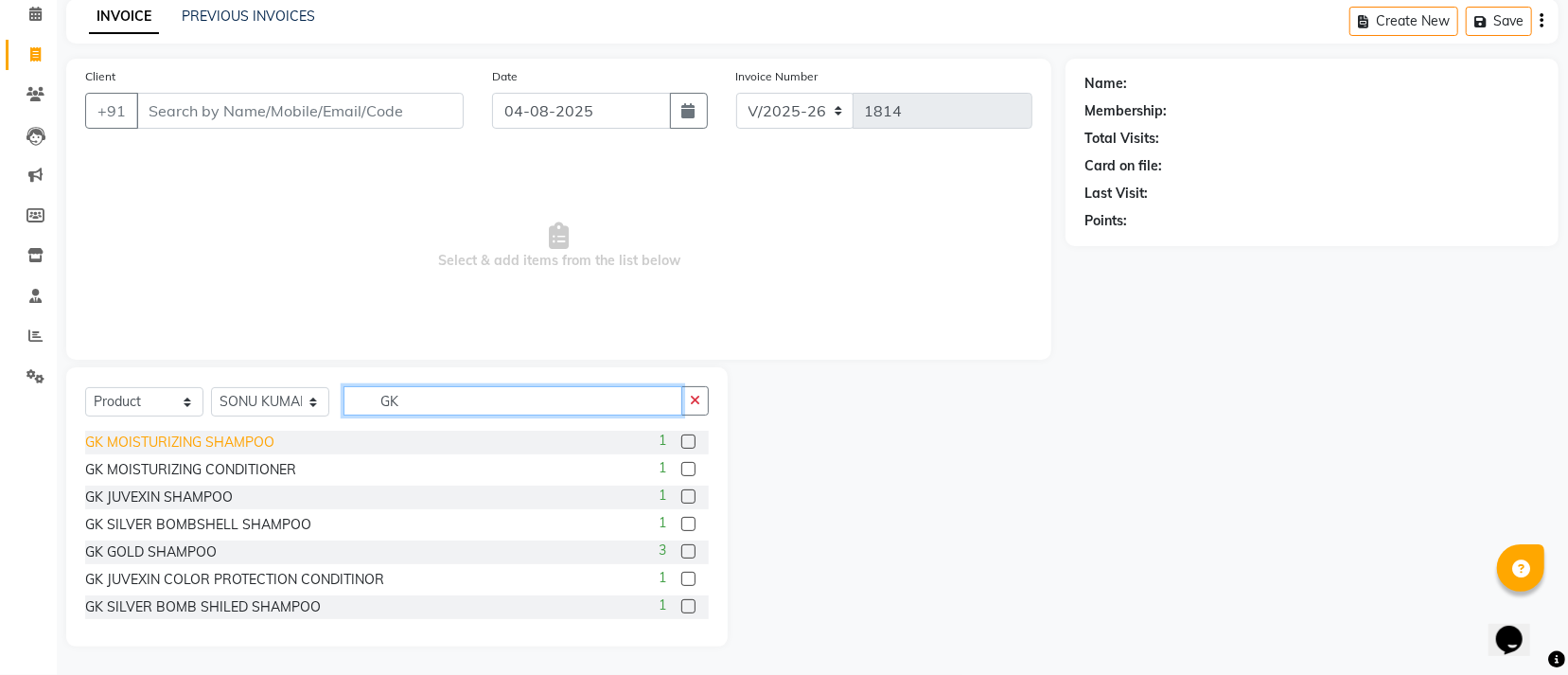 type on "GK" 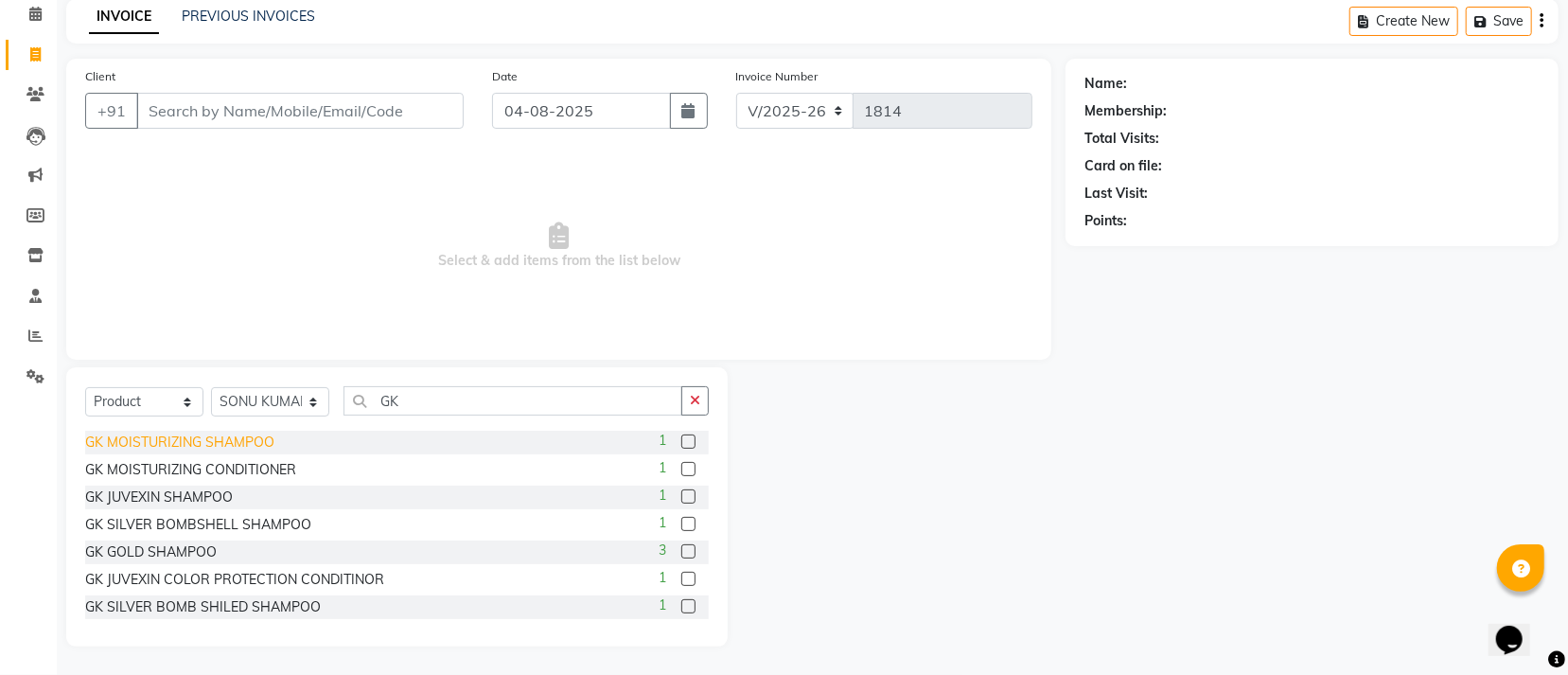 click on "GK MOISTURIZING SHAMPOO" 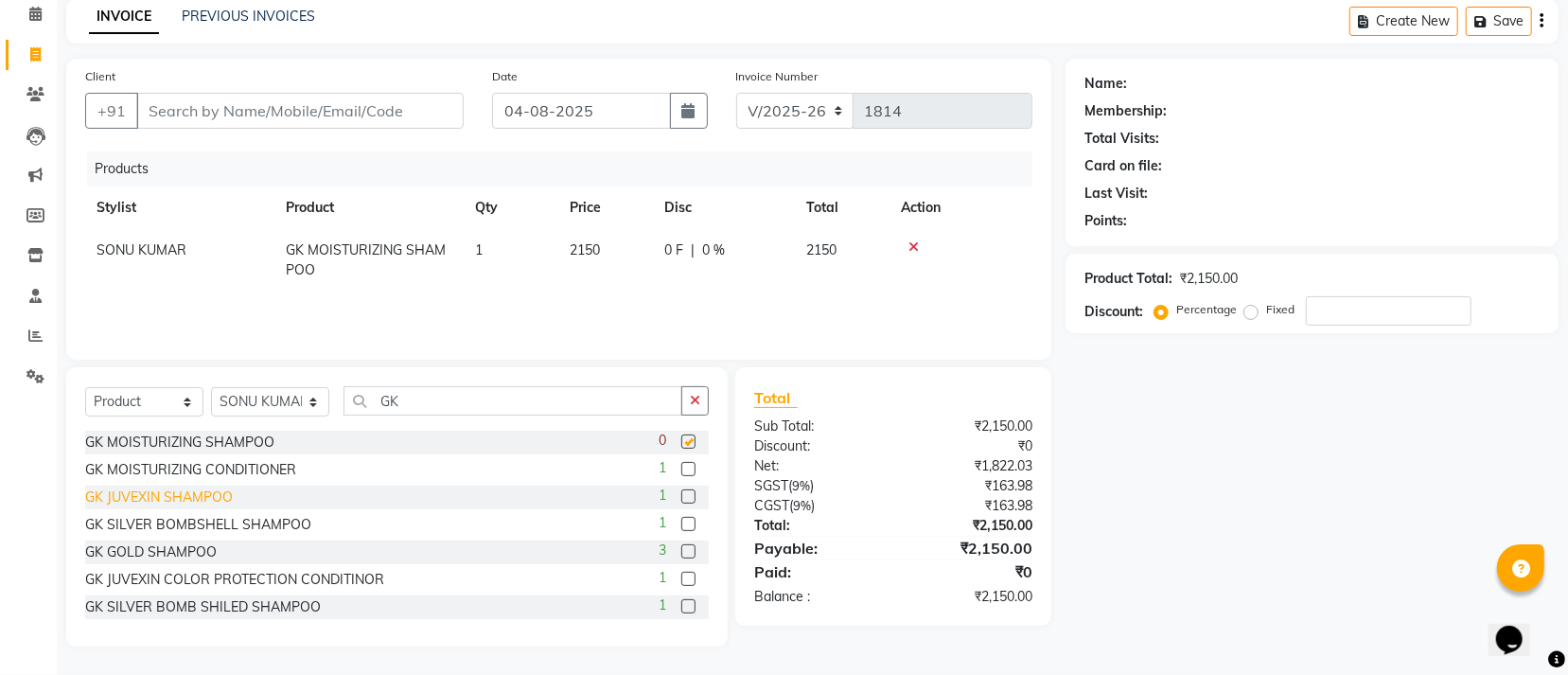 checkbox on "false" 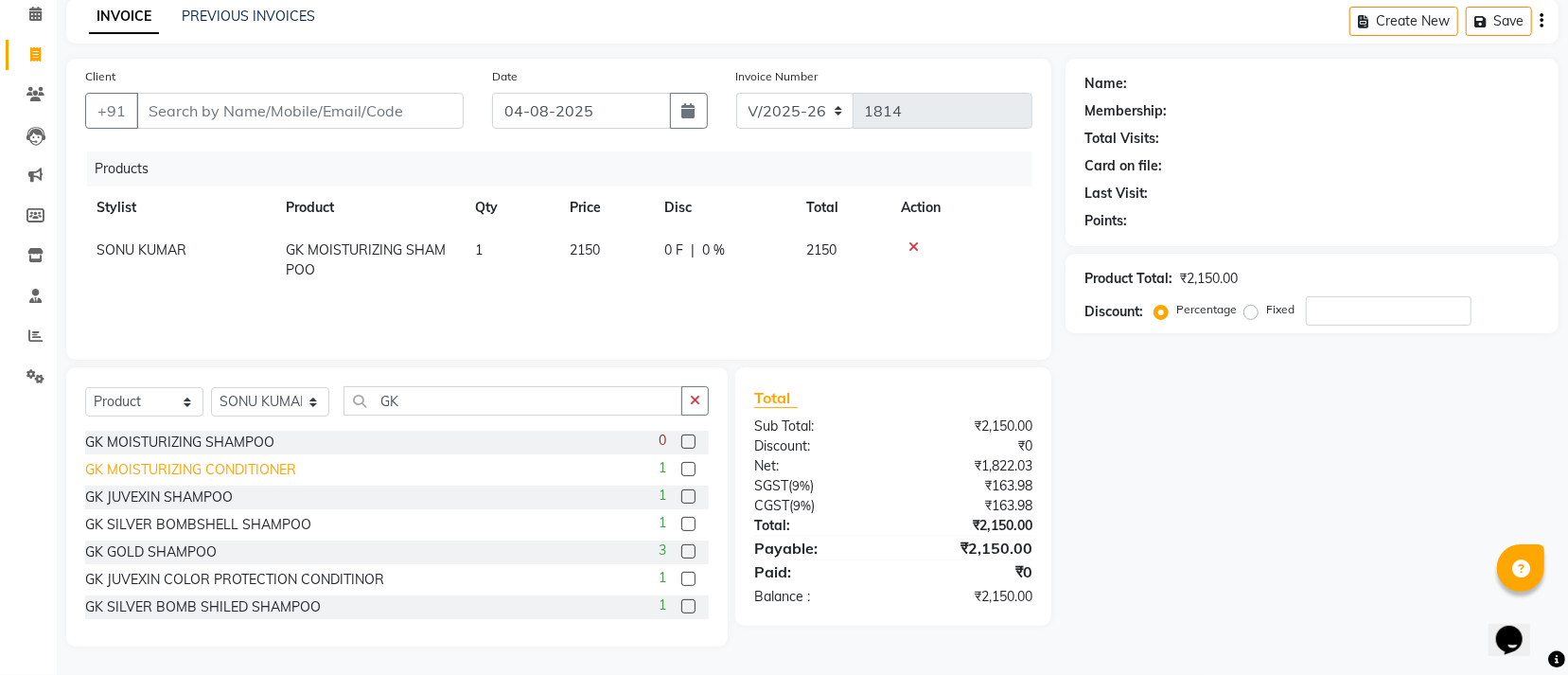 click on "GK MOISTURIZING CONDITIONER" 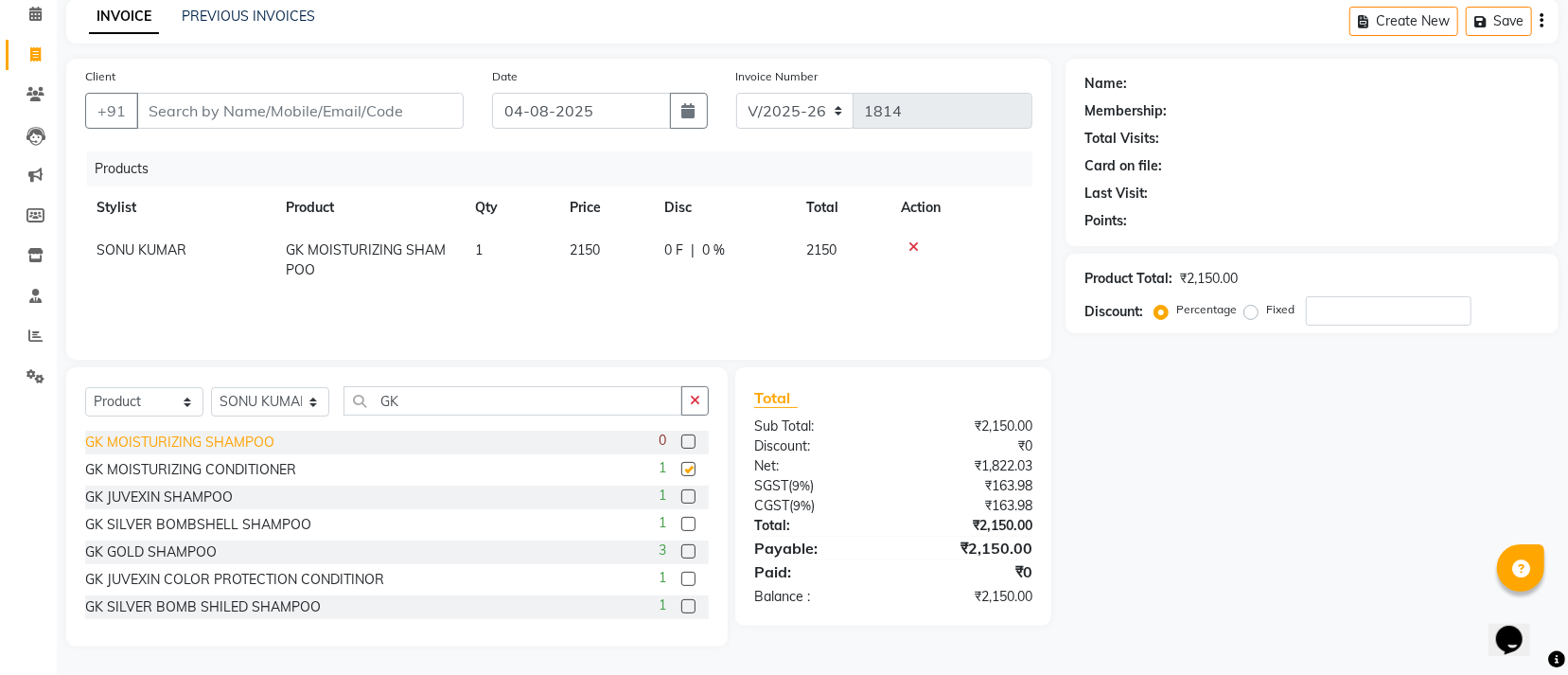 checkbox on "false" 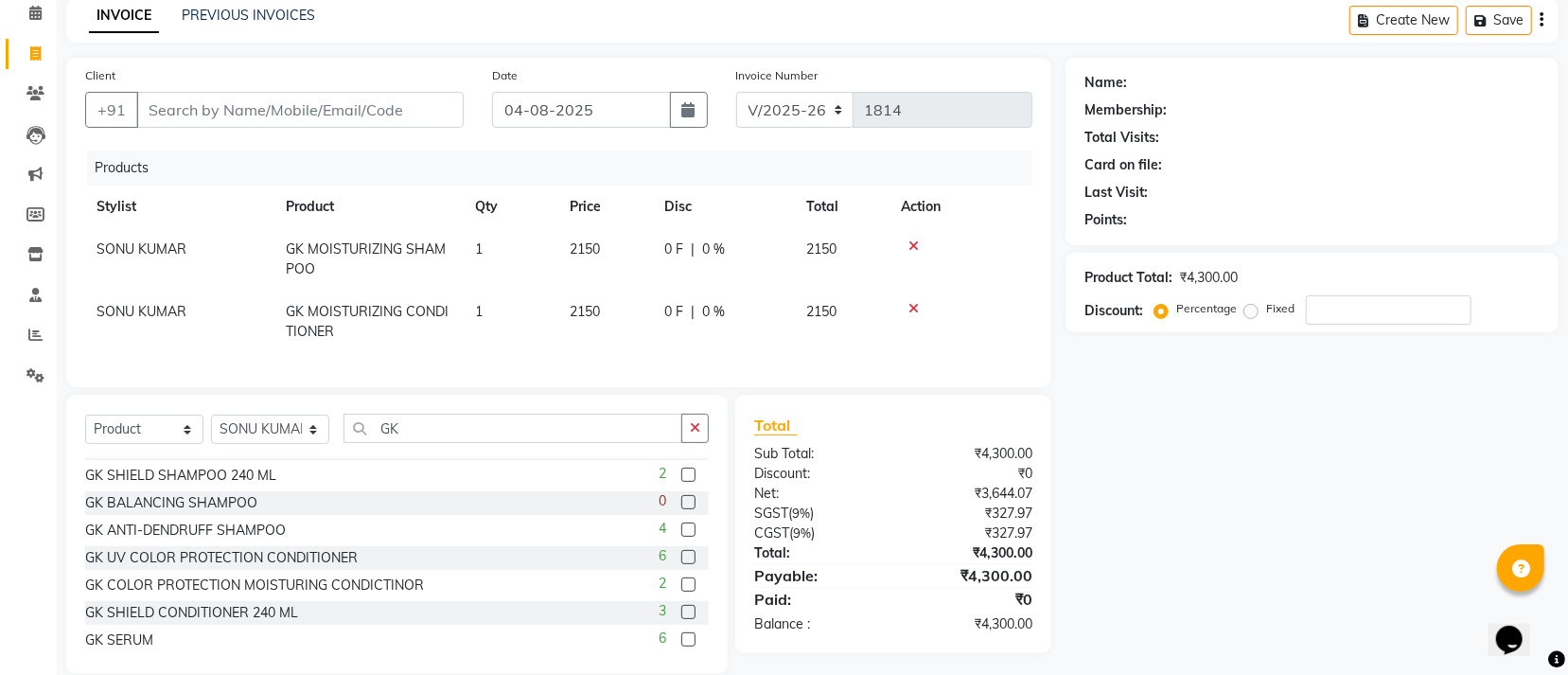 scroll, scrollTop: 276, scrollLeft: 0, axis: vertical 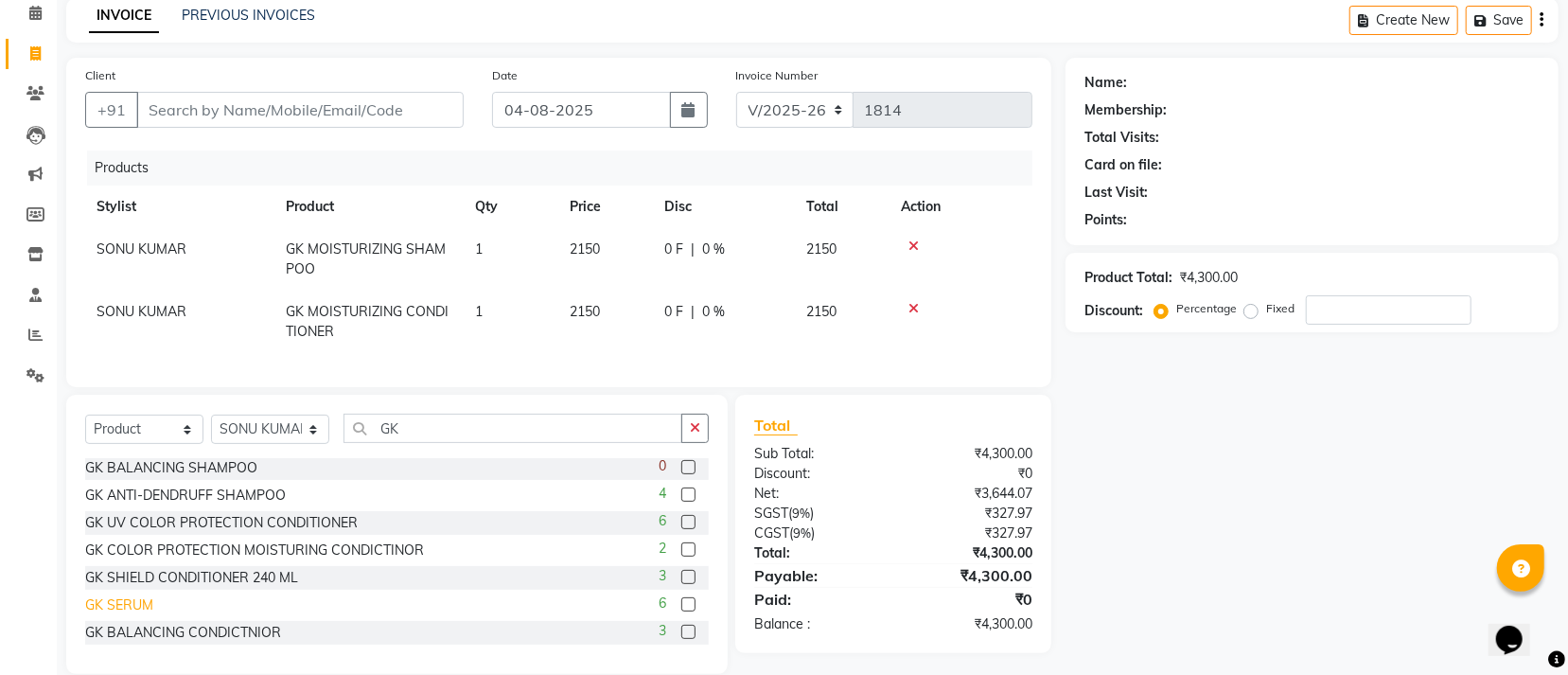 click on "GK SERUM" 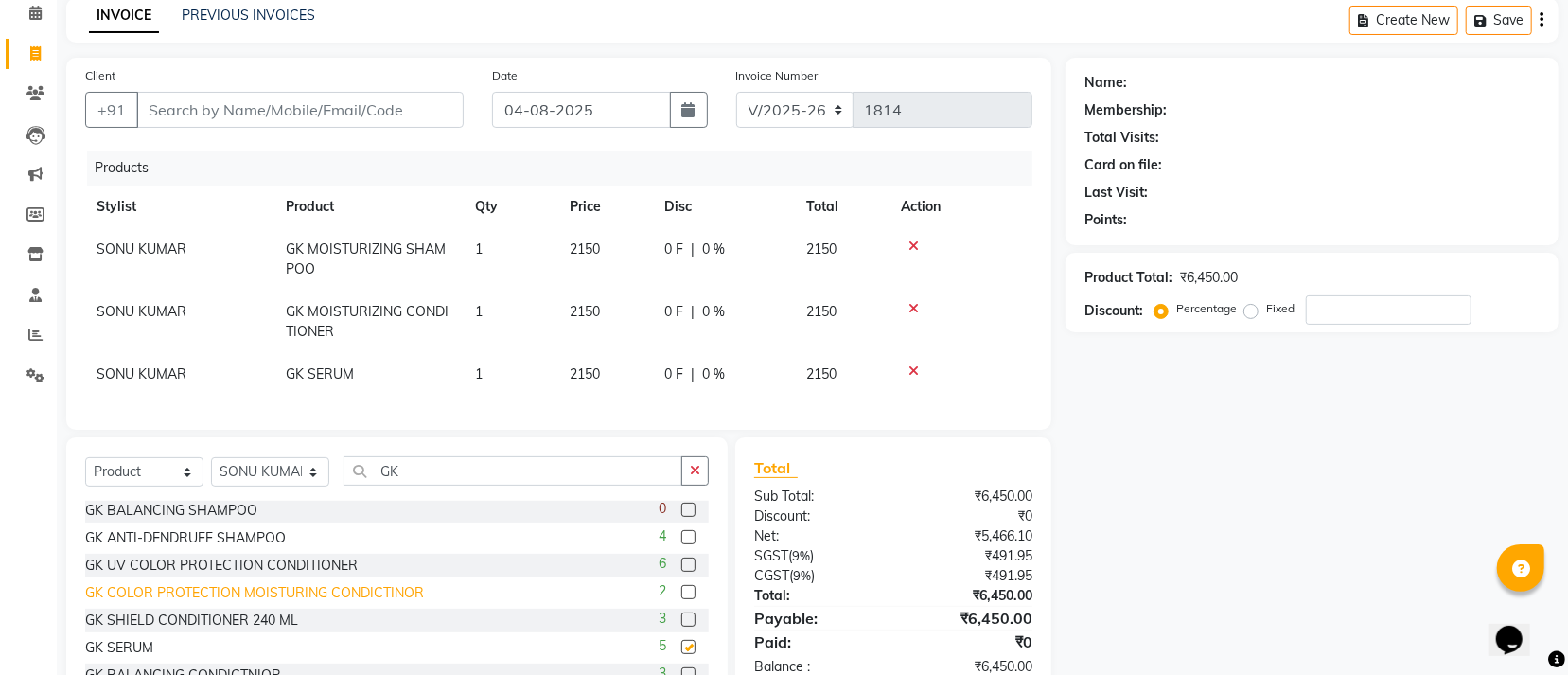 checkbox on "false" 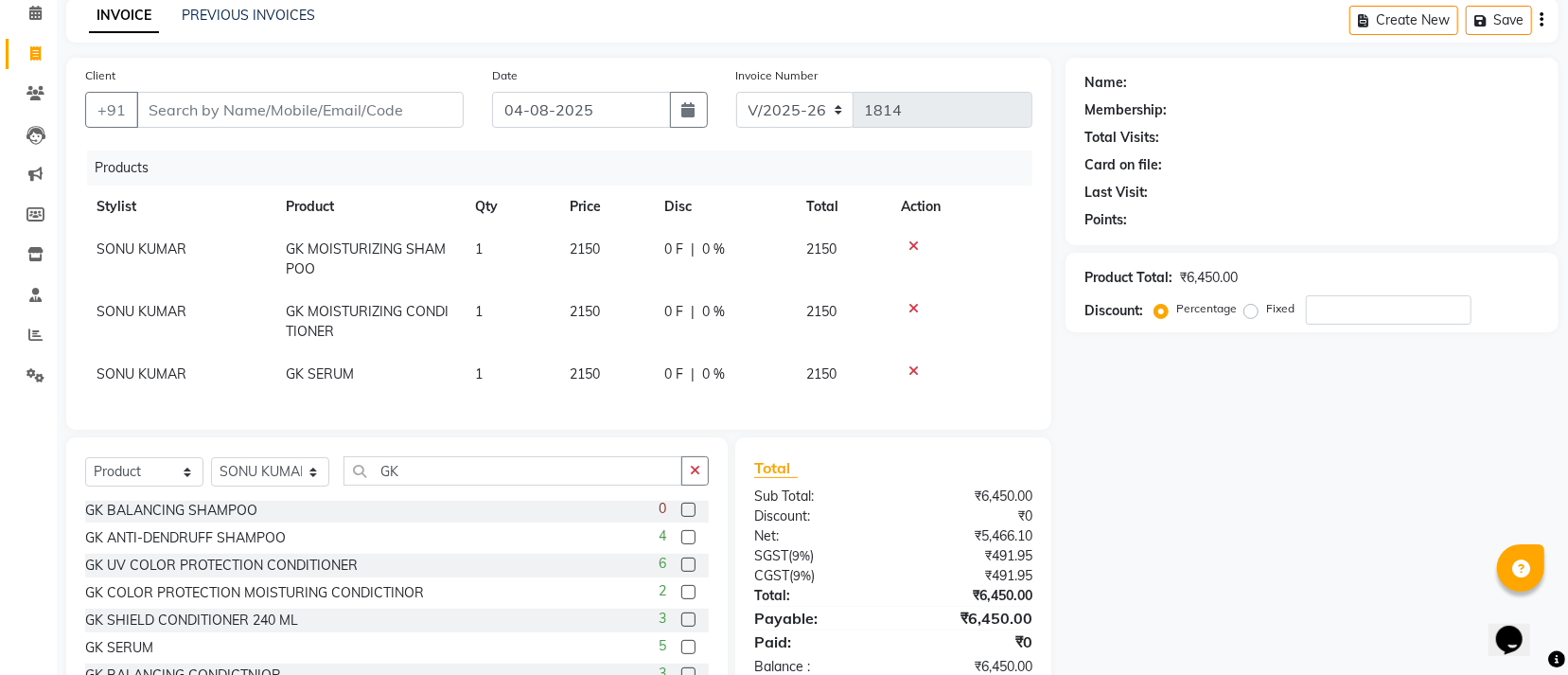 scroll, scrollTop: 175, scrollLeft: 0, axis: vertical 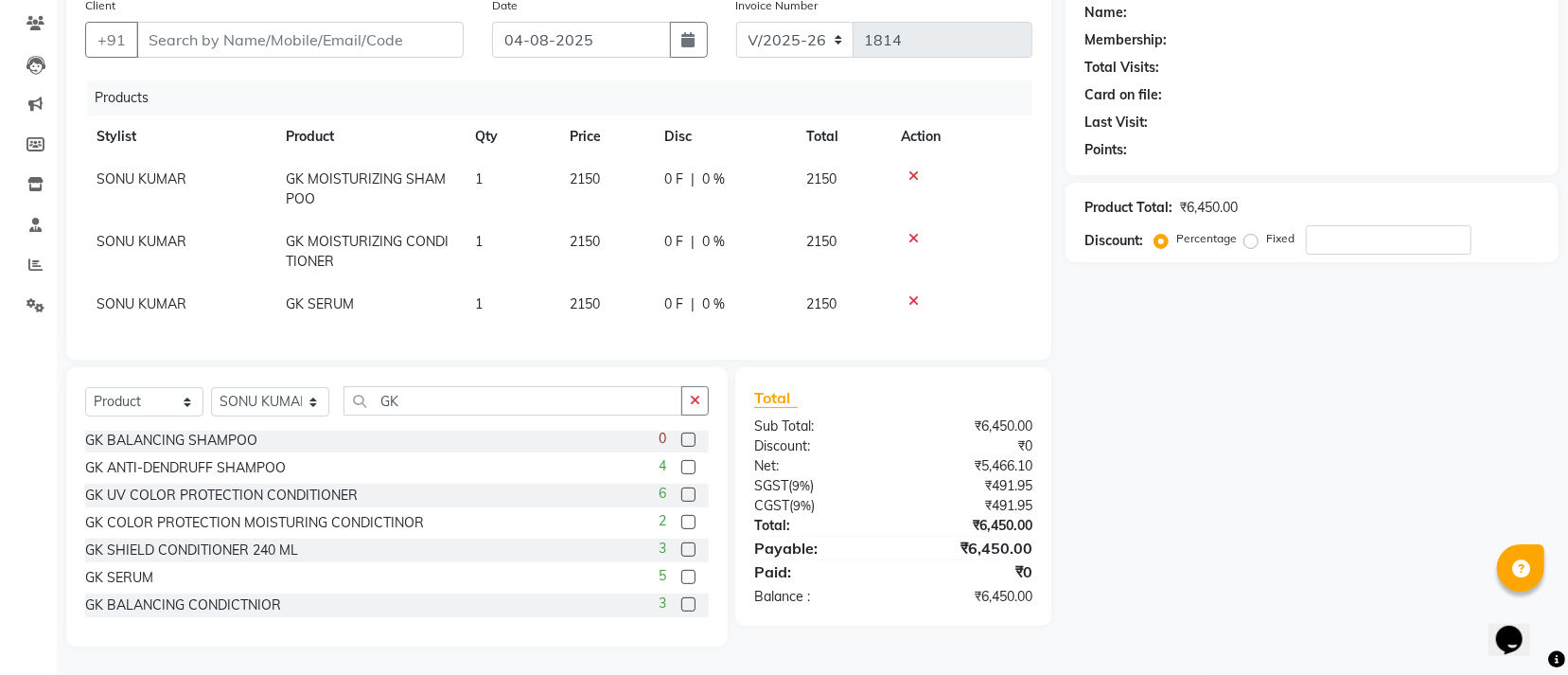 click on "Name: Membership: Total Visits: Card on file: Last Visit: Points: Product Total:  [PRICE]  Discount: Percentage   Fixed" 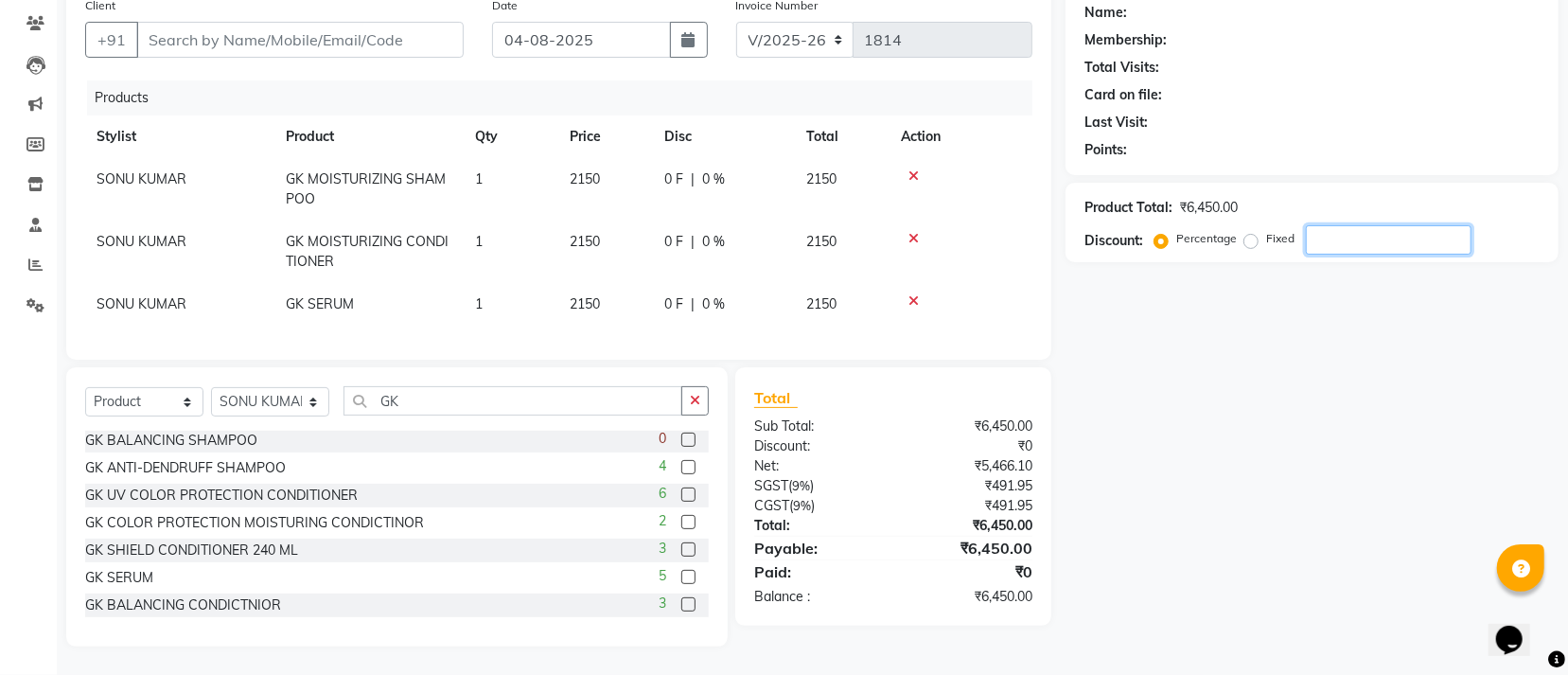 click 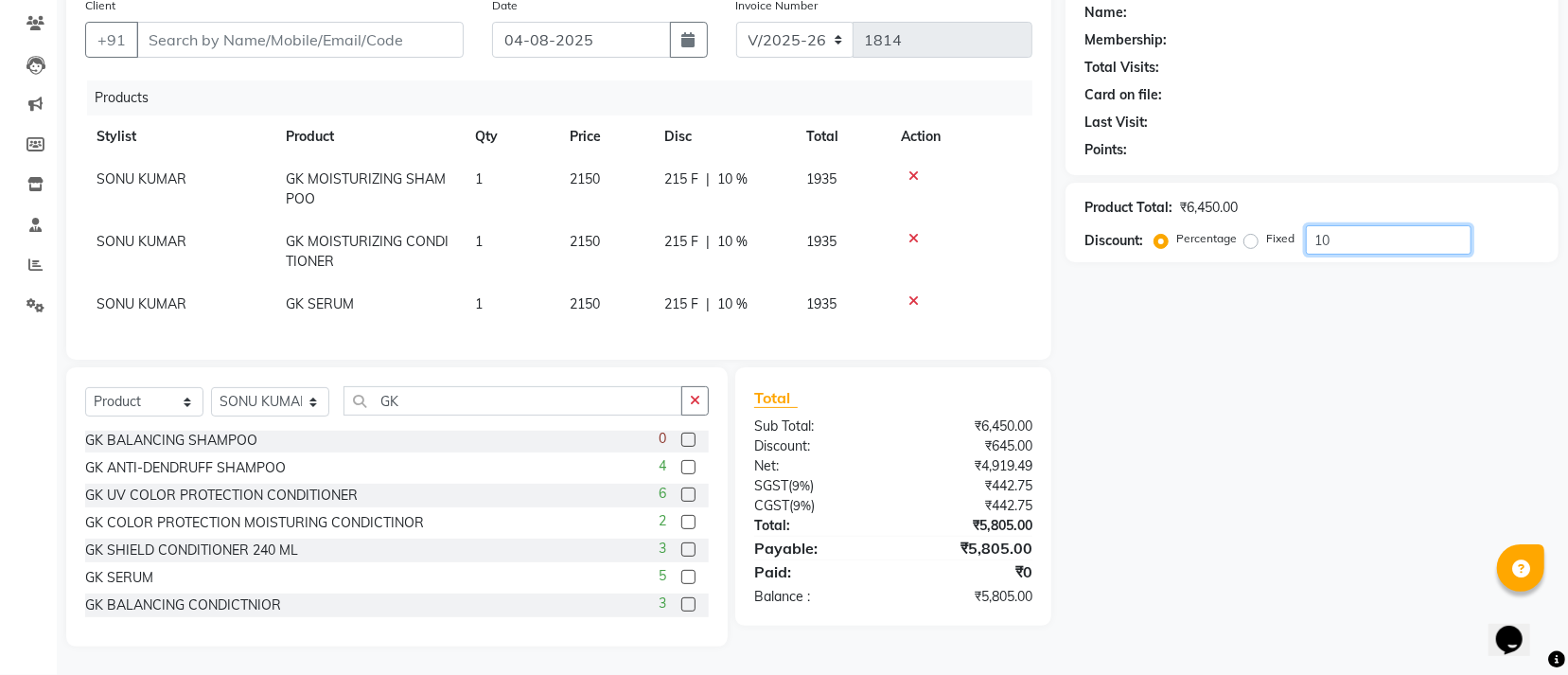 type on "10" 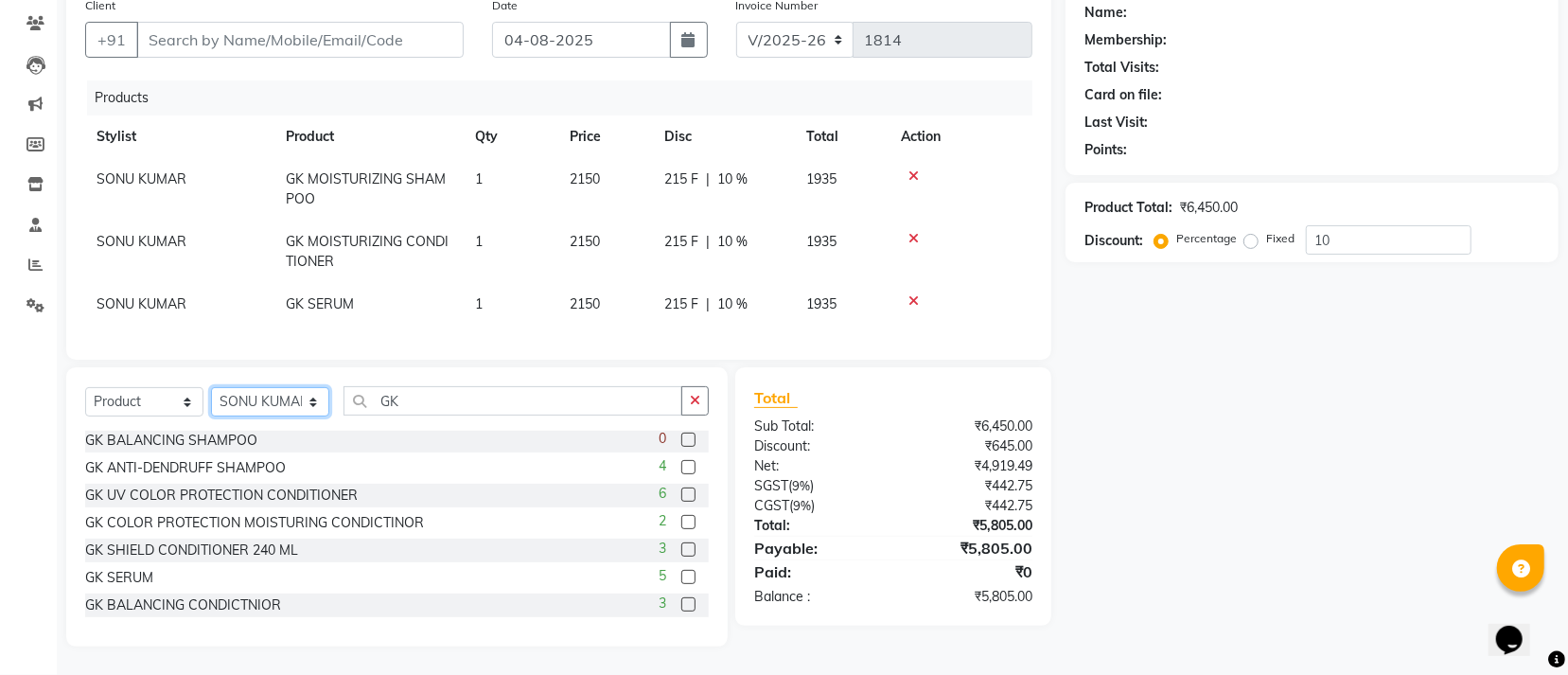 click on "Select Stylist Accountant AJAYA AMAR BHARATI BINDIYA JHUMA KALYANI SATAPATHY KRISHNA PRANTI SANDHYA SANJUKTA SOMYA SONU KUMAR Staff SUDAM SUNITA" 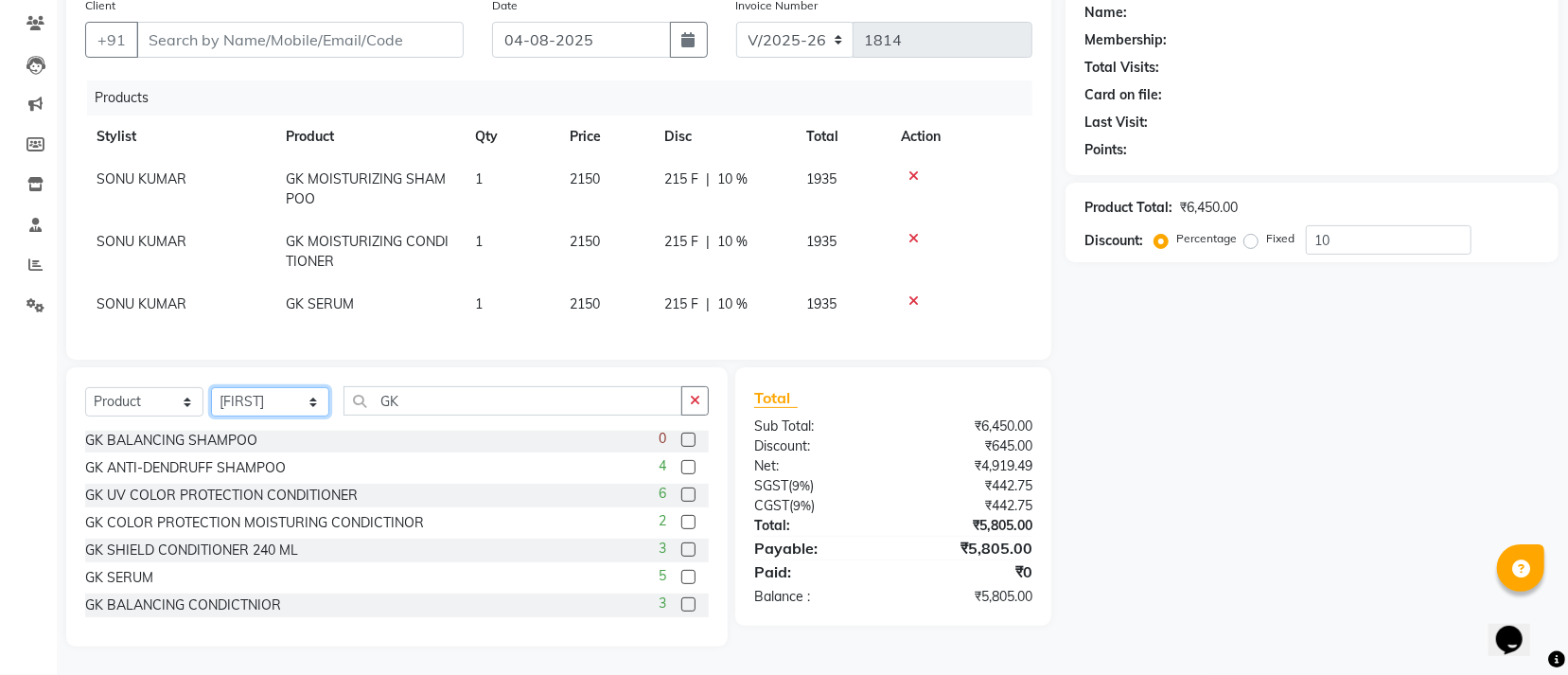 click on "Select Stylist Accountant AJAYA AMAR BHARATI BINDIYA JHUMA KALYANI SATAPATHY KRISHNA PRANTI SANDHYA SANJUKTA SOMYA SONU KUMAR Staff SUDAM SUNITA" 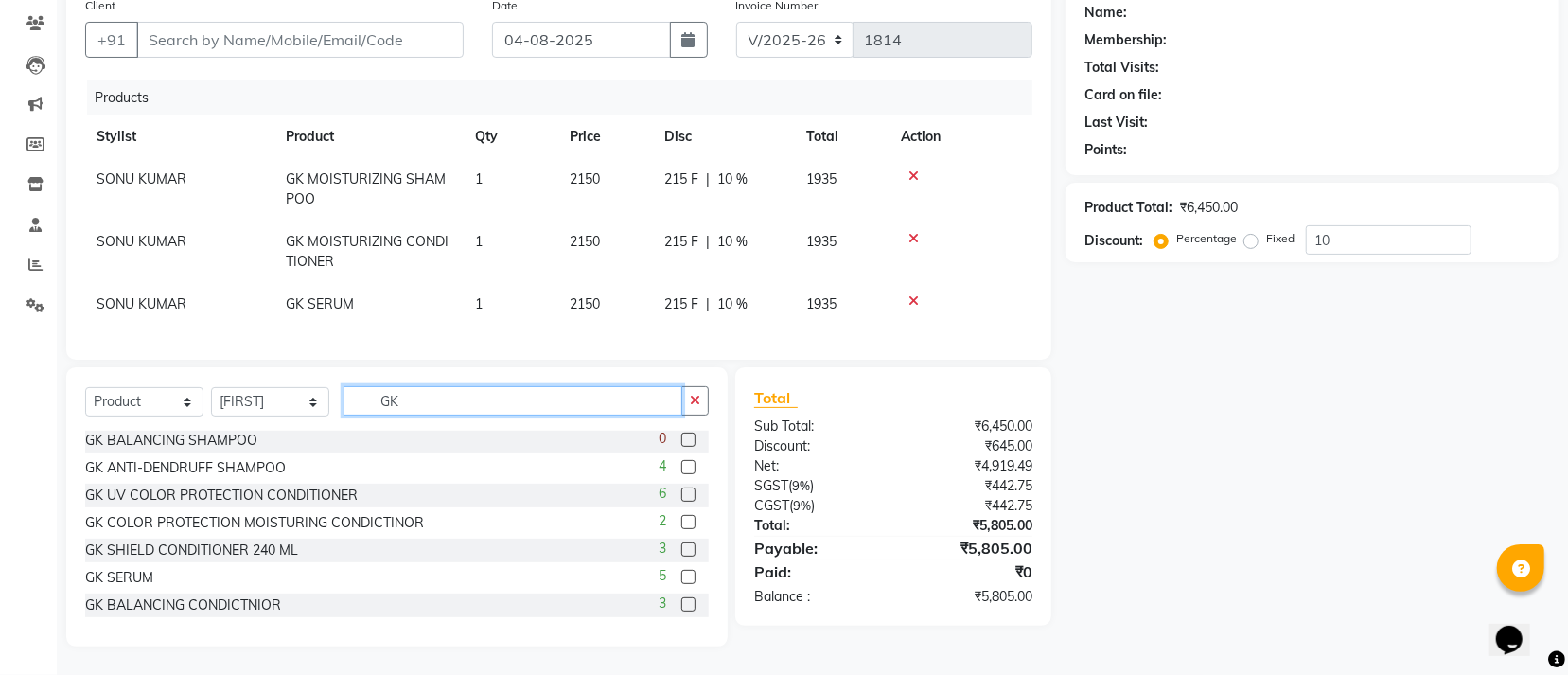 drag, startPoint x: 424, startPoint y: 391, endPoint x: 431, endPoint y: 400, distance: 11.401754 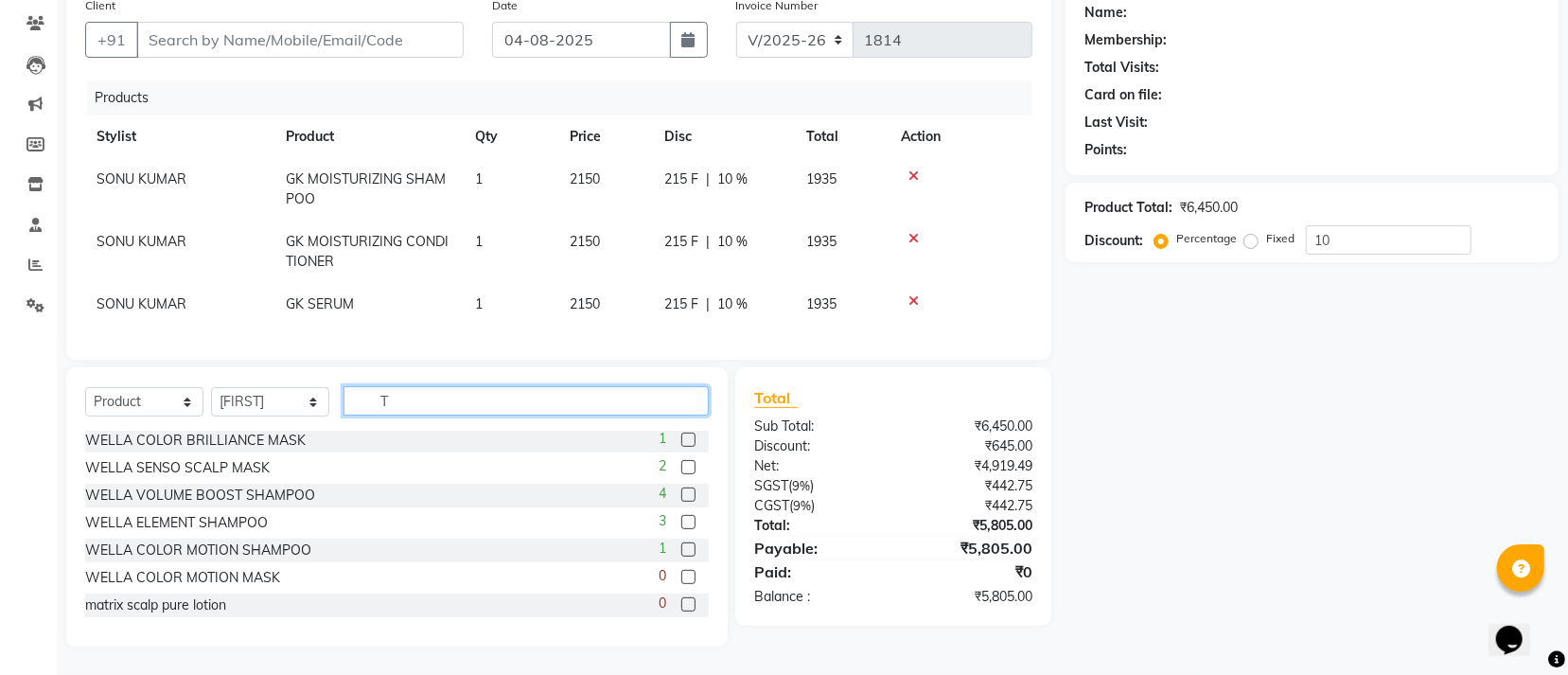 scroll, scrollTop: 167, scrollLeft: 0, axis: vertical 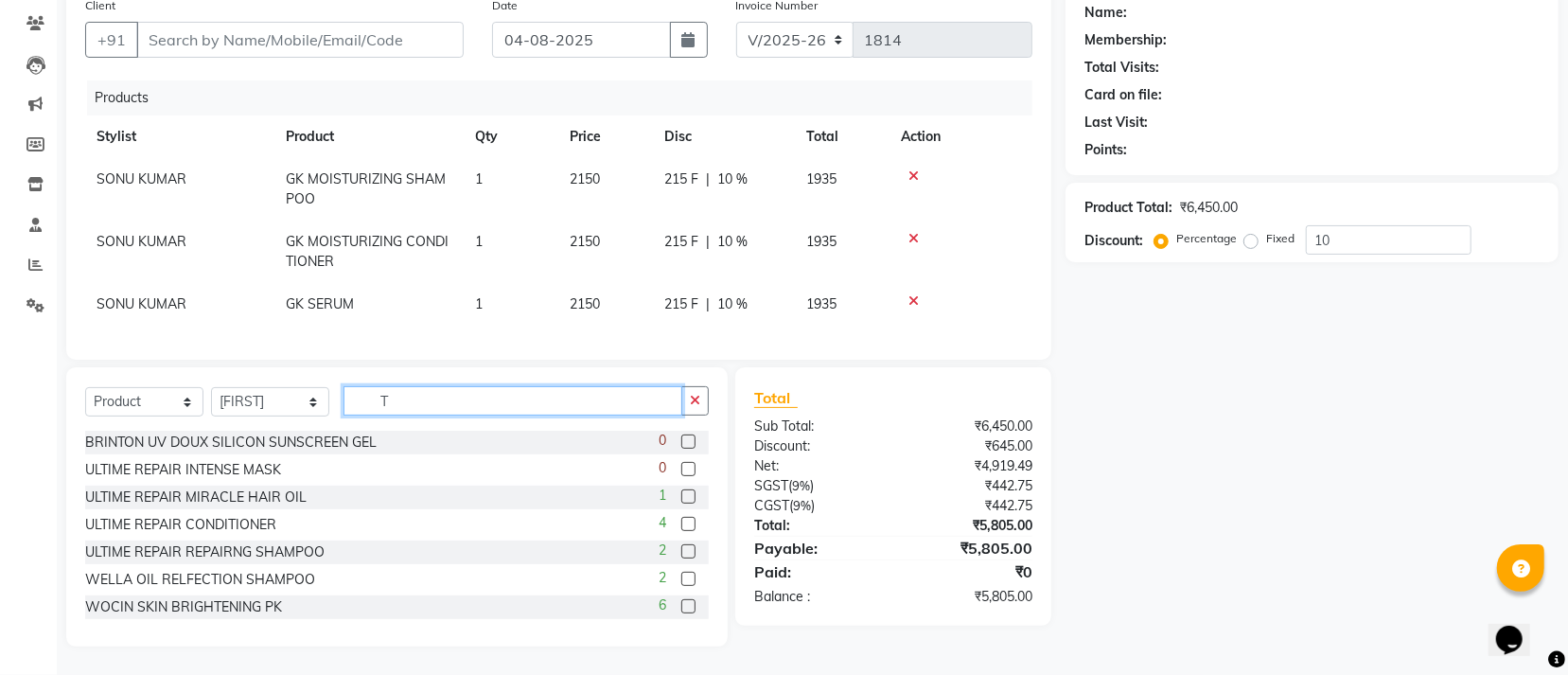 type on "T" 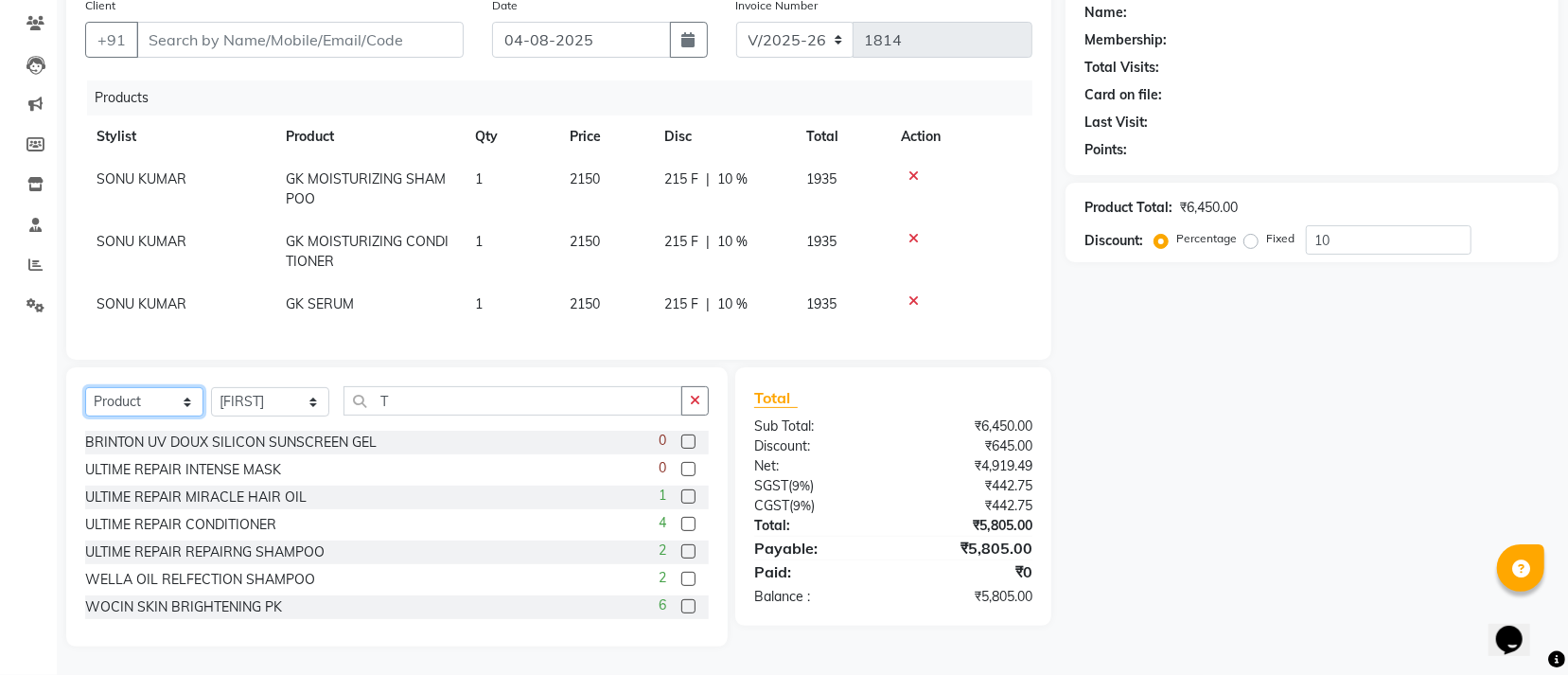 click on "Select  Service  Product  Membership  Package Voucher Prepaid Gift Card" 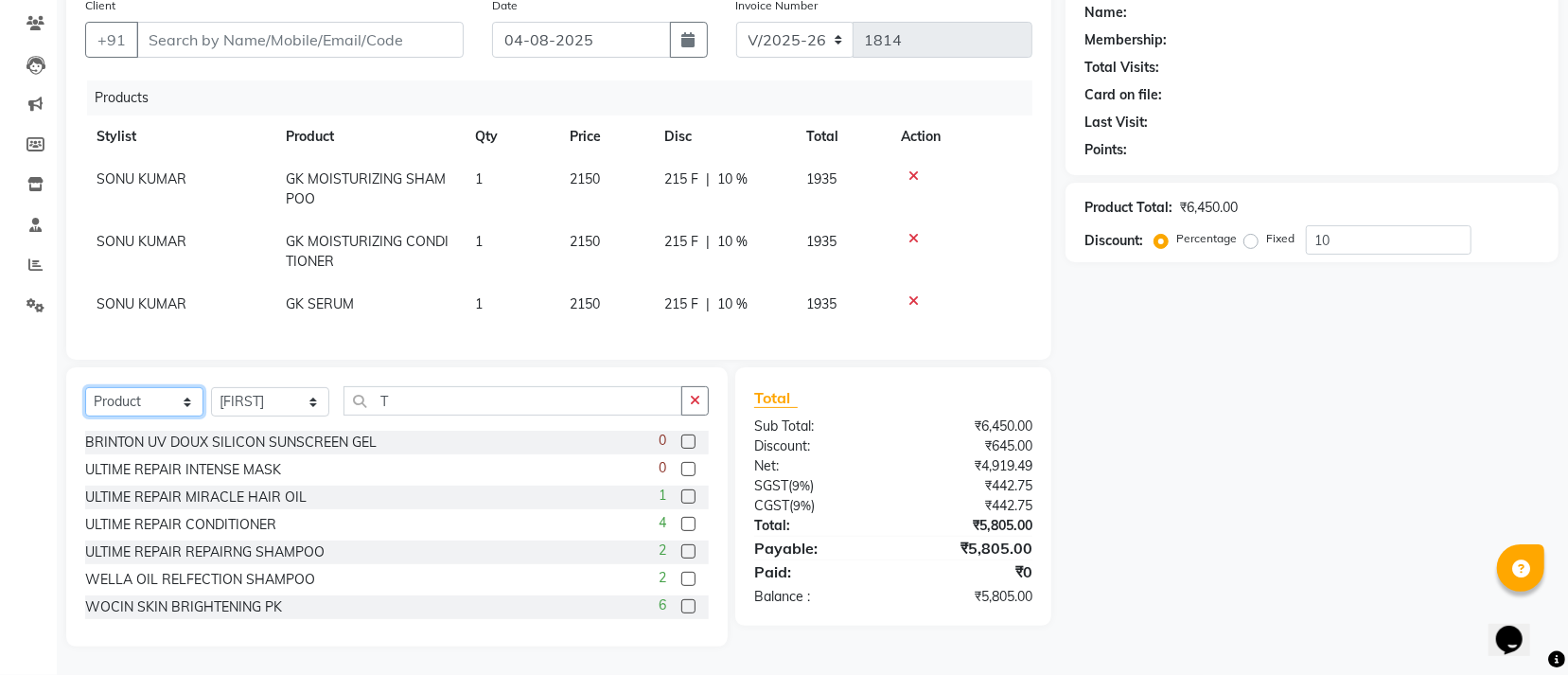select on "service" 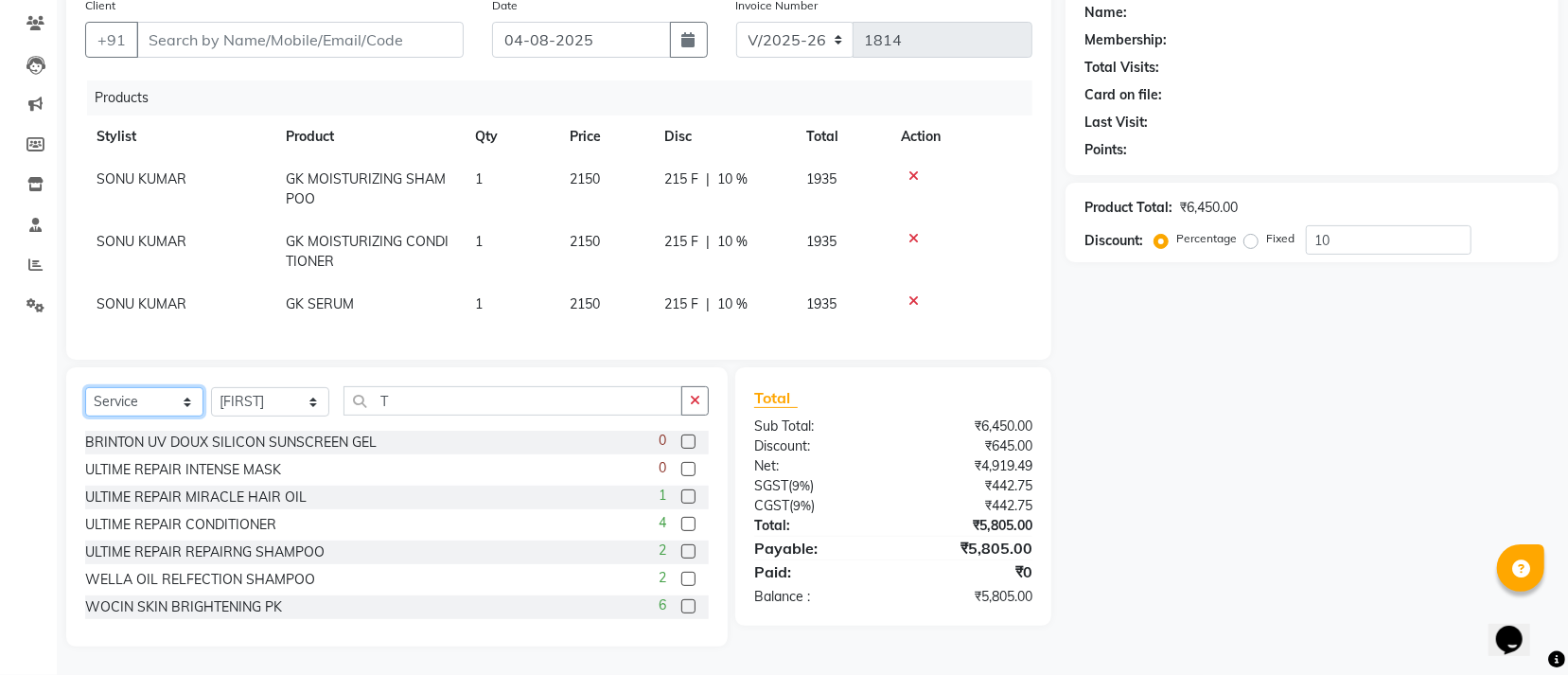 click on "Select  Service  Product  Membership  Package Voucher Prepaid Gift Card" 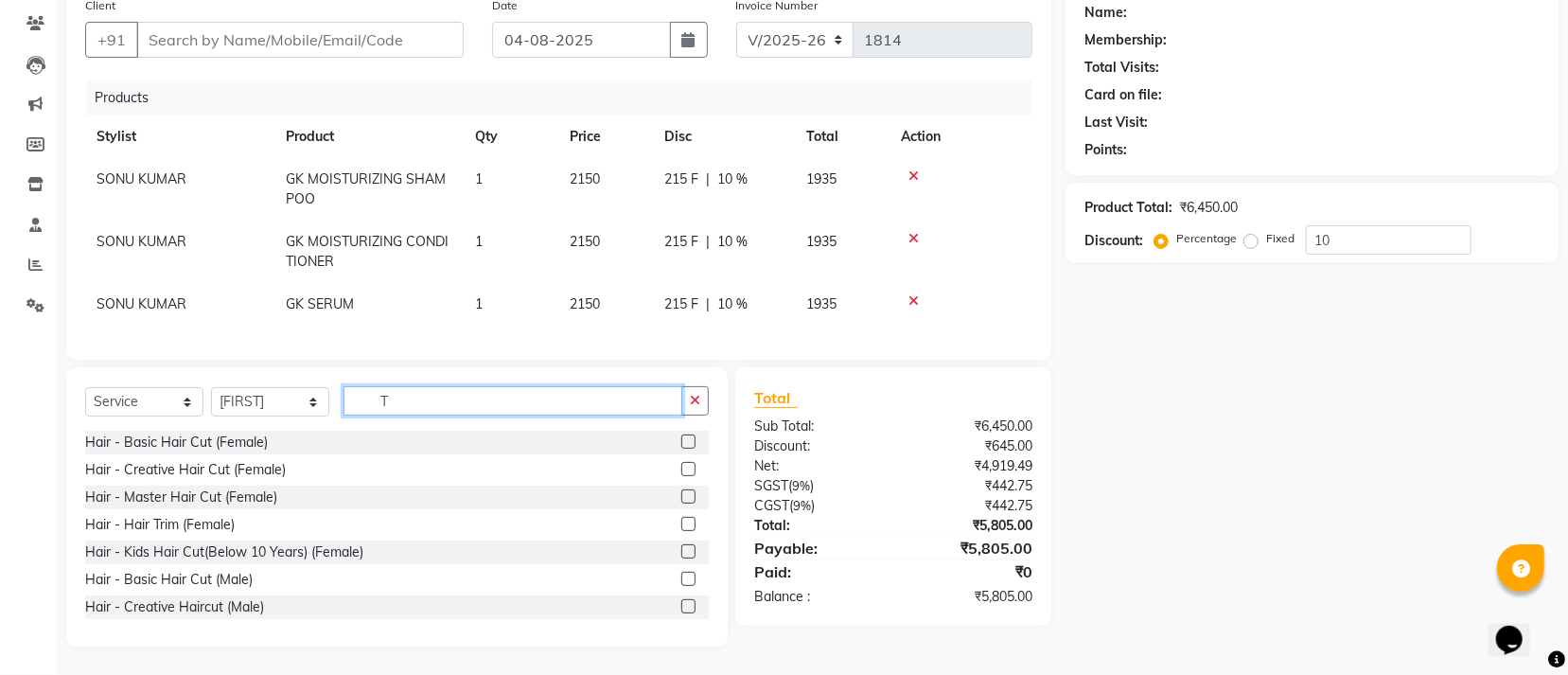 drag, startPoint x: 410, startPoint y: 388, endPoint x: 418, endPoint y: 399, distance: 13.60147 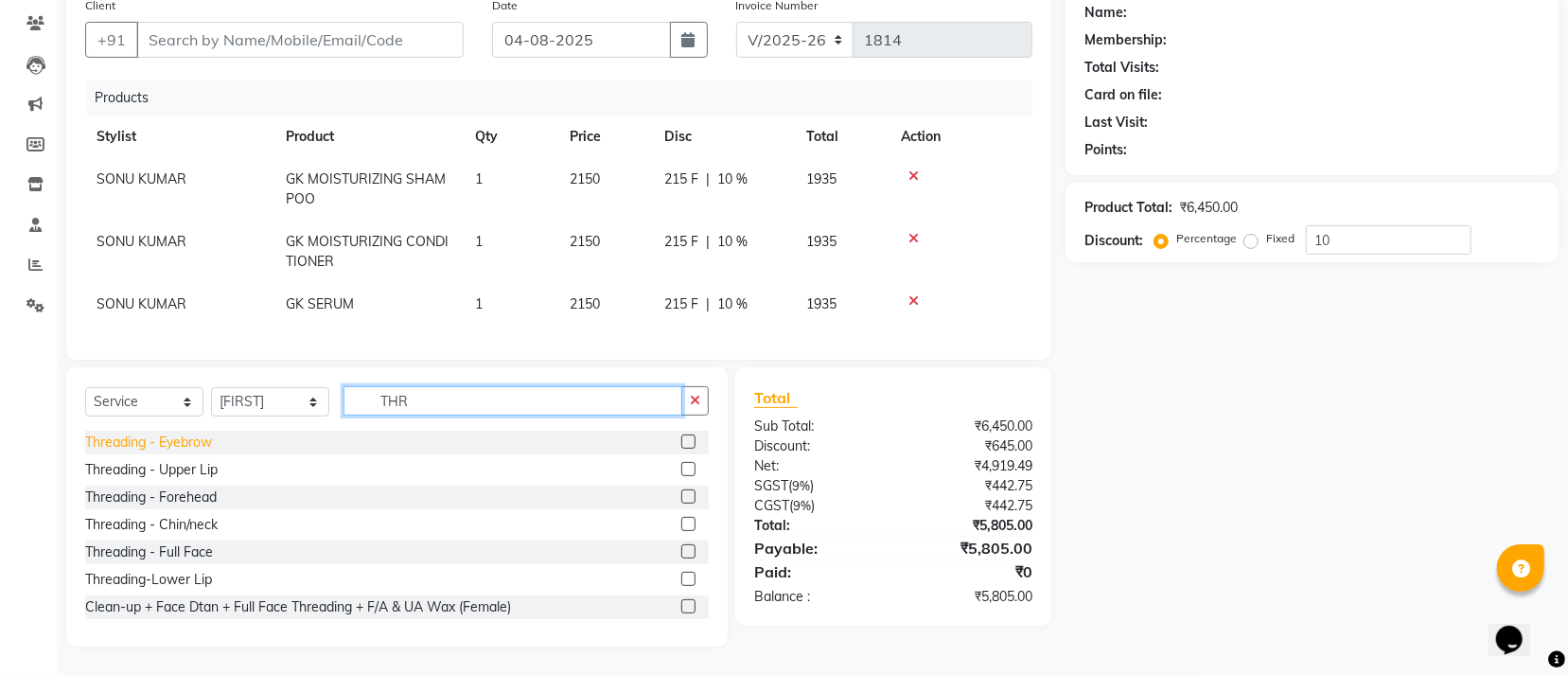 type on "THR" 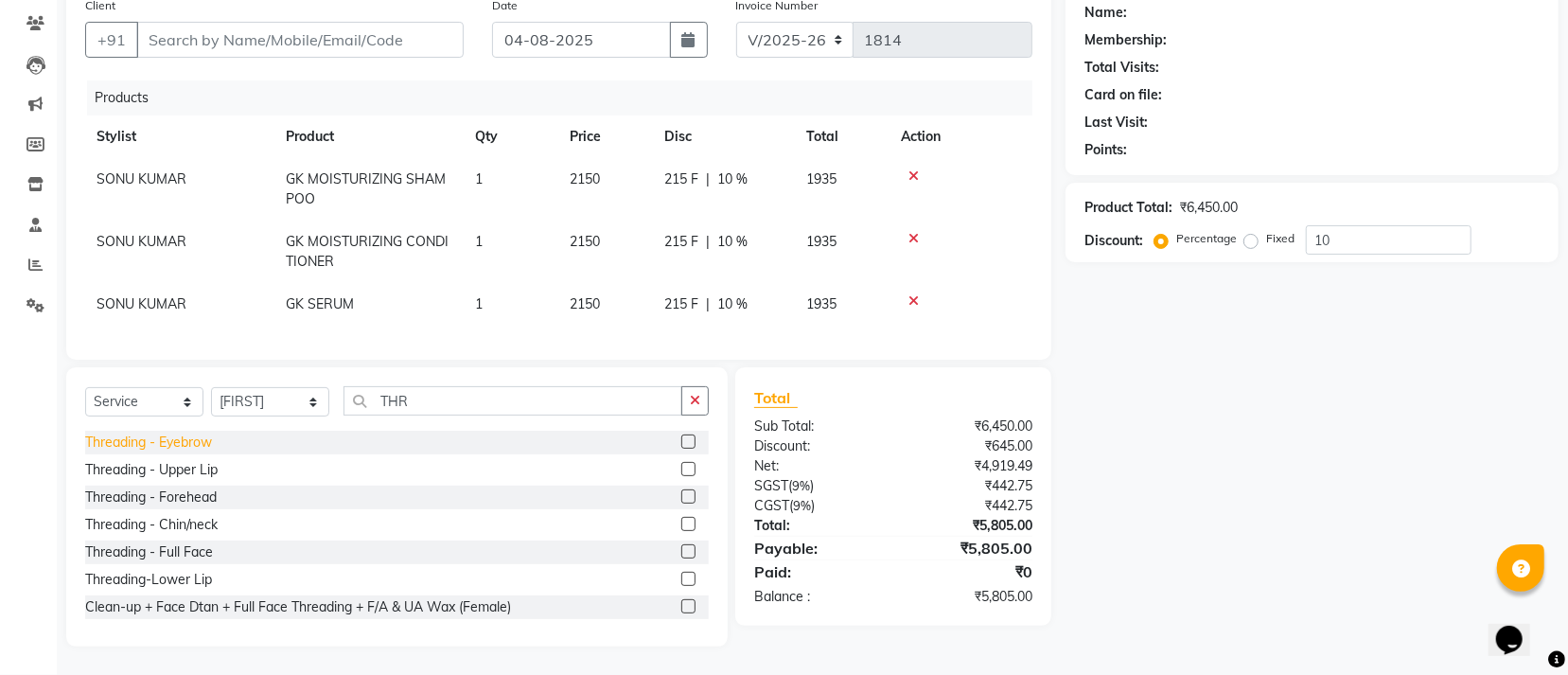click on "Threading - Eyebrow" 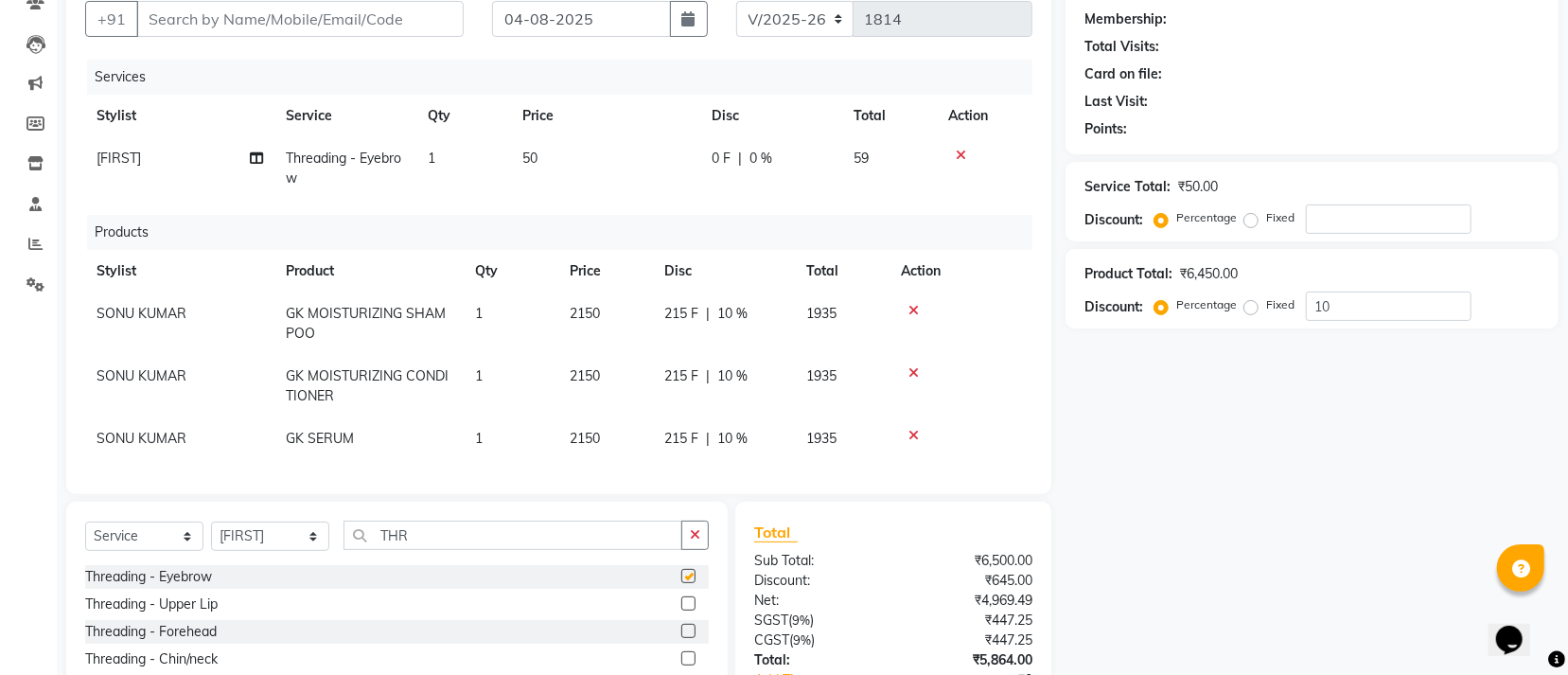 checkbox on "false" 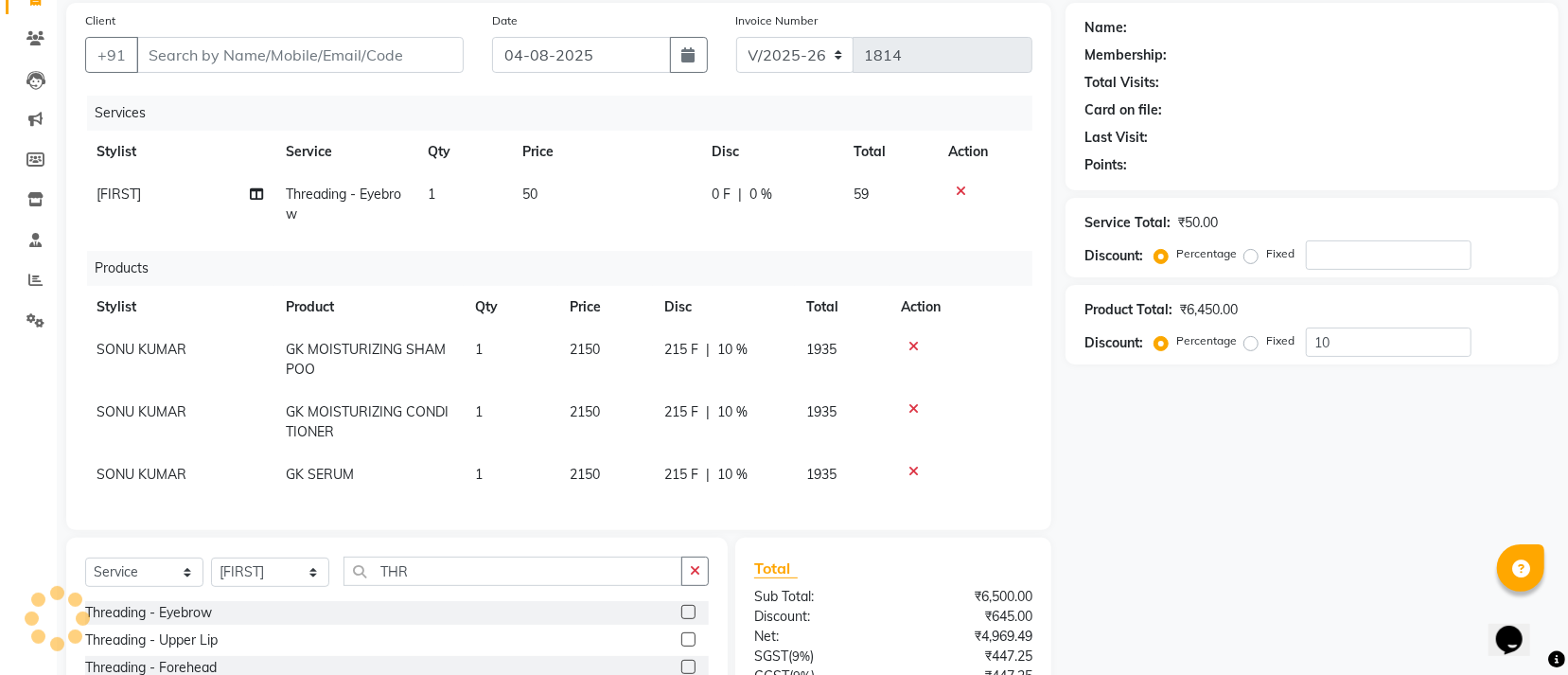 scroll, scrollTop: 0, scrollLeft: 0, axis: both 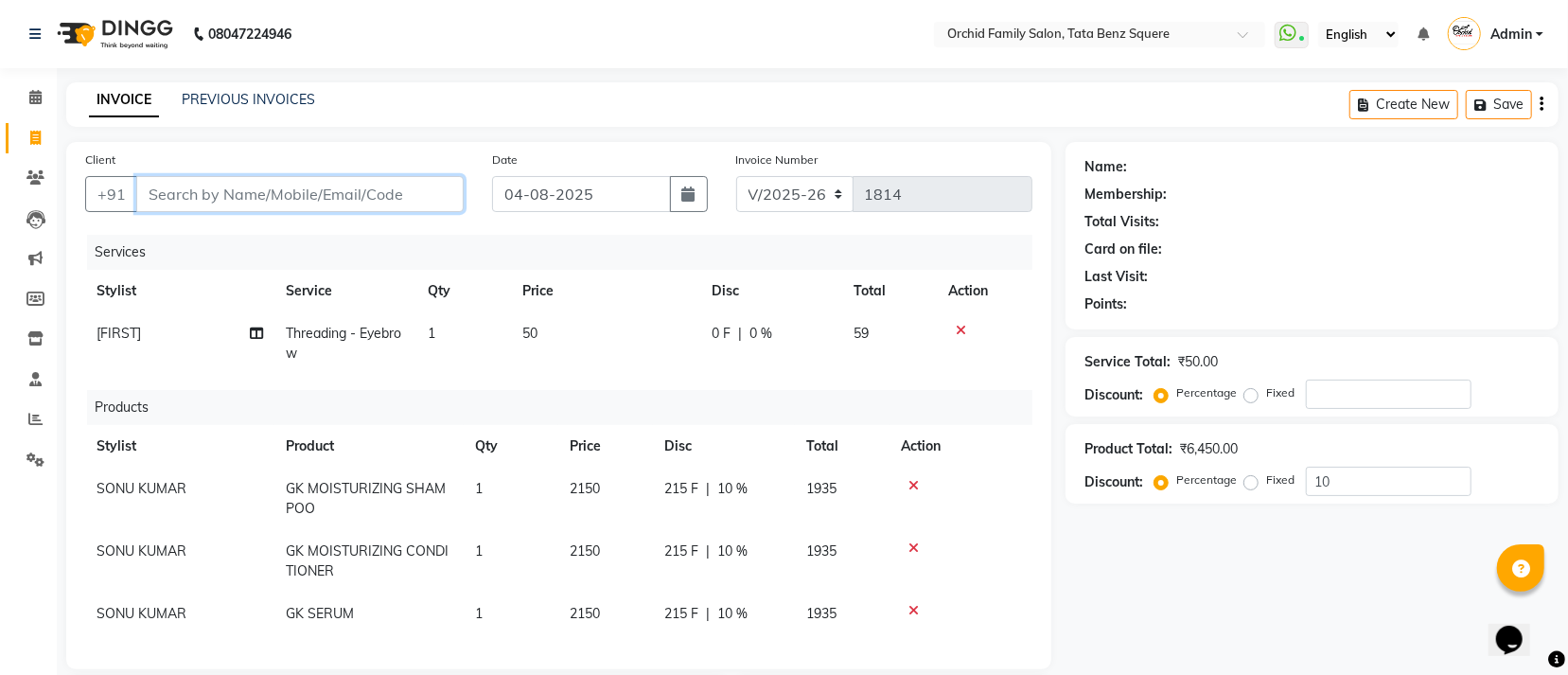 click on "Client" at bounding box center [300, 194] 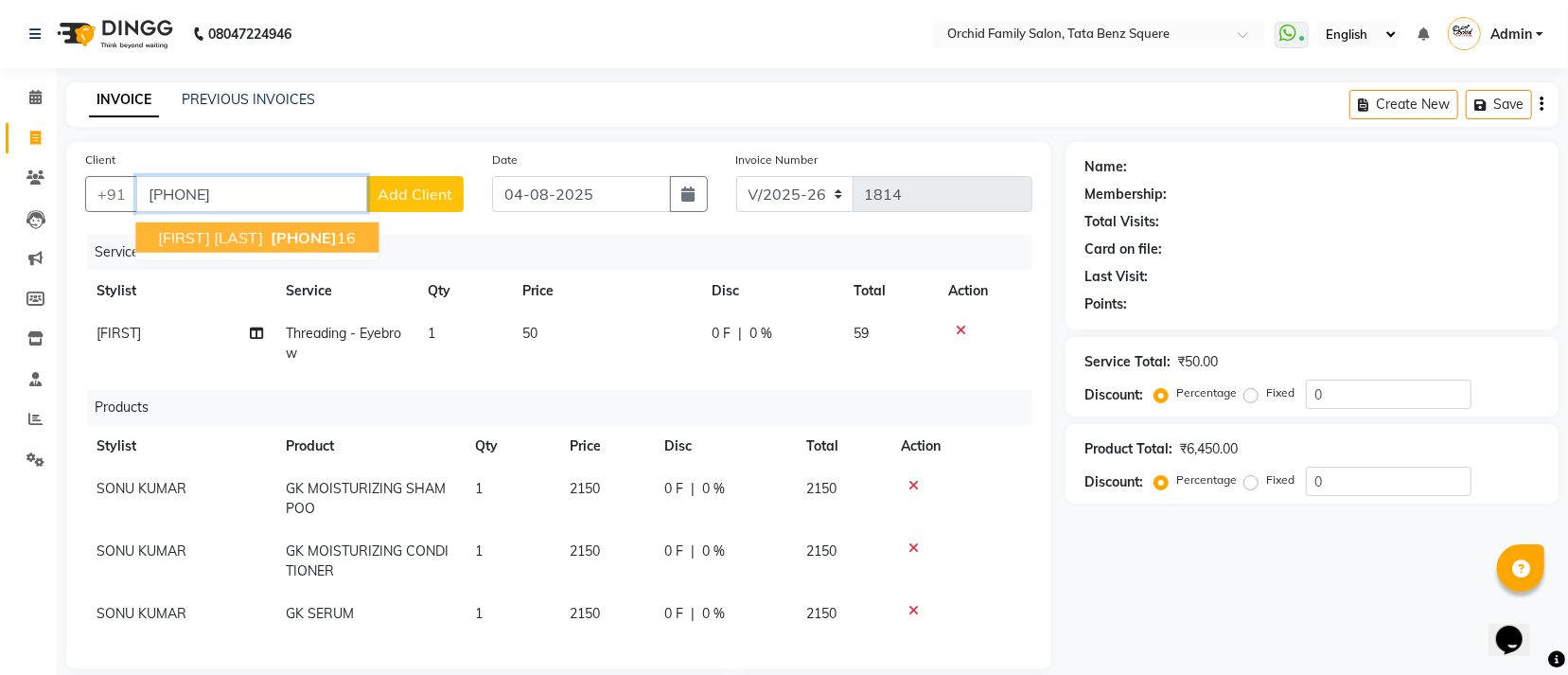 click on "[PHONE]" at bounding box center (304, 238) 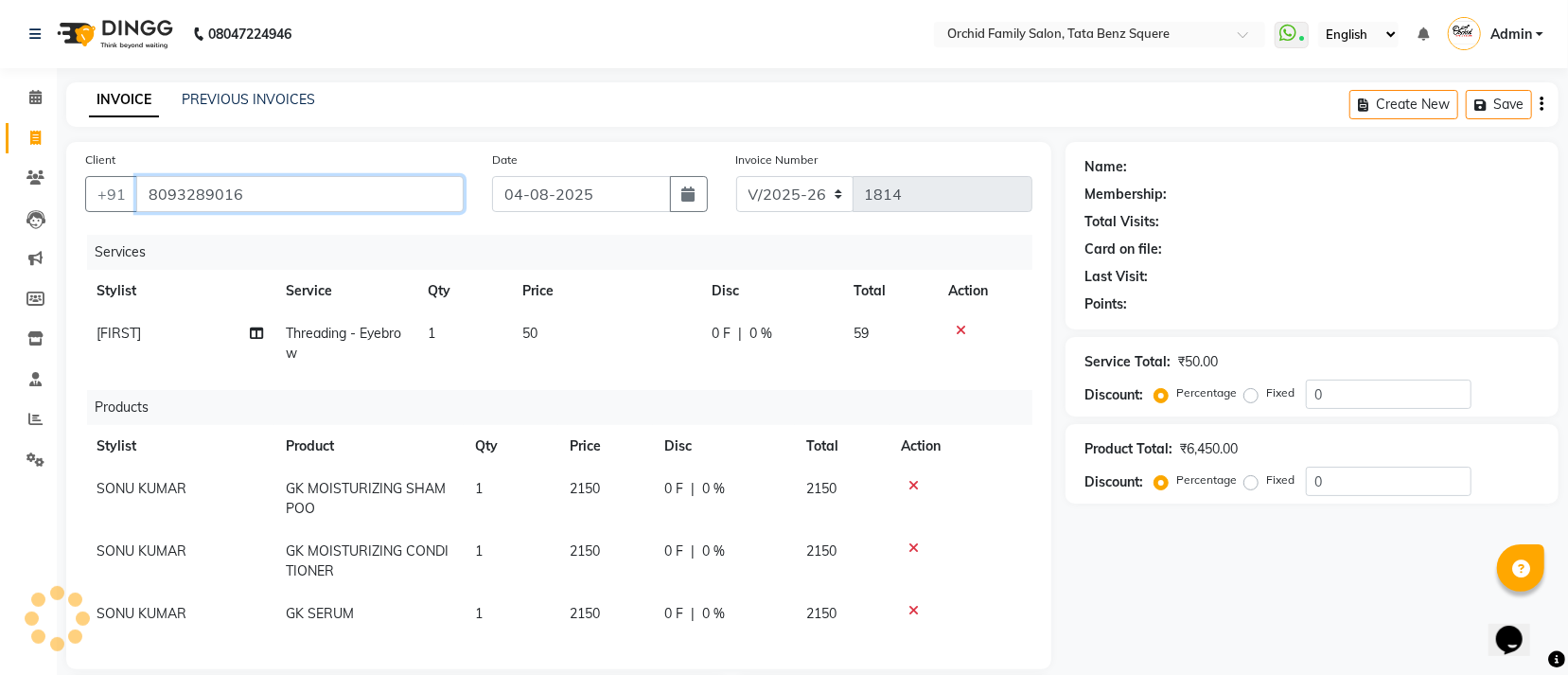 type on "8093289016" 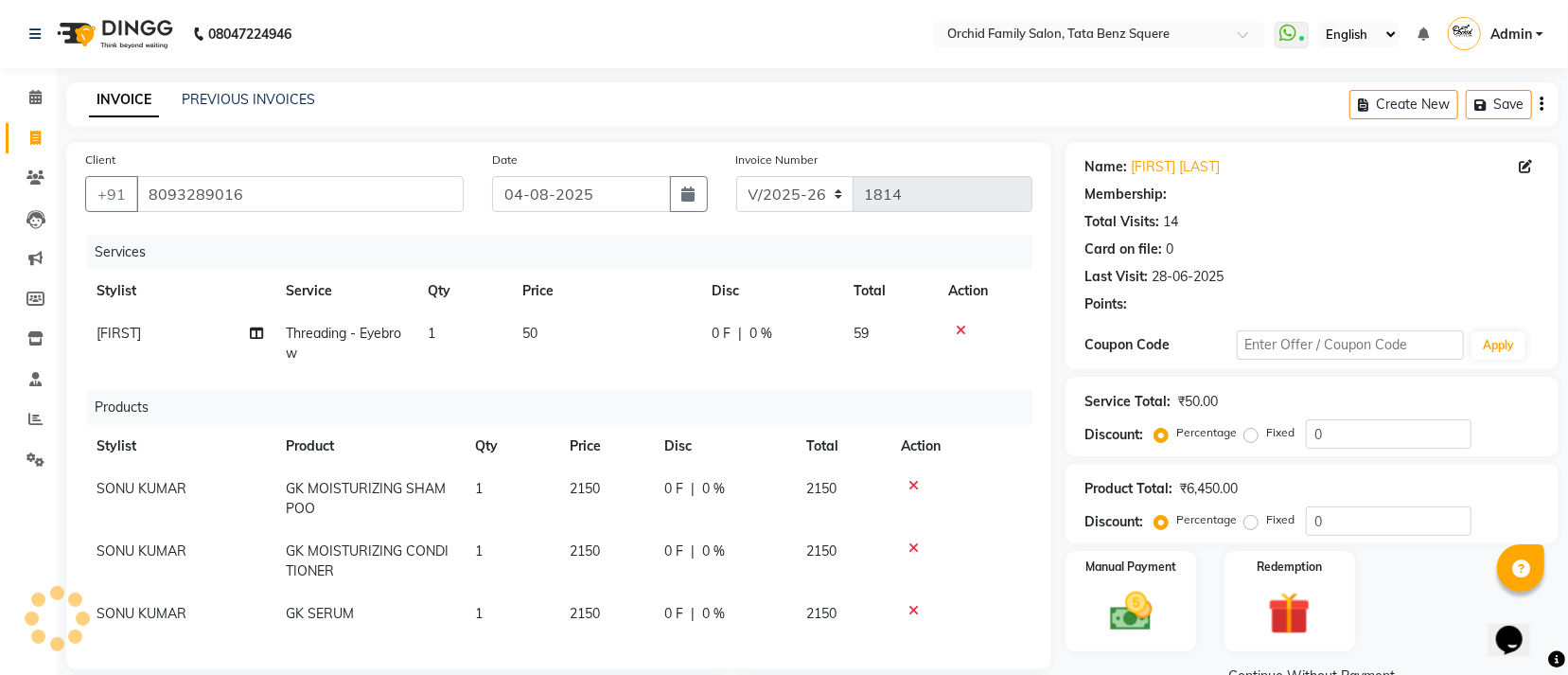 select on "1: Object" 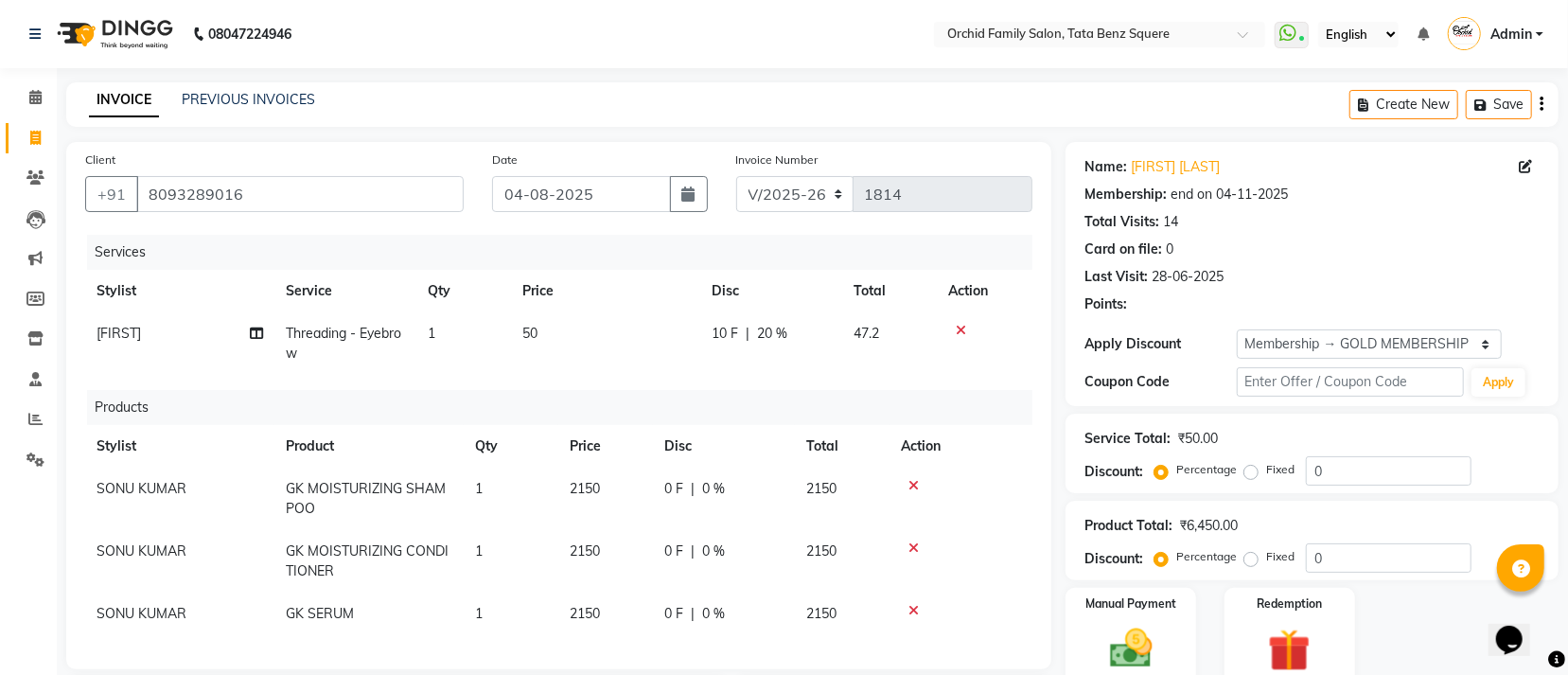 type on "20" 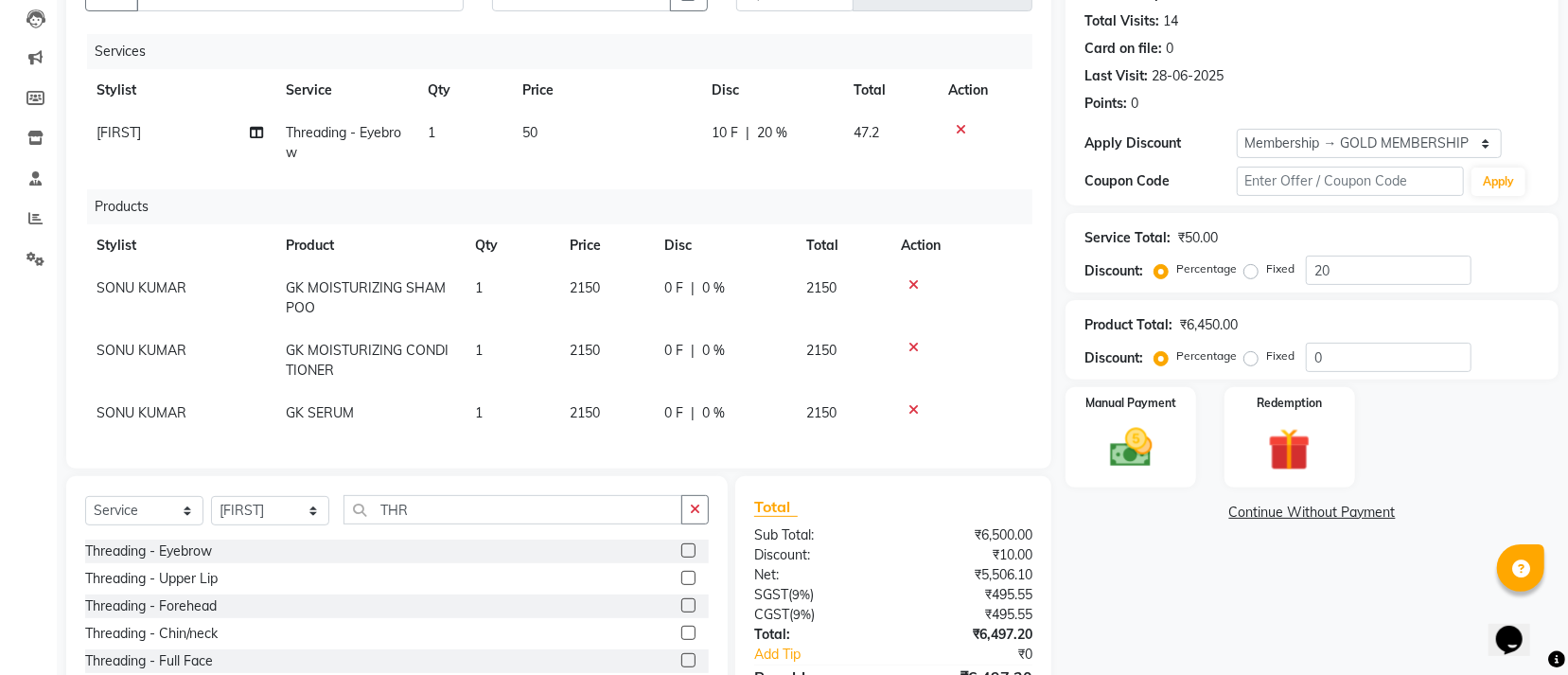 scroll, scrollTop: 47, scrollLeft: 0, axis: vertical 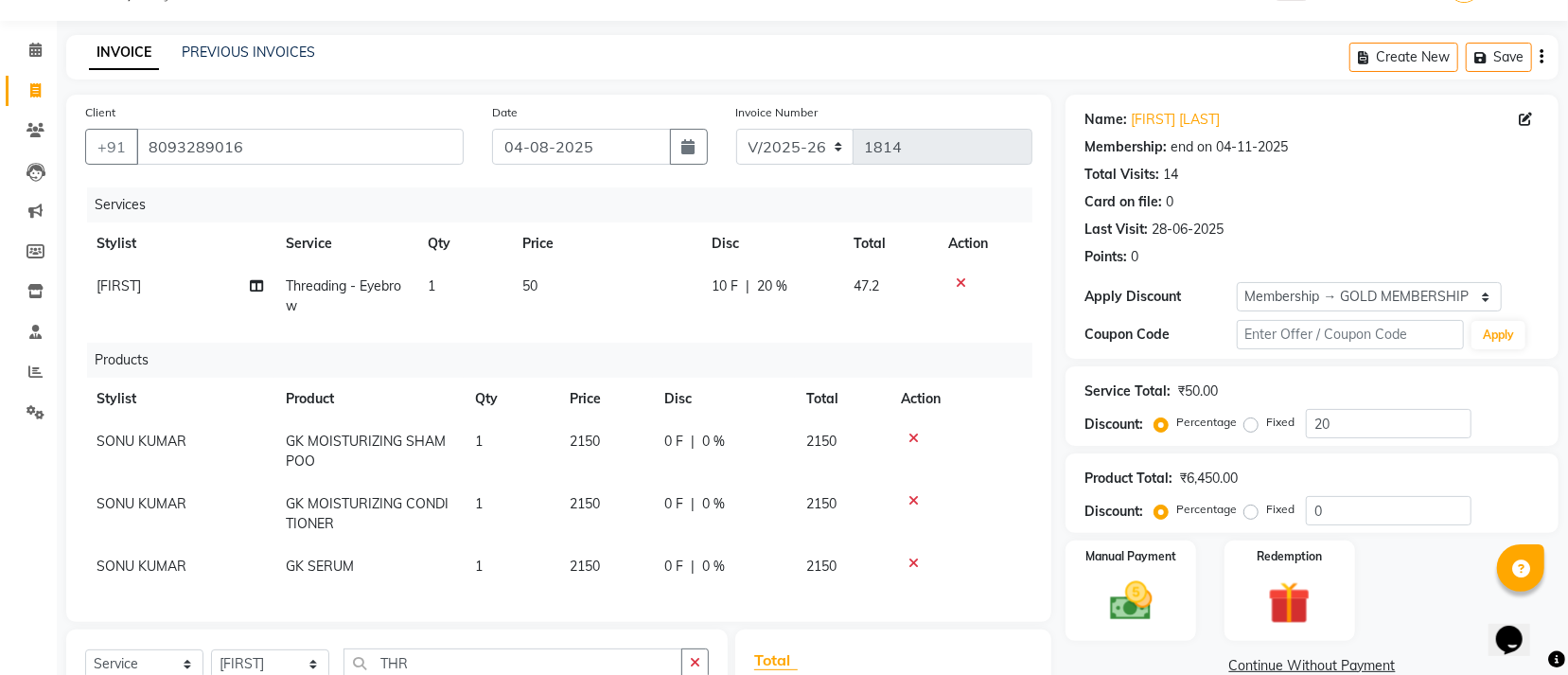 click on "20 %" 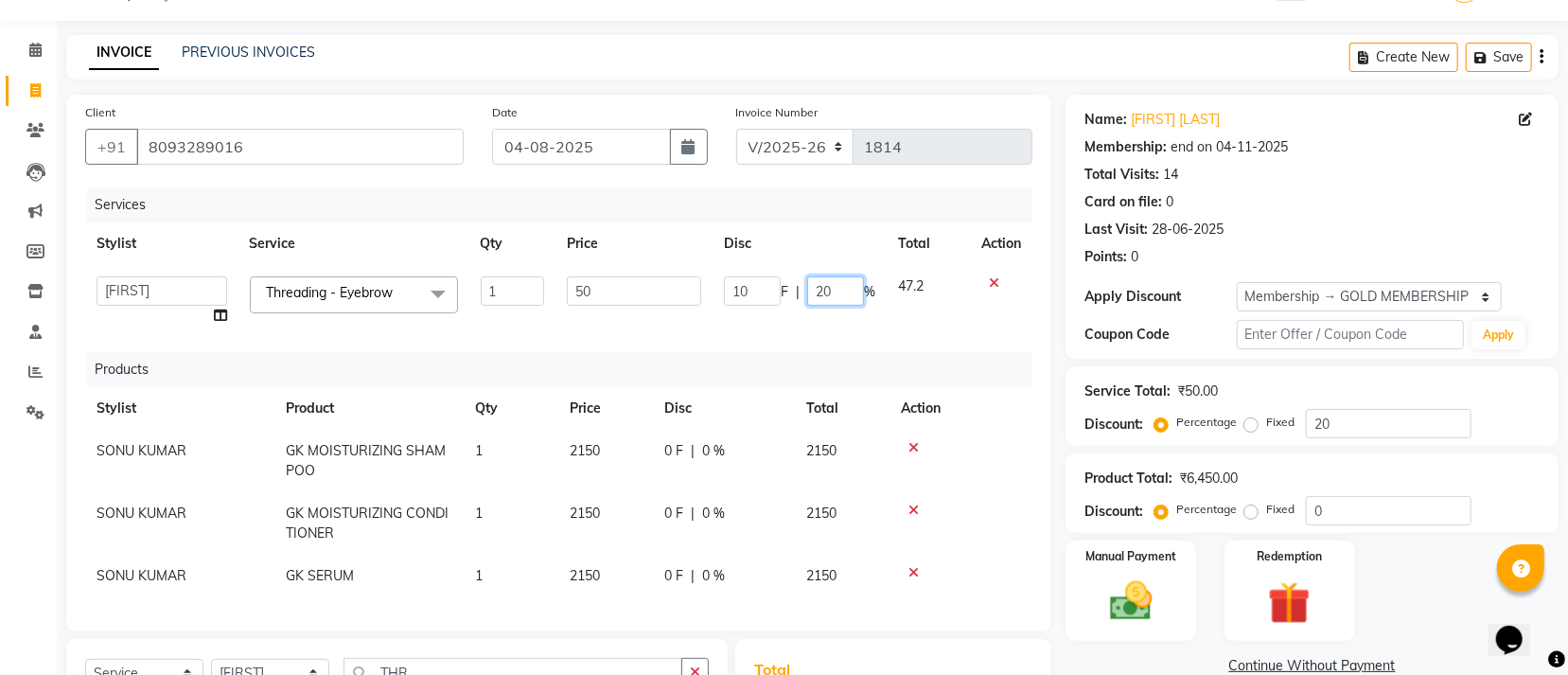 click on "20" 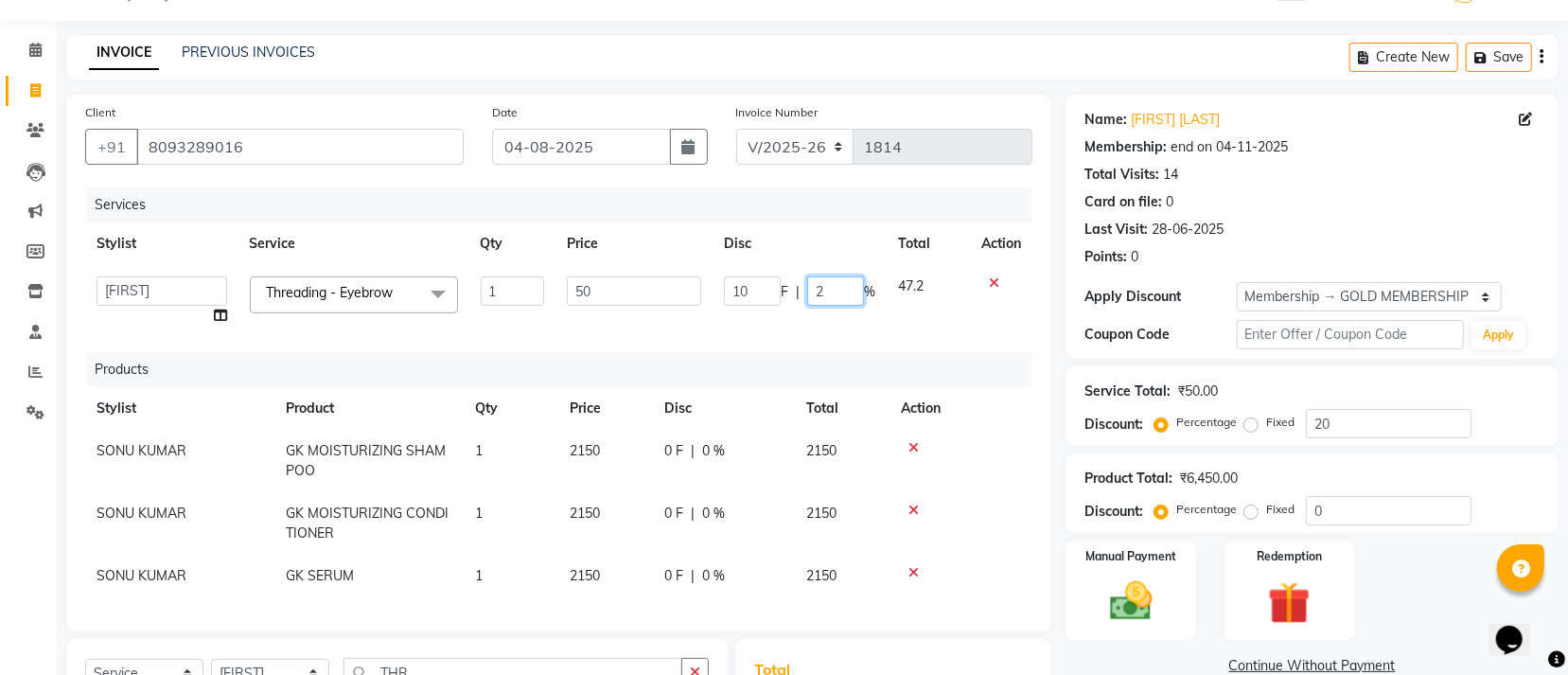type 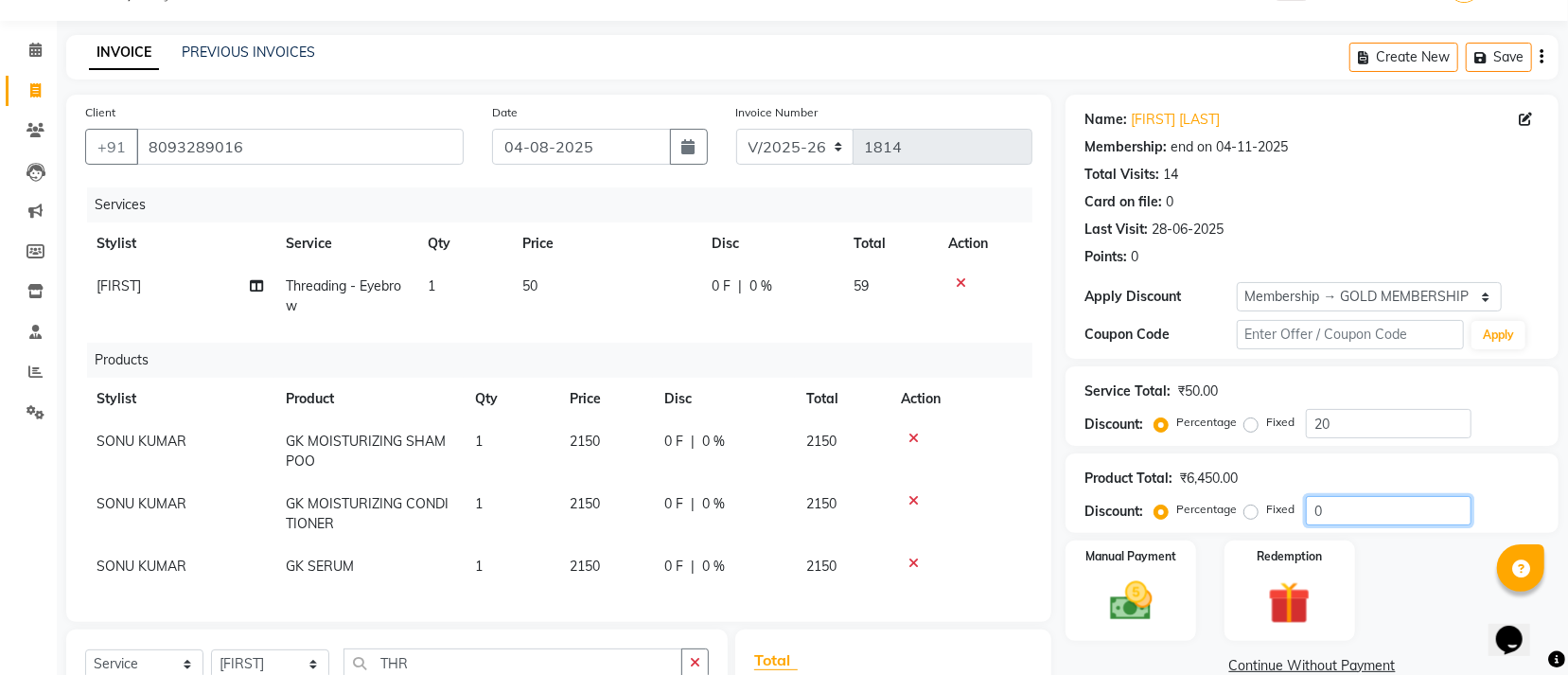 drag, startPoint x: 1369, startPoint y: 508, endPoint x: 1380, endPoint y: 510, distance: 11.18034 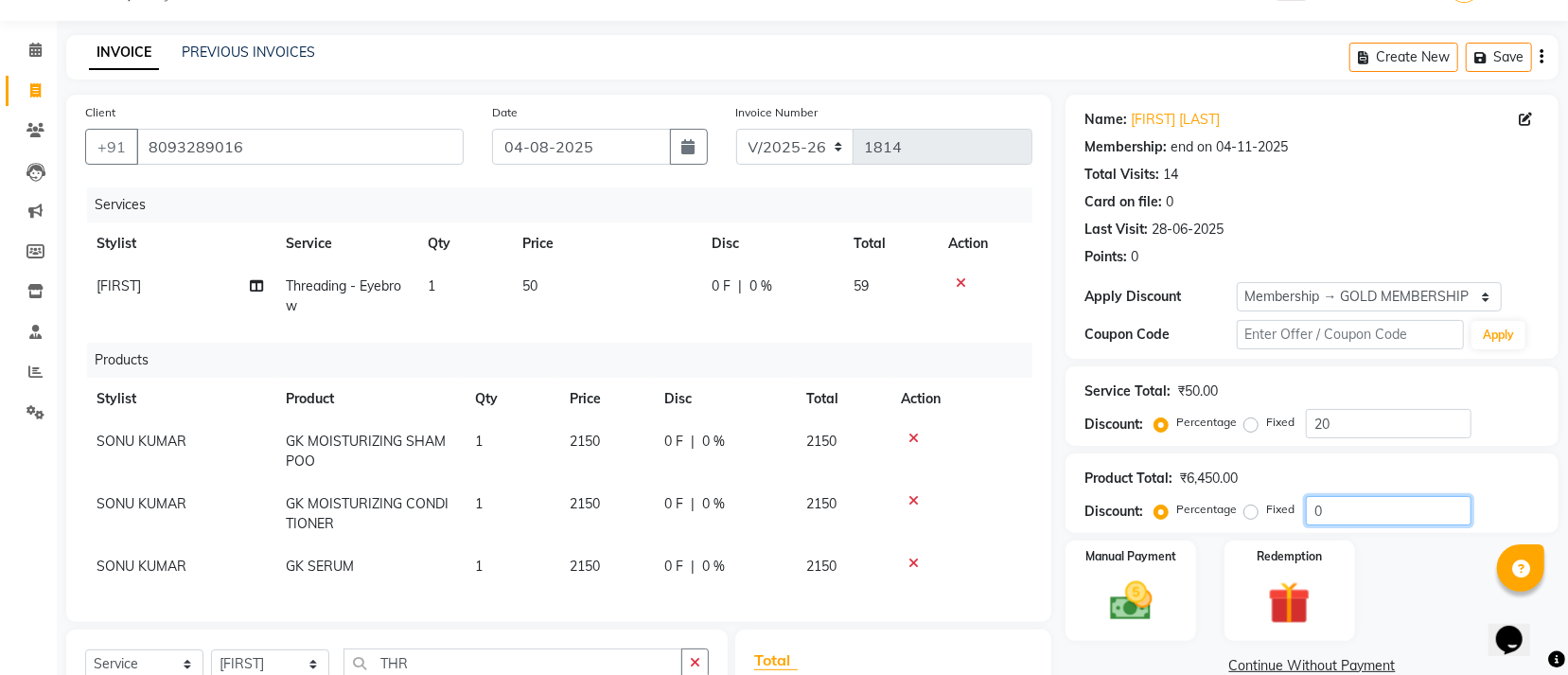 click on "0" 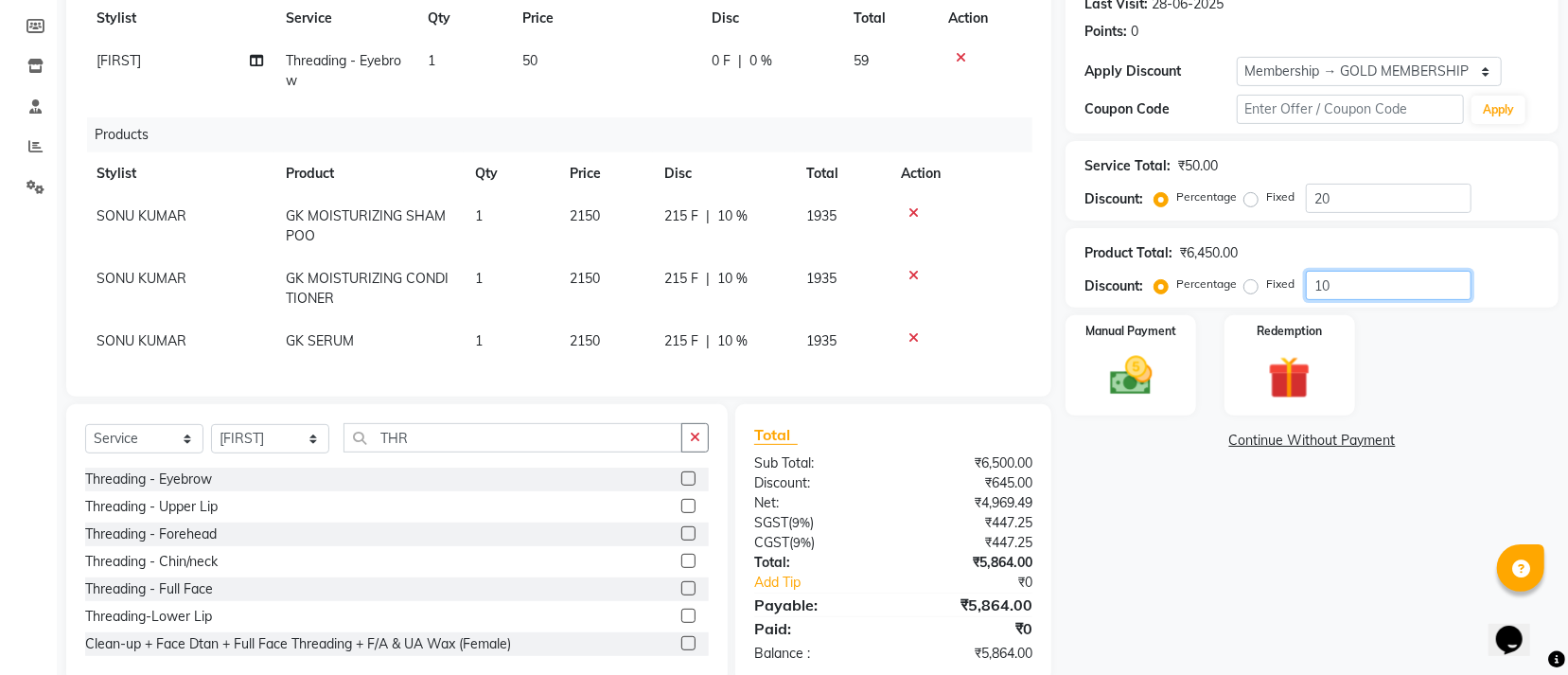 scroll, scrollTop: 331, scrollLeft: 0, axis: vertical 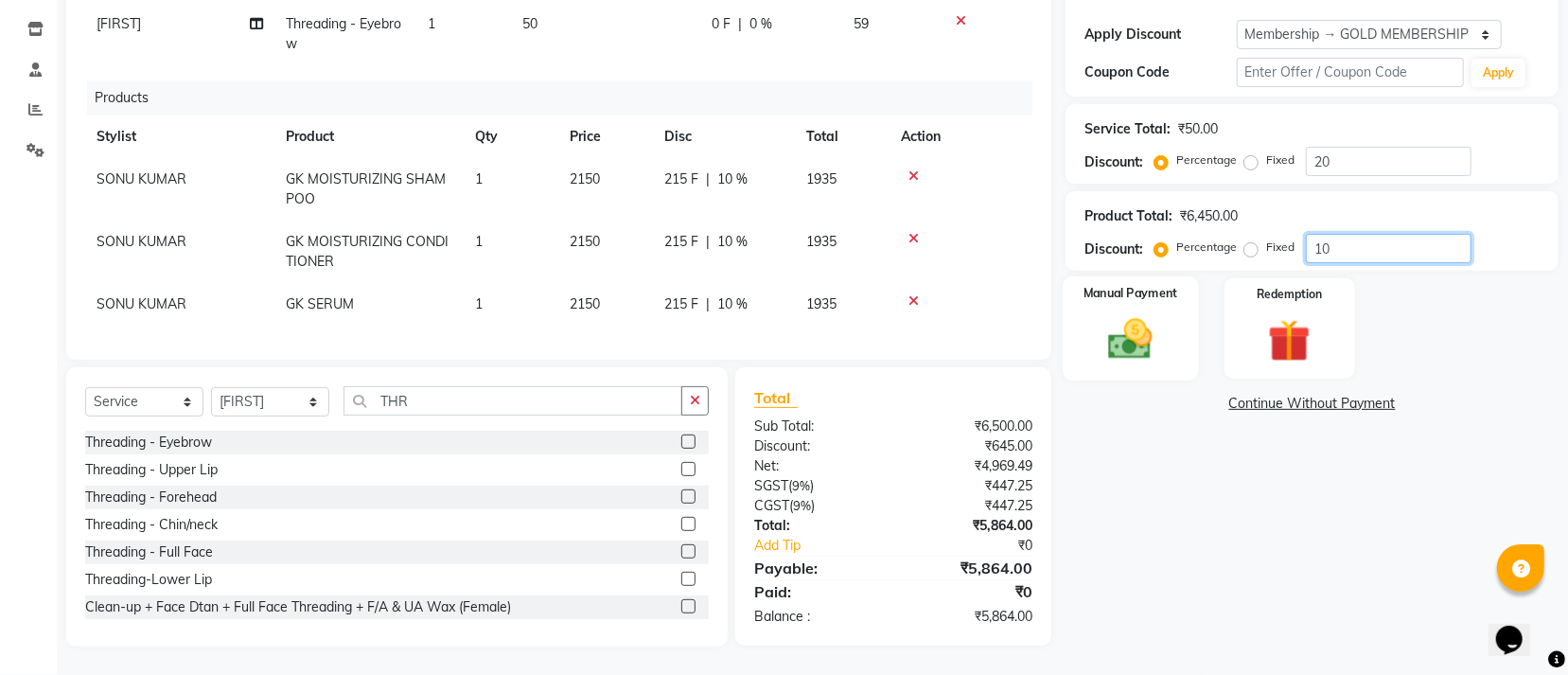 type on "10" 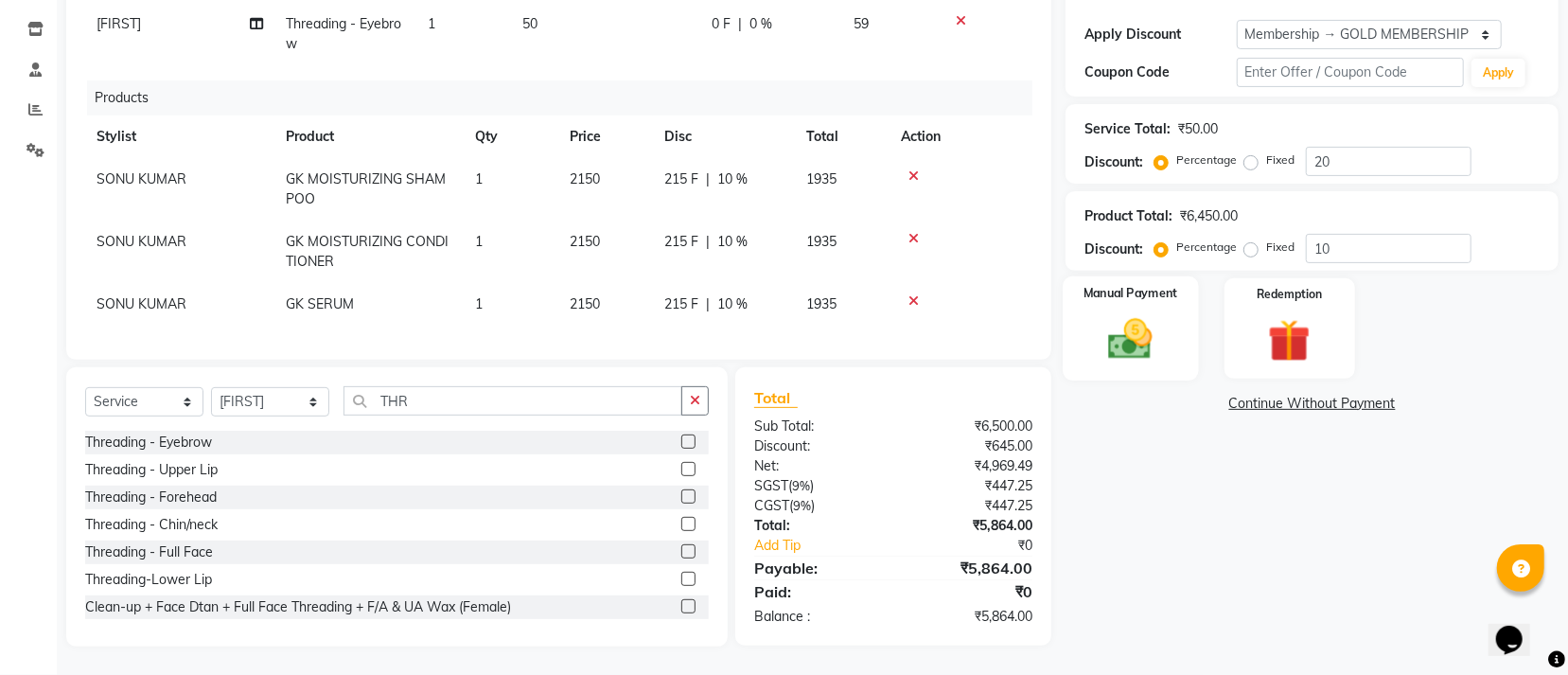 click 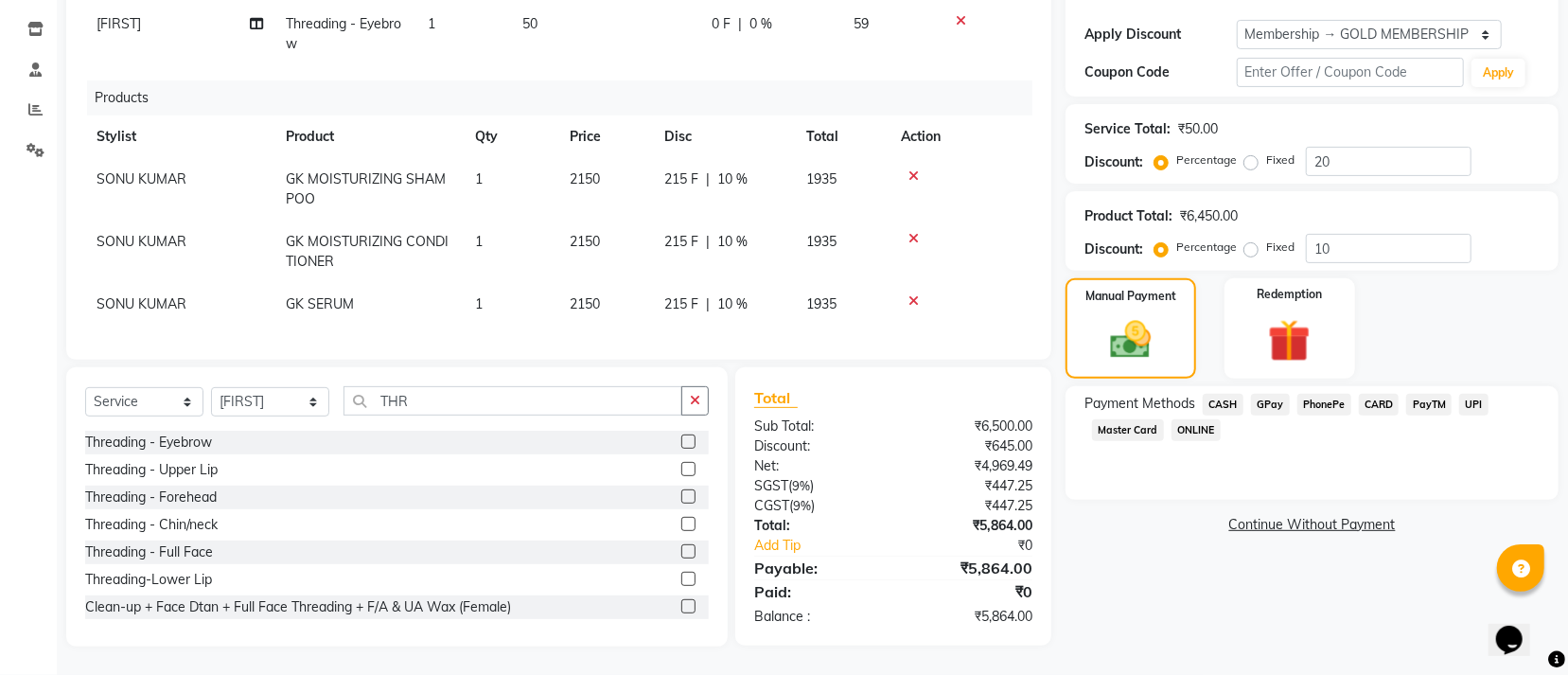click on "CARD" 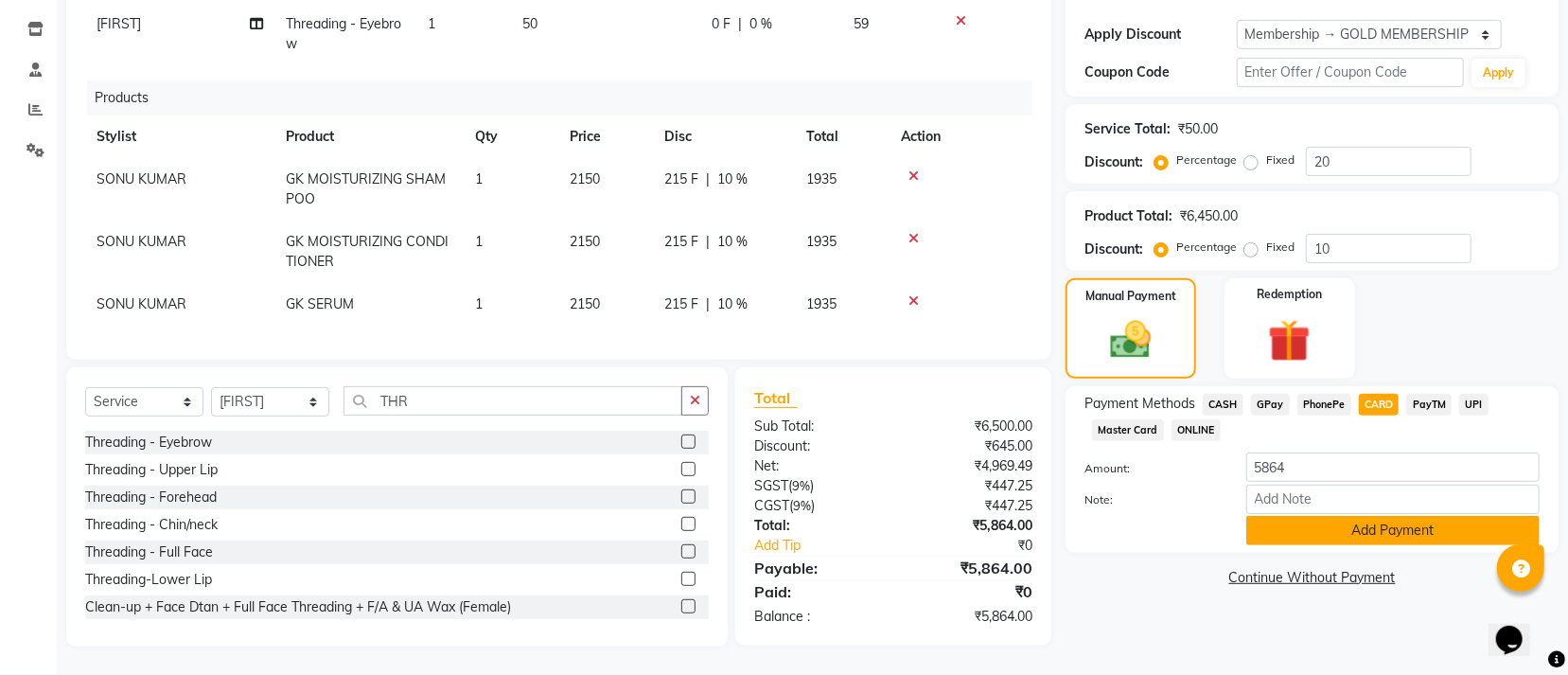 click on "Add Payment" 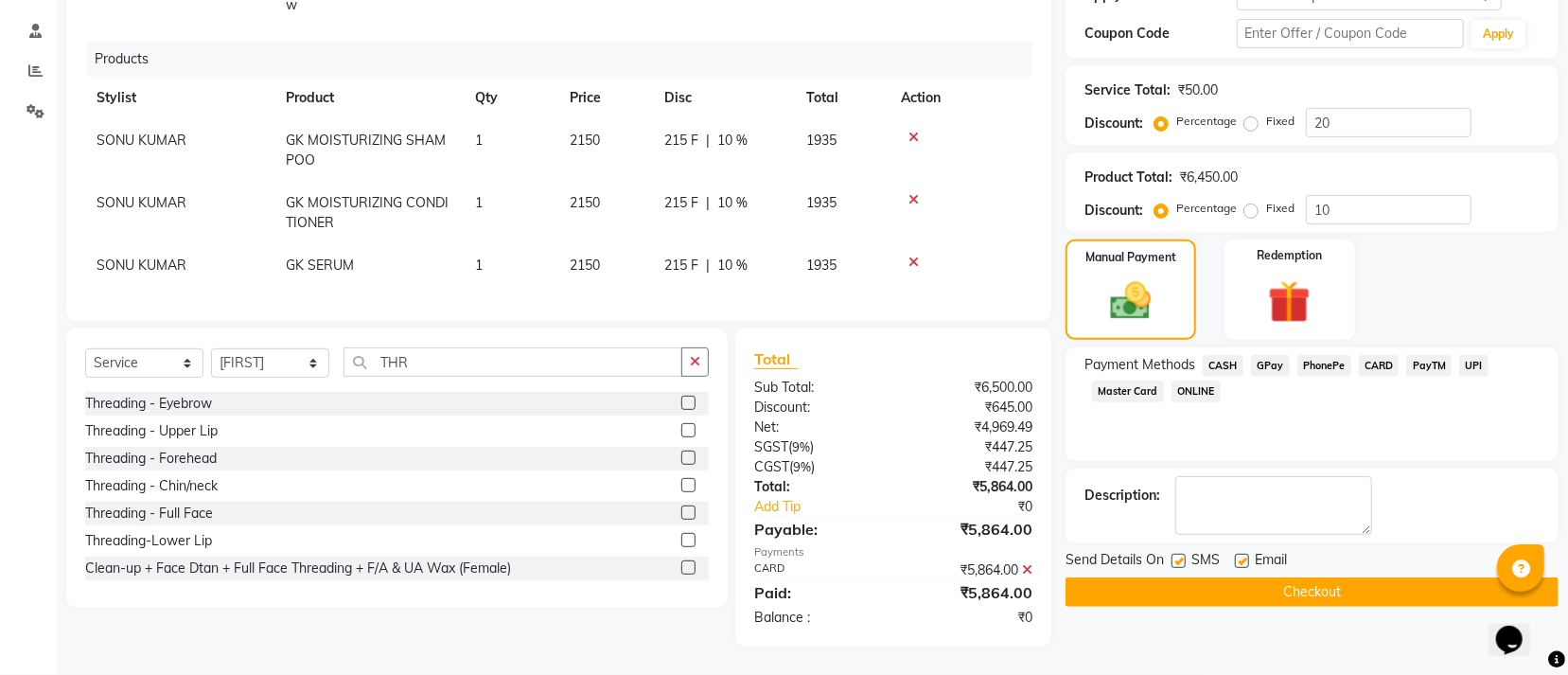 scroll, scrollTop: 371, scrollLeft: 0, axis: vertical 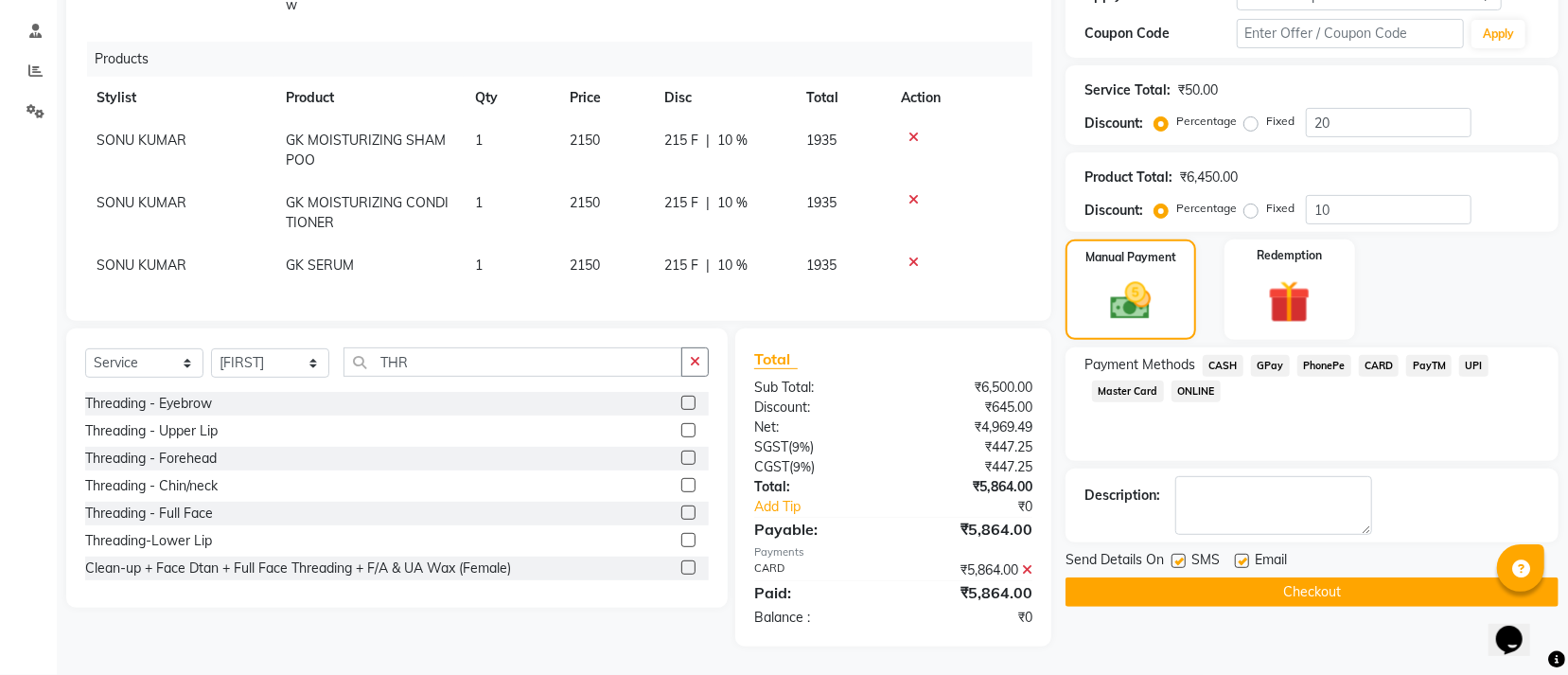 click on "Checkout" 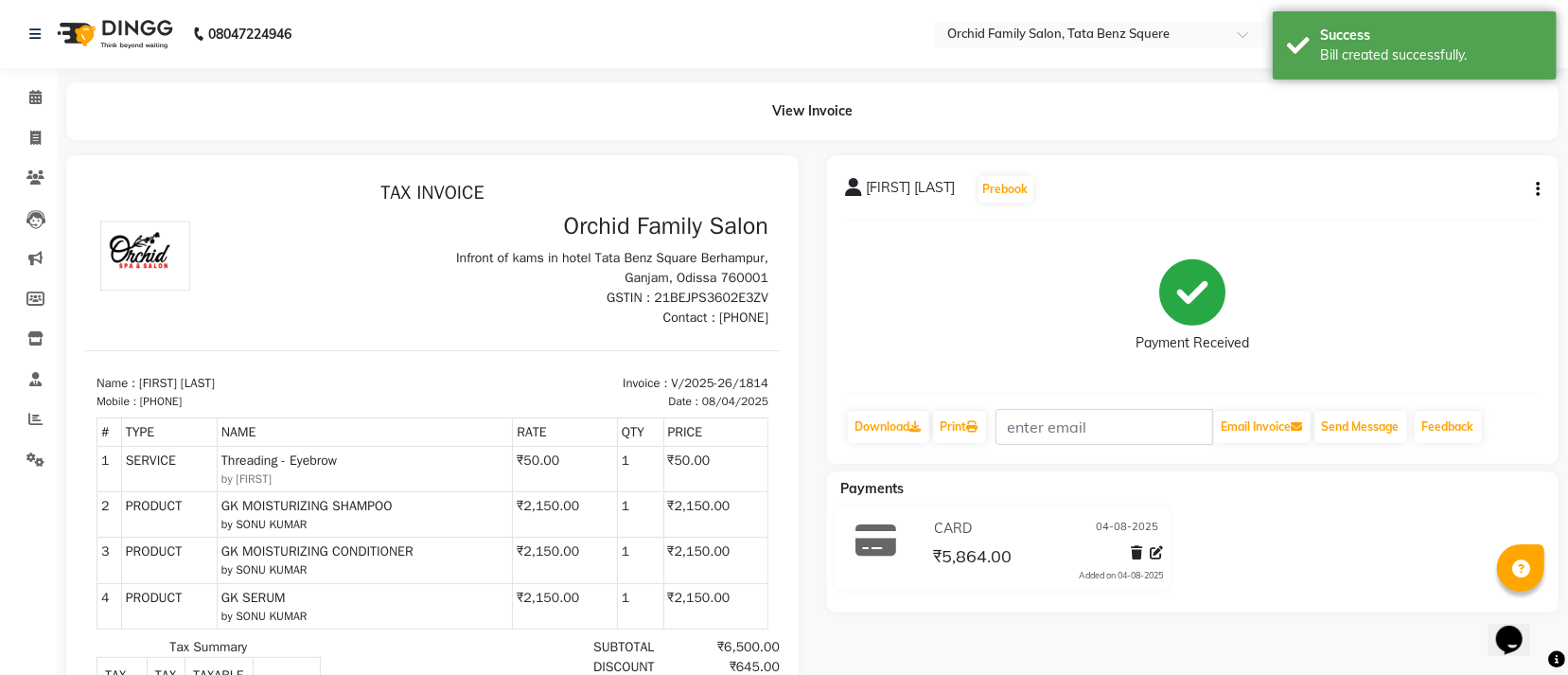 scroll, scrollTop: 0, scrollLeft: 0, axis: both 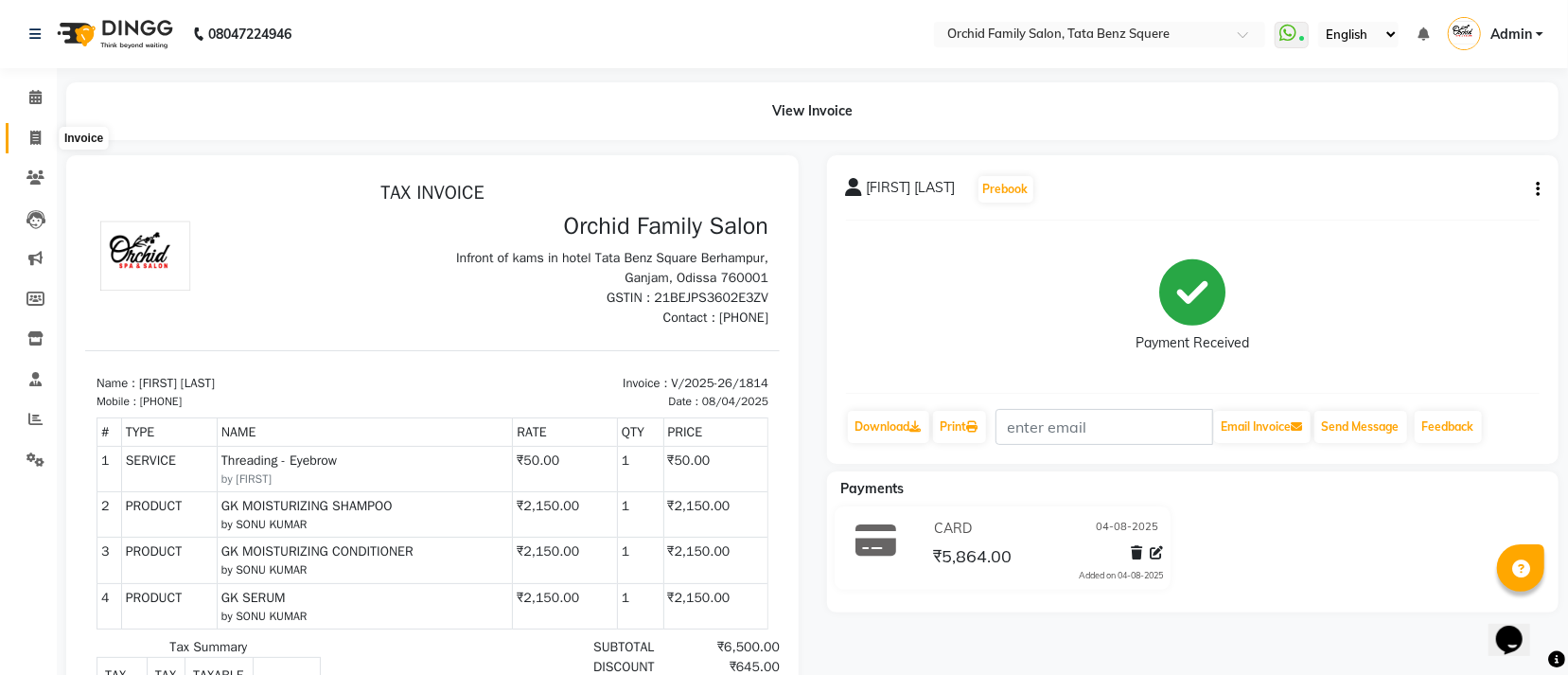 click 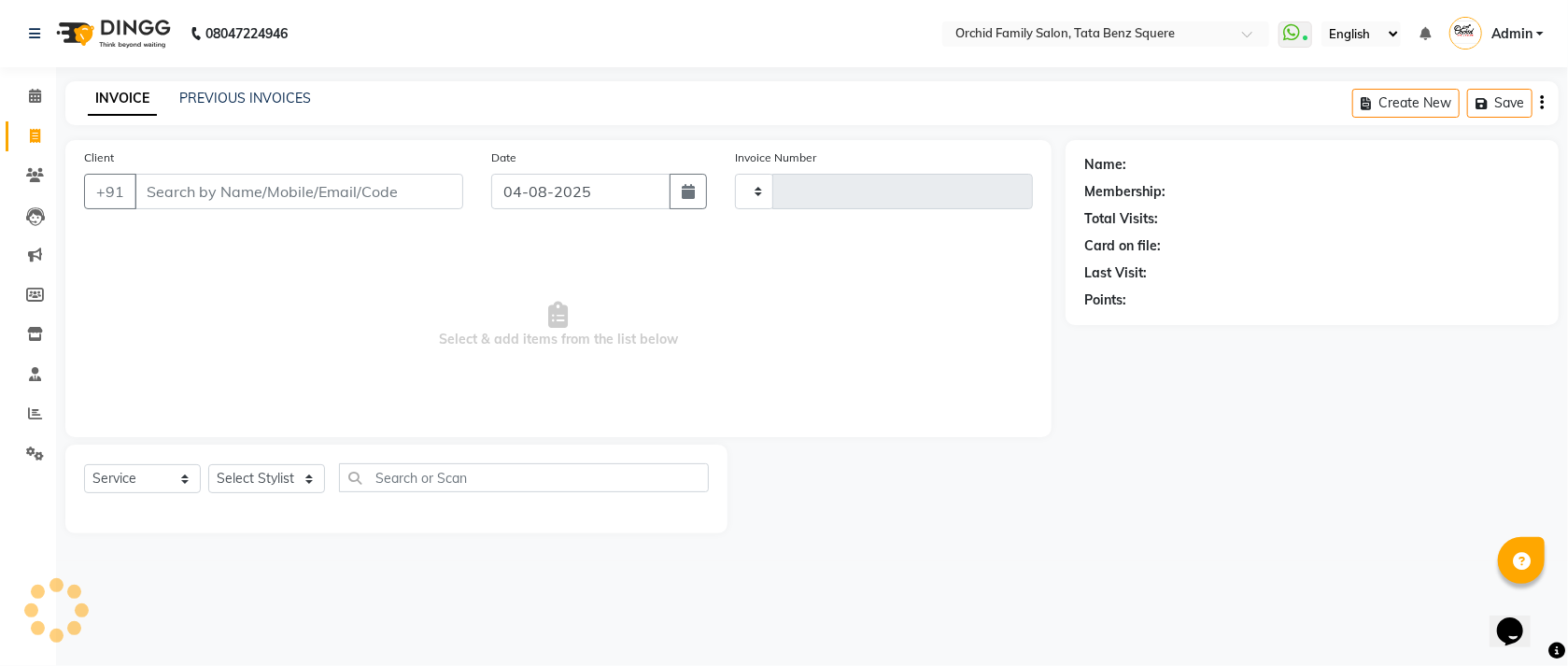 type on "1815" 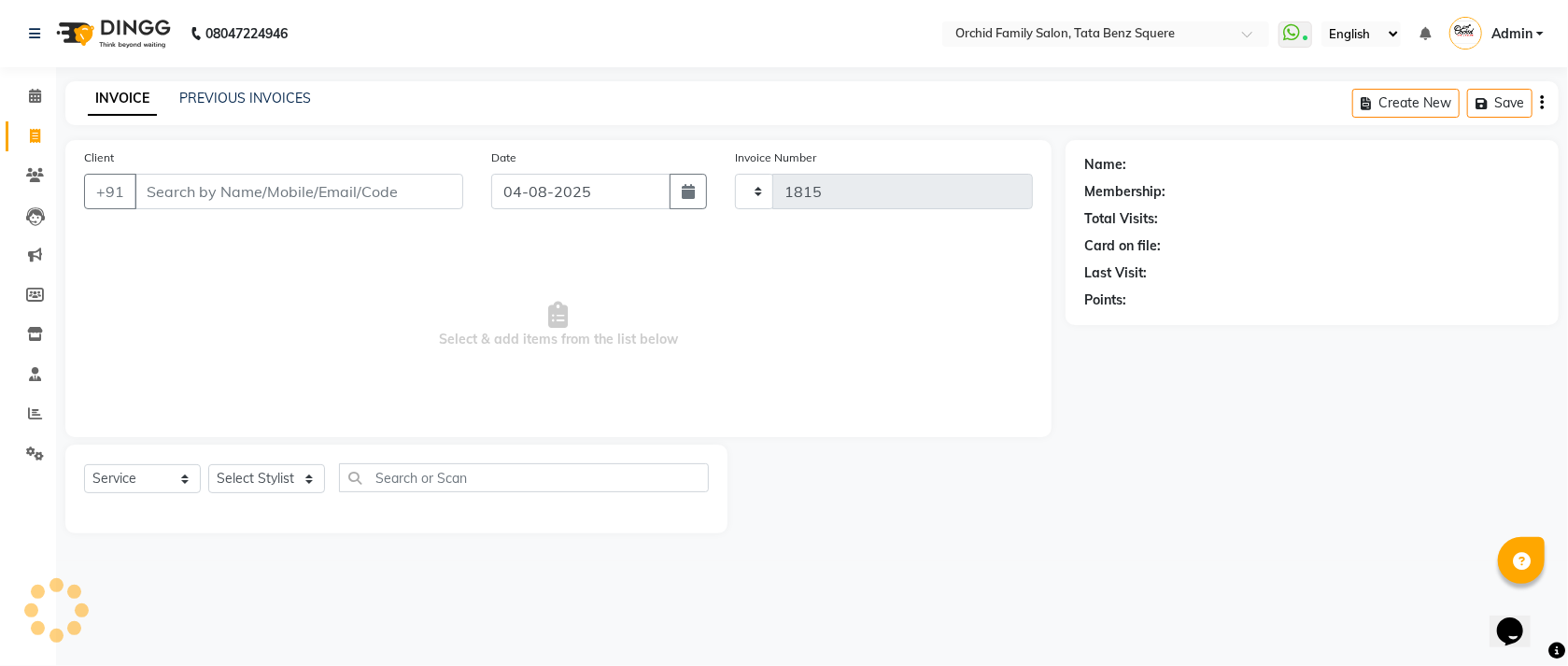 select on "107" 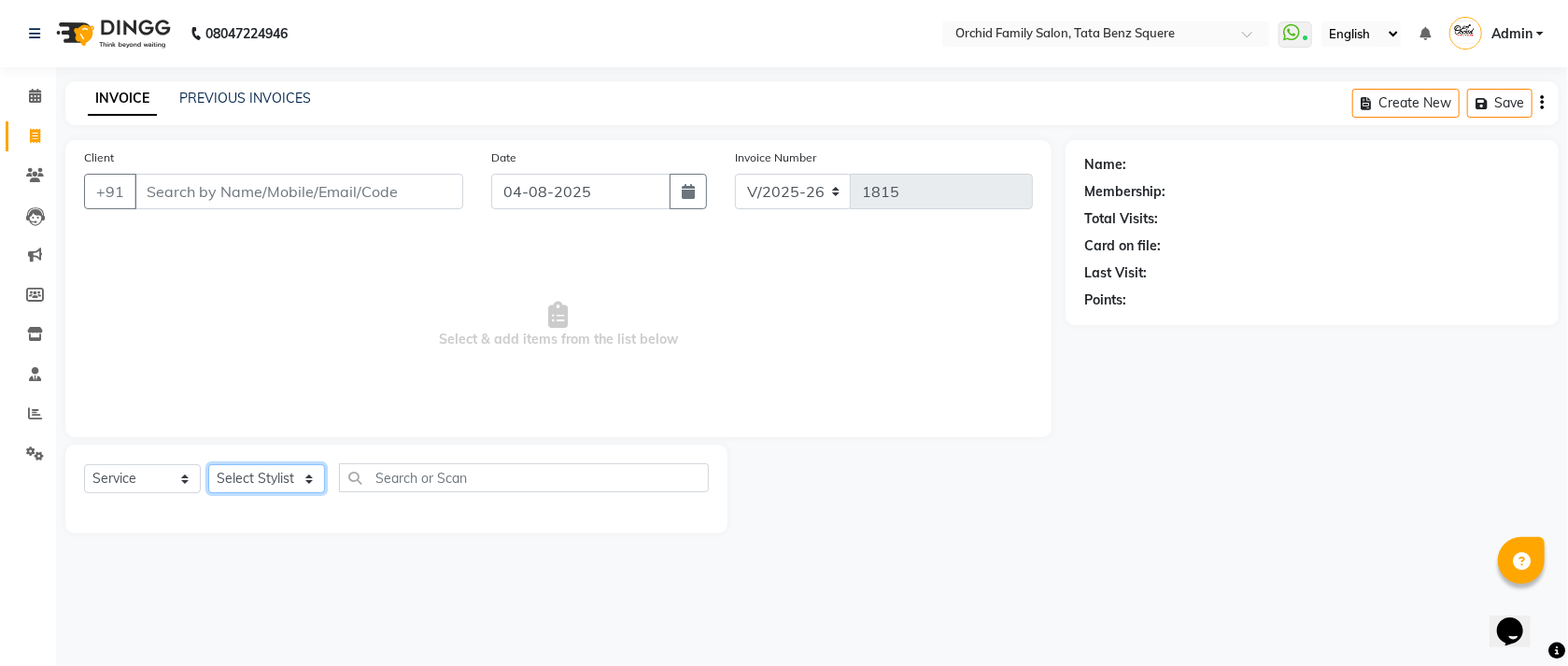 click on "Select Stylist" 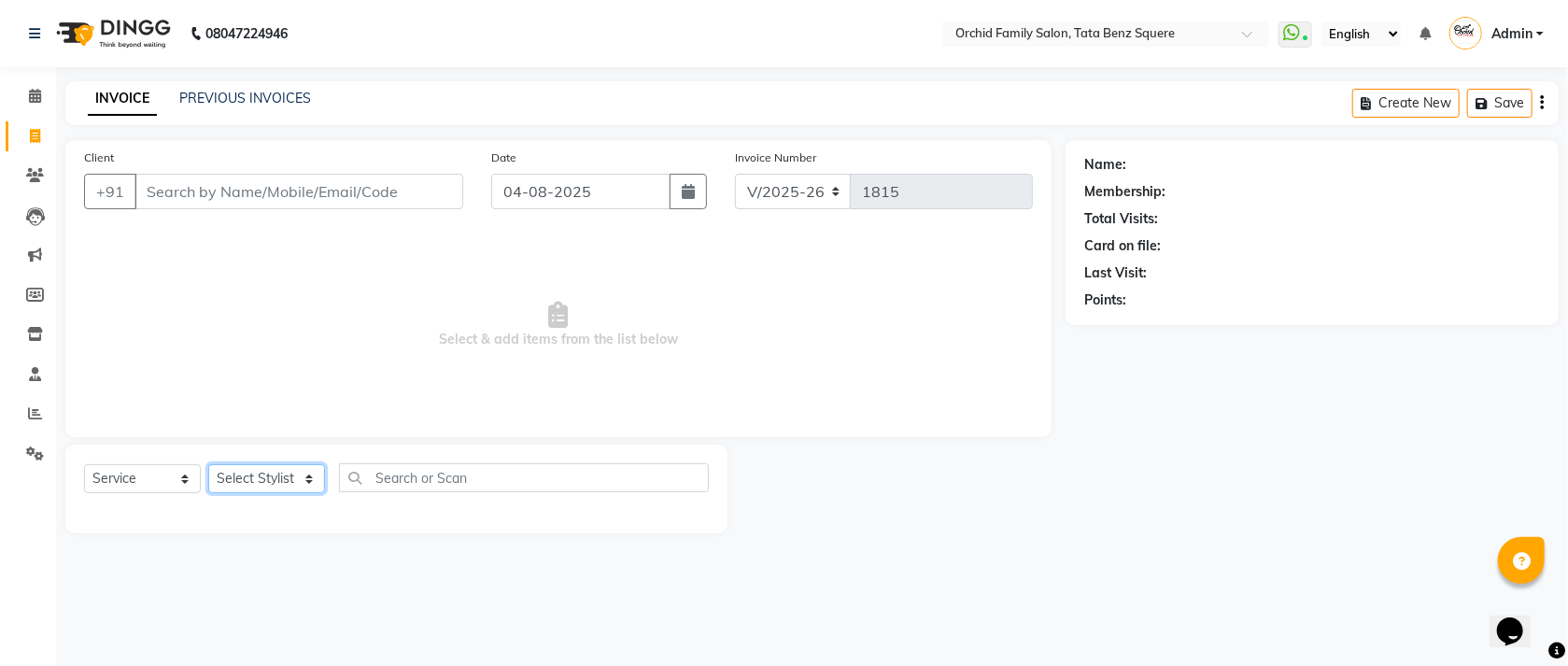 select on "11441" 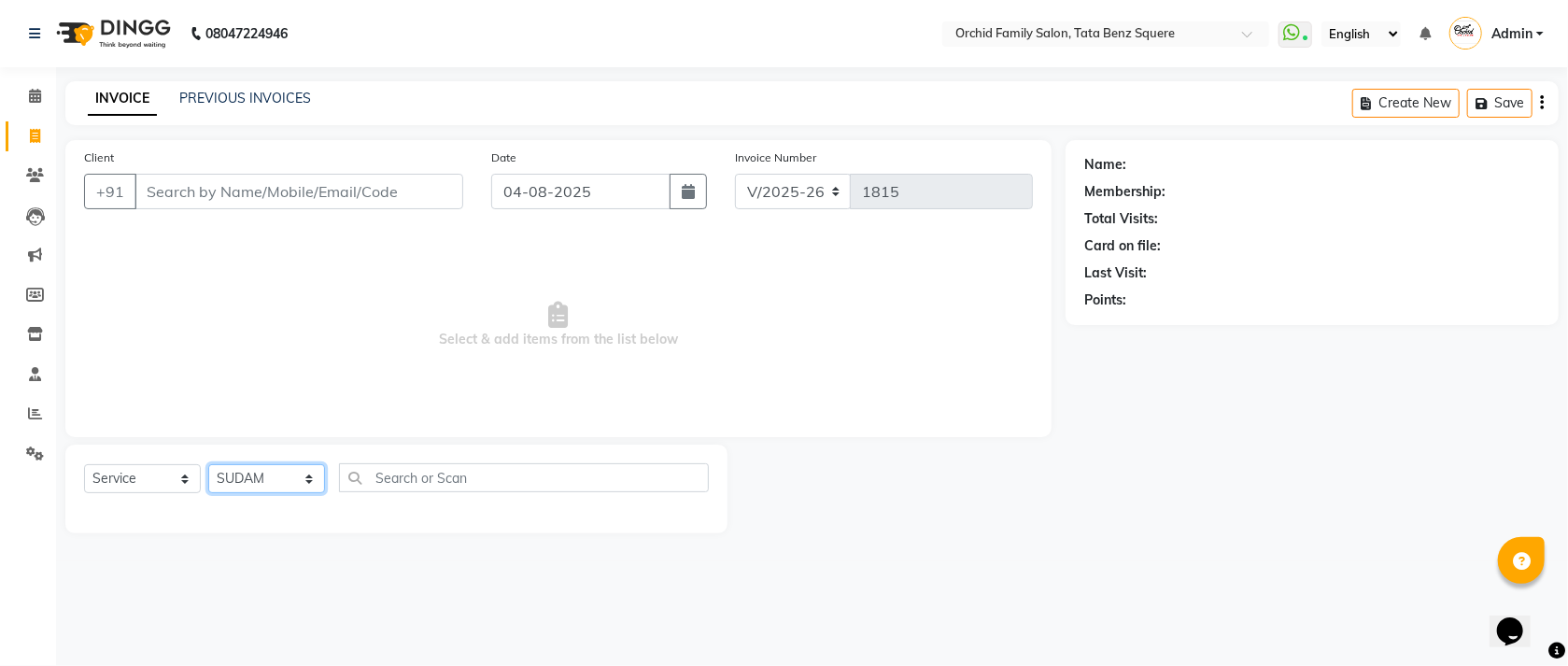 click on "Select Stylist Accountant AJAYA AMAR BHARATI BINDIYA JHUMA KALYANI SATAPATHY KRISHNA PRANTI SANDHYA SANJUKTA SOMYA SONU KUMAR Staff SUDAM SUNITA" 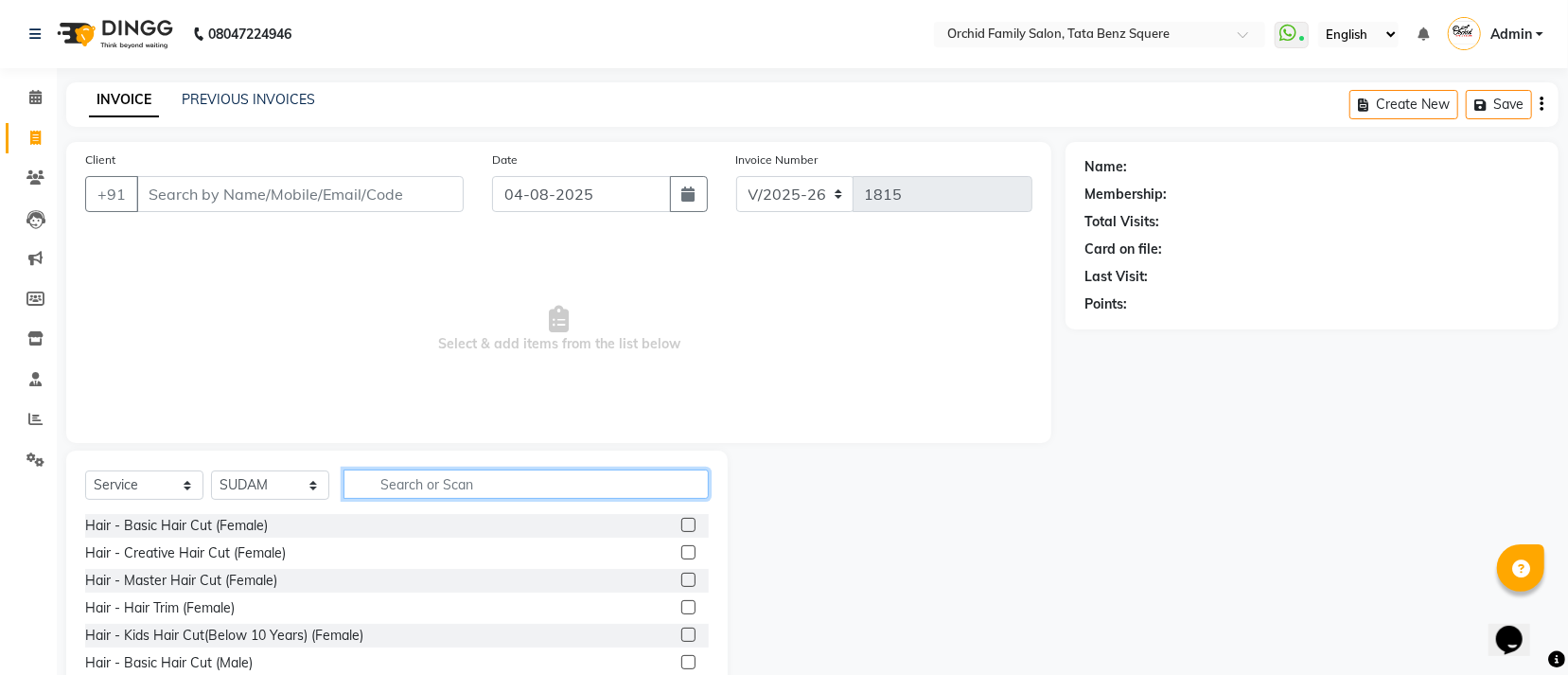 click 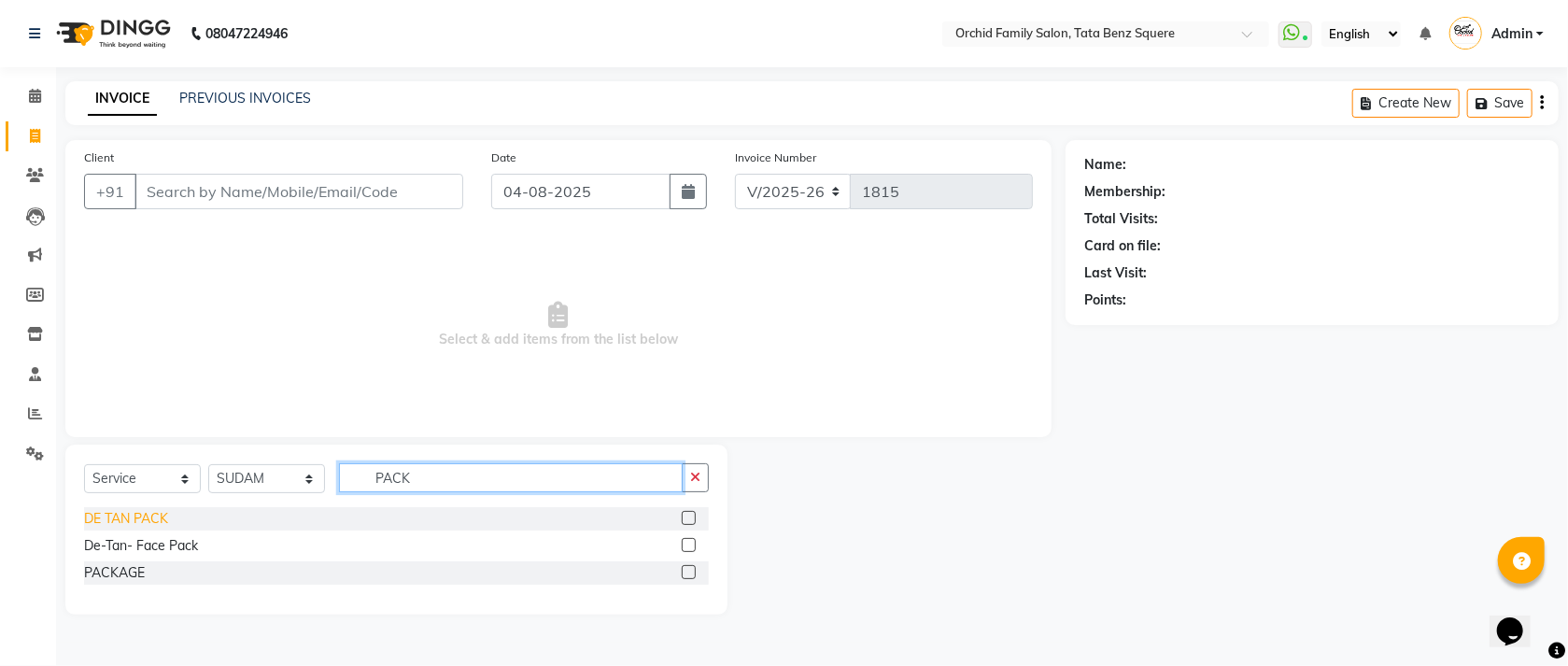 type on "PACK" 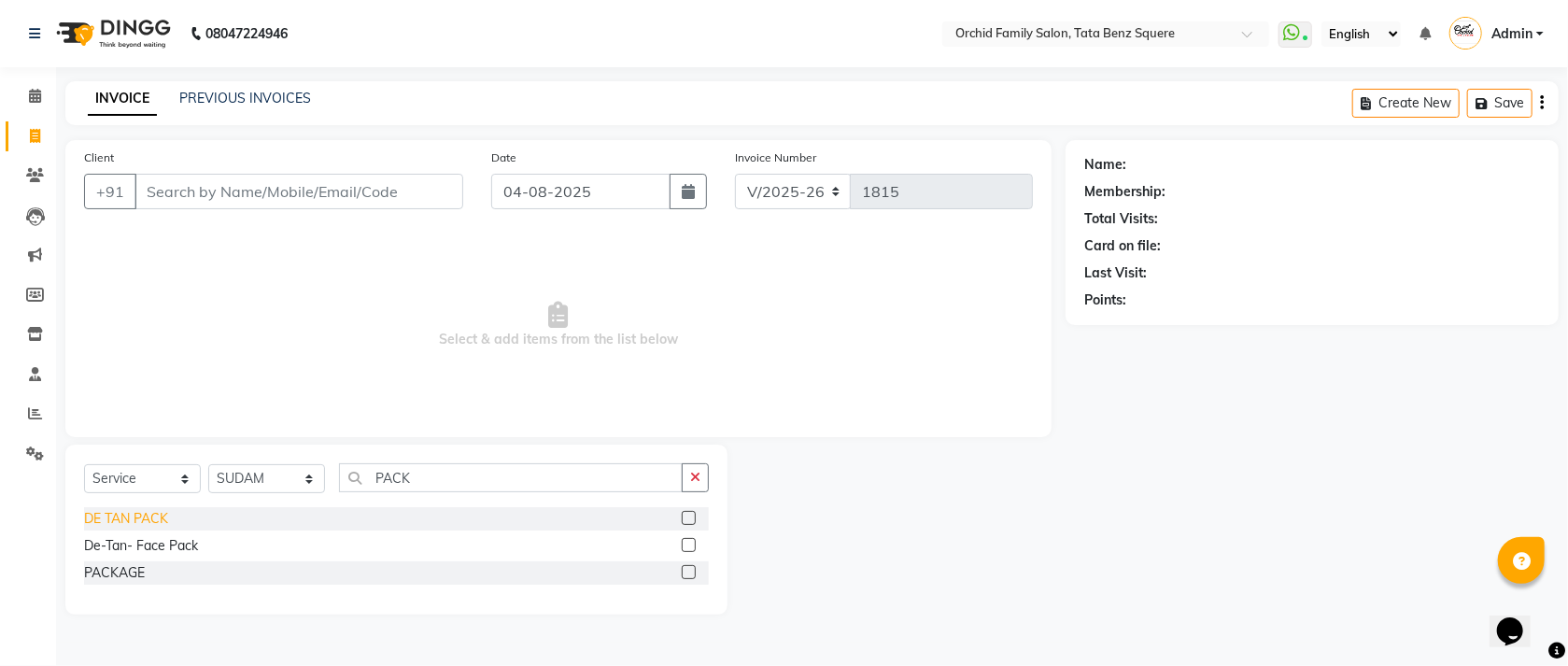 click on "DE TAN PACK" 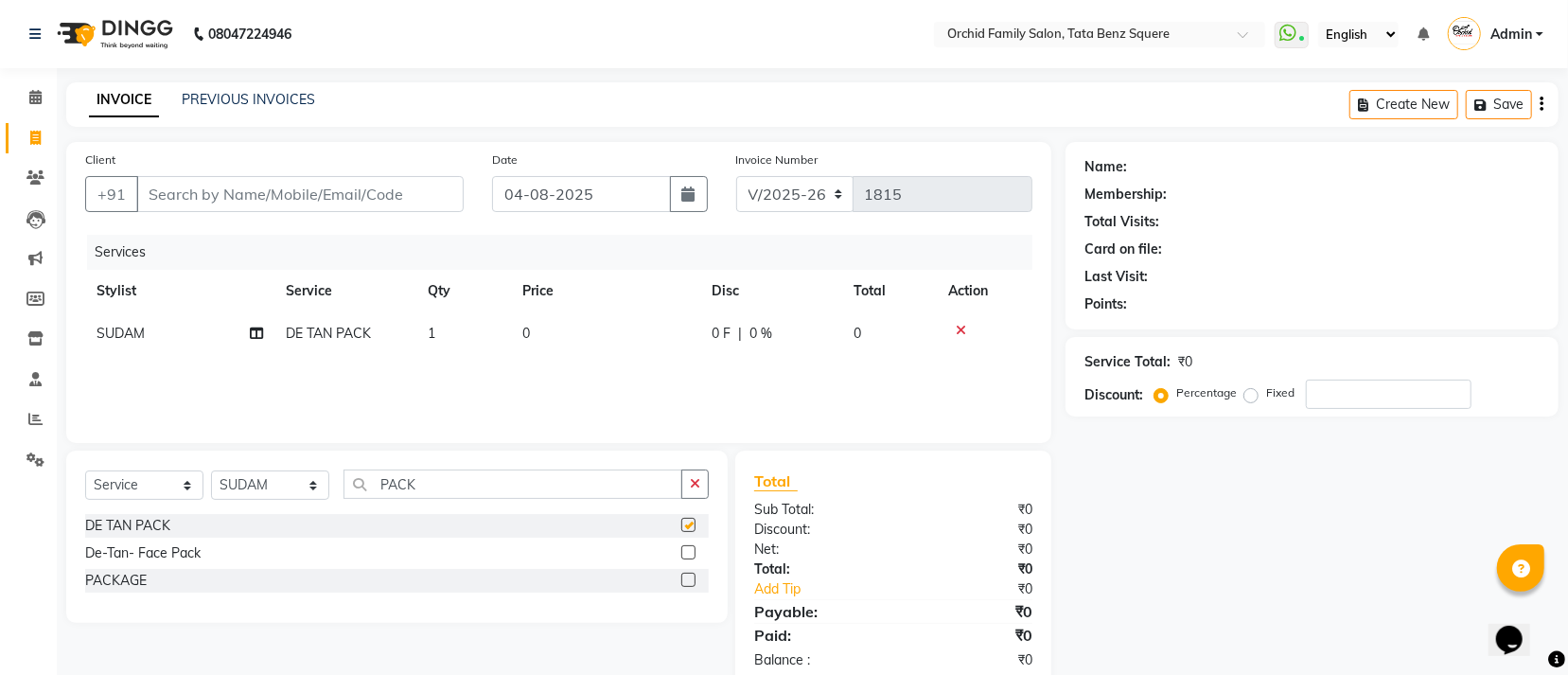 checkbox on "false" 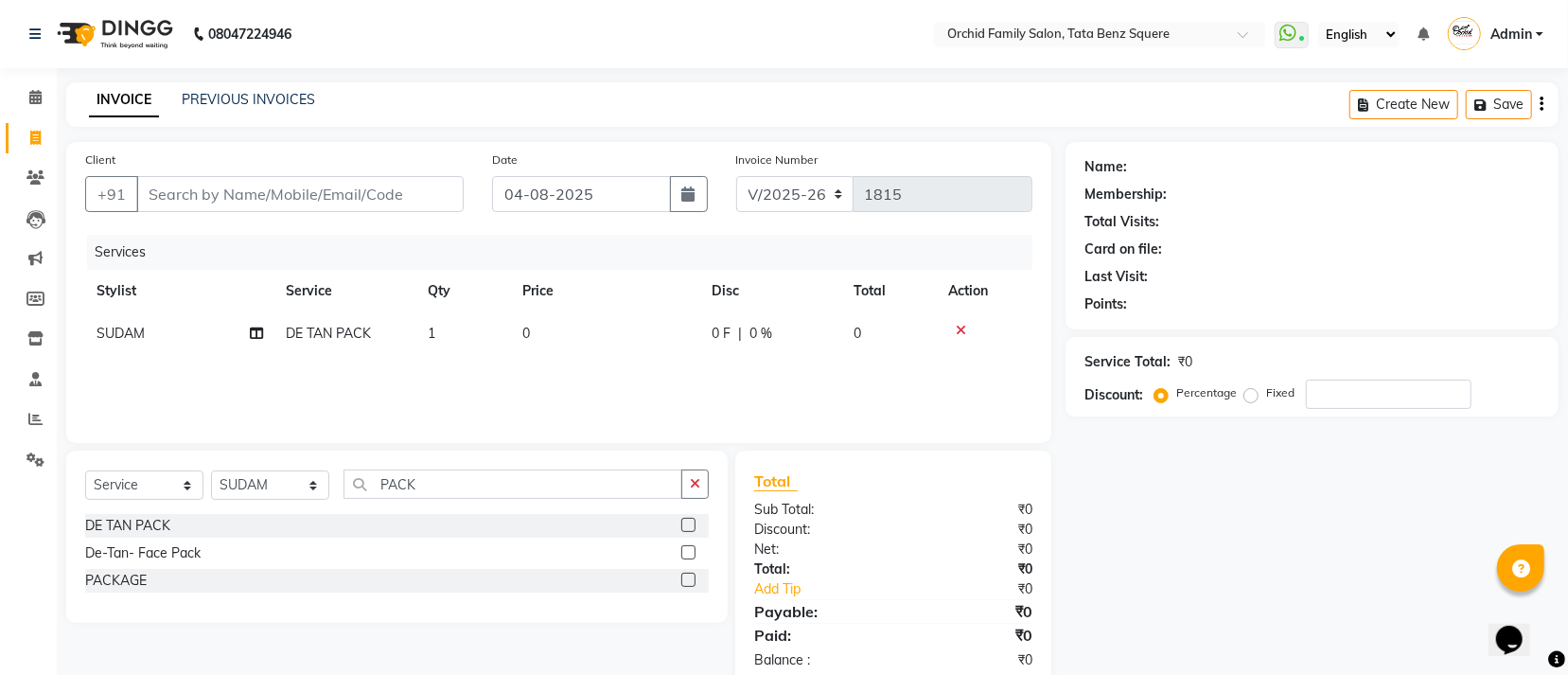 click on "0" 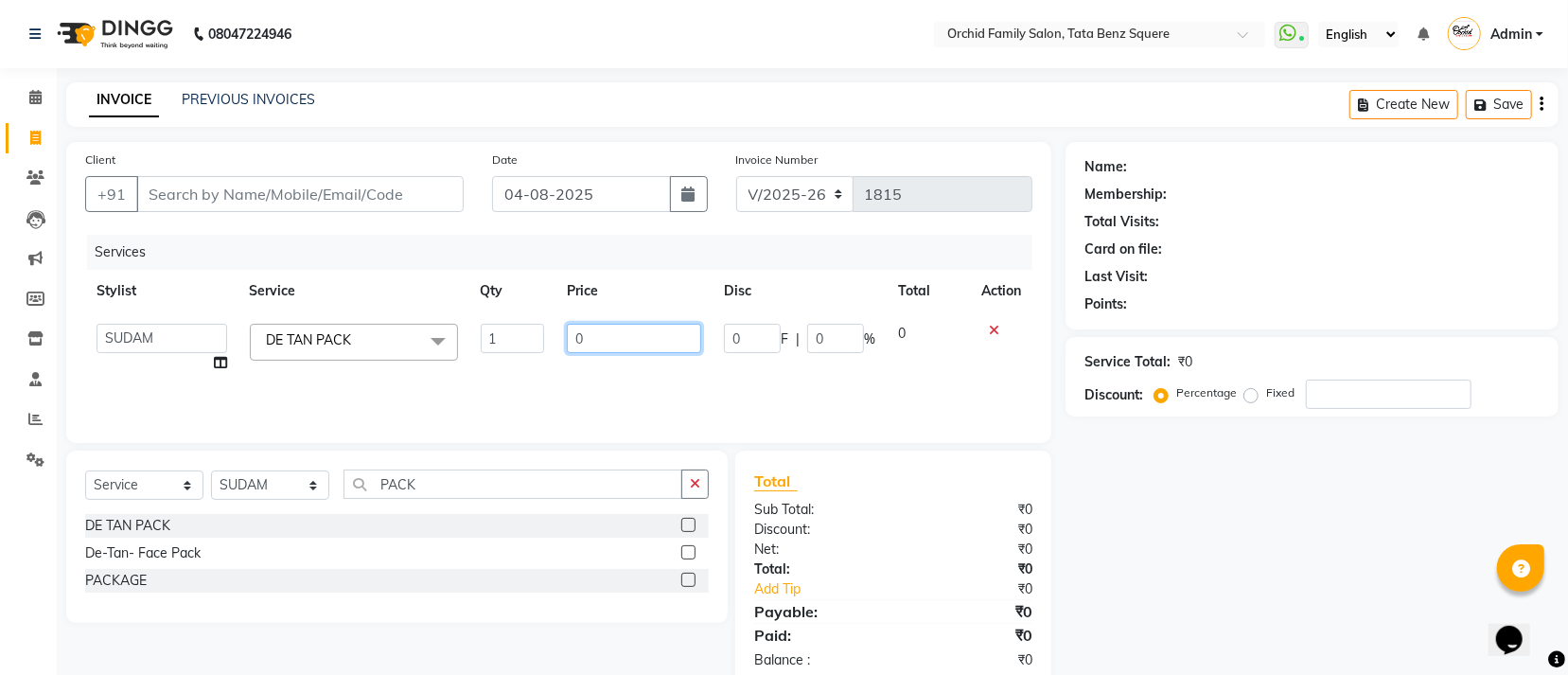 click on "0" 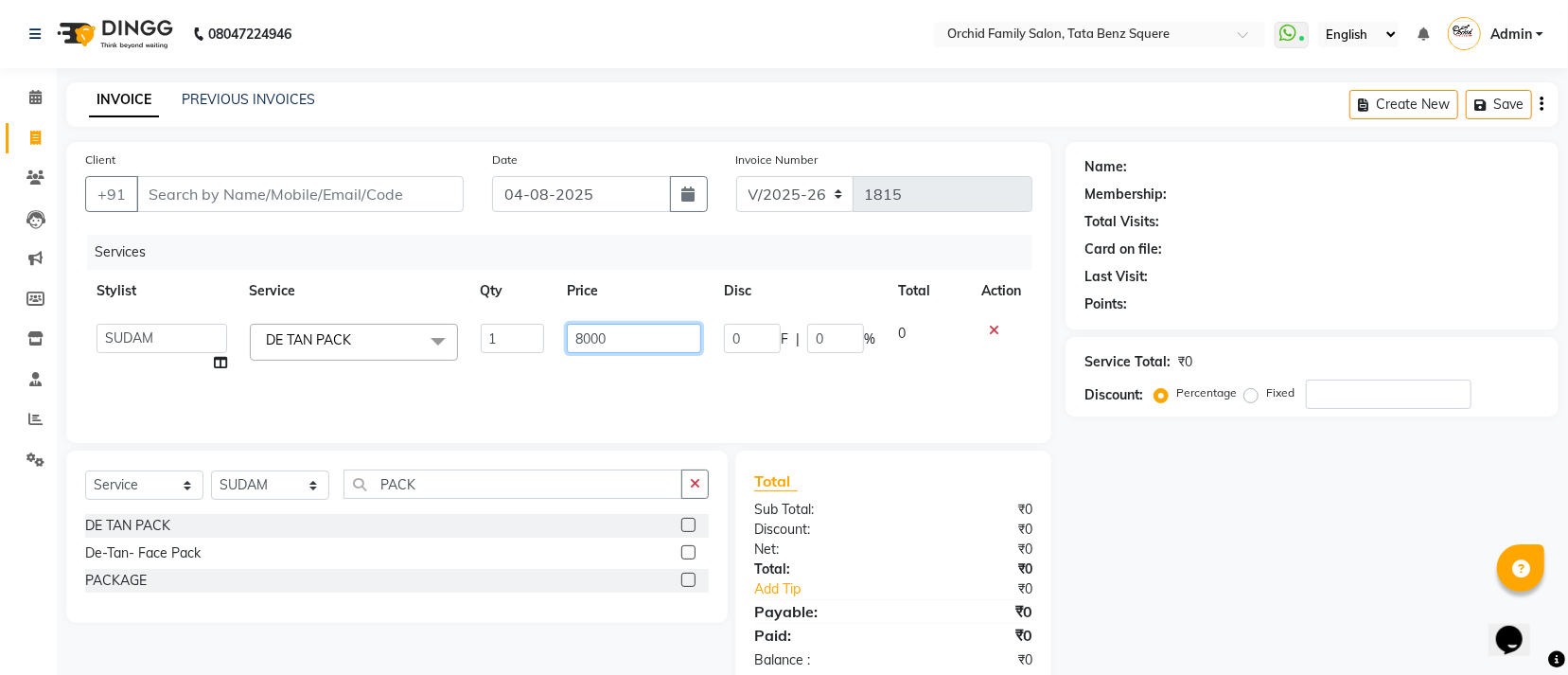 type on "800" 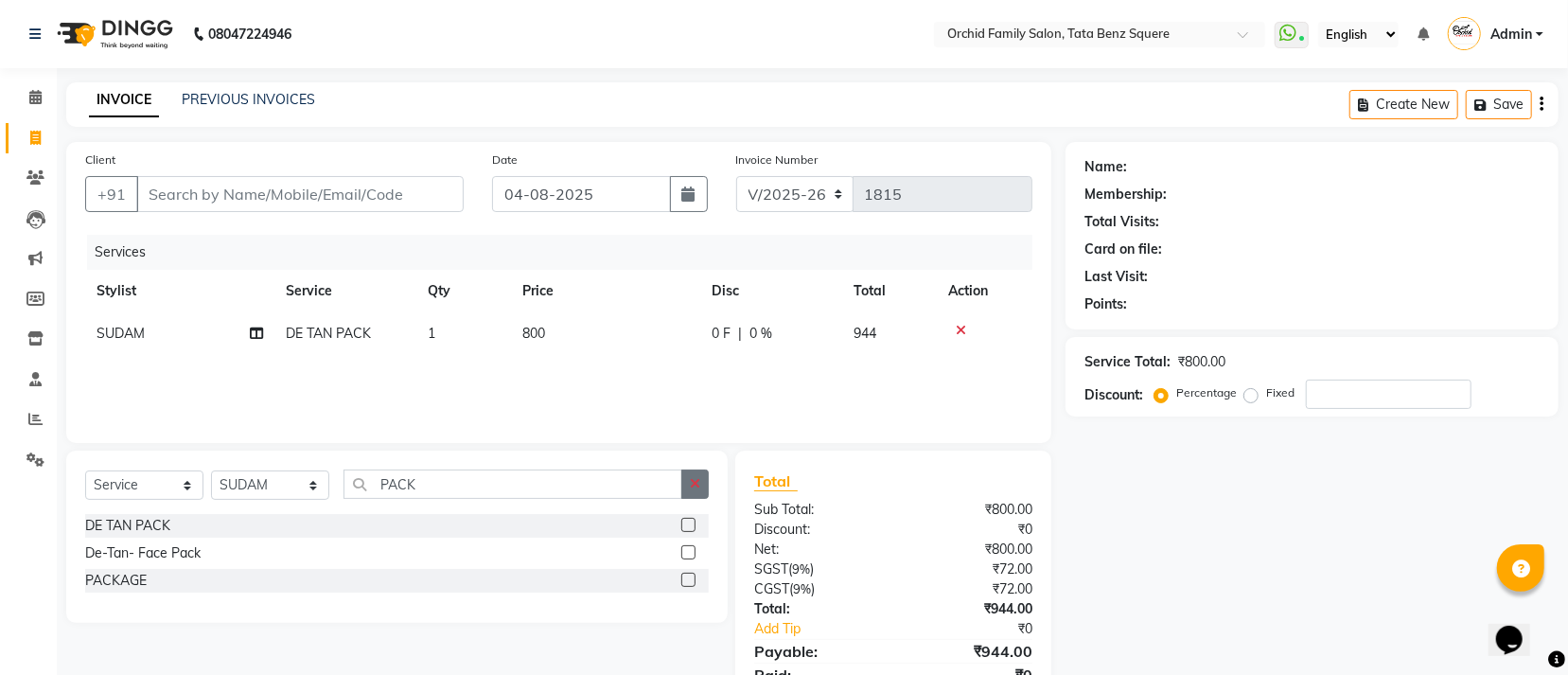 click 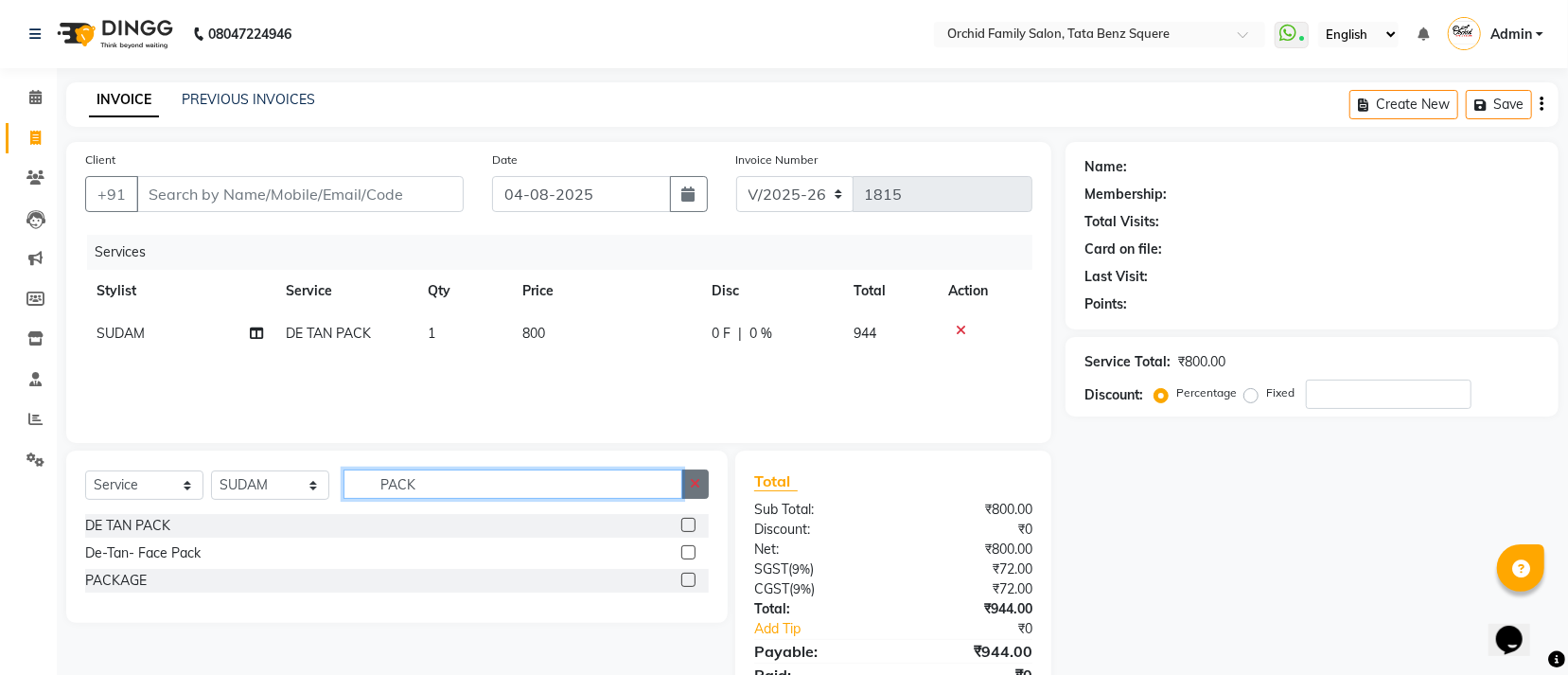 type 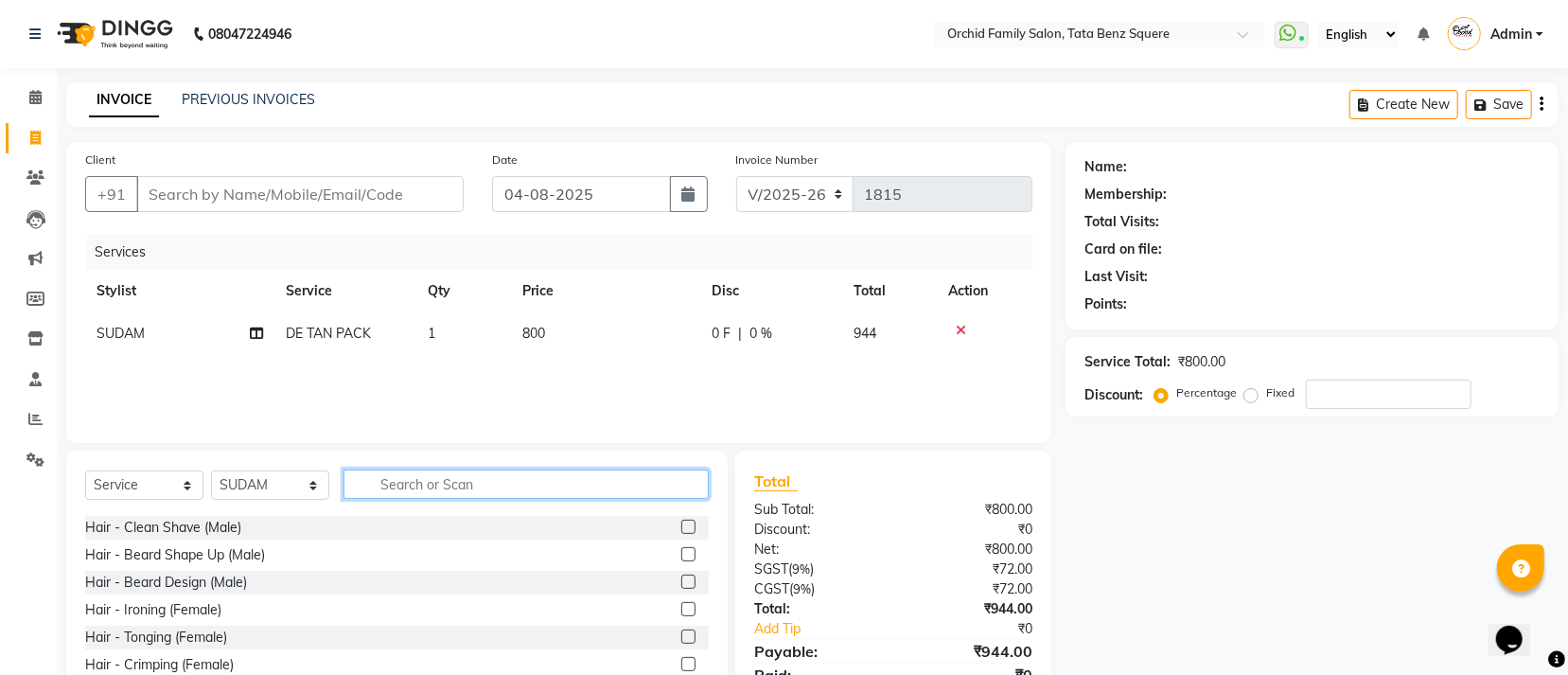 scroll, scrollTop: 284, scrollLeft: 0, axis: vertical 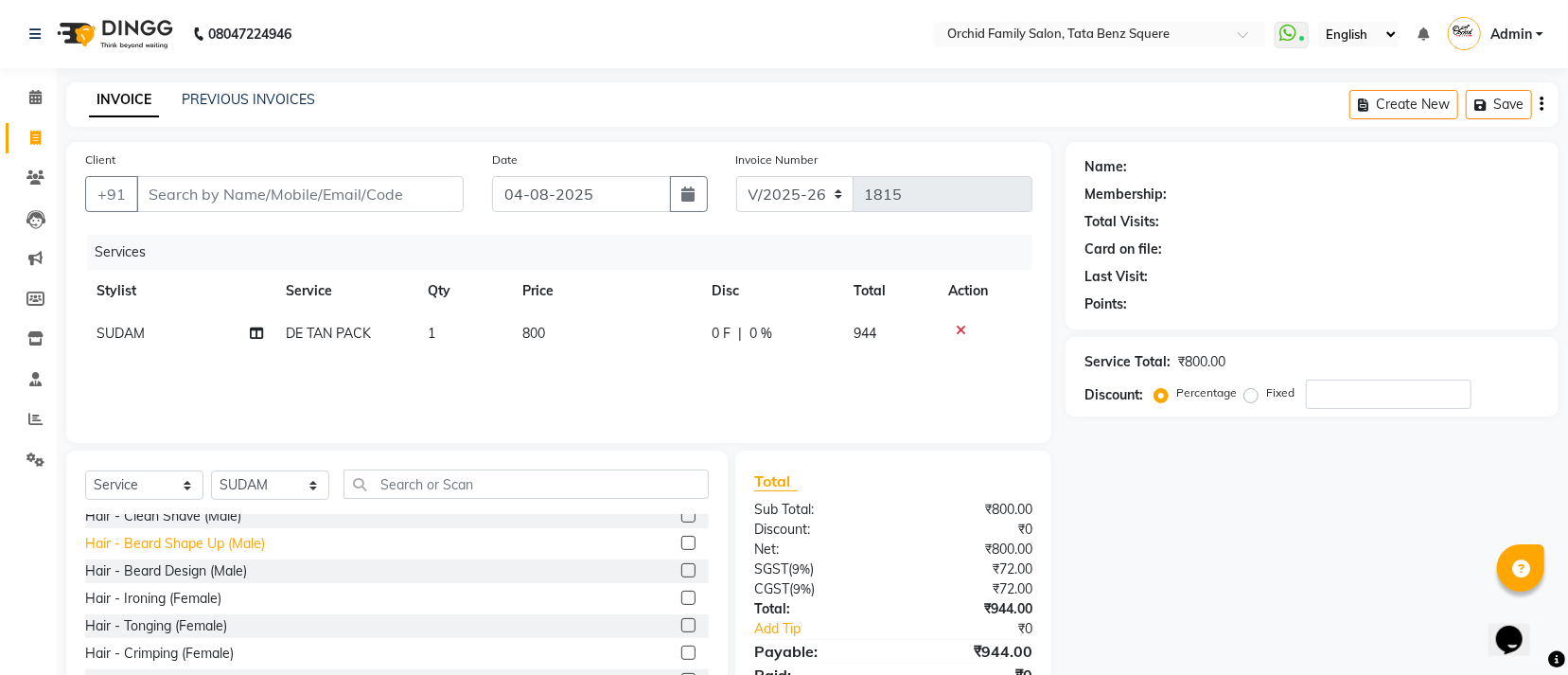 click on "Hair - Beard Shape Up (Male)" 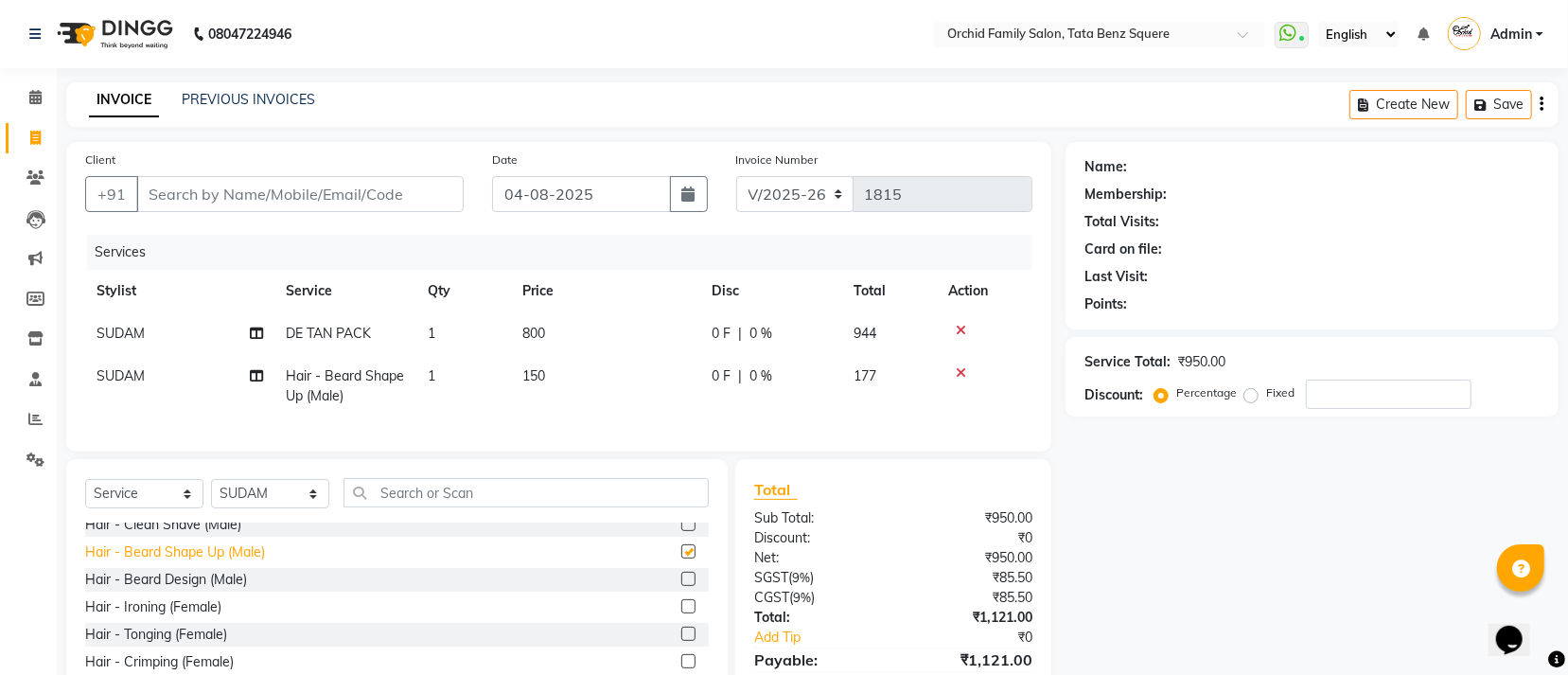 checkbox on "false" 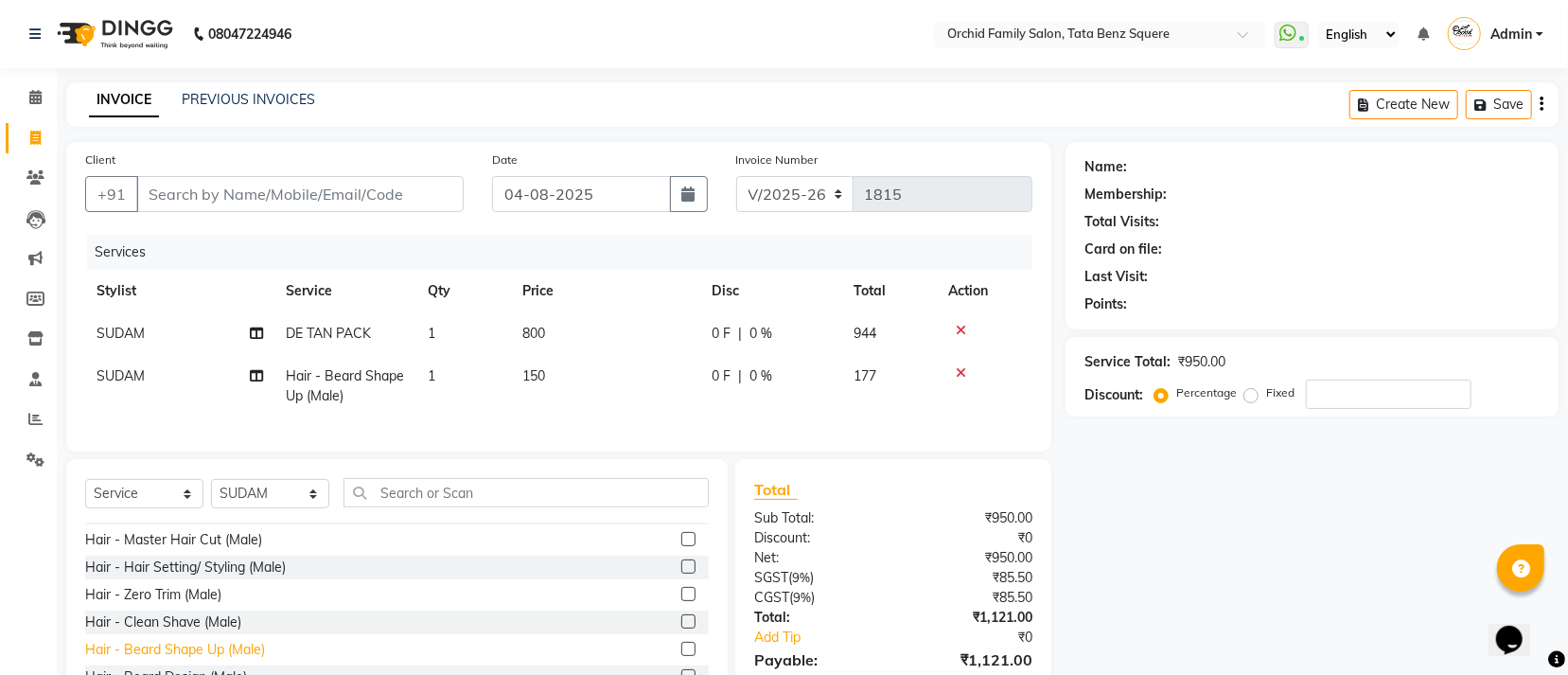 scroll, scrollTop: 142, scrollLeft: 0, axis: vertical 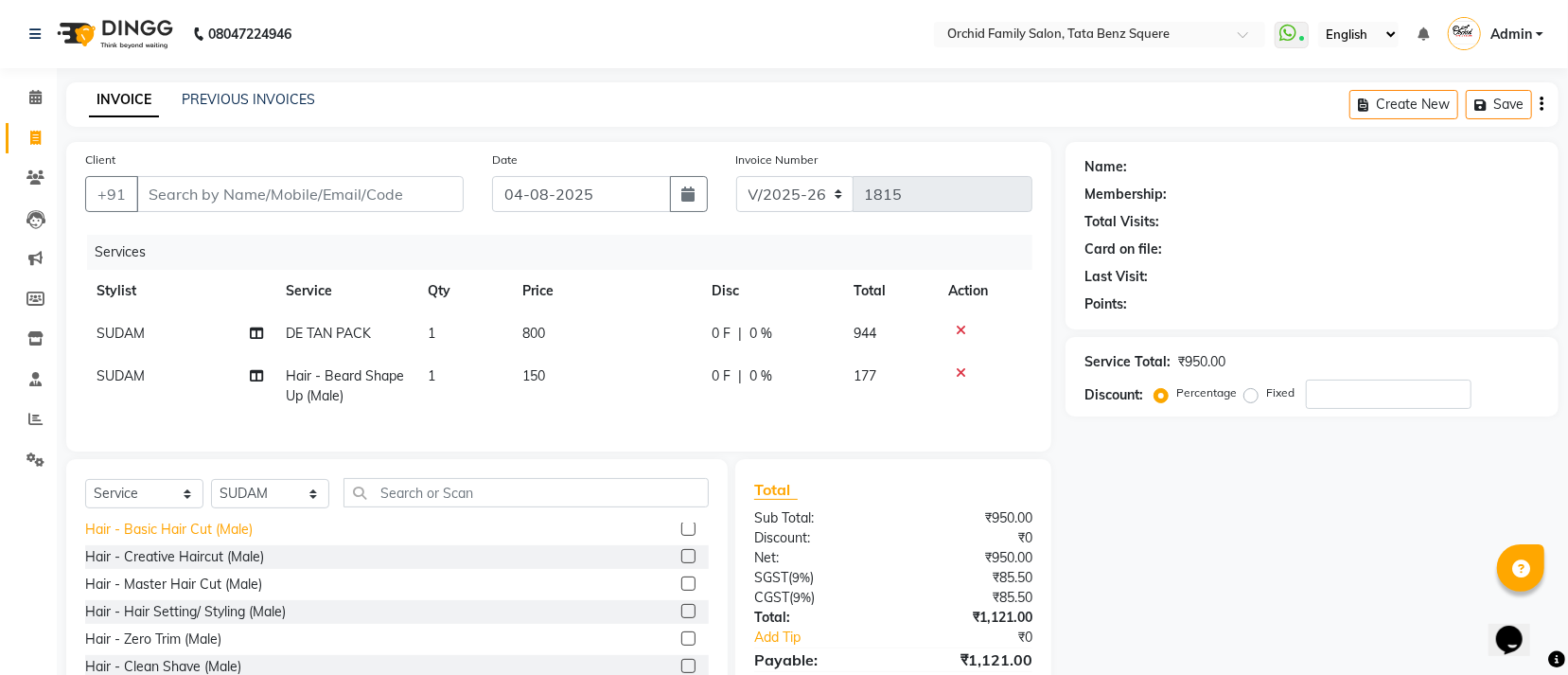 click on "Hair - Basic Hair Cut (Male)" 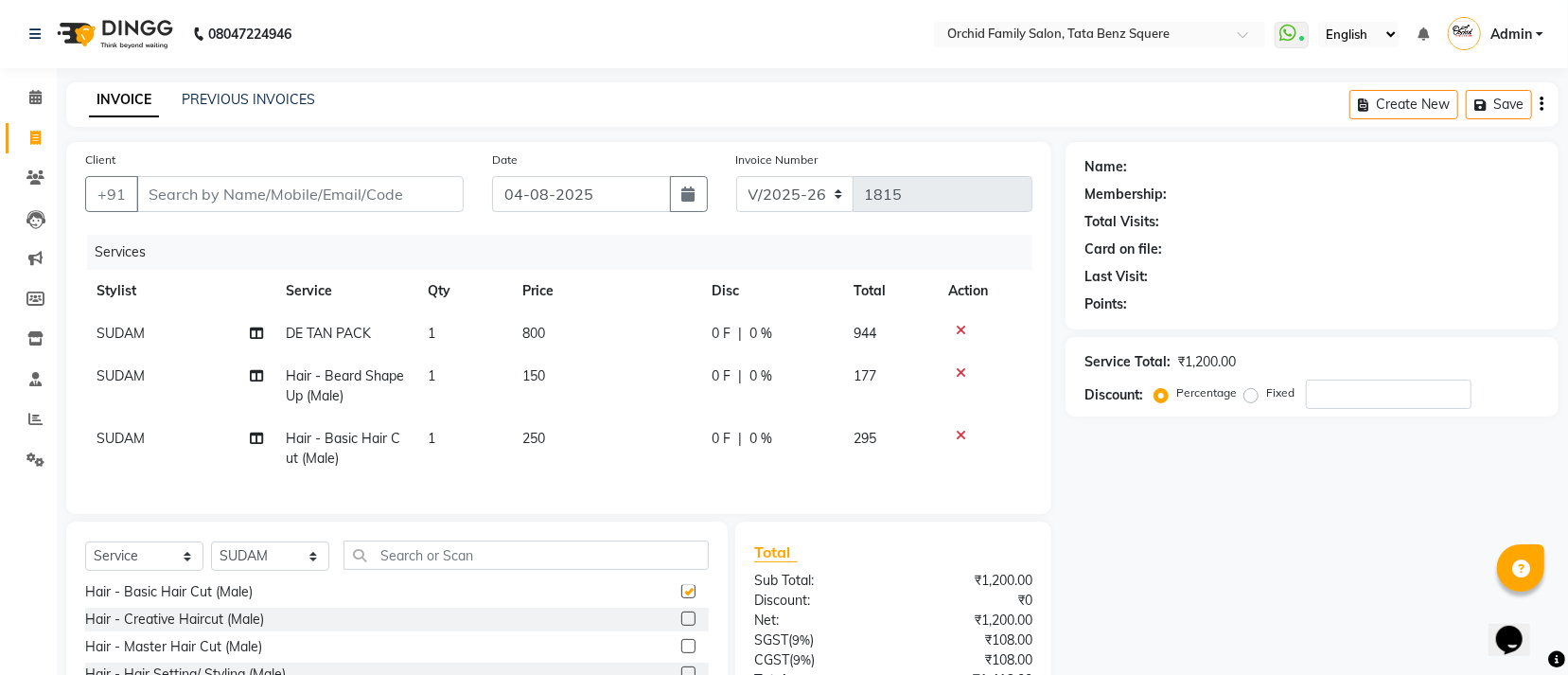 checkbox on "false" 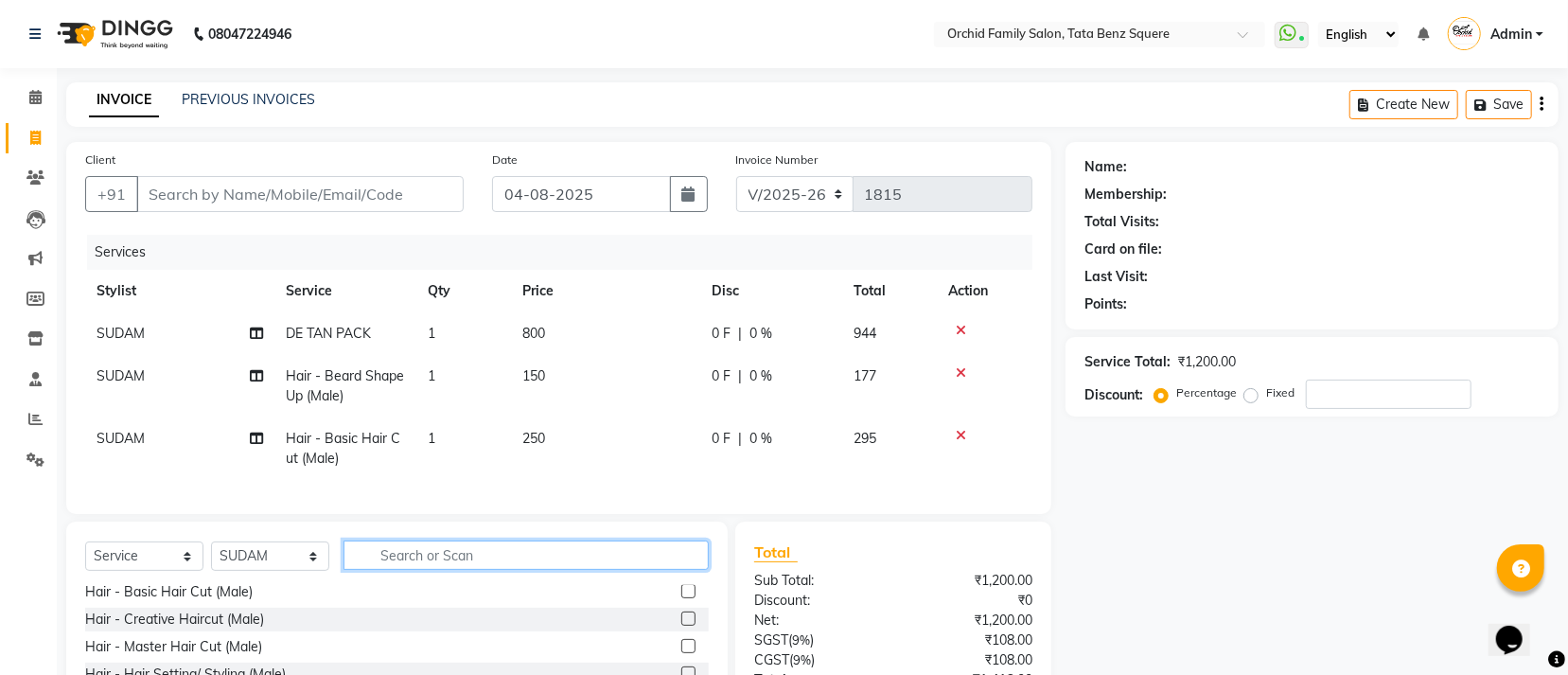 click 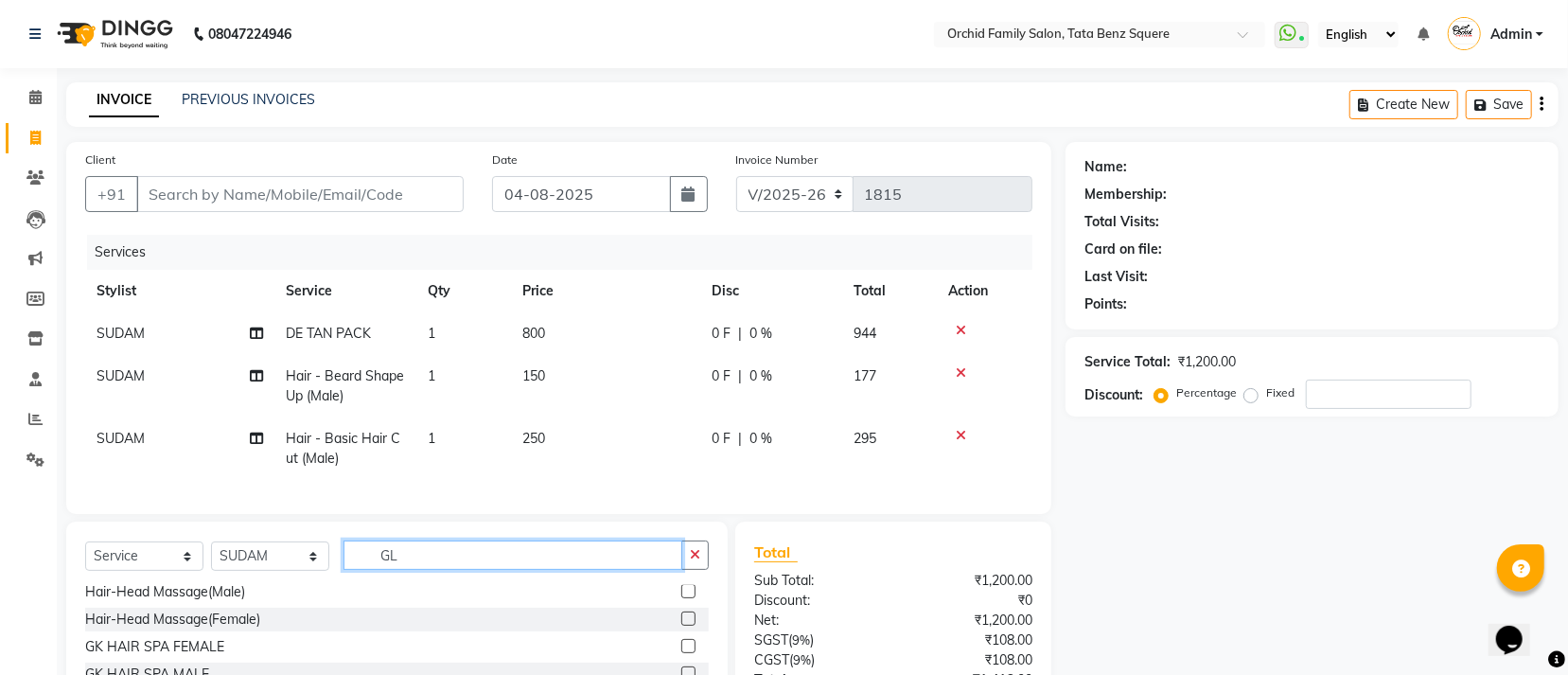 scroll, scrollTop: 0, scrollLeft: 0, axis: both 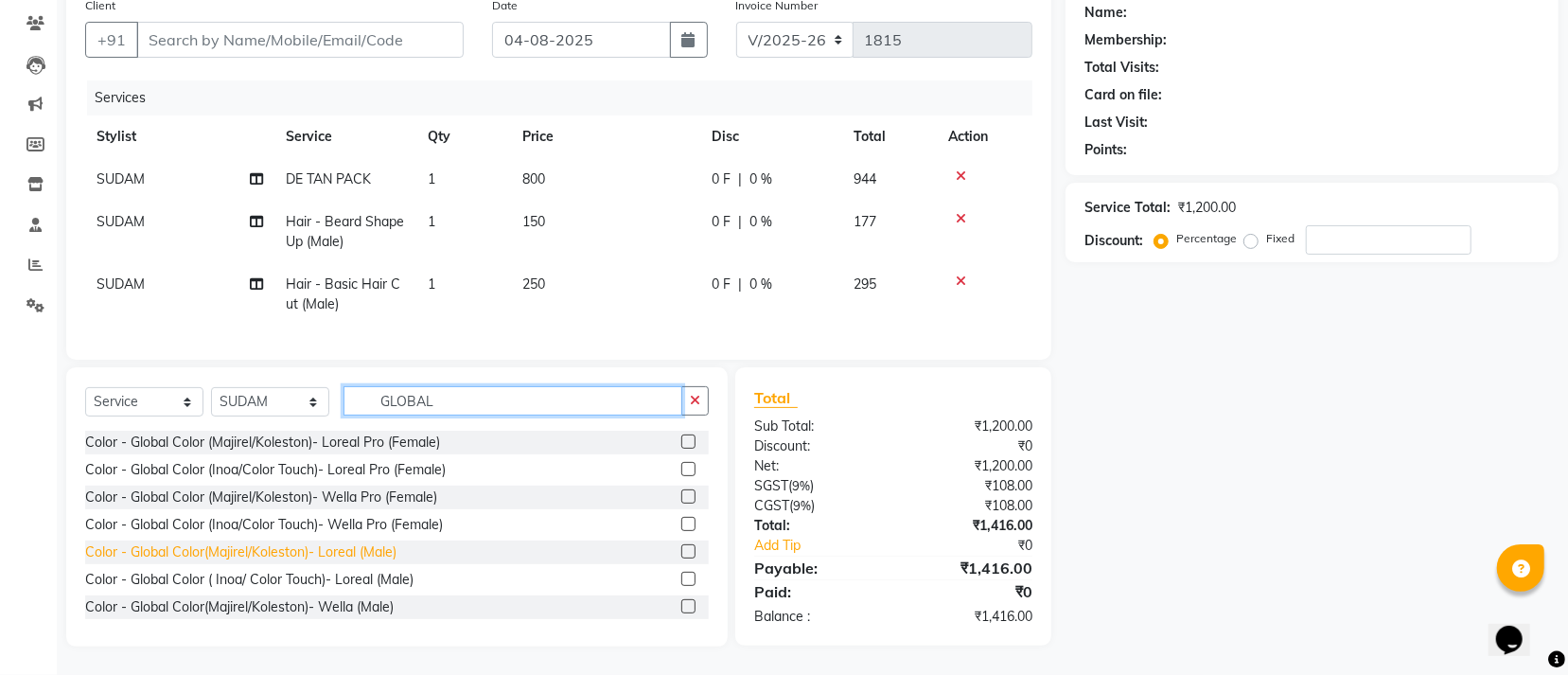 type on "GLOBAL" 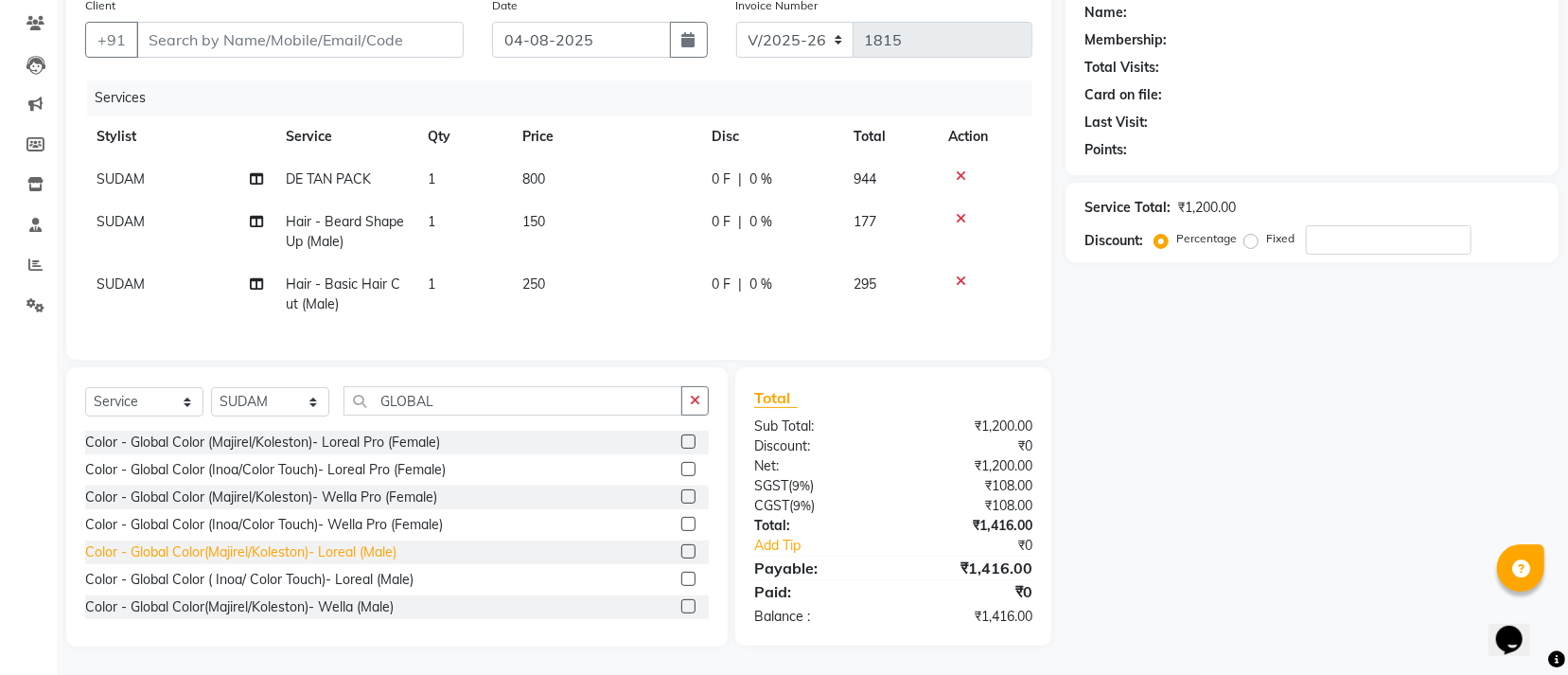 click on "Color - Global Color(Majirel/Koleston)- Loreal (Male)" 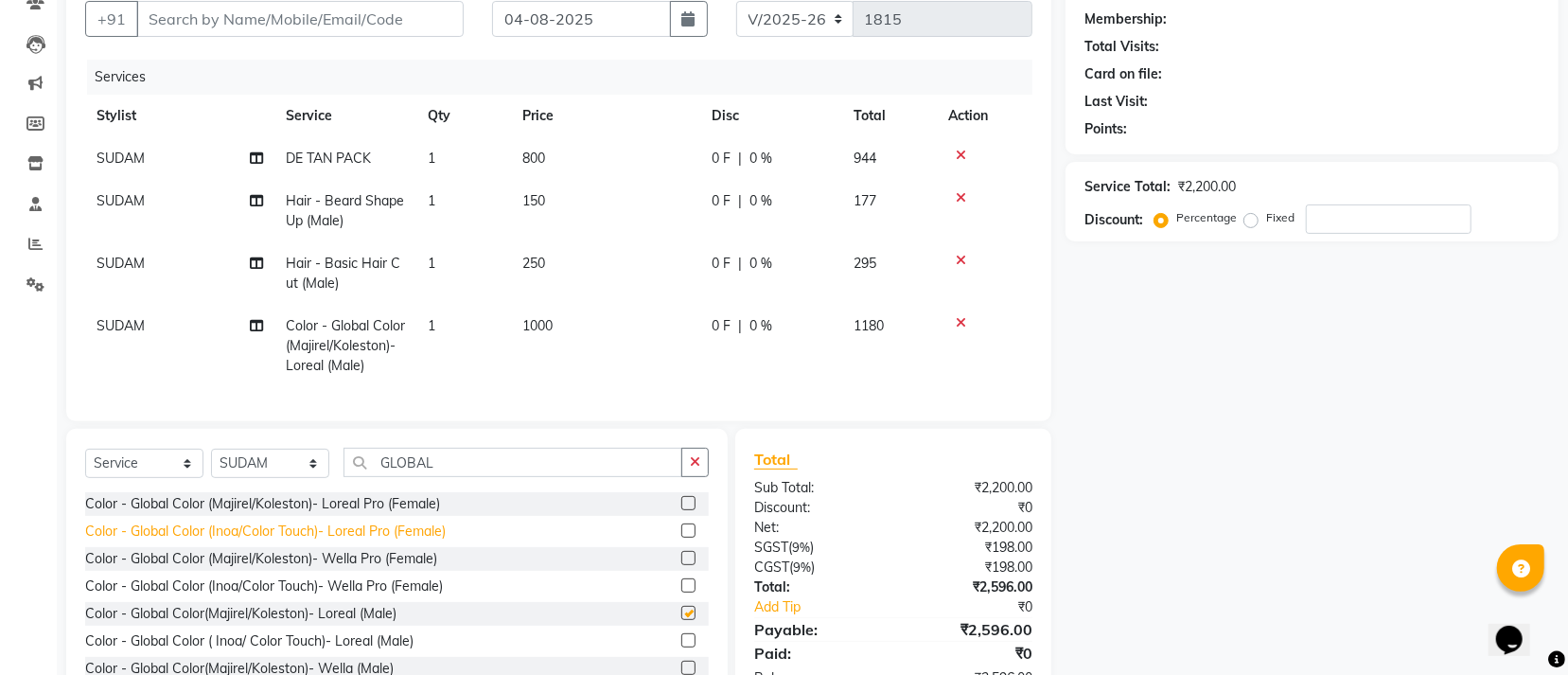 checkbox on "false" 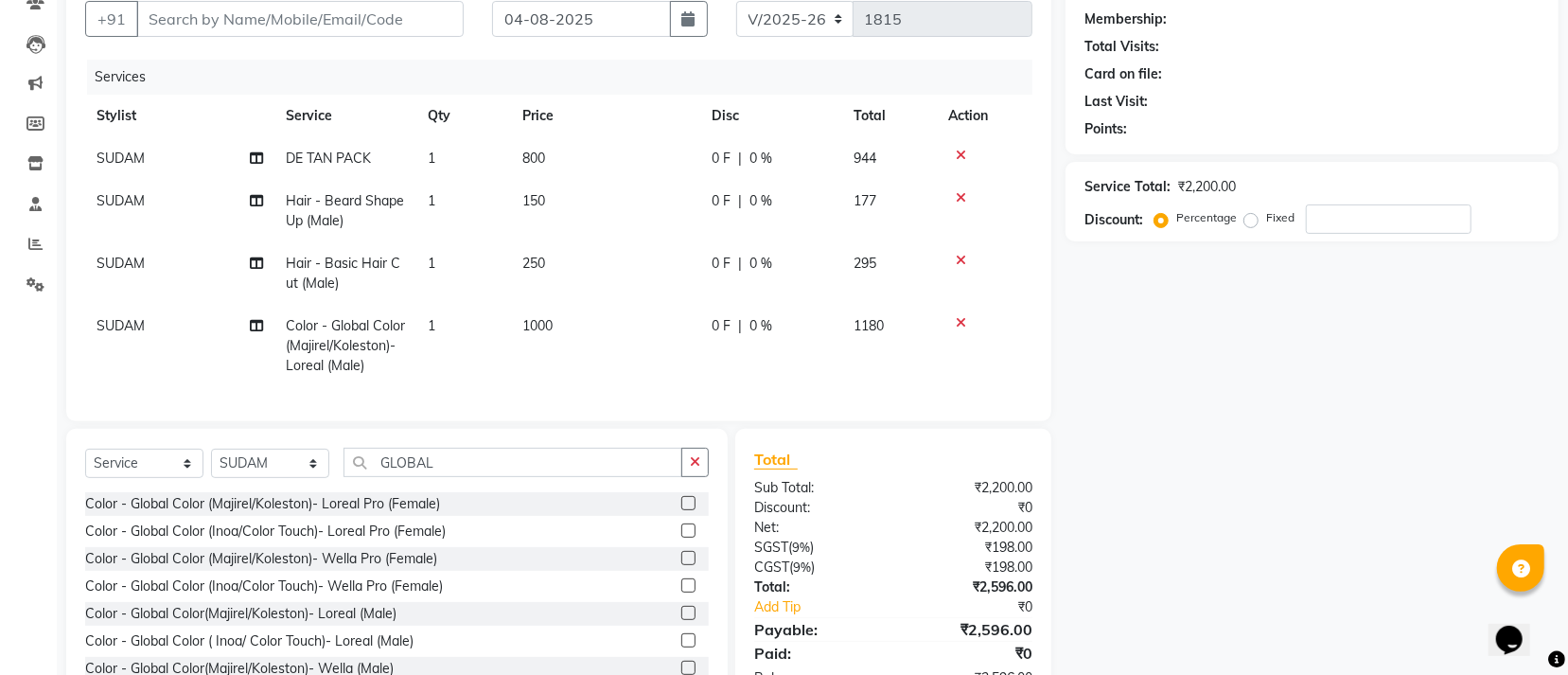 click on "0 %" 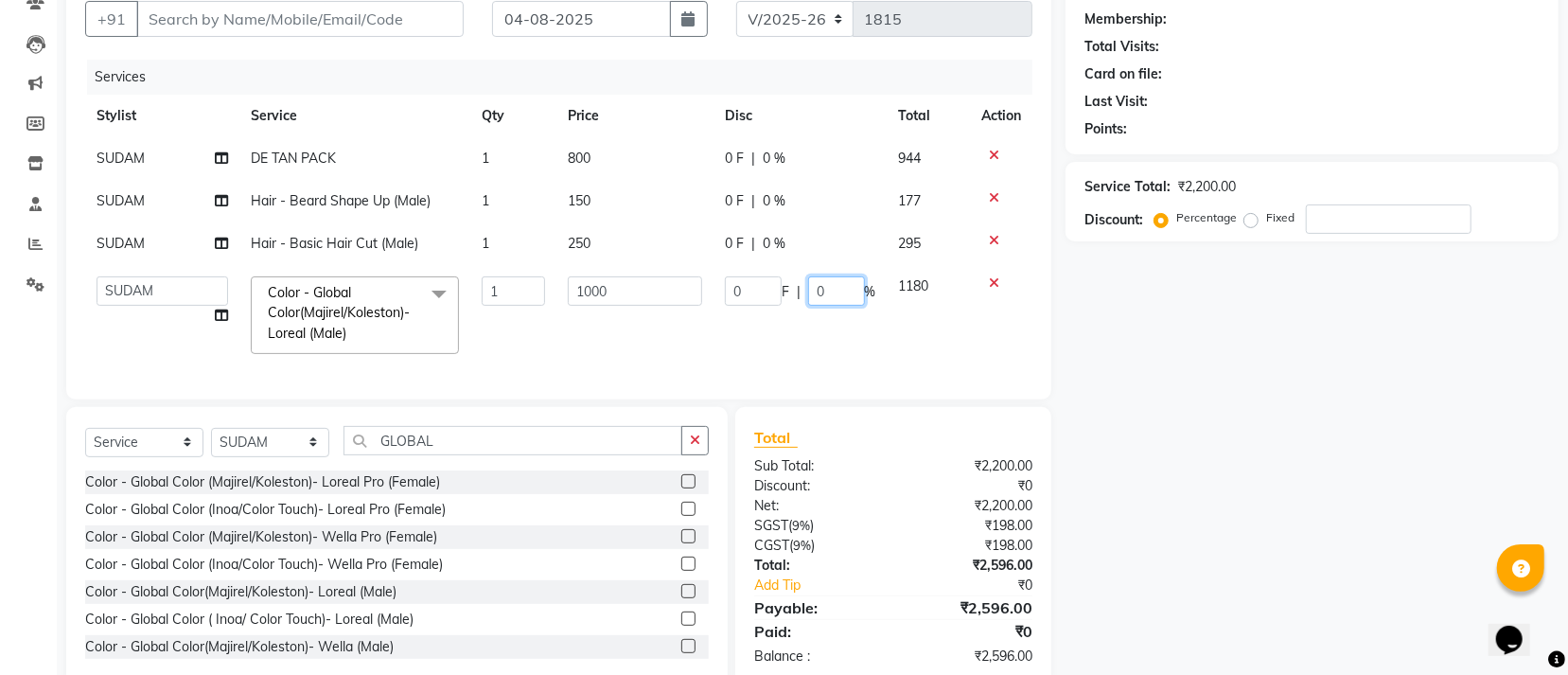 click on "0" 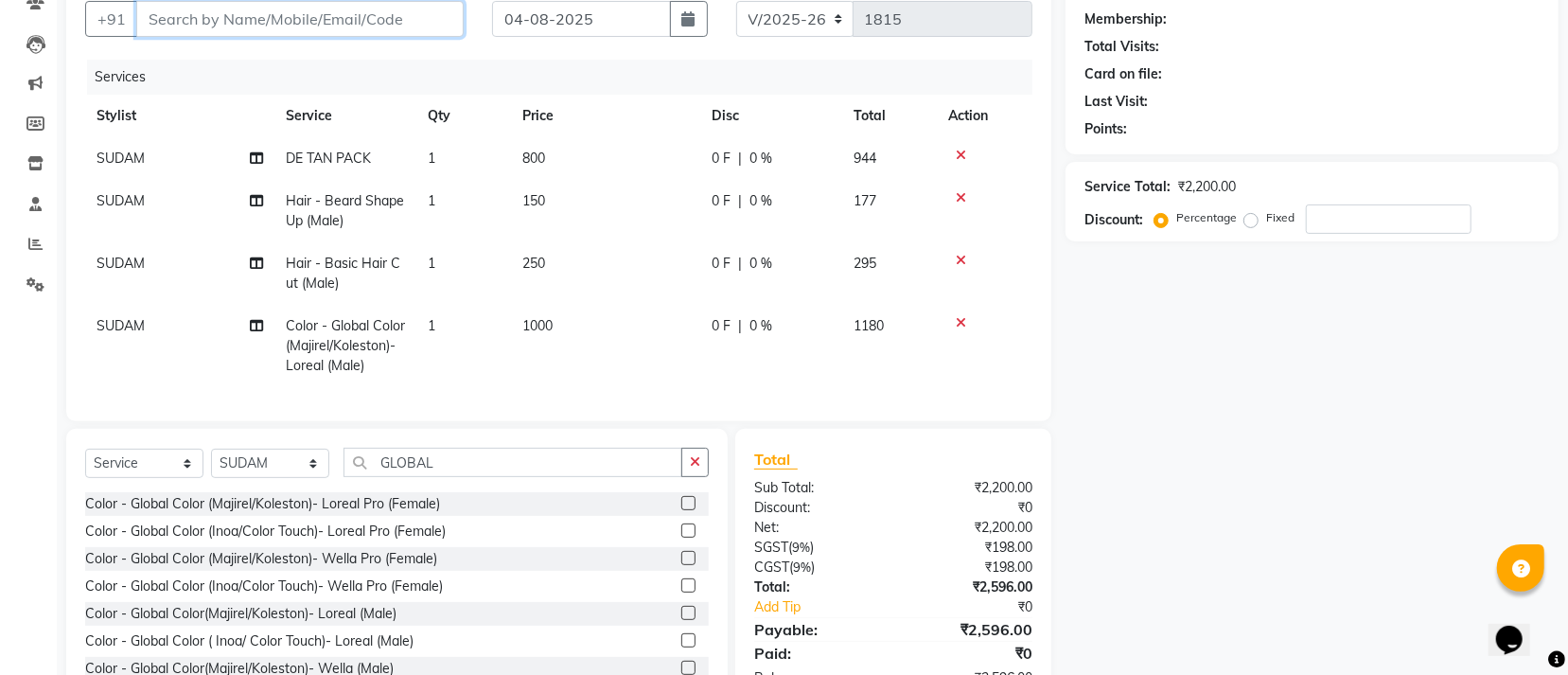 drag, startPoint x: 382, startPoint y: 4, endPoint x: 382, endPoint y: 20, distance: 16 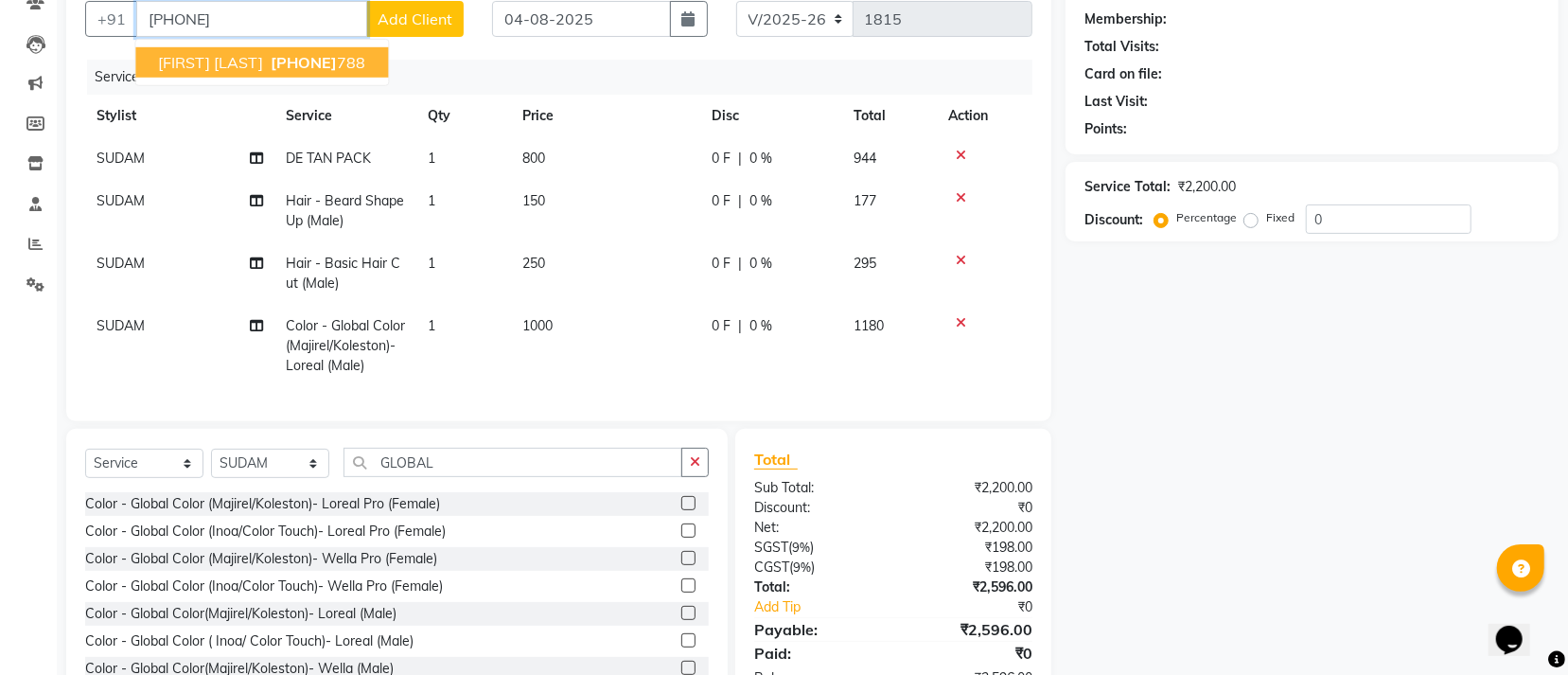 click on "[PHONE]" at bounding box center [316, 62] 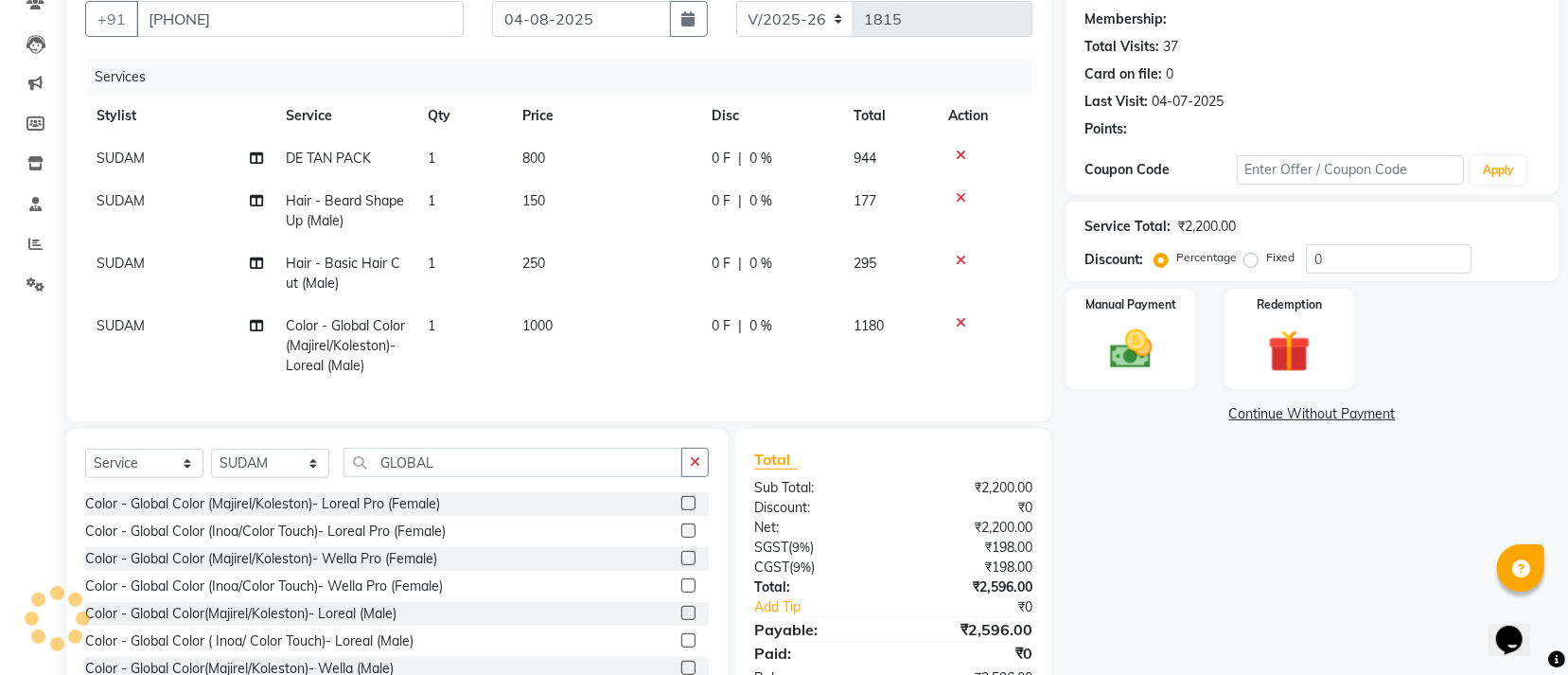 select on "1: Object" 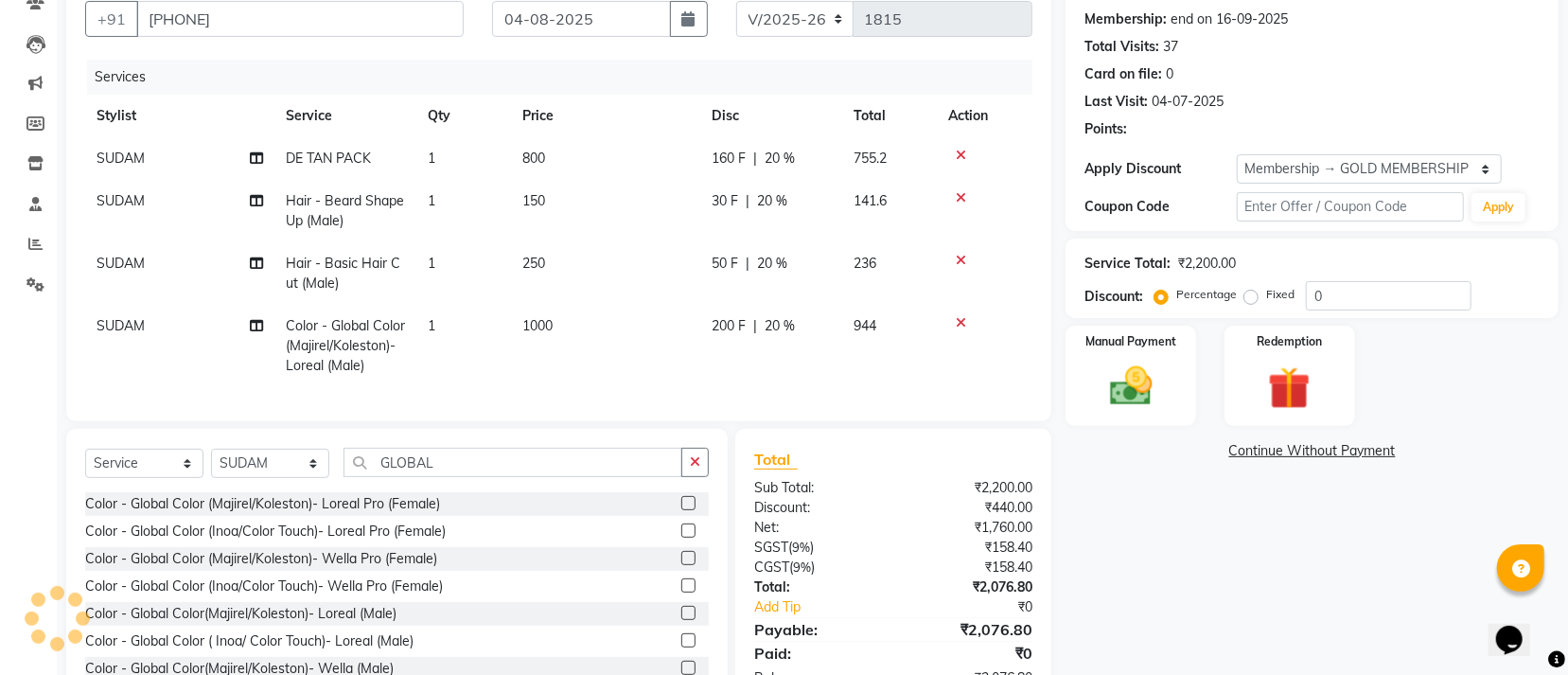 type on "20" 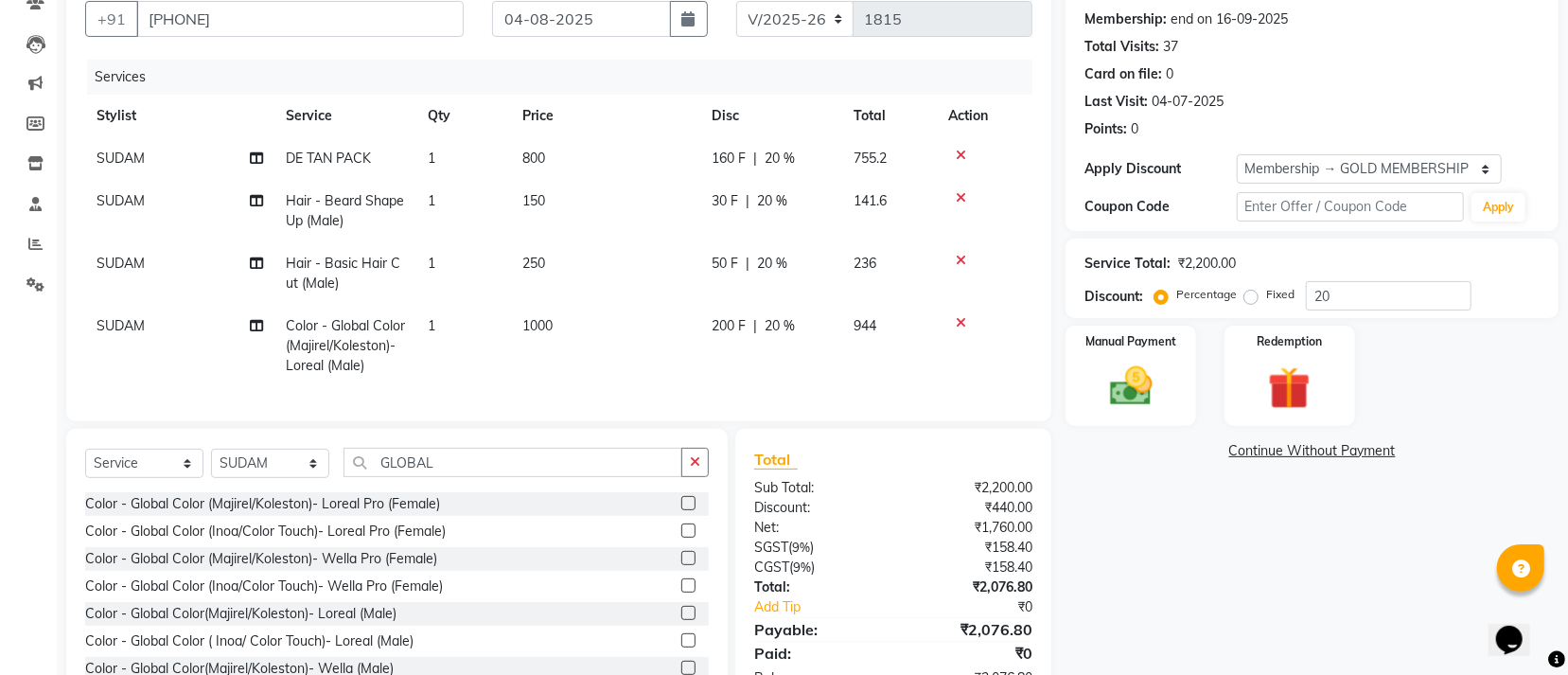 click on "20 %" 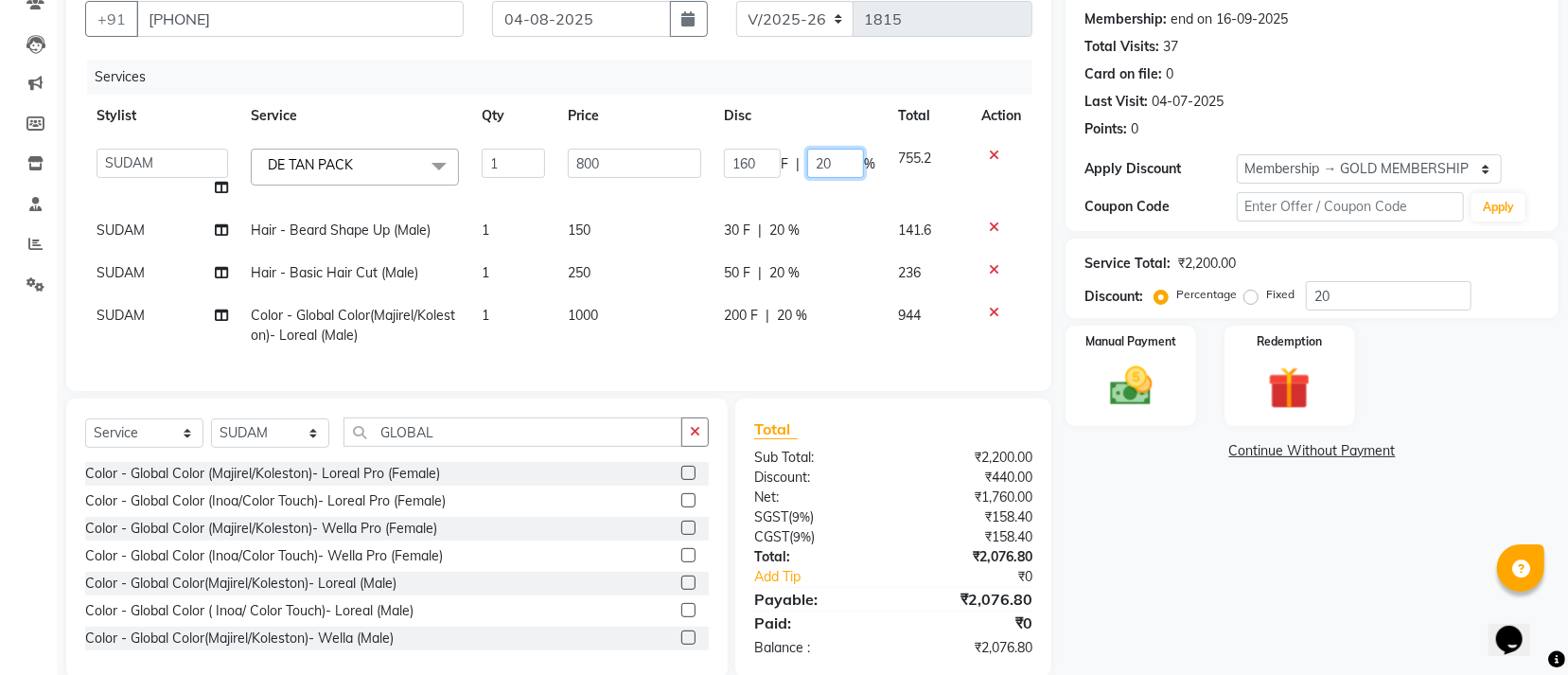 click on "20" 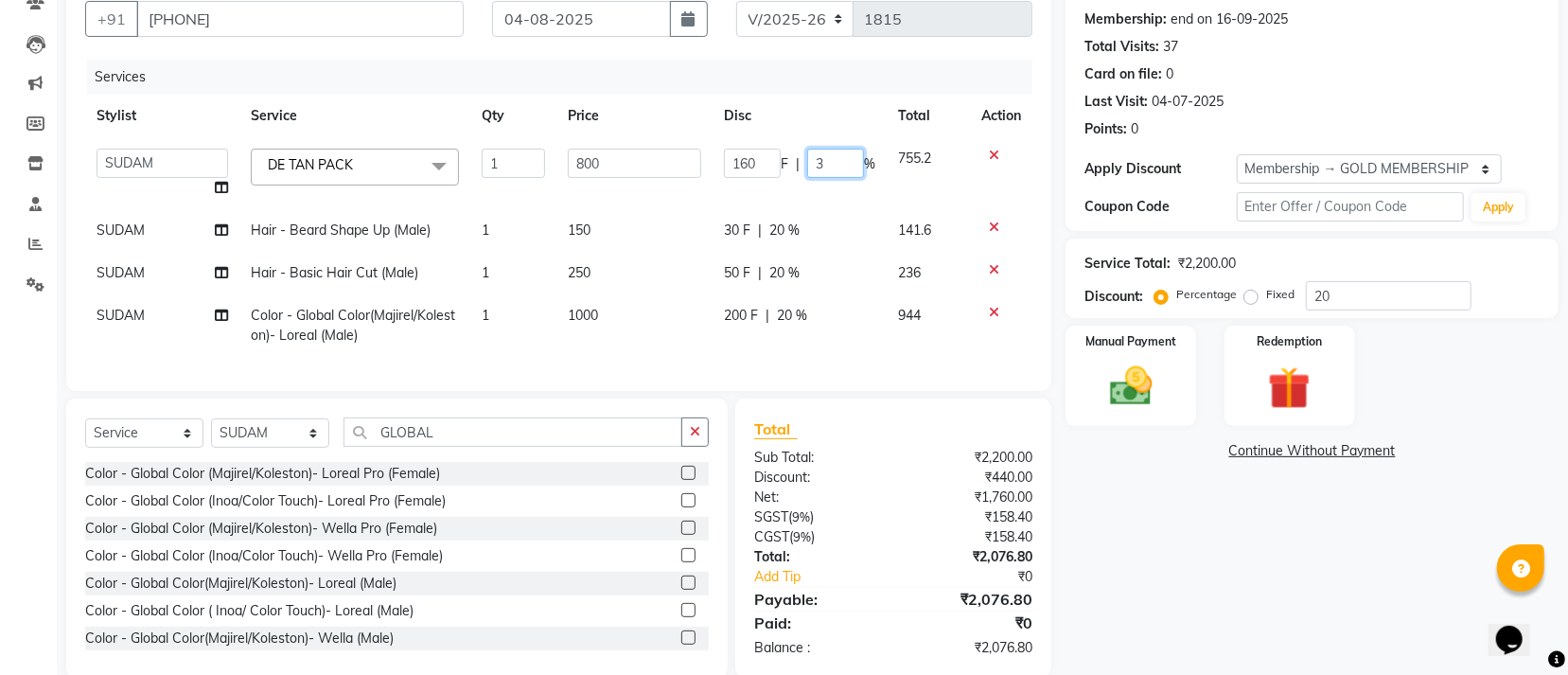type on "30" 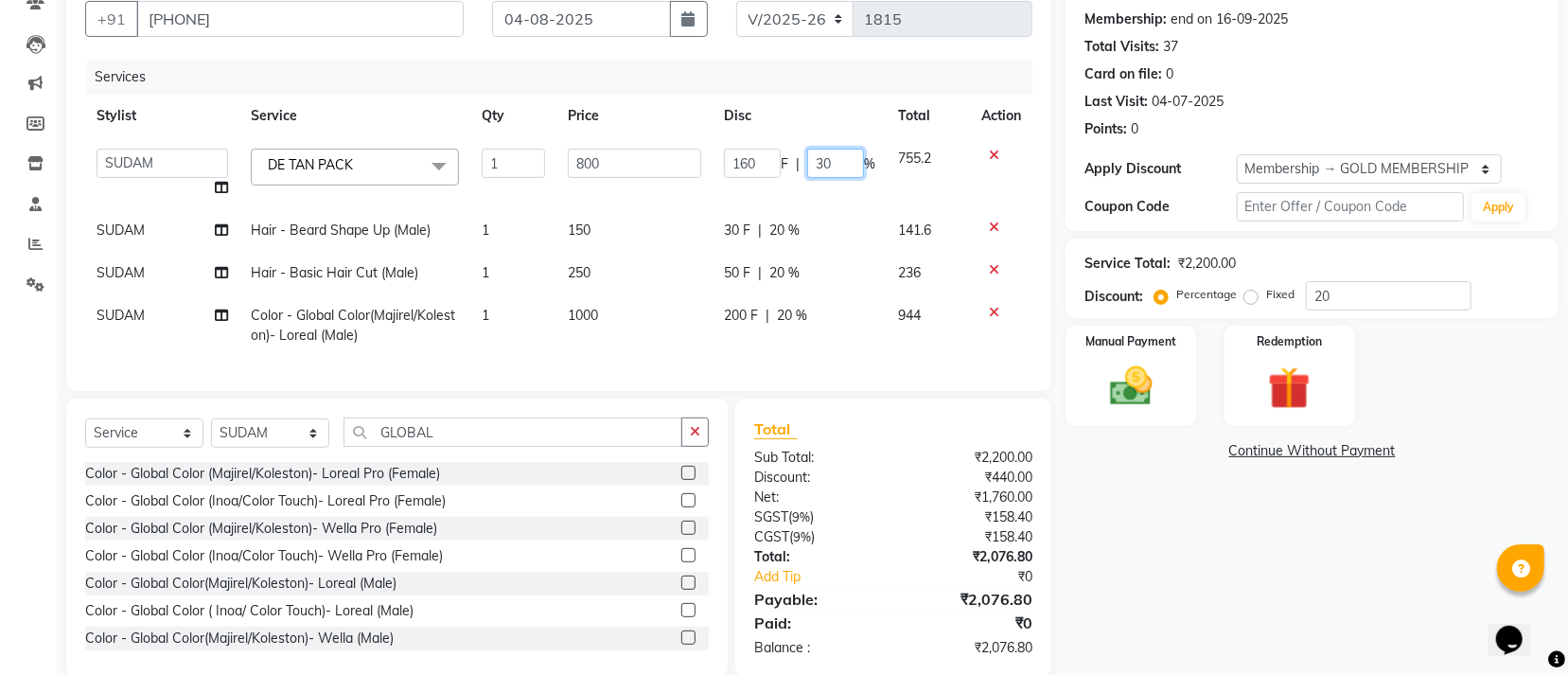 scroll, scrollTop: 228, scrollLeft: 0, axis: vertical 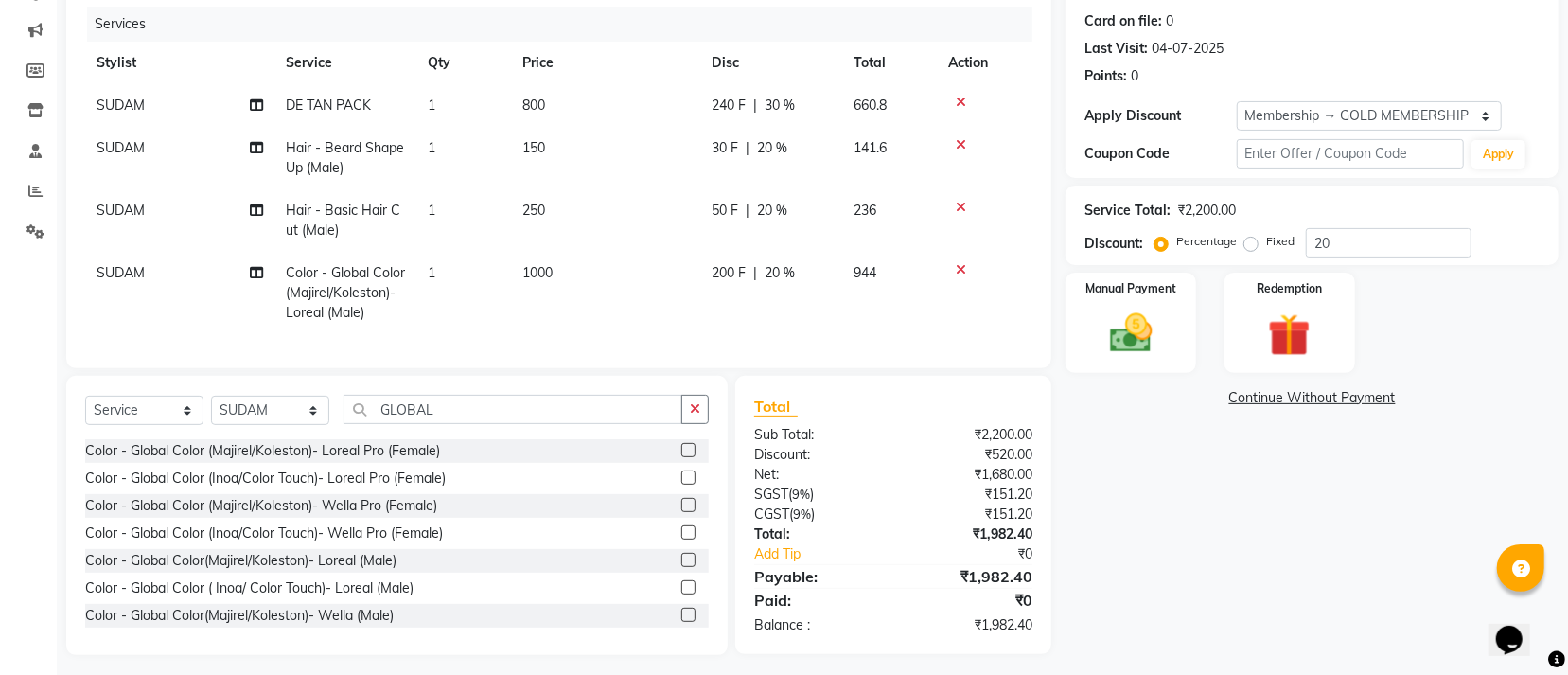 click 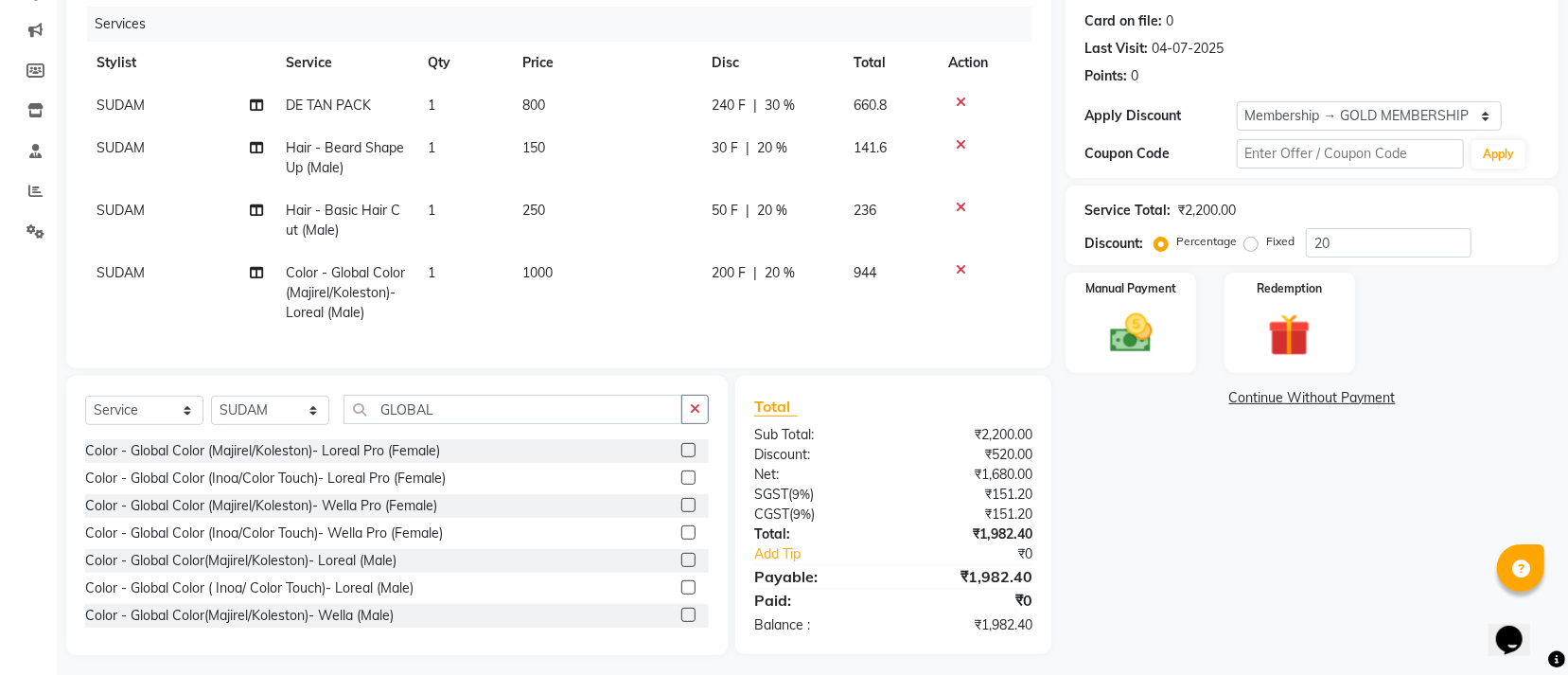 click 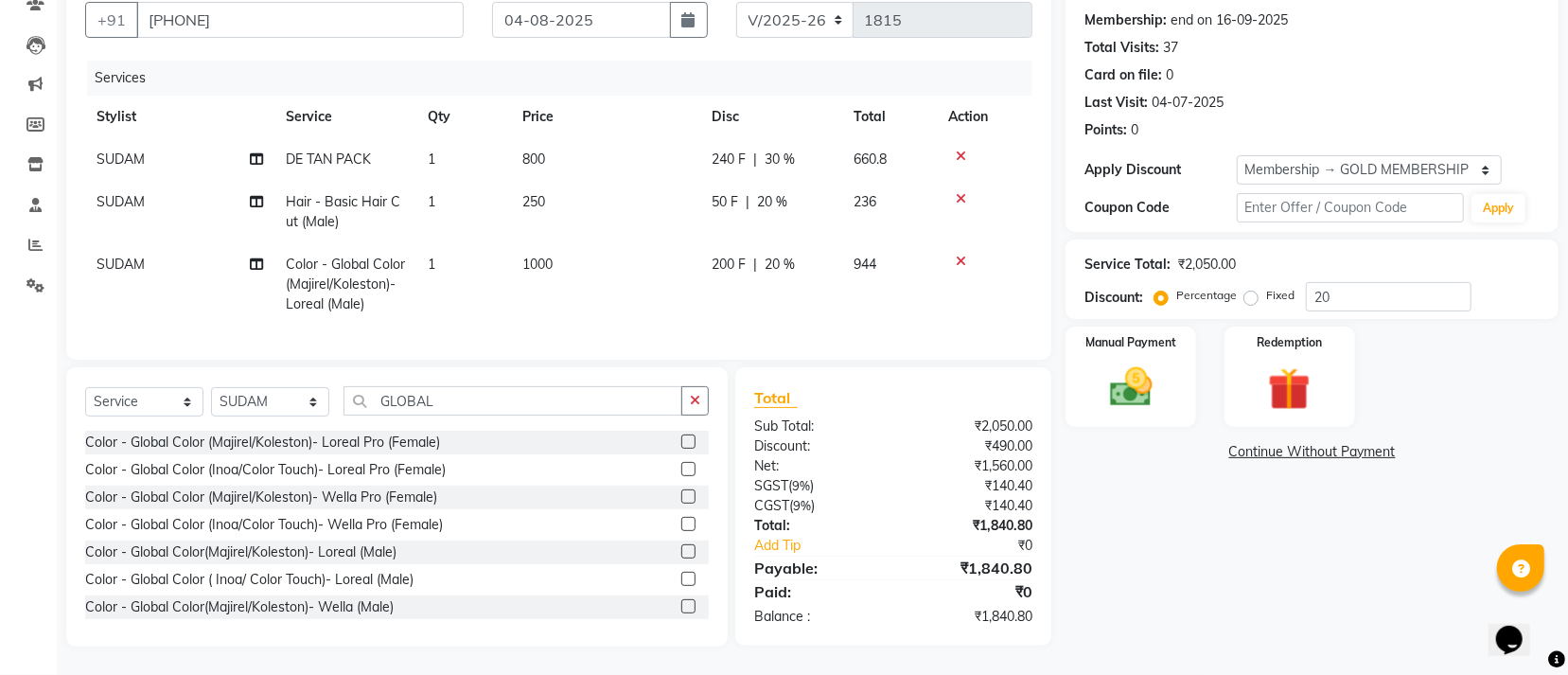 scroll, scrollTop: 195, scrollLeft: 0, axis: vertical 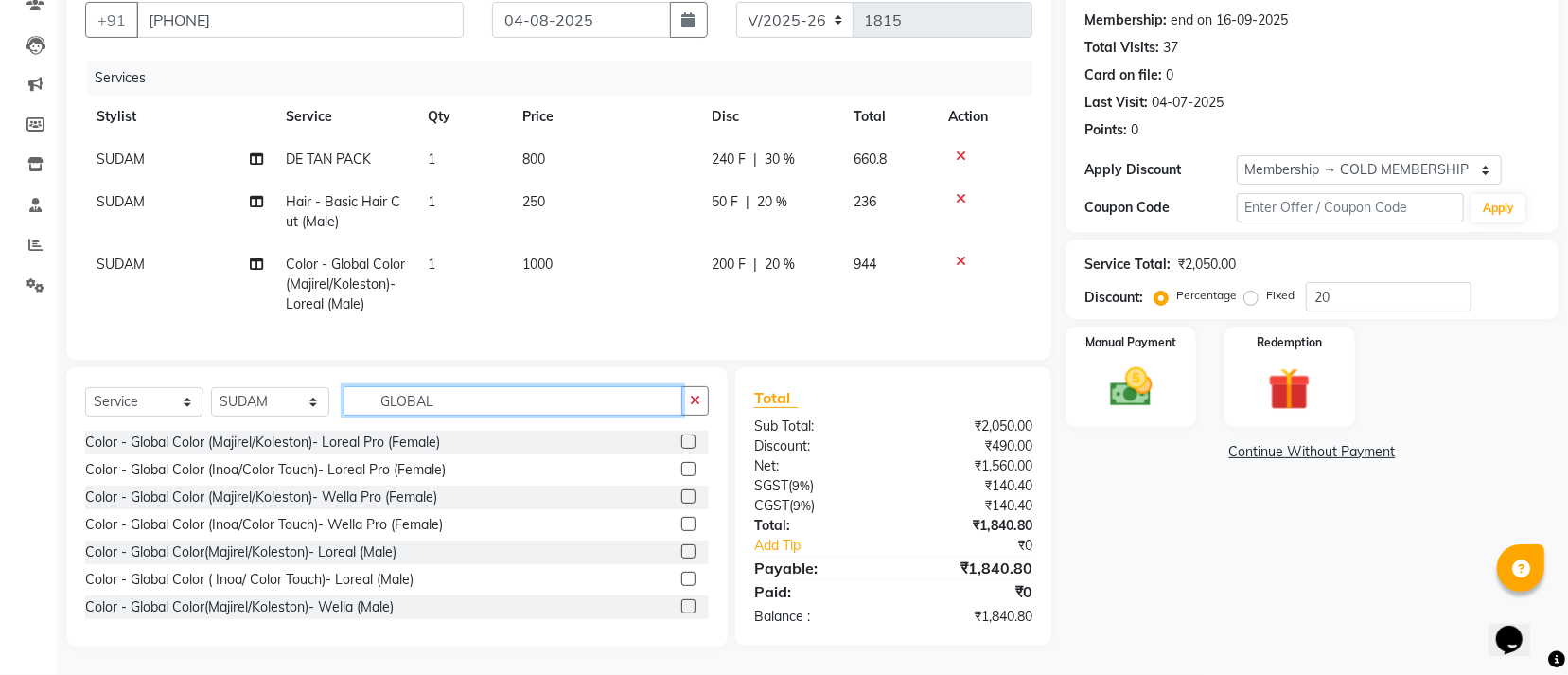 click on "GLOBAL" 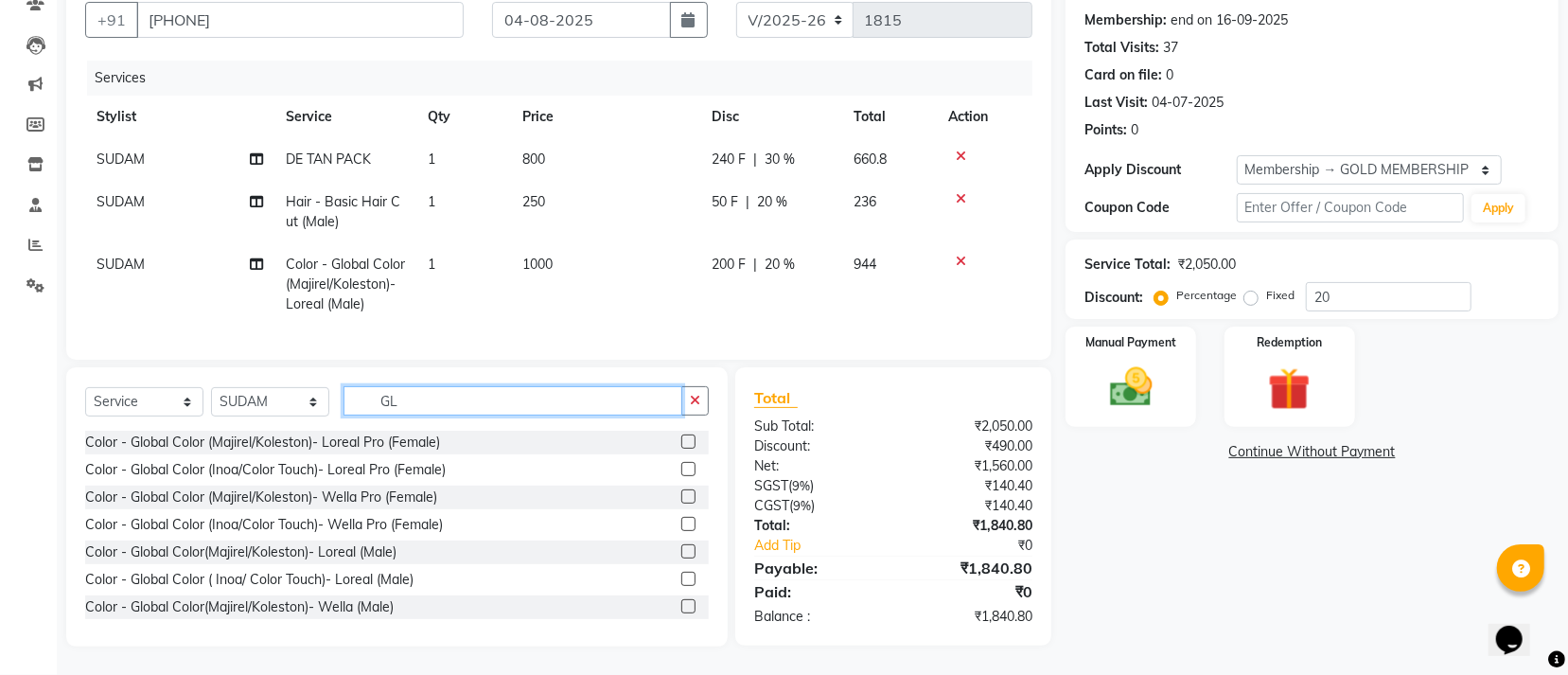 type on "G" 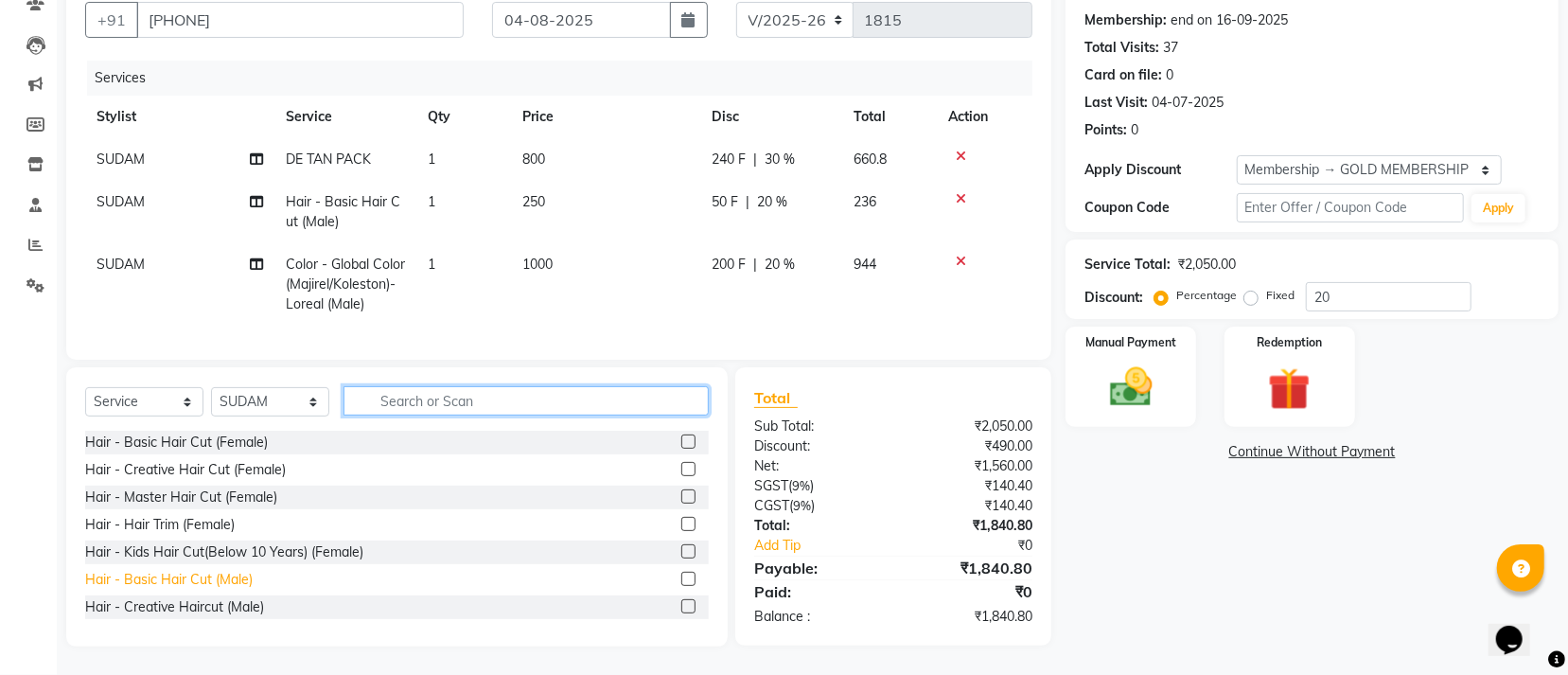 scroll, scrollTop: 142, scrollLeft: 0, axis: vertical 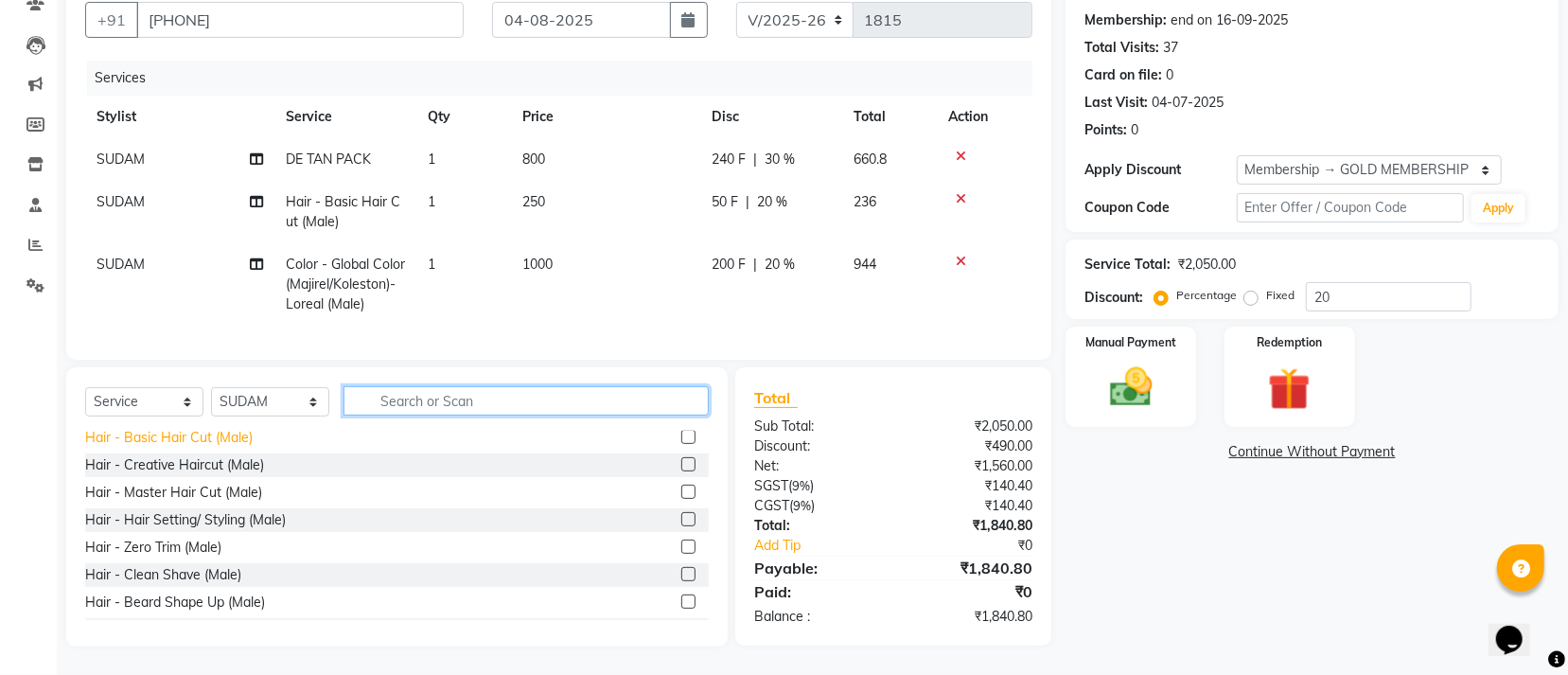 type 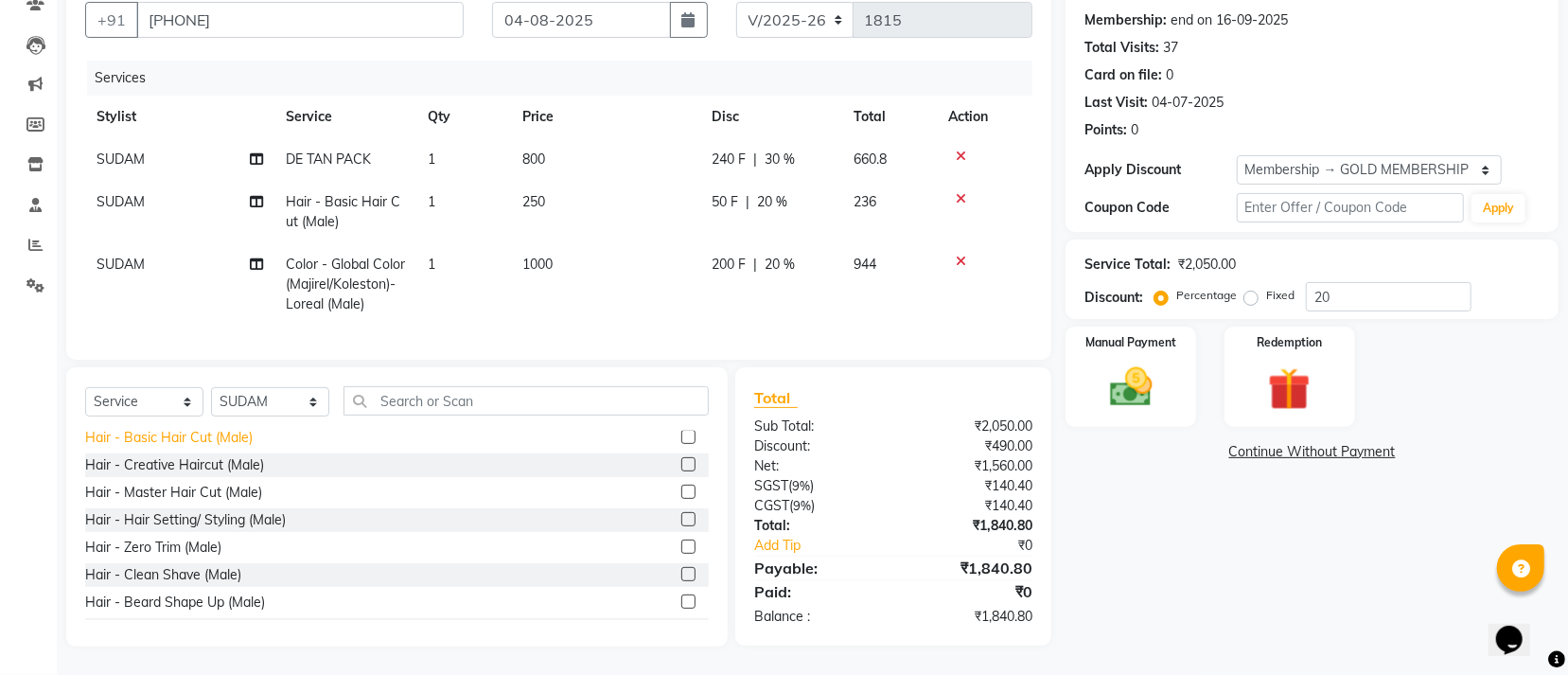click on "Hair - Basic Hair Cut (Male)" 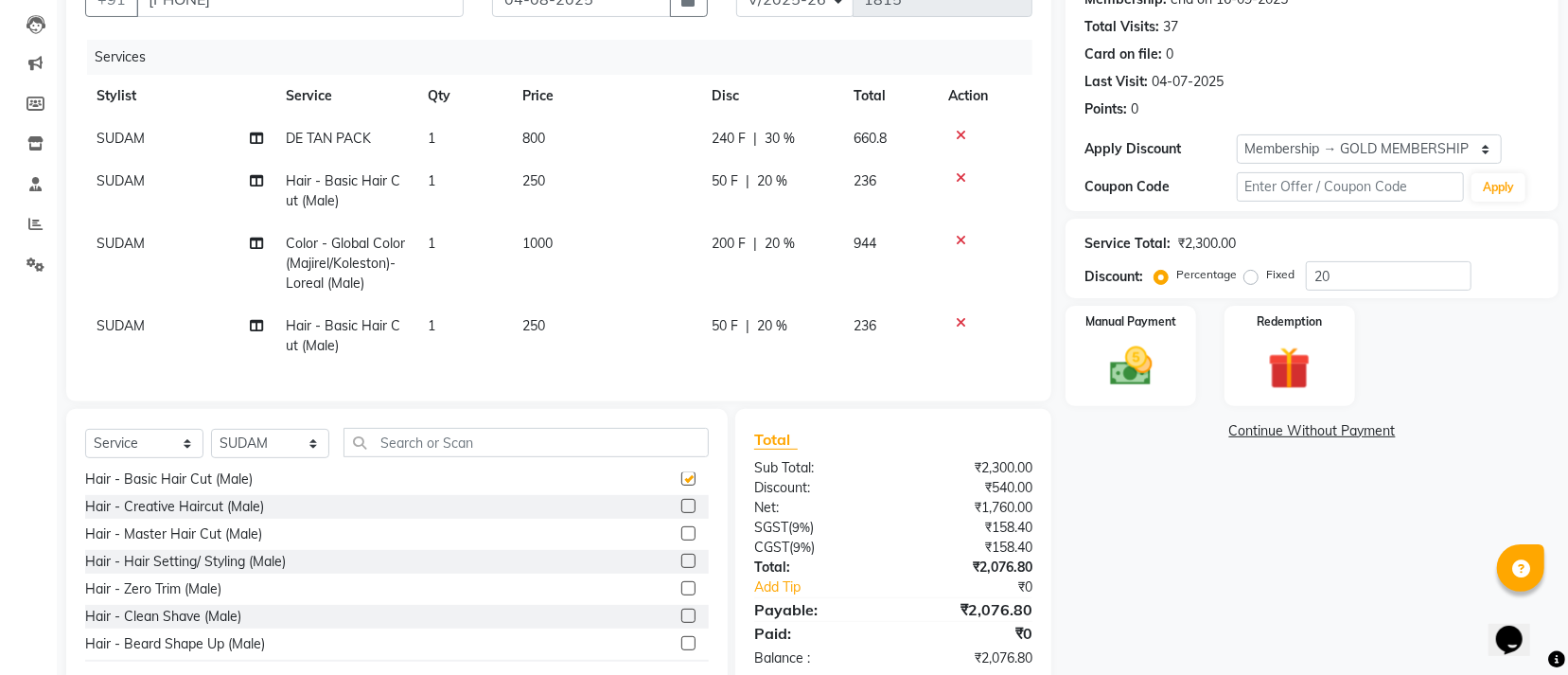 checkbox on "false" 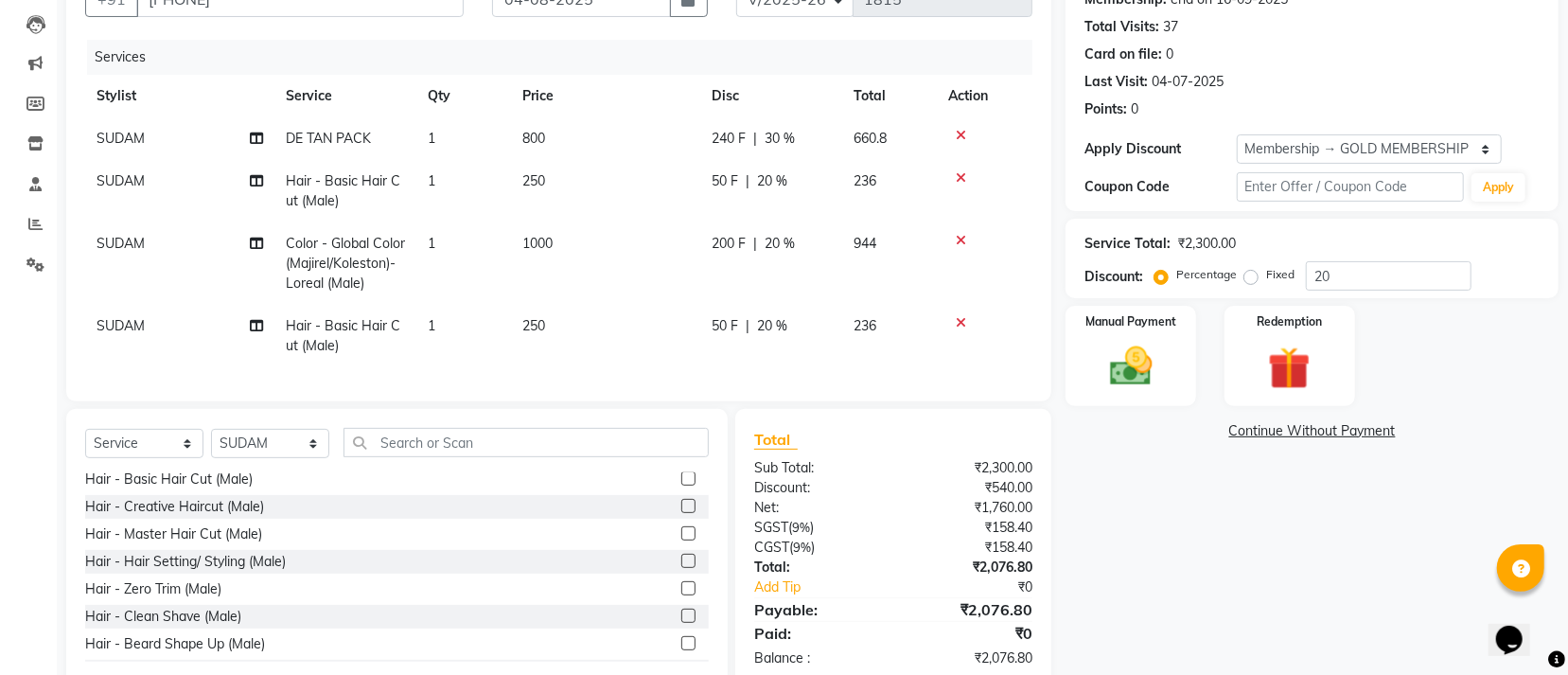 click on "20 %" 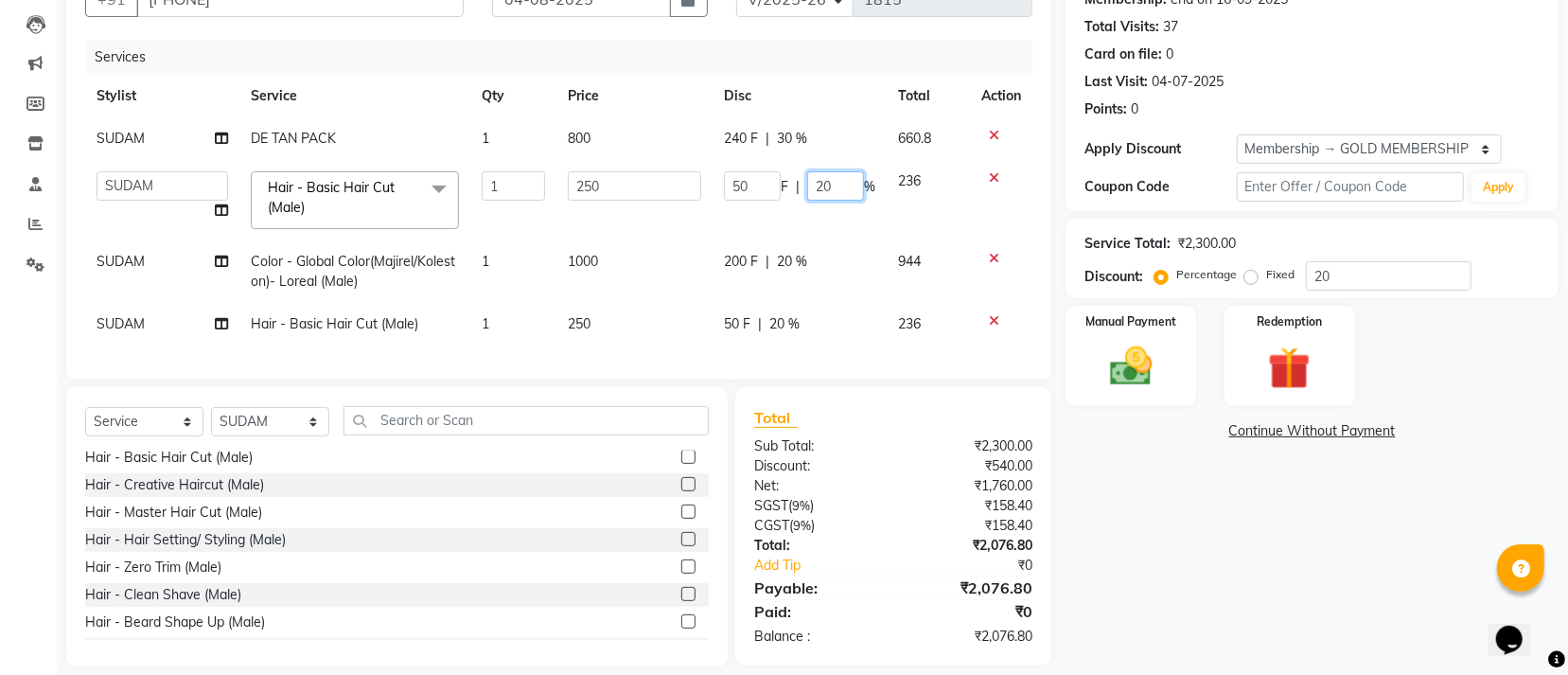 click on "20" 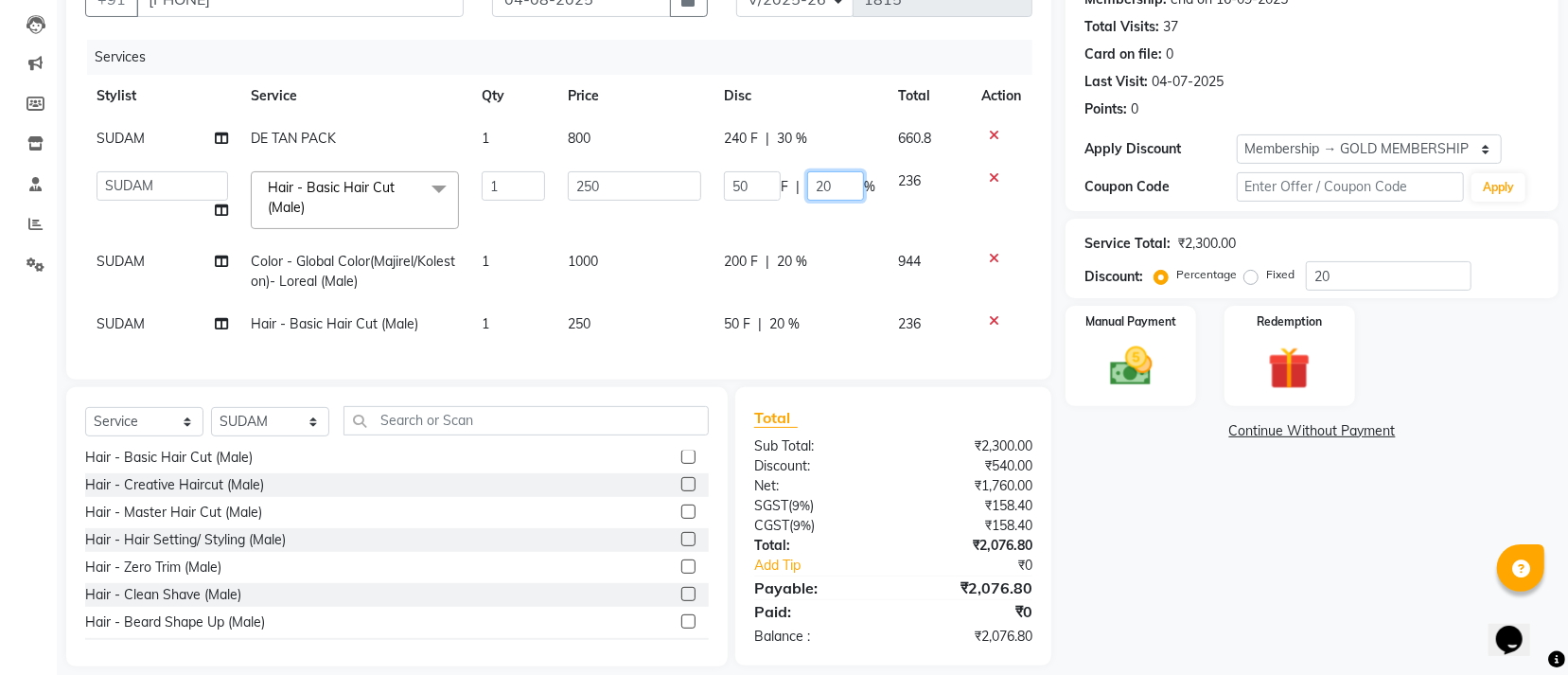 type on "2" 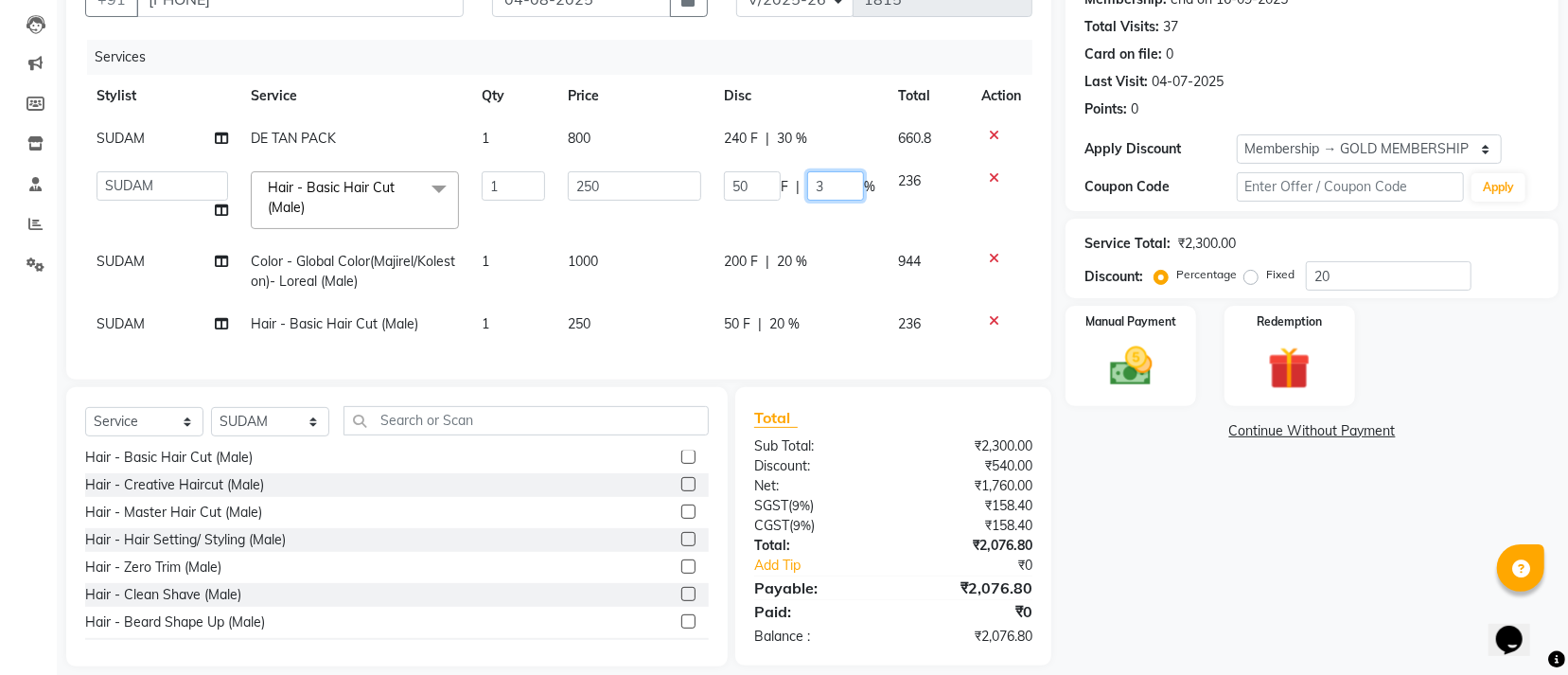 type on "30" 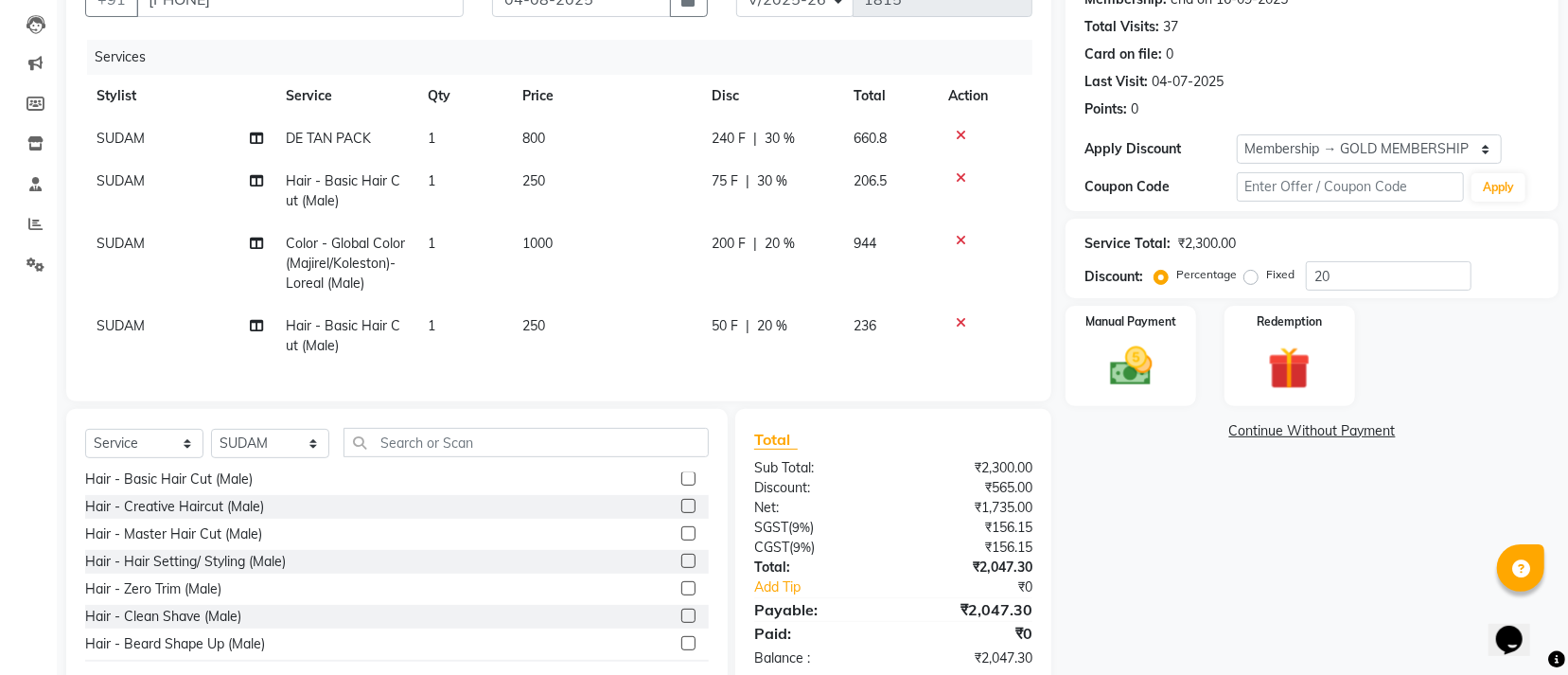 drag, startPoint x: 789, startPoint y: 319, endPoint x: 805, endPoint y: 323, distance: 16.492423 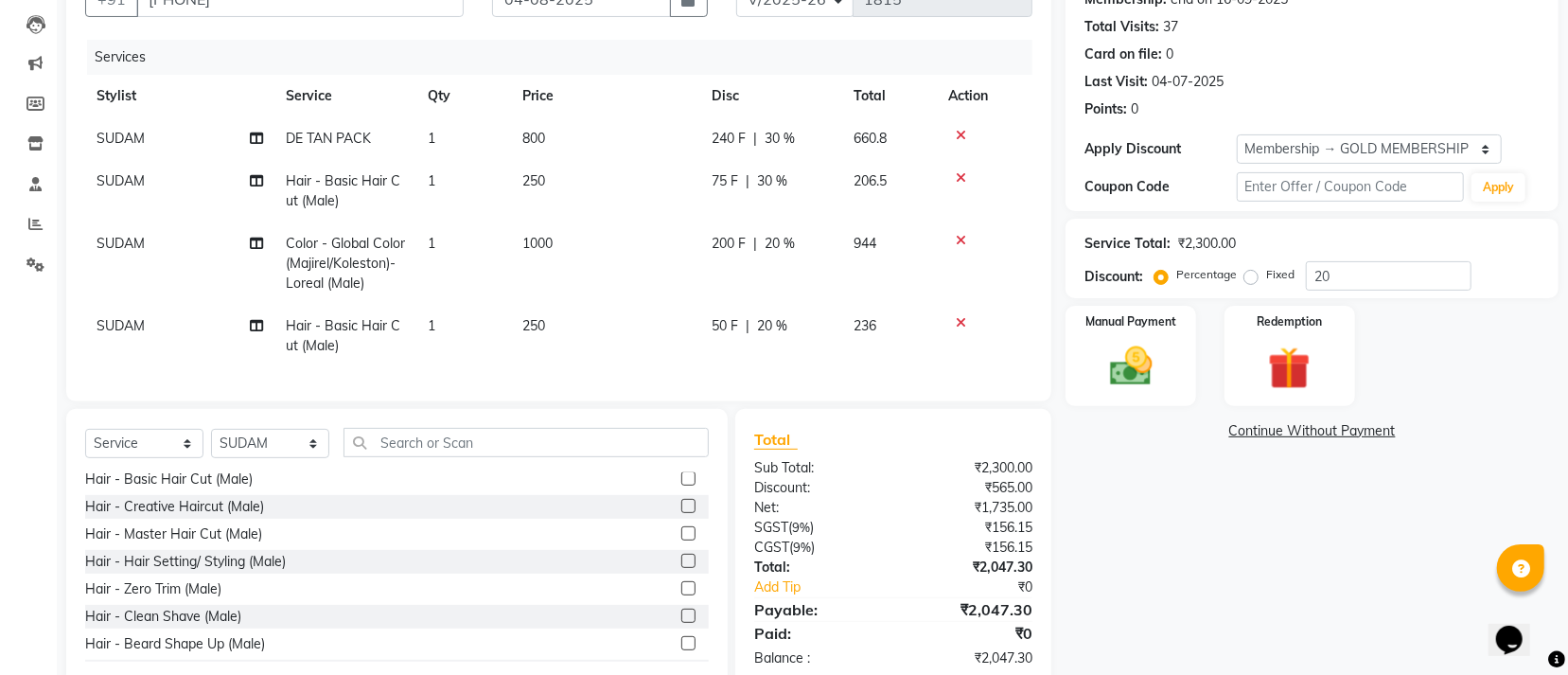click on "50 F | 20 %" 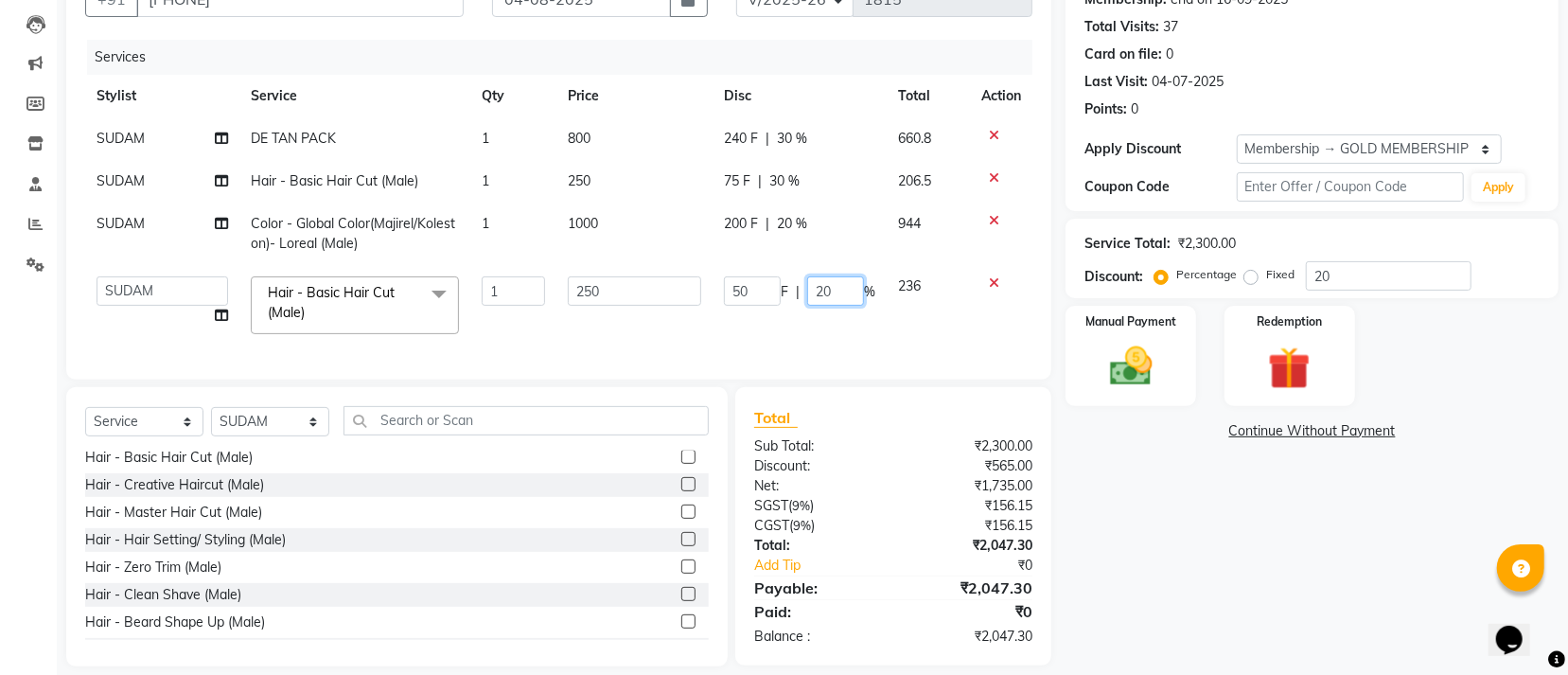 click on "20" 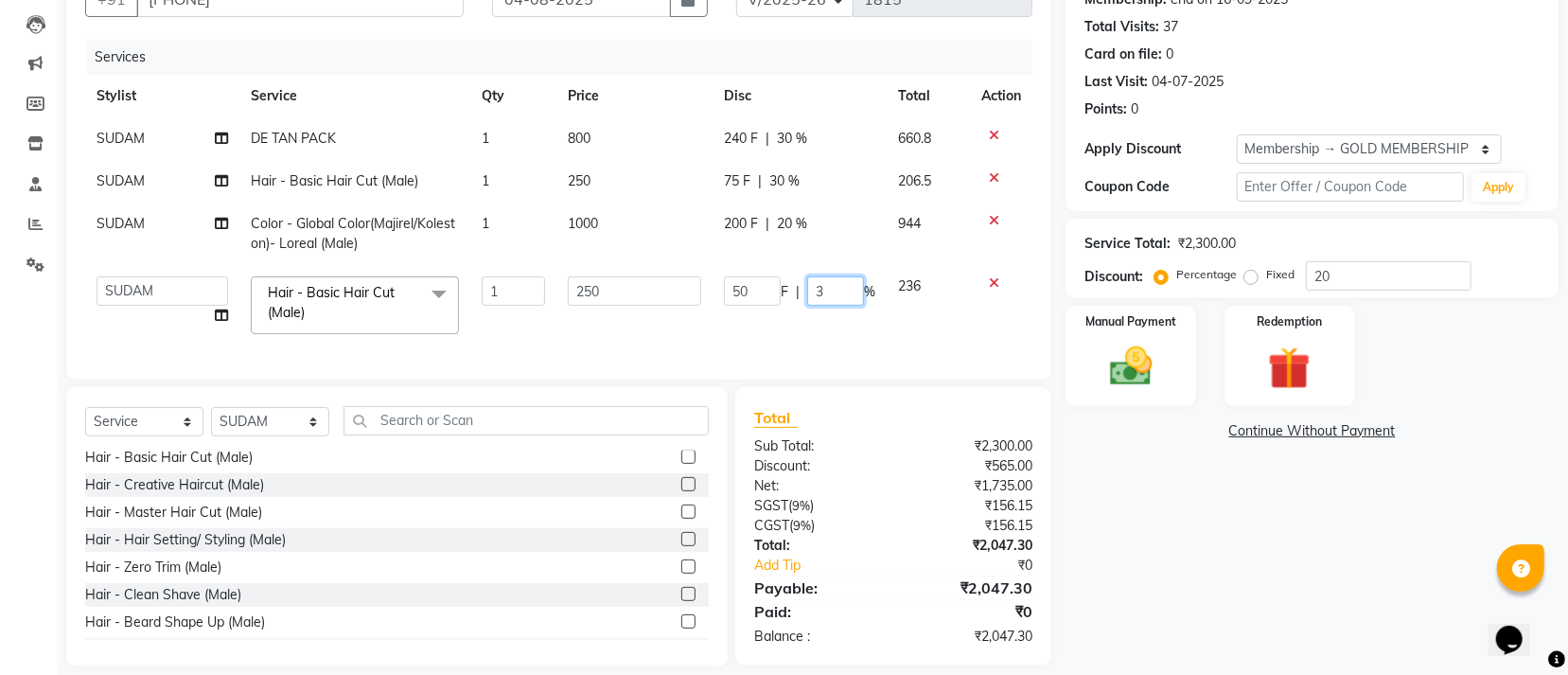type on "30" 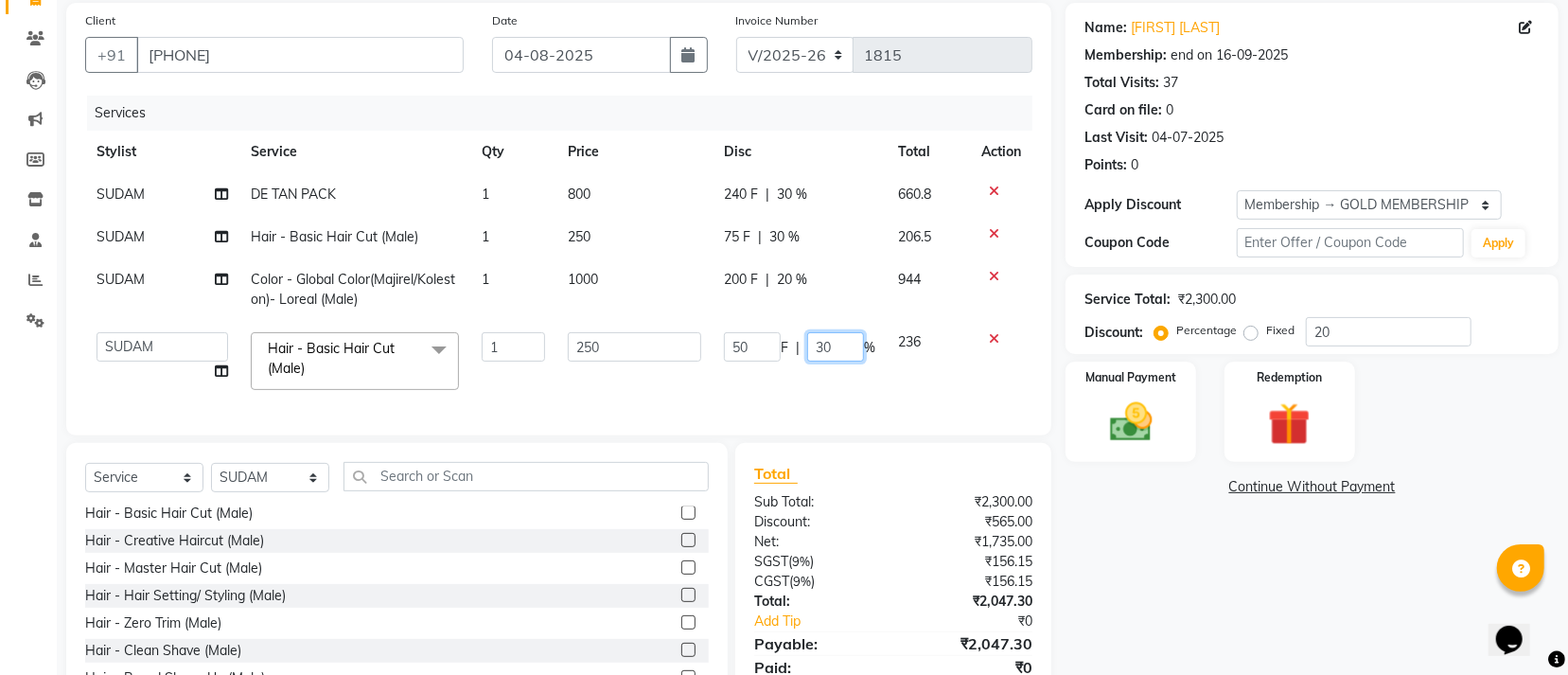 scroll, scrollTop: 236, scrollLeft: 0, axis: vertical 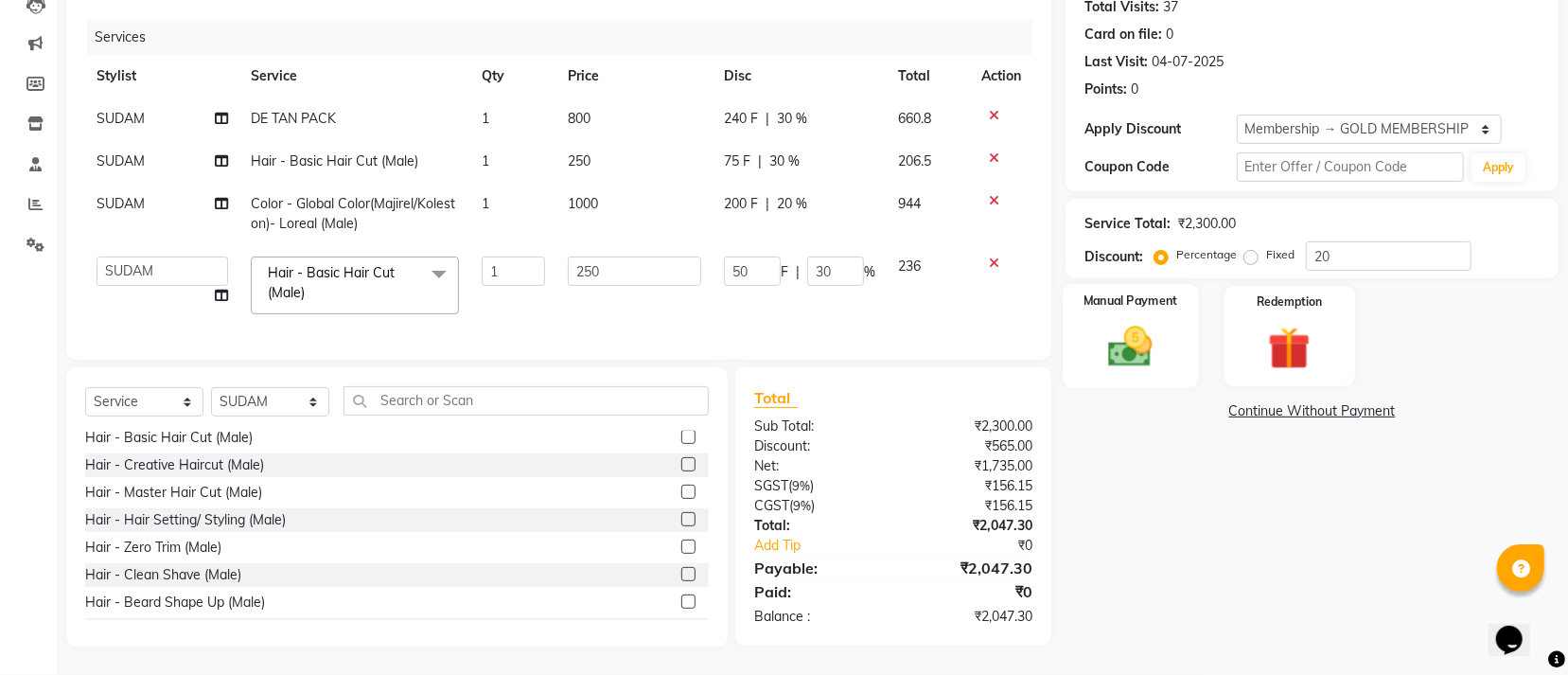 click 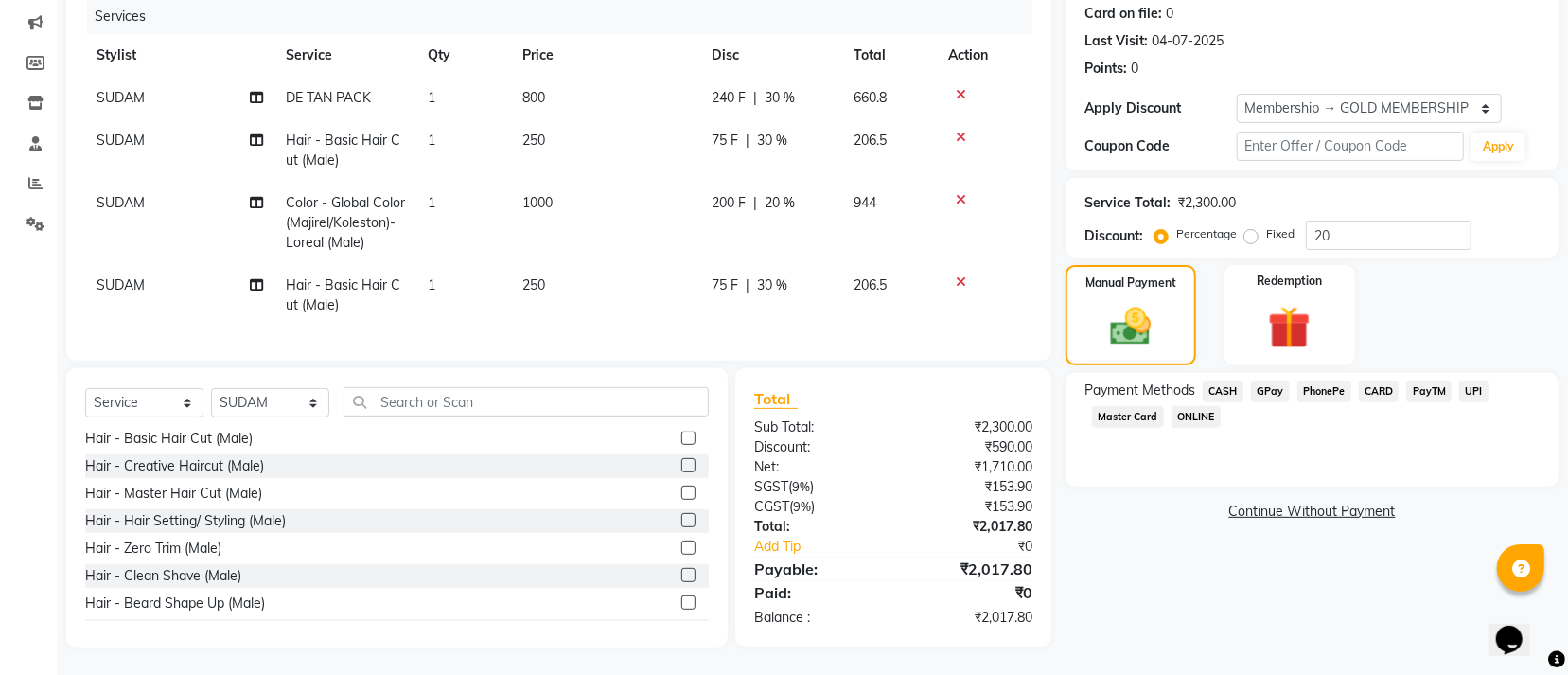 drag, startPoint x: 1261, startPoint y: 391, endPoint x: 1272, endPoint y: 397, distance: 12.529964 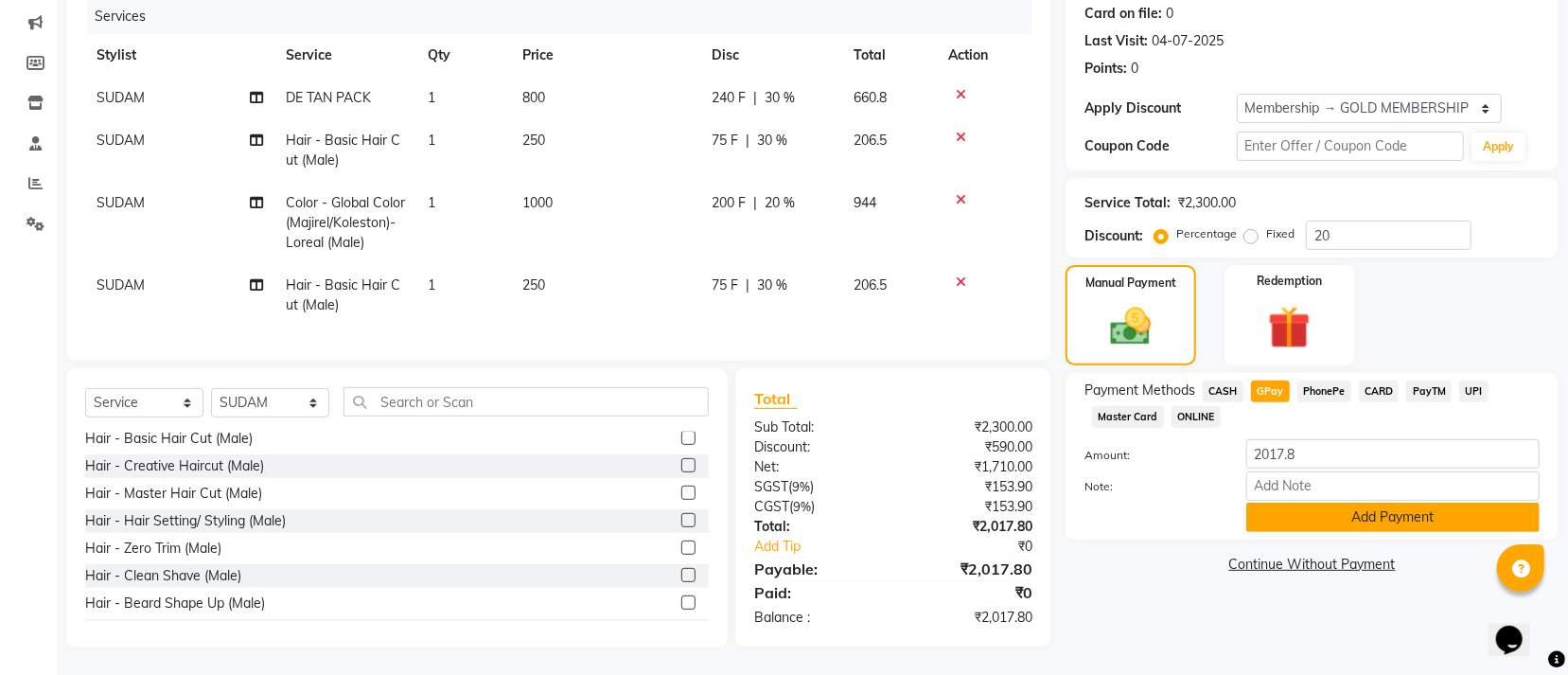 click on "Add Payment" 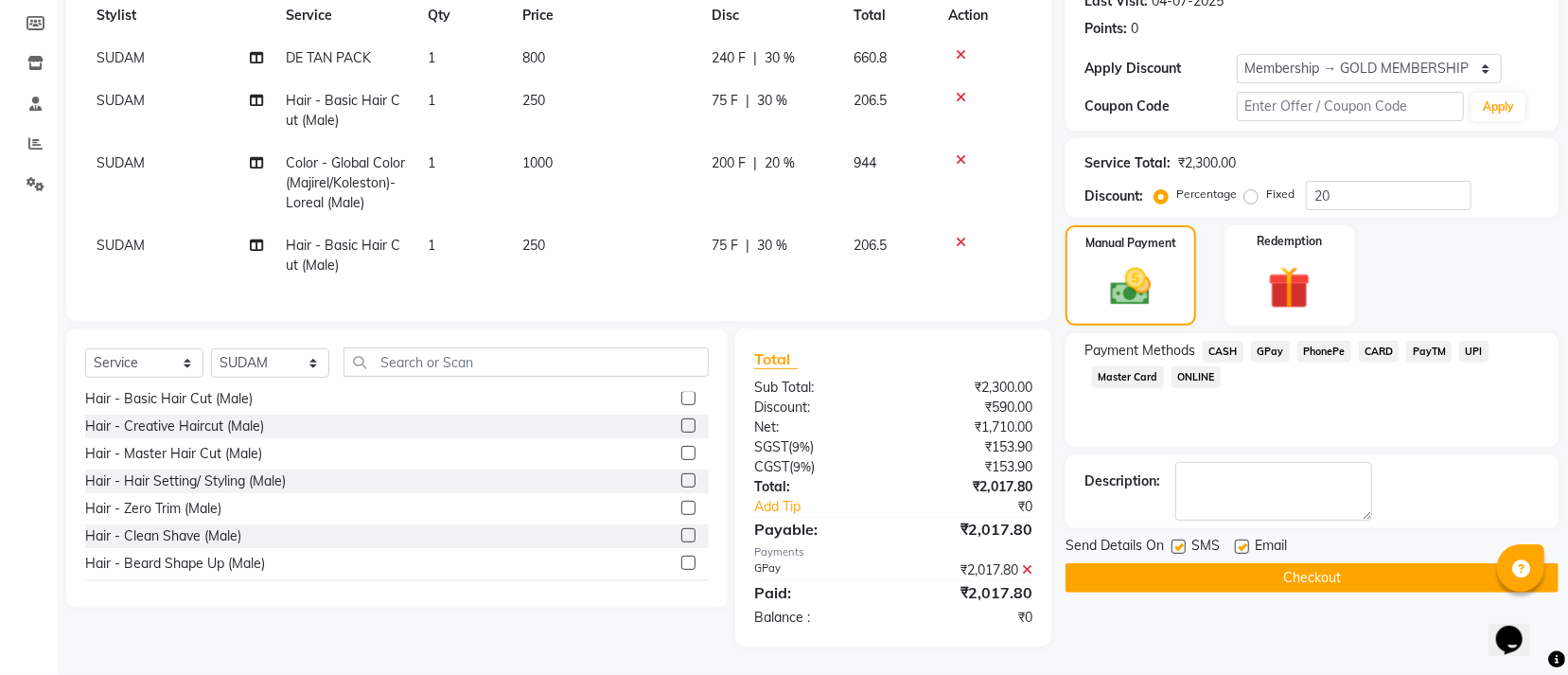 scroll, scrollTop: 297, scrollLeft: 0, axis: vertical 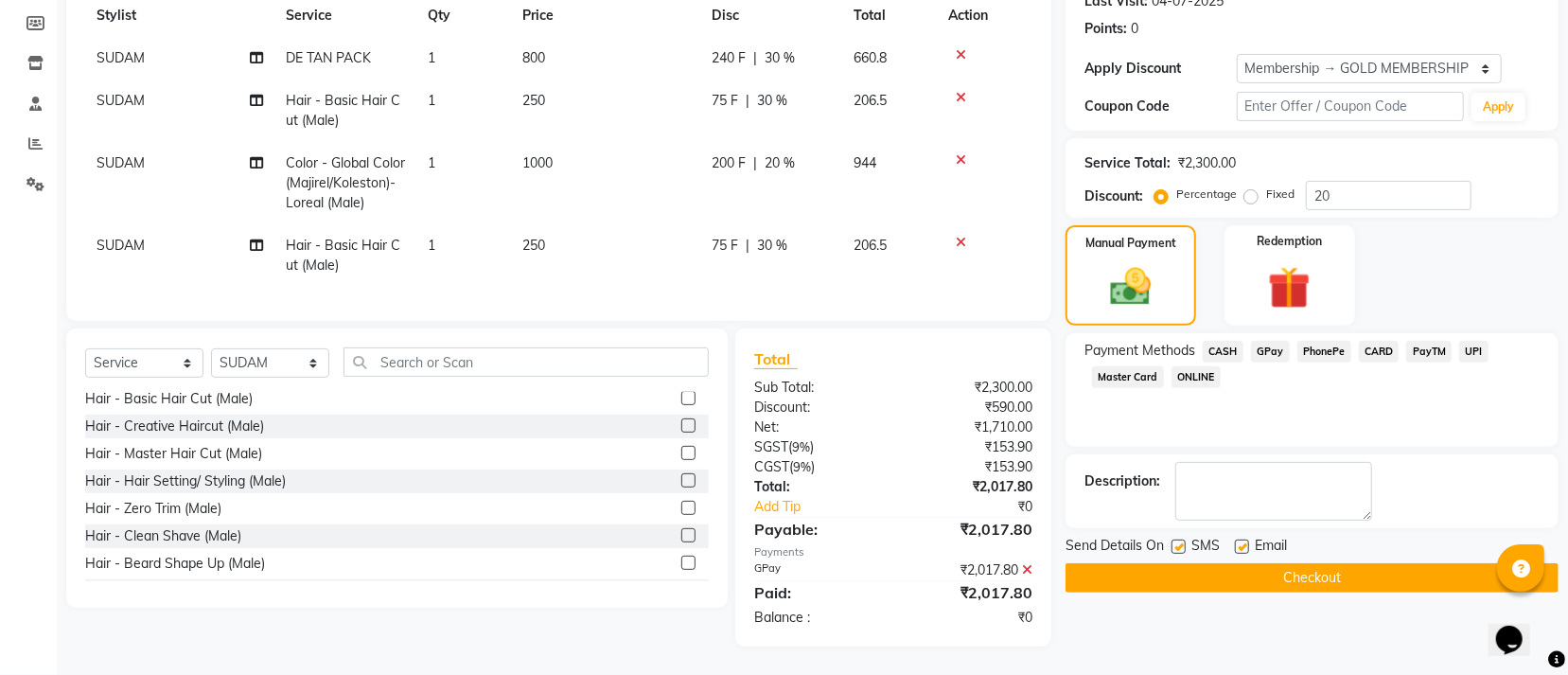 click on "Checkout" 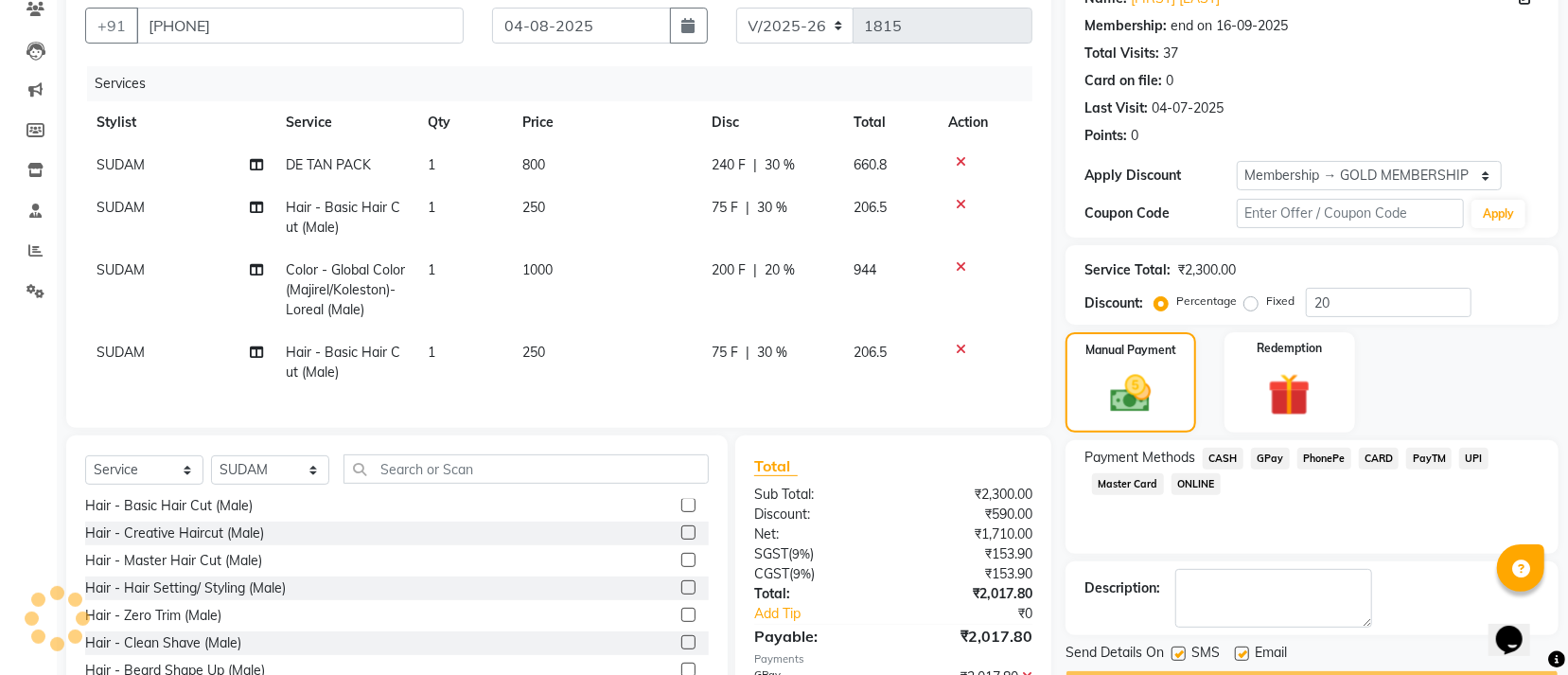 scroll, scrollTop: 2, scrollLeft: 0, axis: vertical 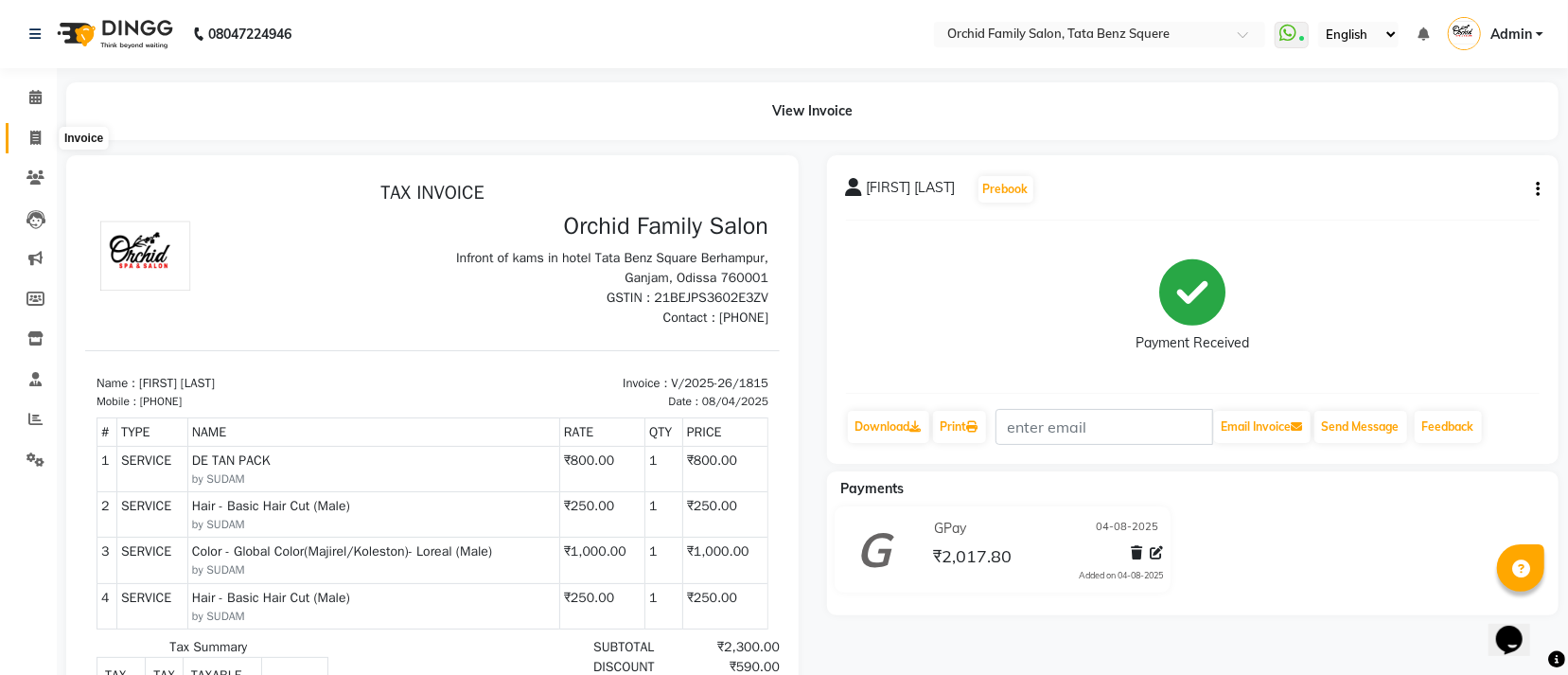click 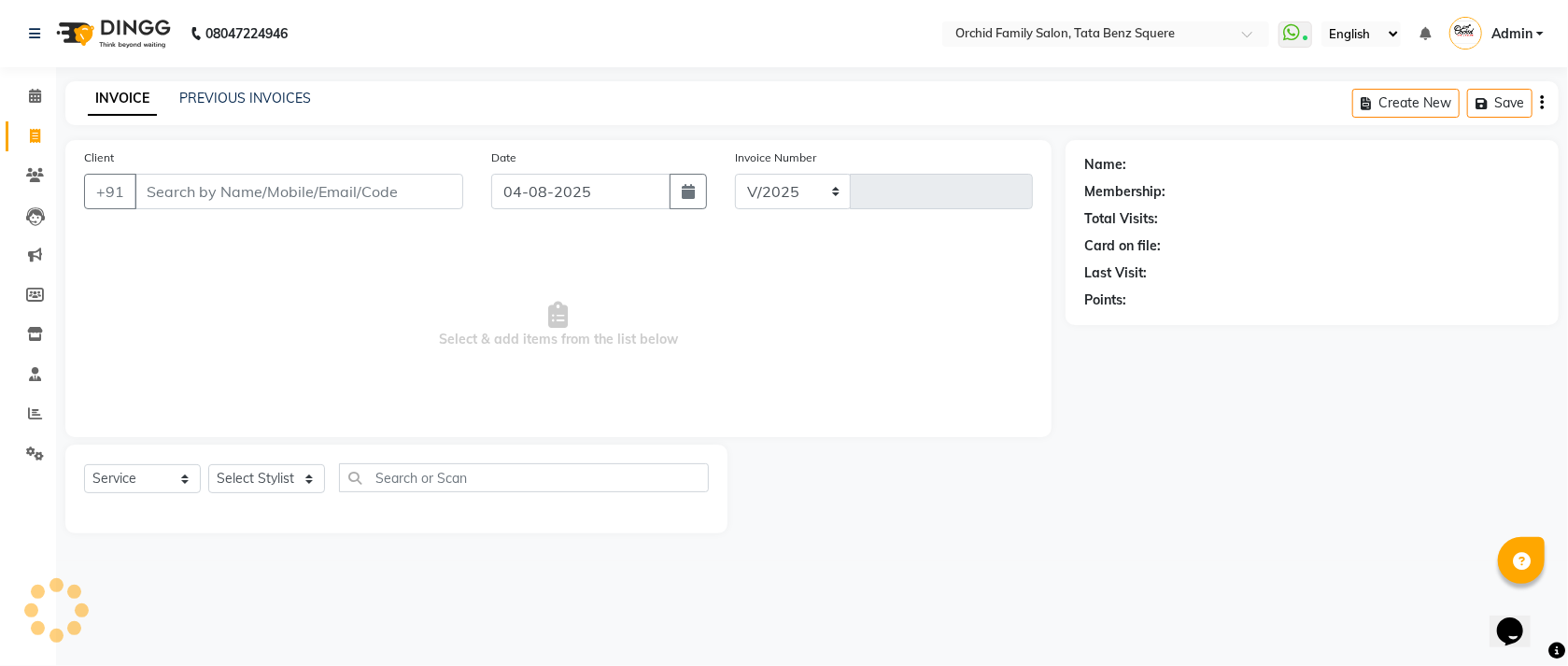 select on "107" 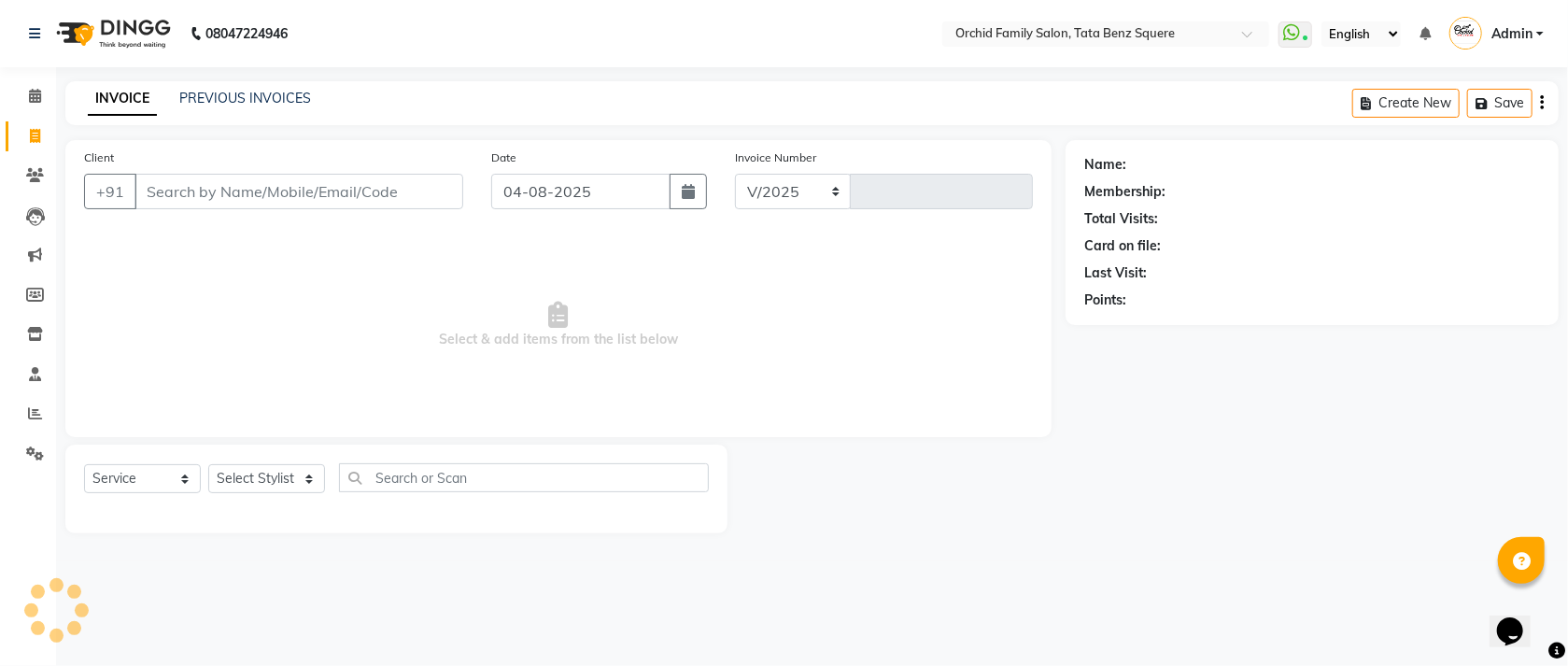 type on "1816" 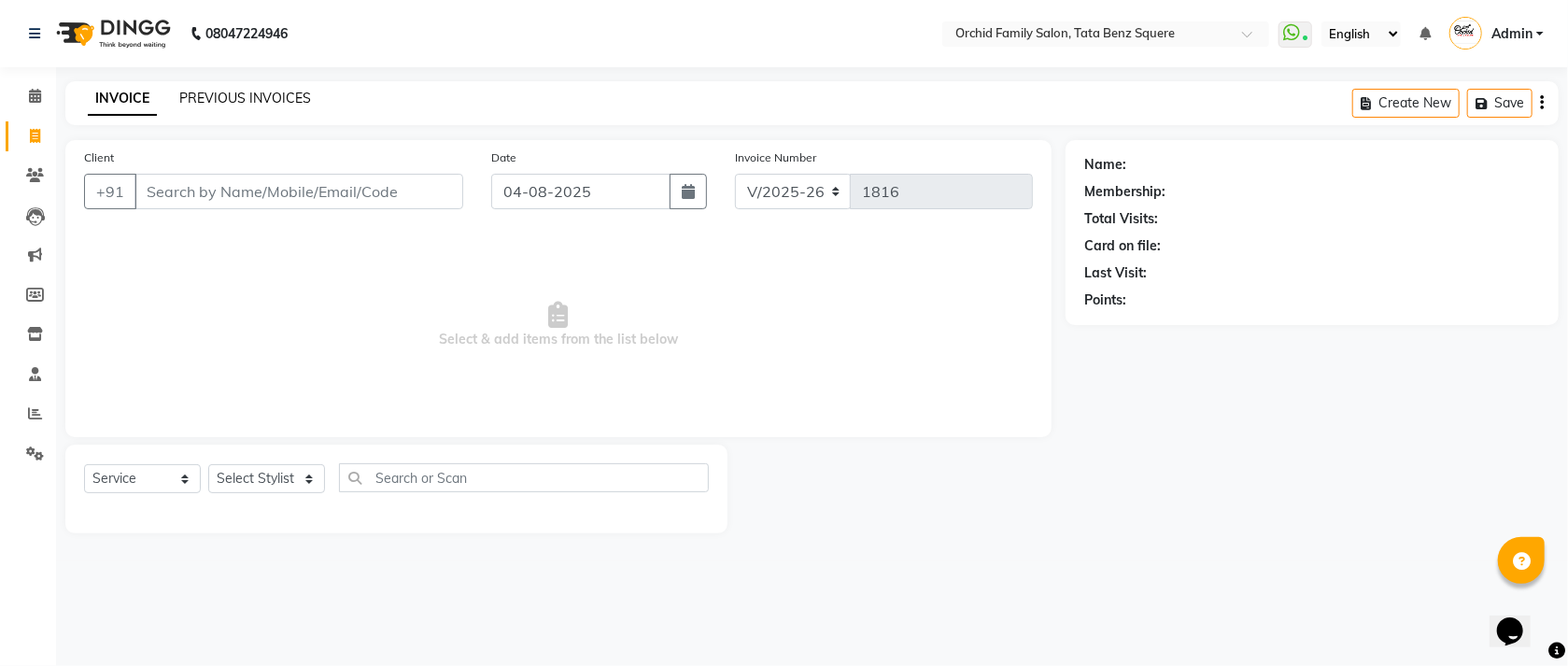 click on "PREVIOUS INVOICES" 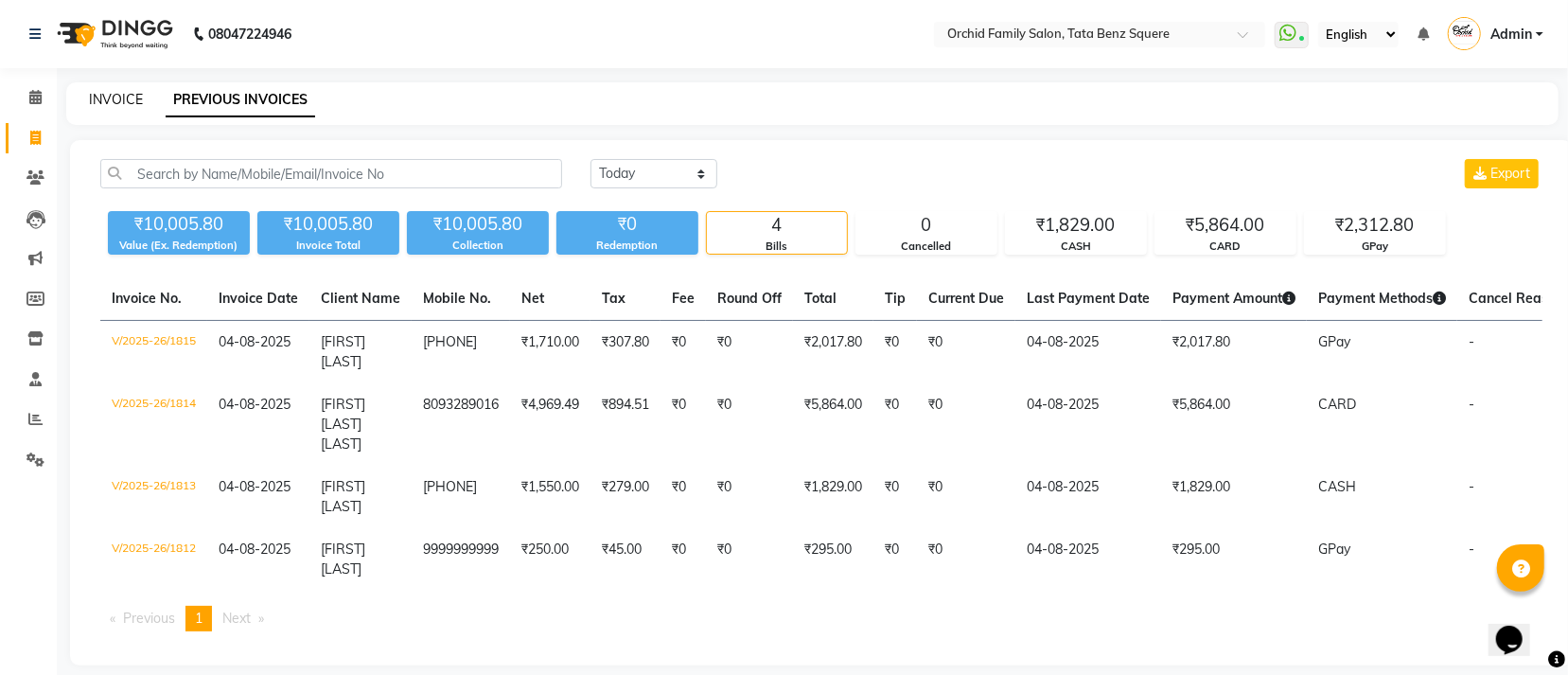 click on "INVOICE" 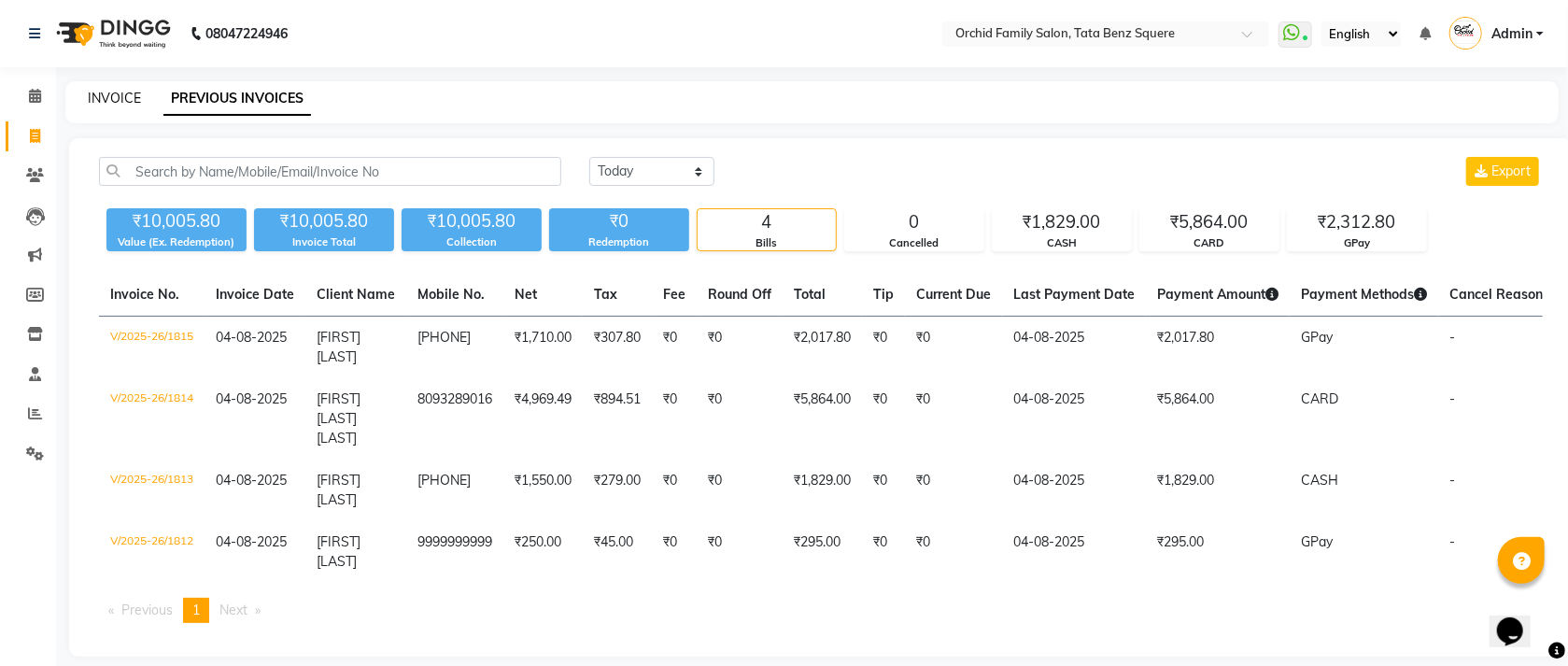 select on "107" 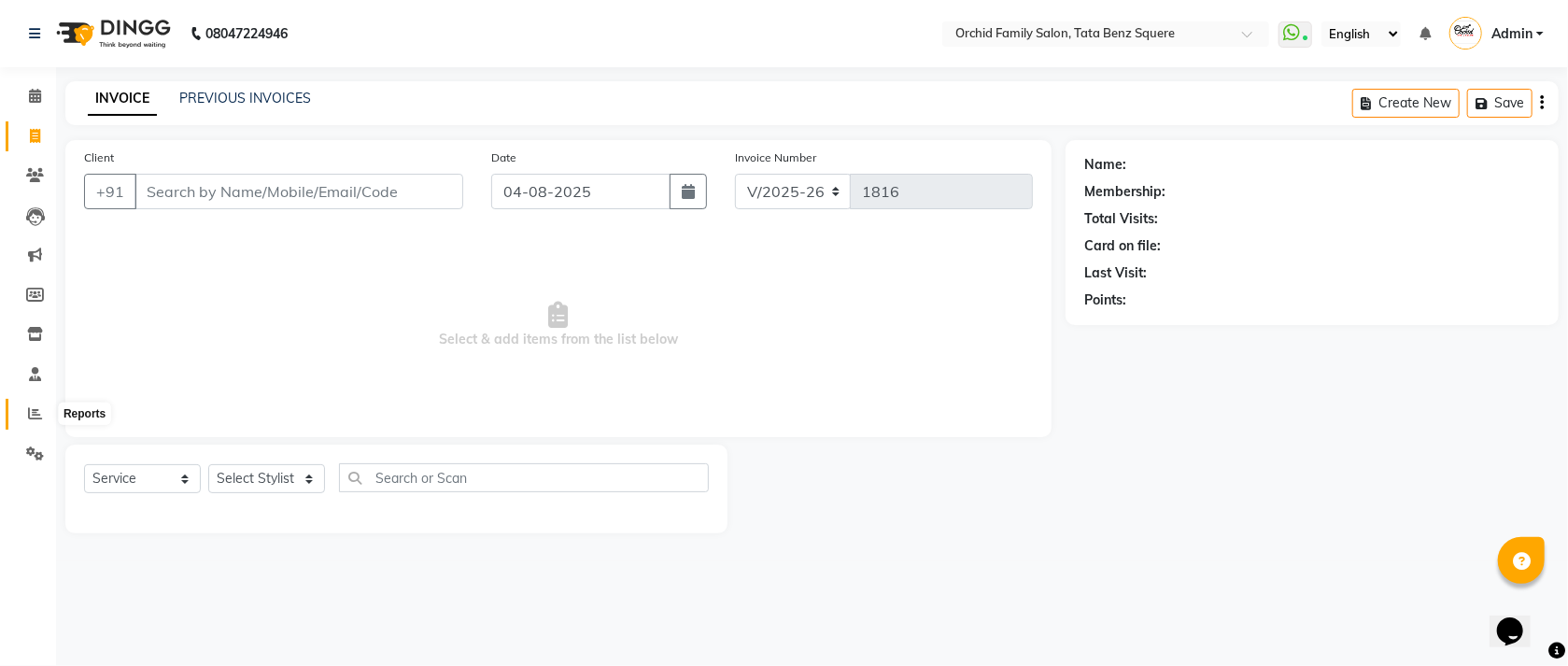 click 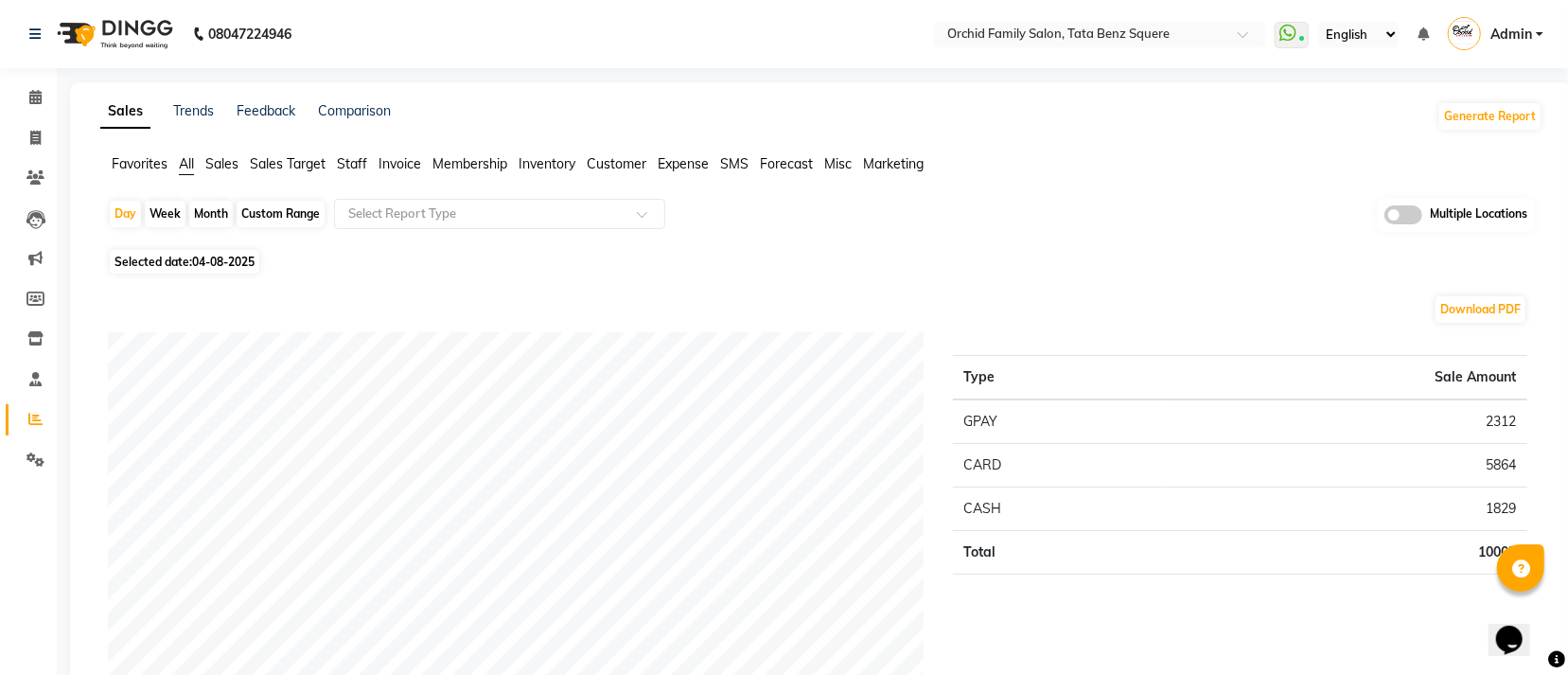 click on "Month" 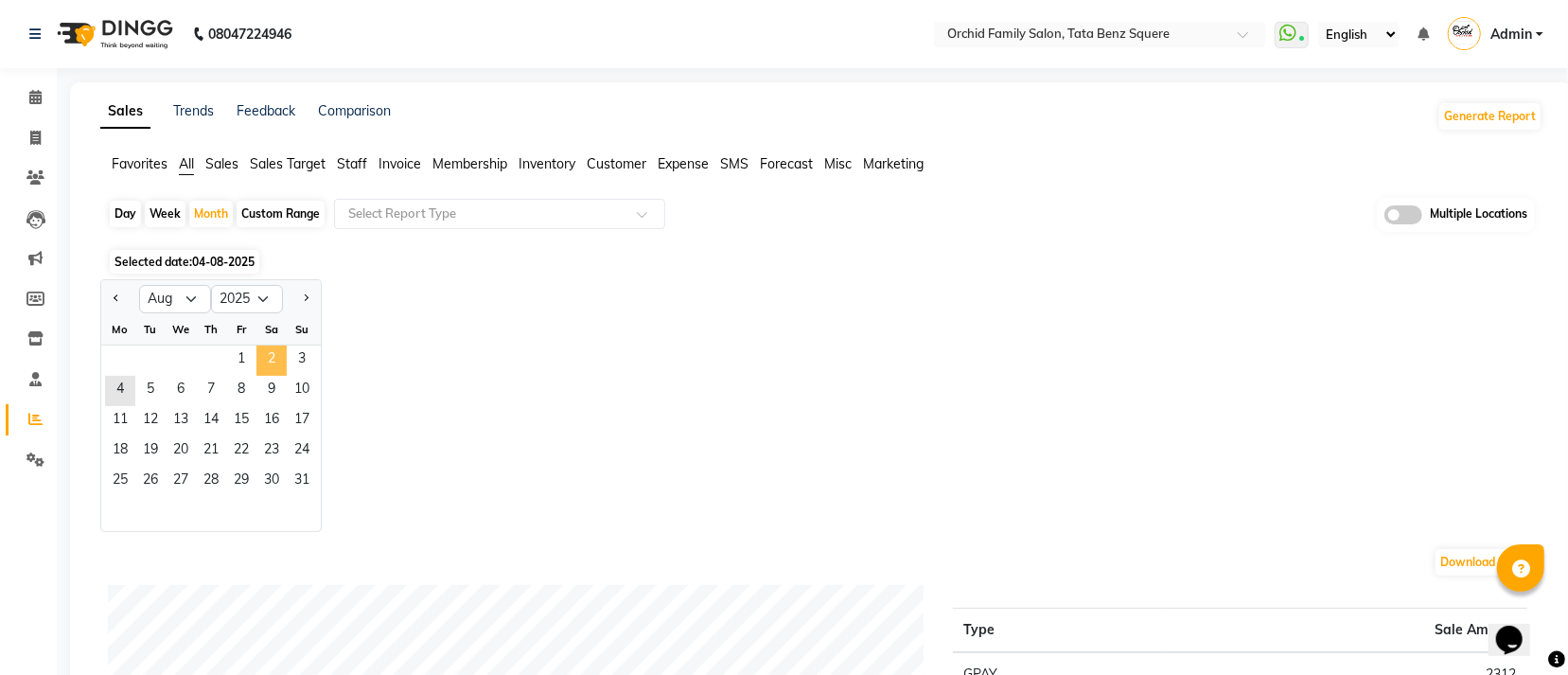 click on "2" 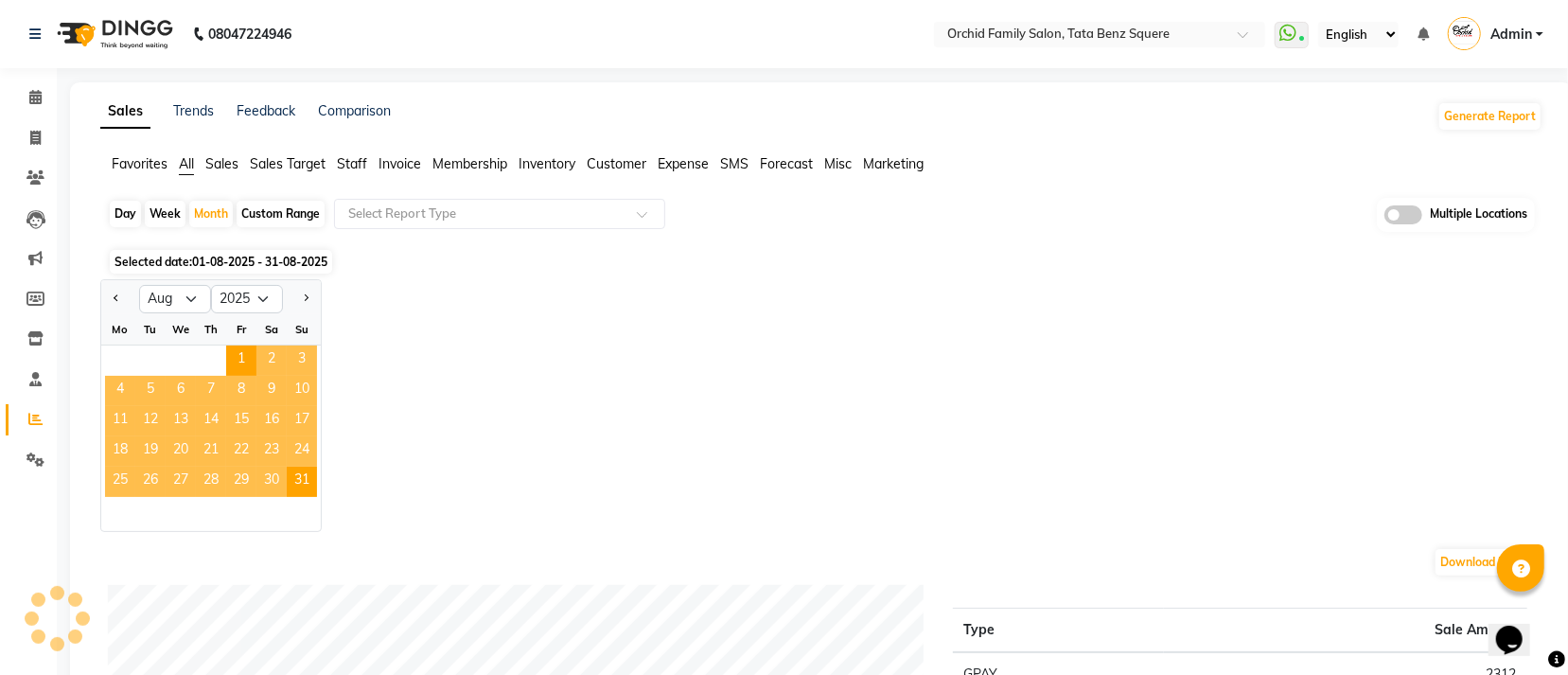click on "Staff" 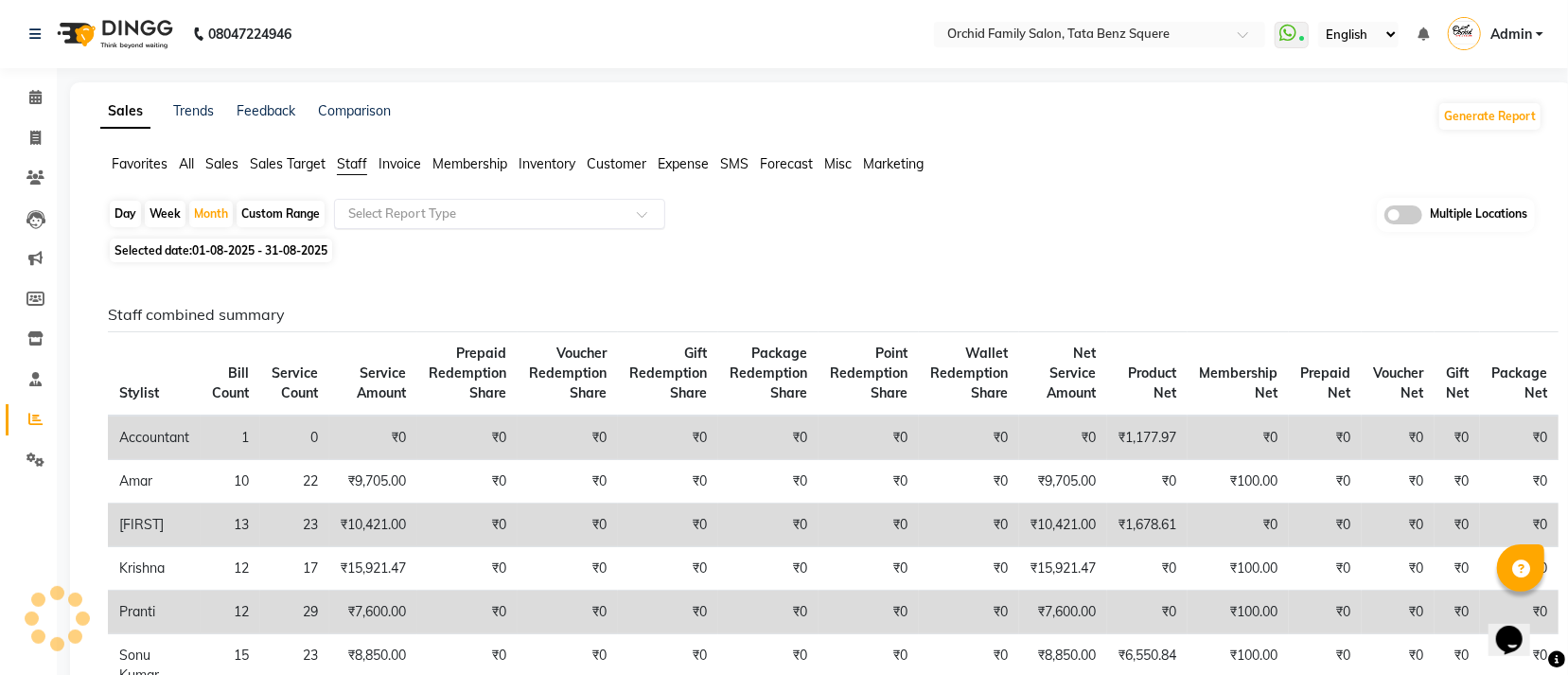 click 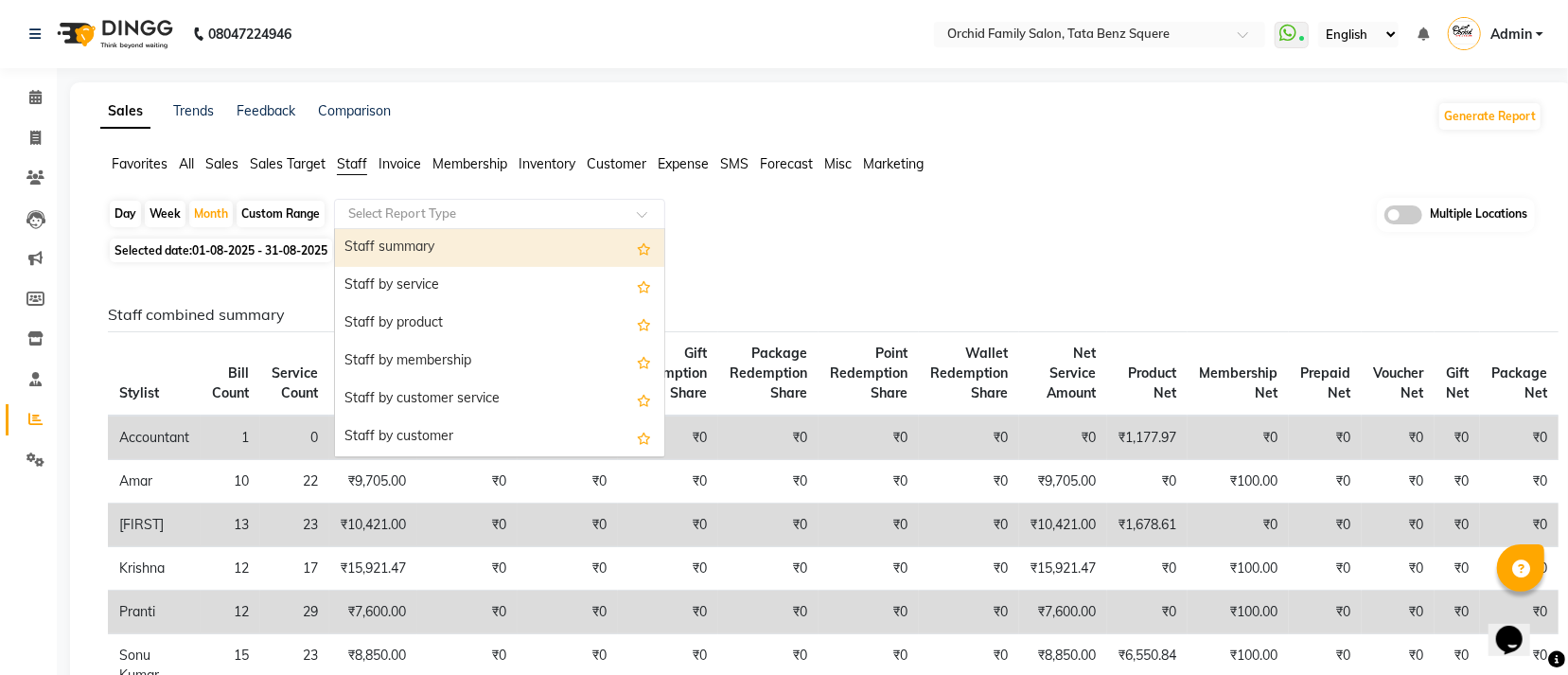 click on "Staff summary" at bounding box center (500, 248) 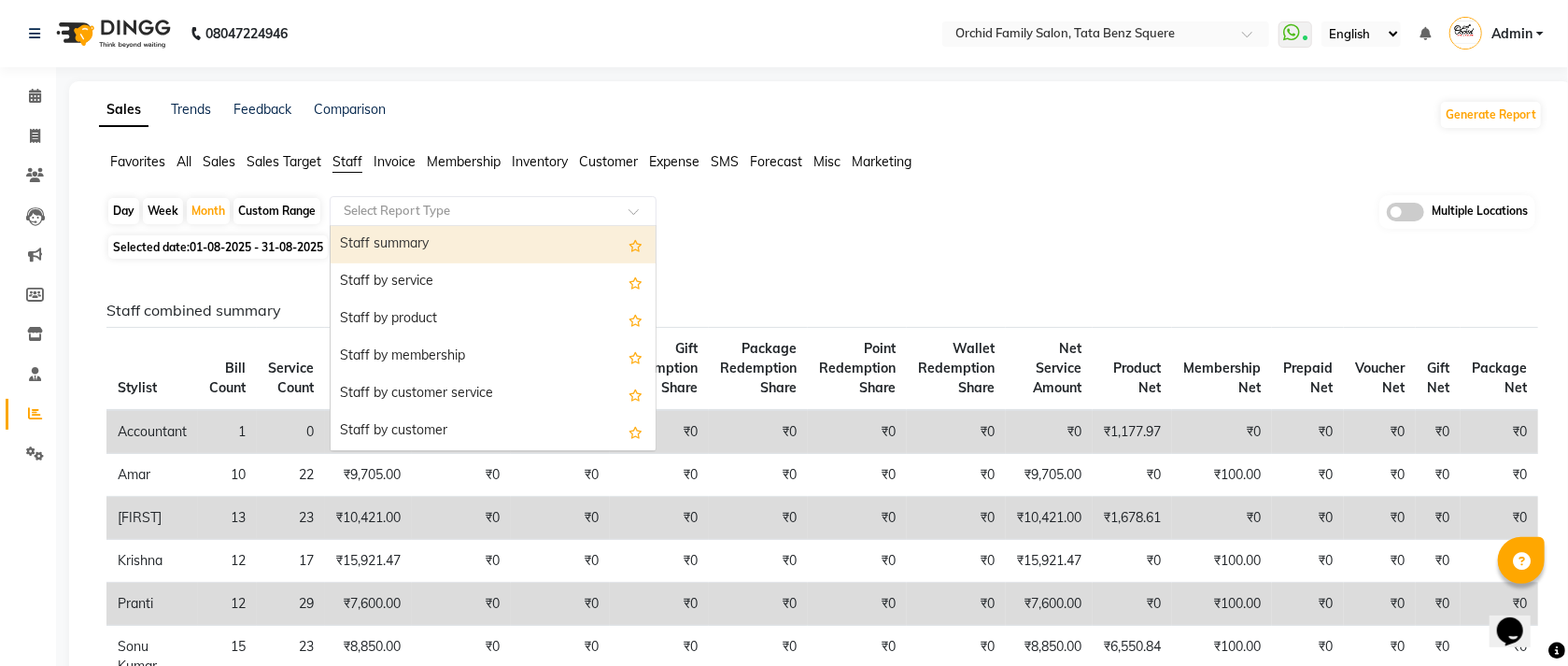 select on "full_report" 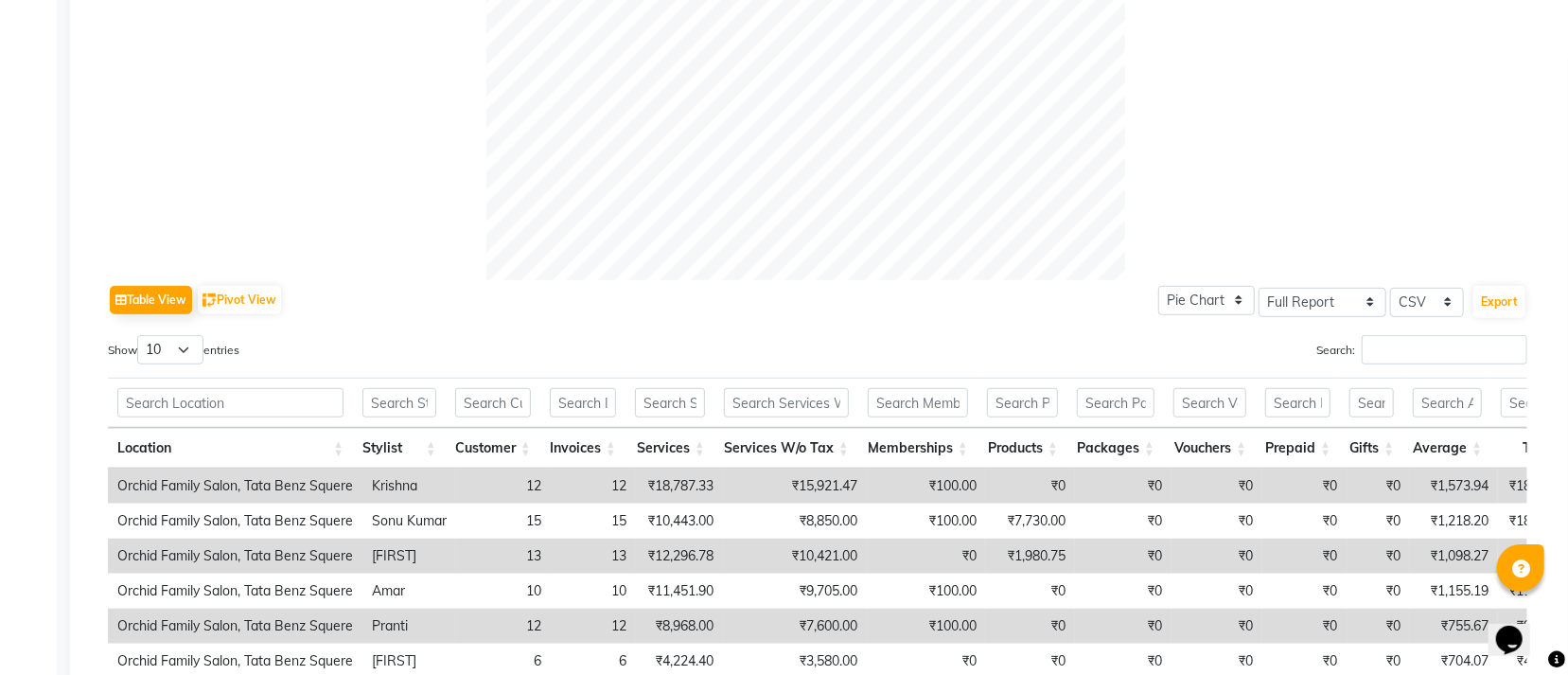 scroll, scrollTop: 710, scrollLeft: 0, axis: vertical 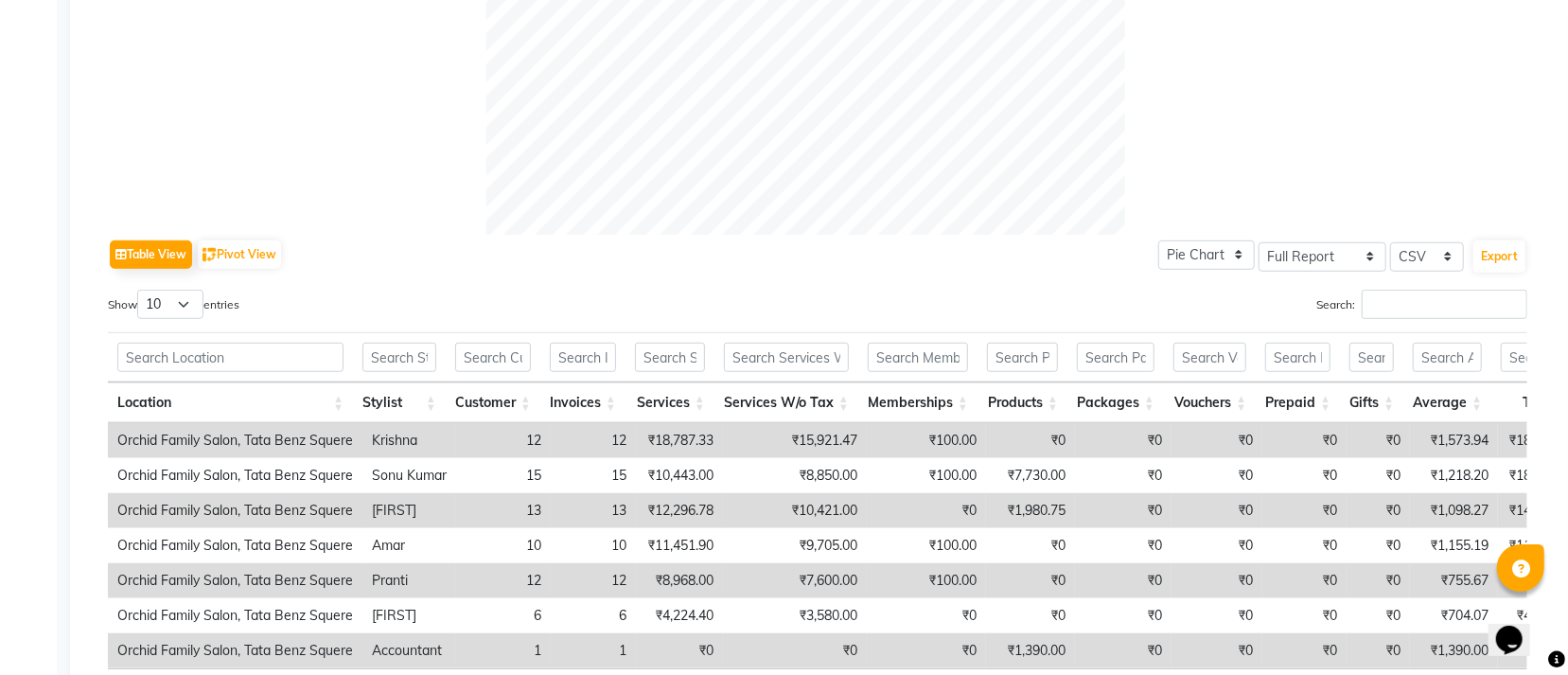 select on "service" 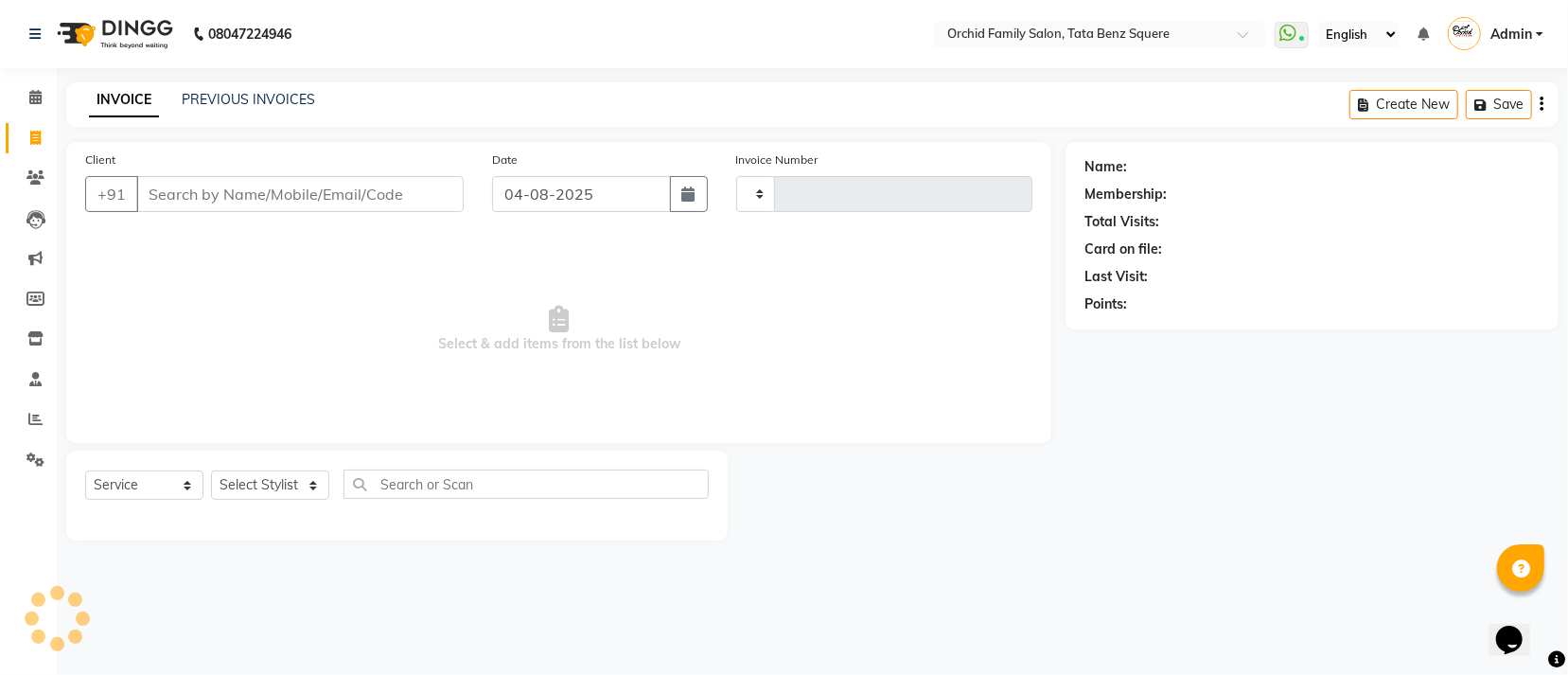 scroll, scrollTop: 0, scrollLeft: 0, axis: both 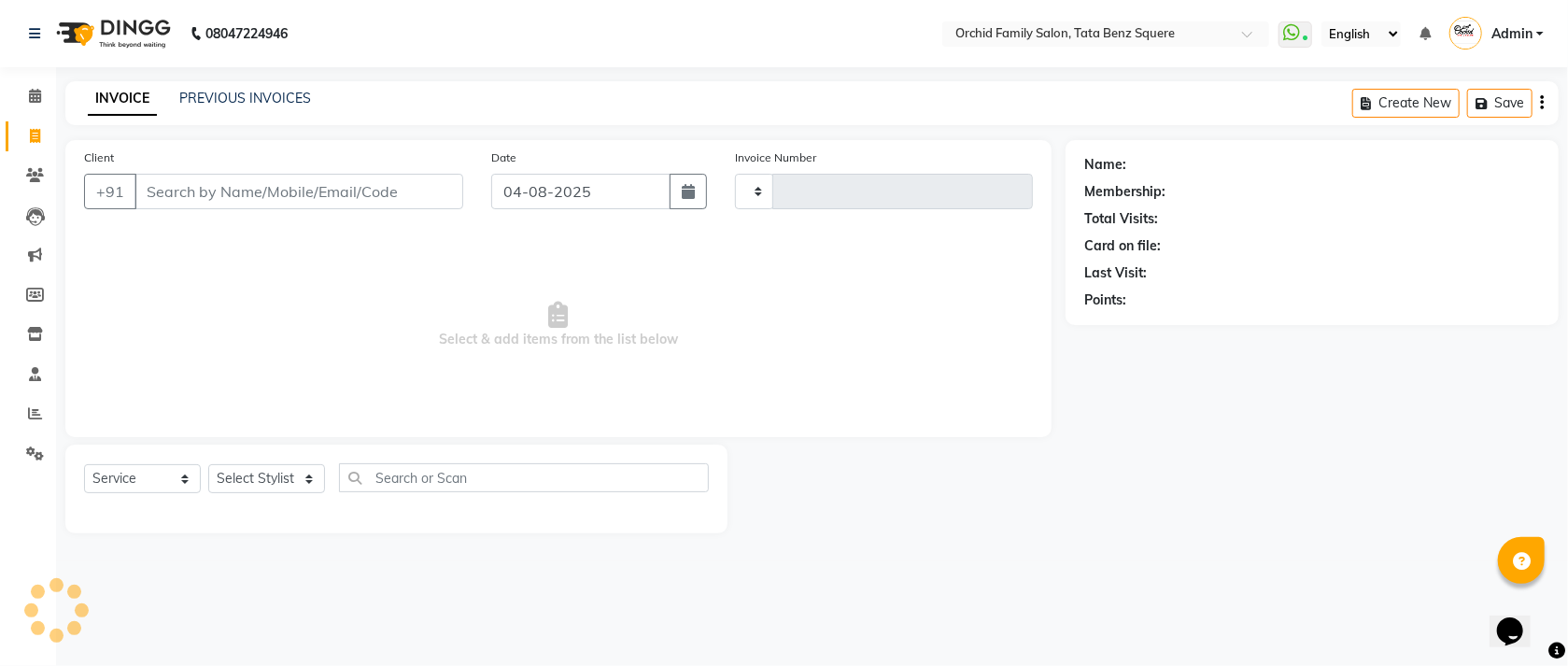 type on "1816" 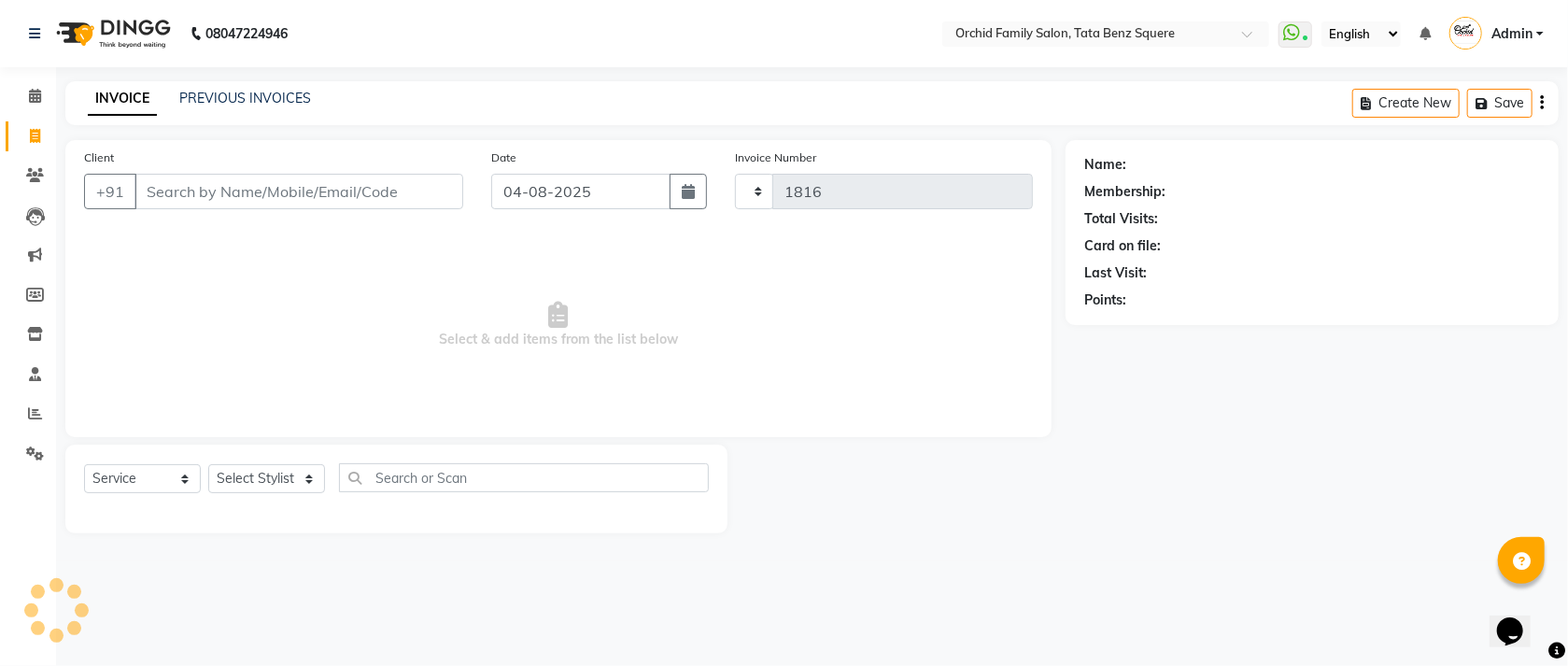 select on "107" 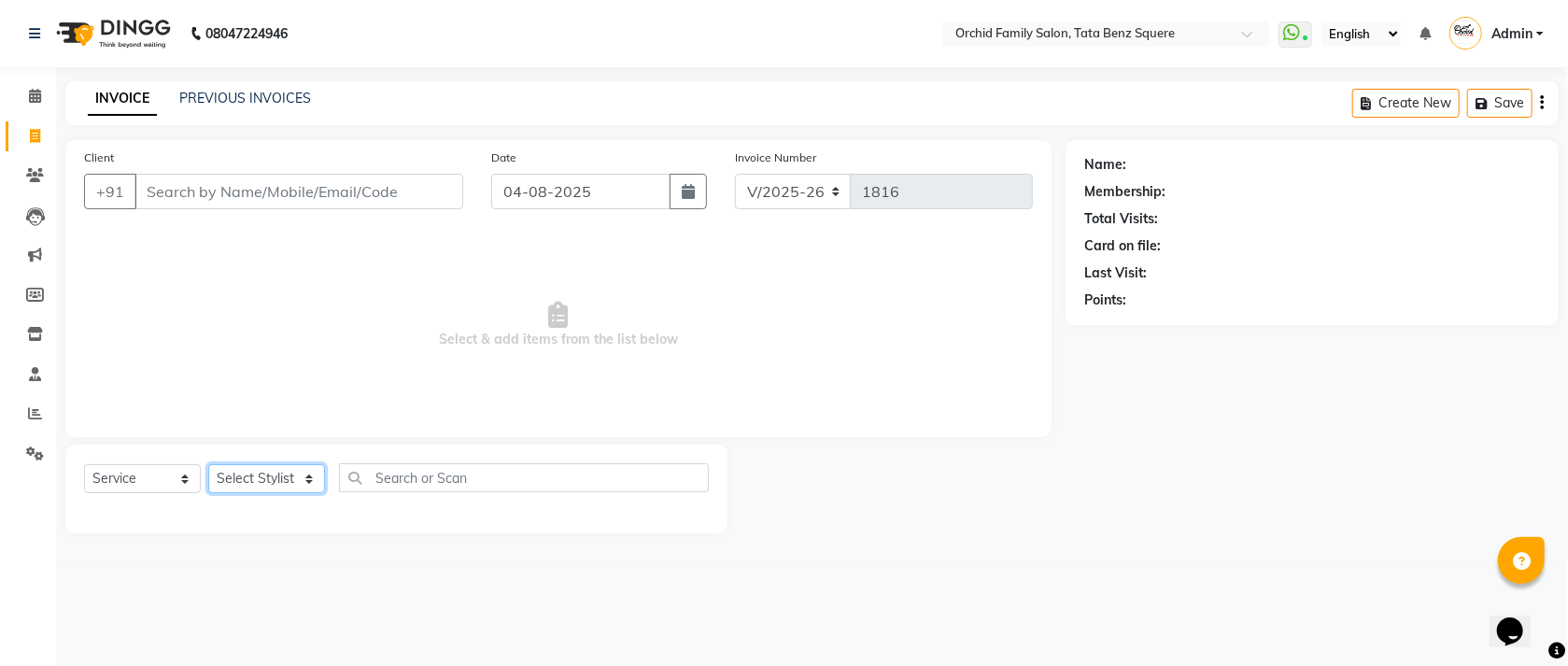 click on "Select Stylist Accountant AJAYA AMAR BHARATI BINDIYA JHUMA KALYANI SATAPATHY KRISHNA PRANTI SANDHYA SANJUKTA SOMYA SONU KUMAR Staff SUDAM SUNITA" 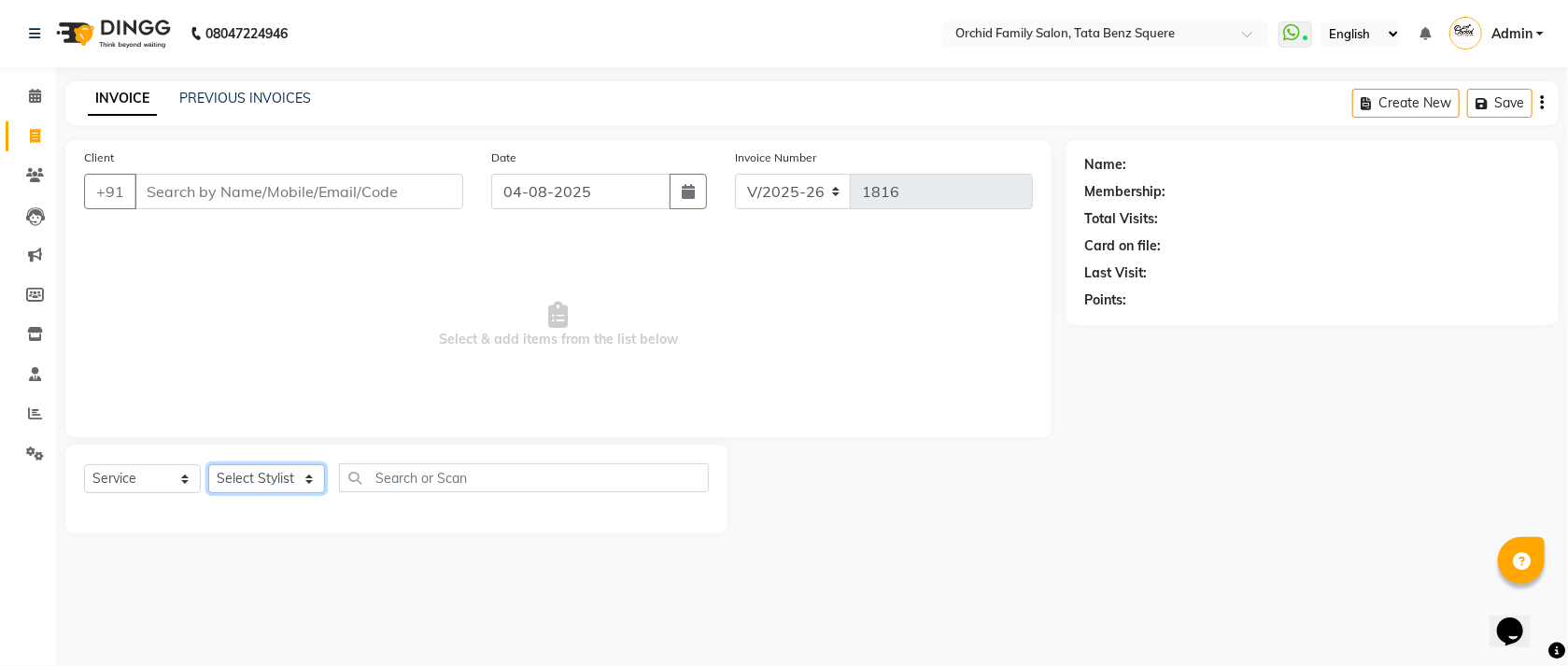 select on "44690" 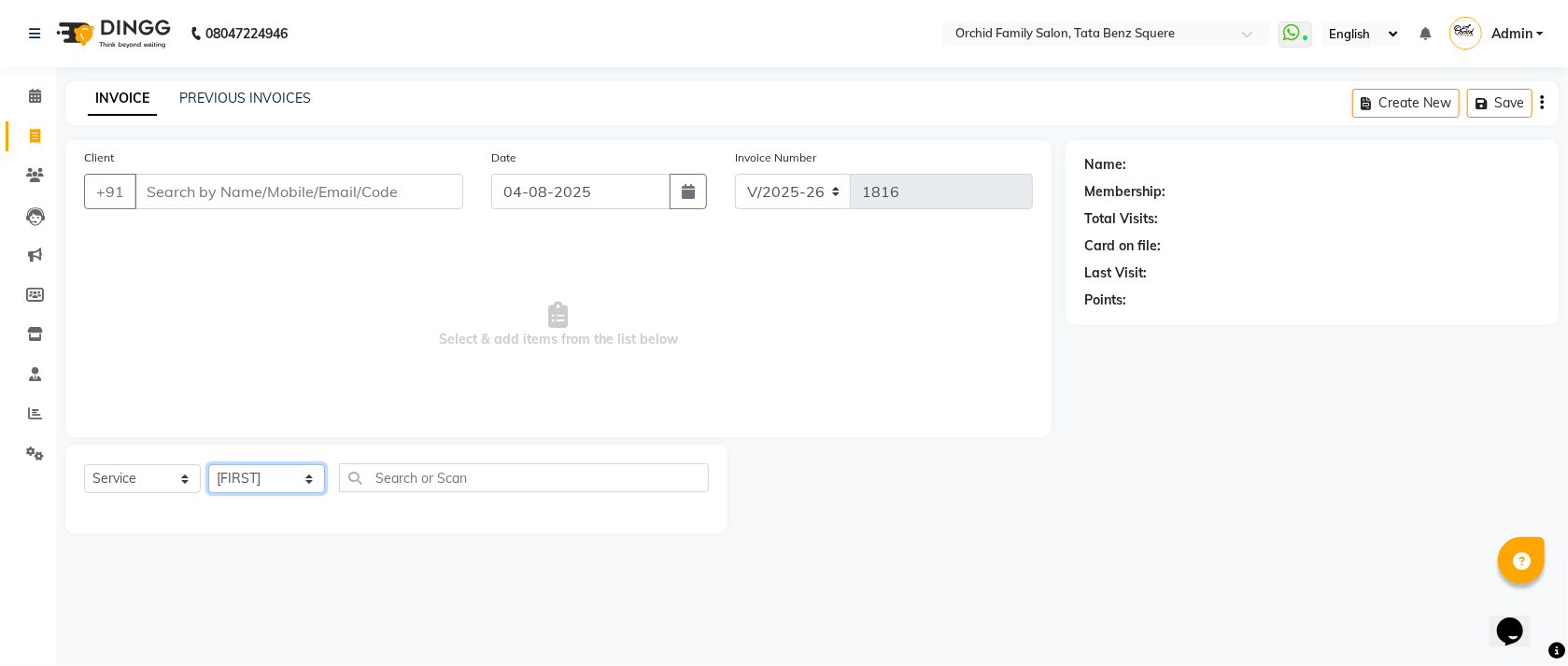 click on "Select Stylist Accountant AJAYA AMAR BHARATI BINDIYA JHUMA KALYANI SATAPATHY KRISHNA PRANTI SANDHYA SANJUKTA SOMYA SONU KUMAR Staff SUDAM SUNITA" 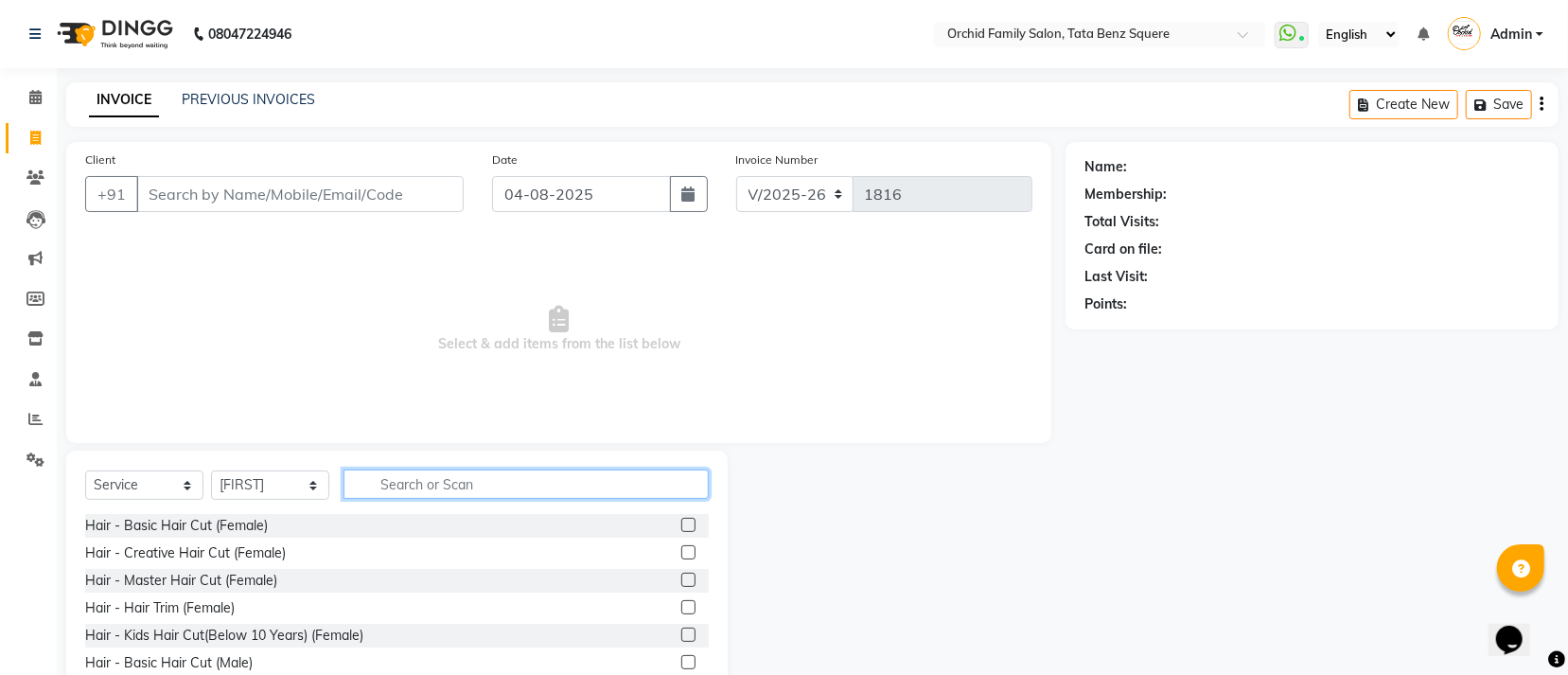 click 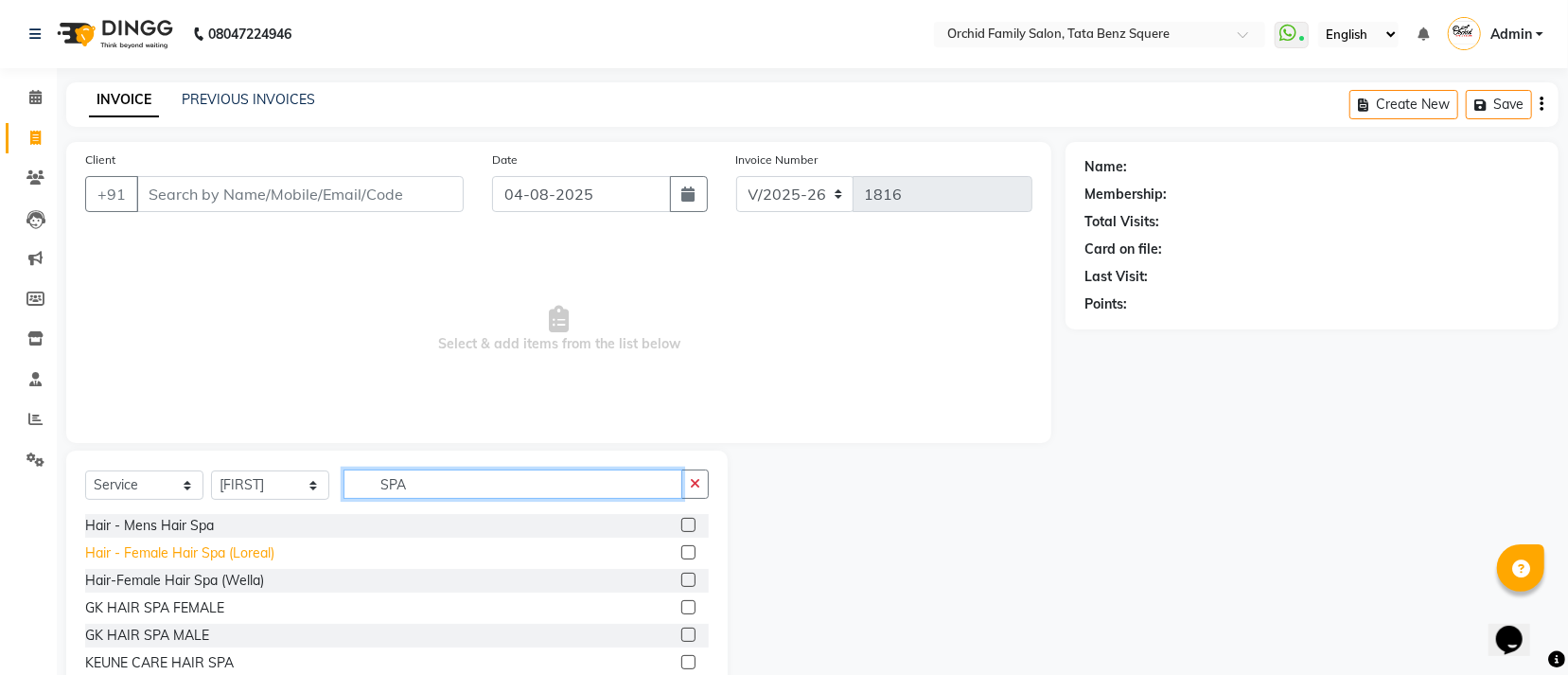 type on "SPA" 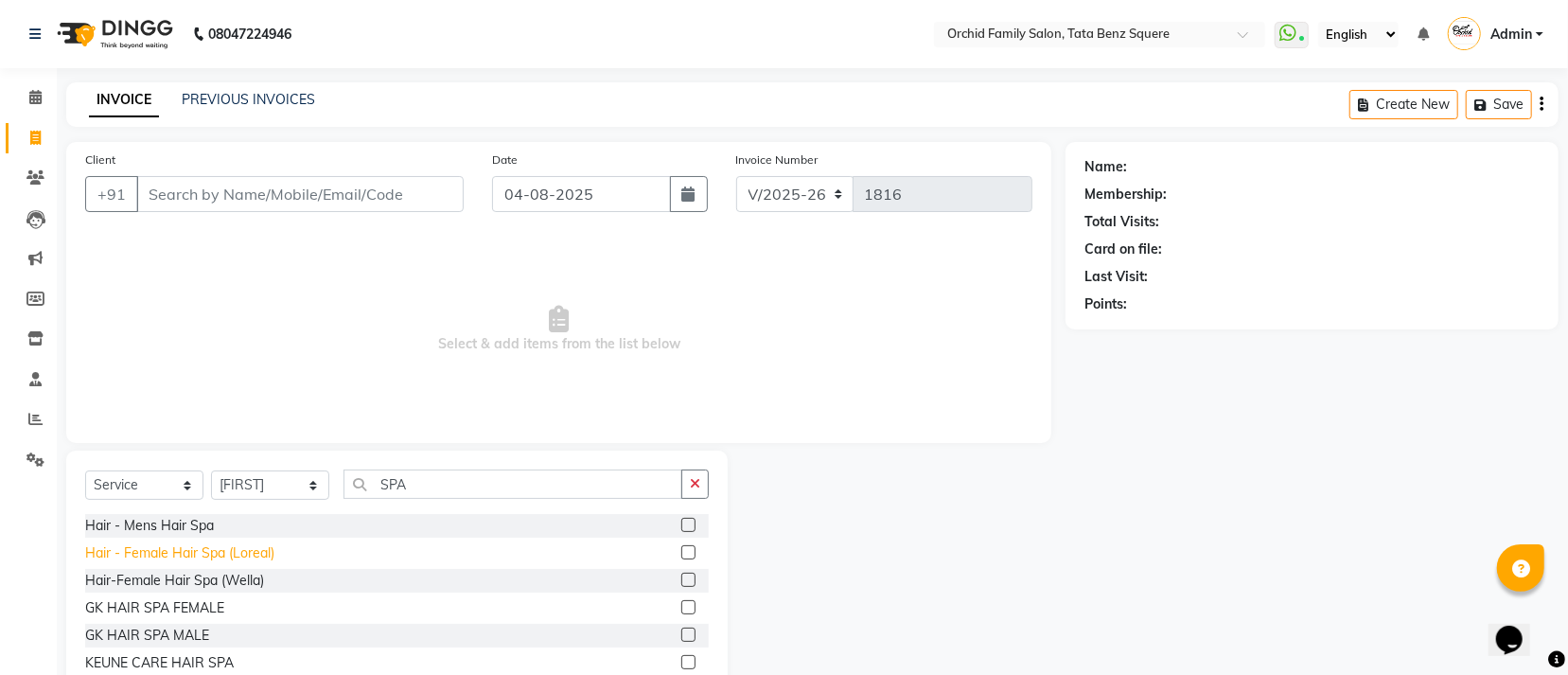 click on "Hair - Female Hair Spa (Loreal)" 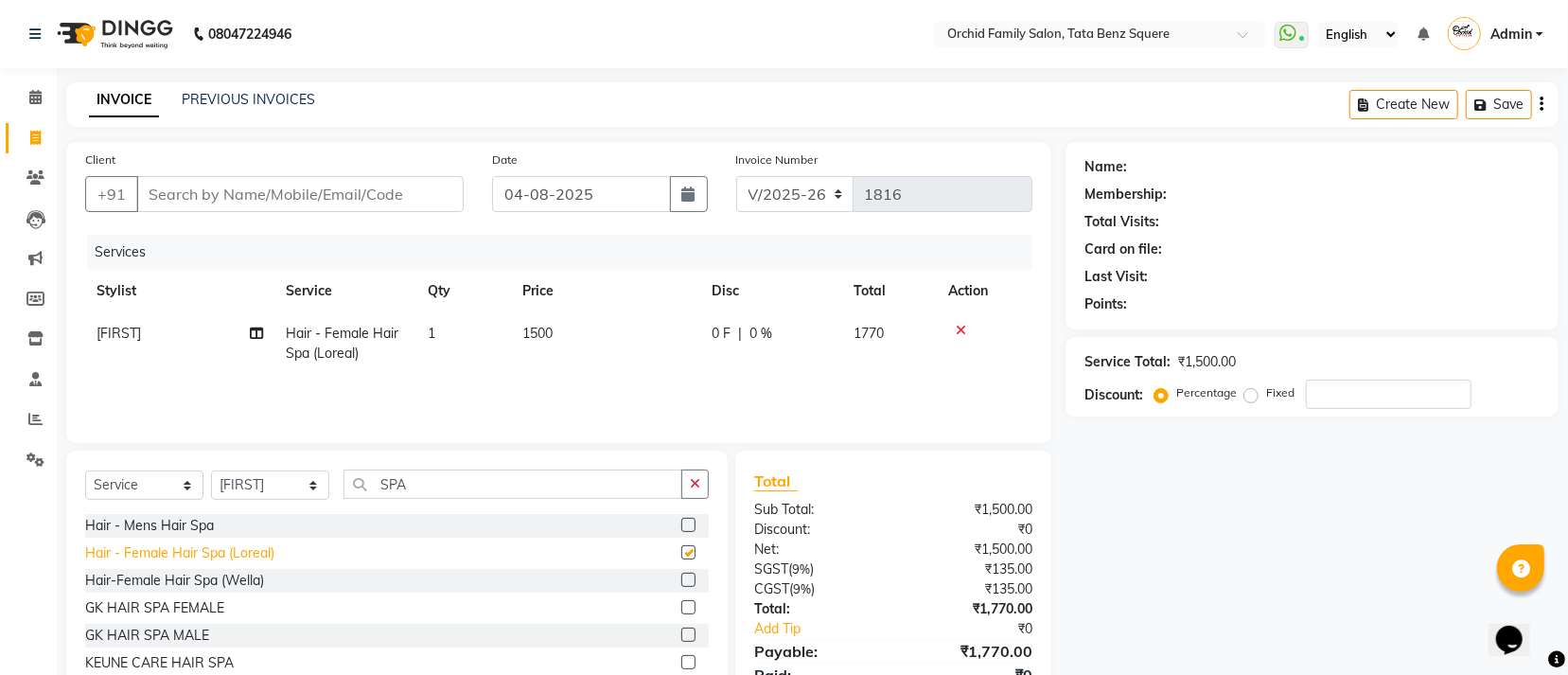 checkbox on "false" 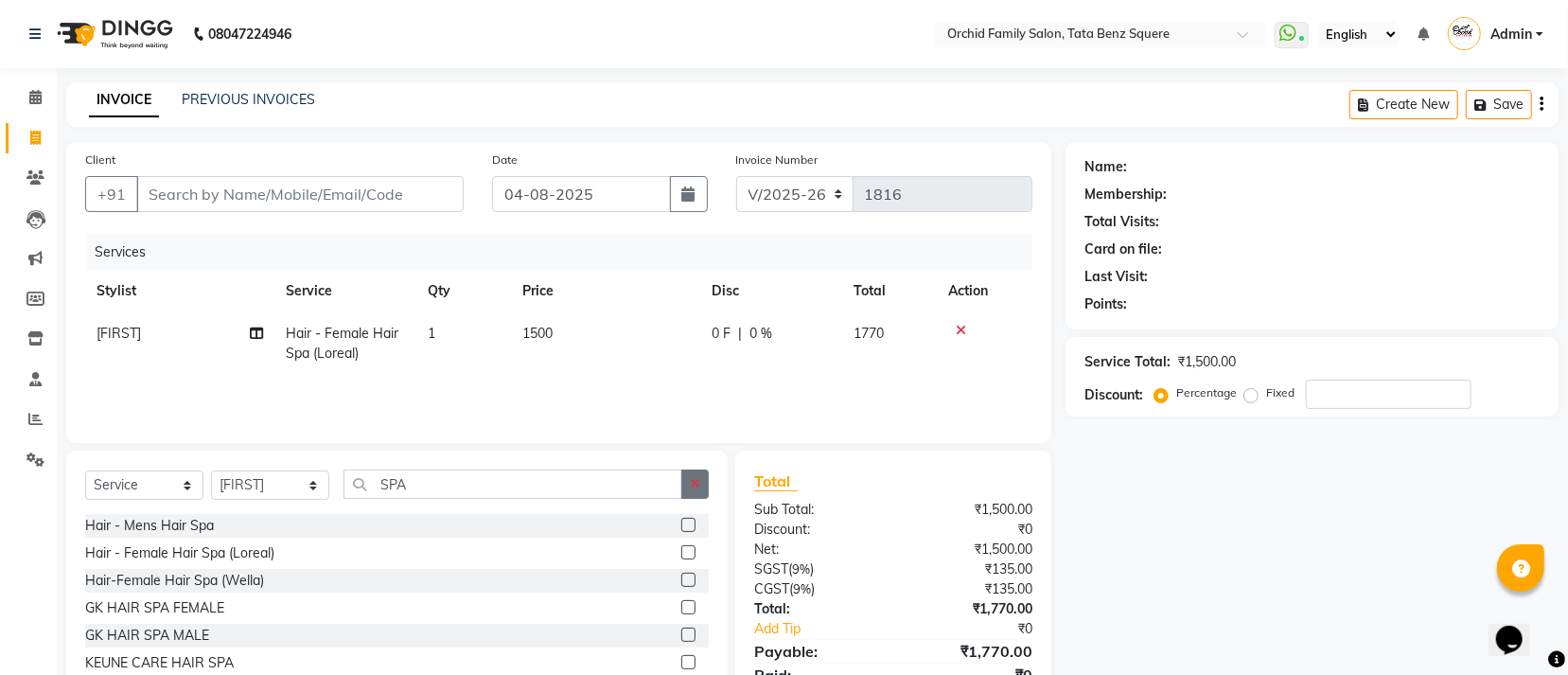 click 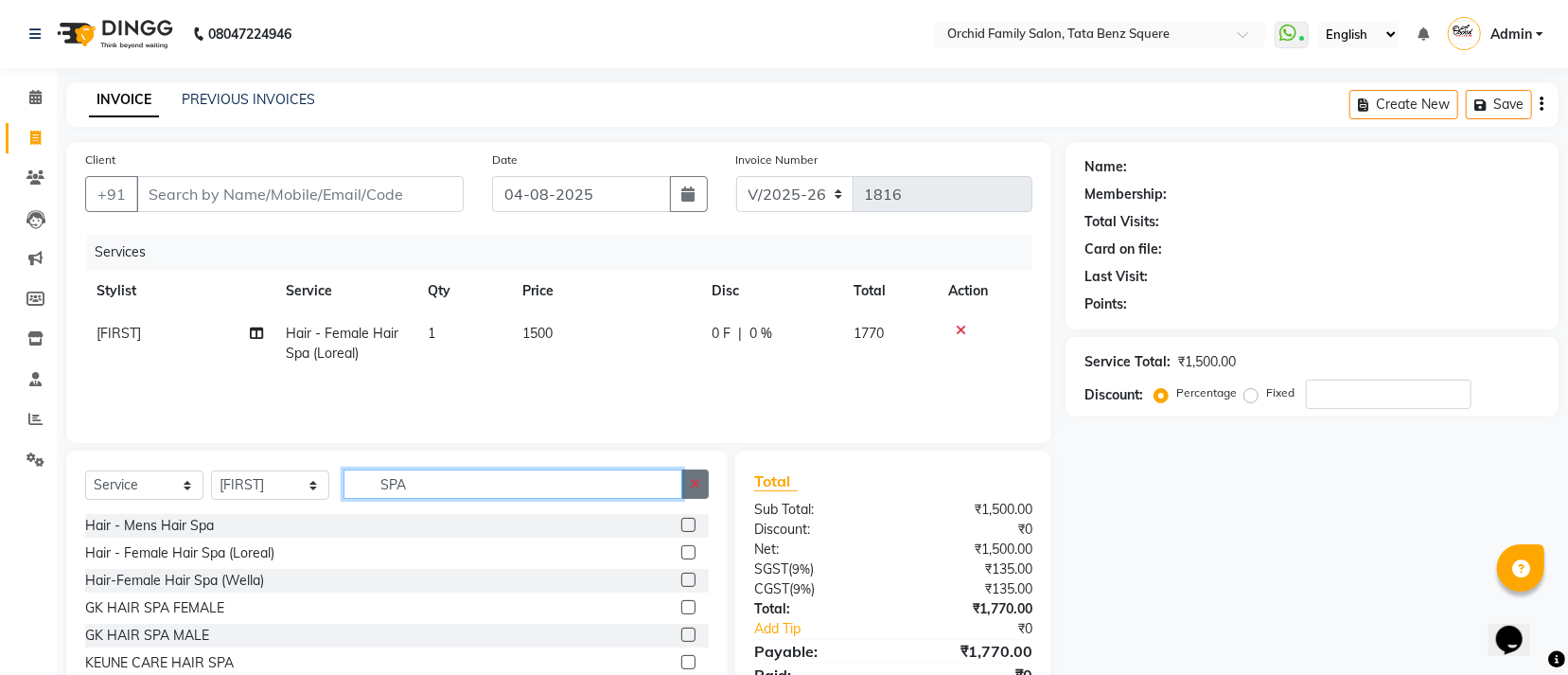 type 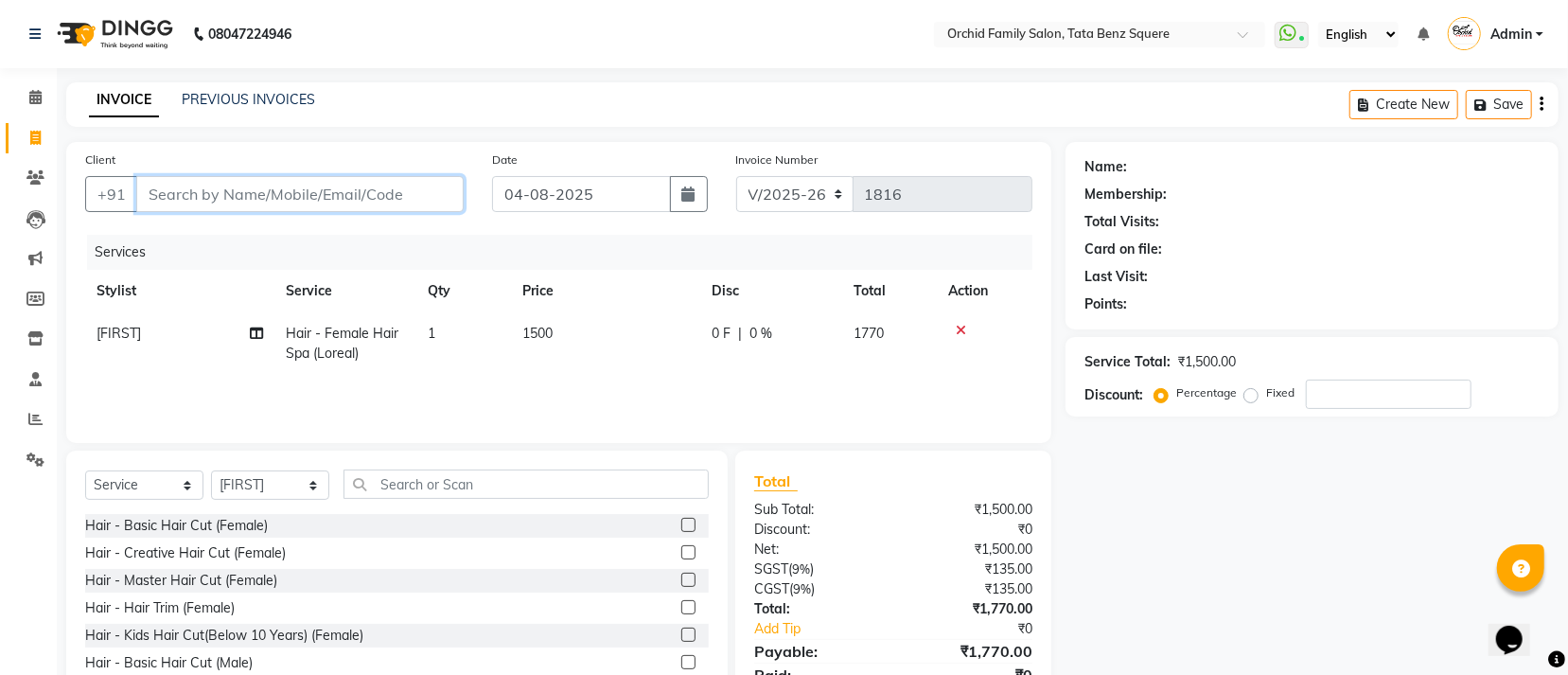 drag, startPoint x: 423, startPoint y: 196, endPoint x: 425, endPoint y: 229, distance: 33.060551 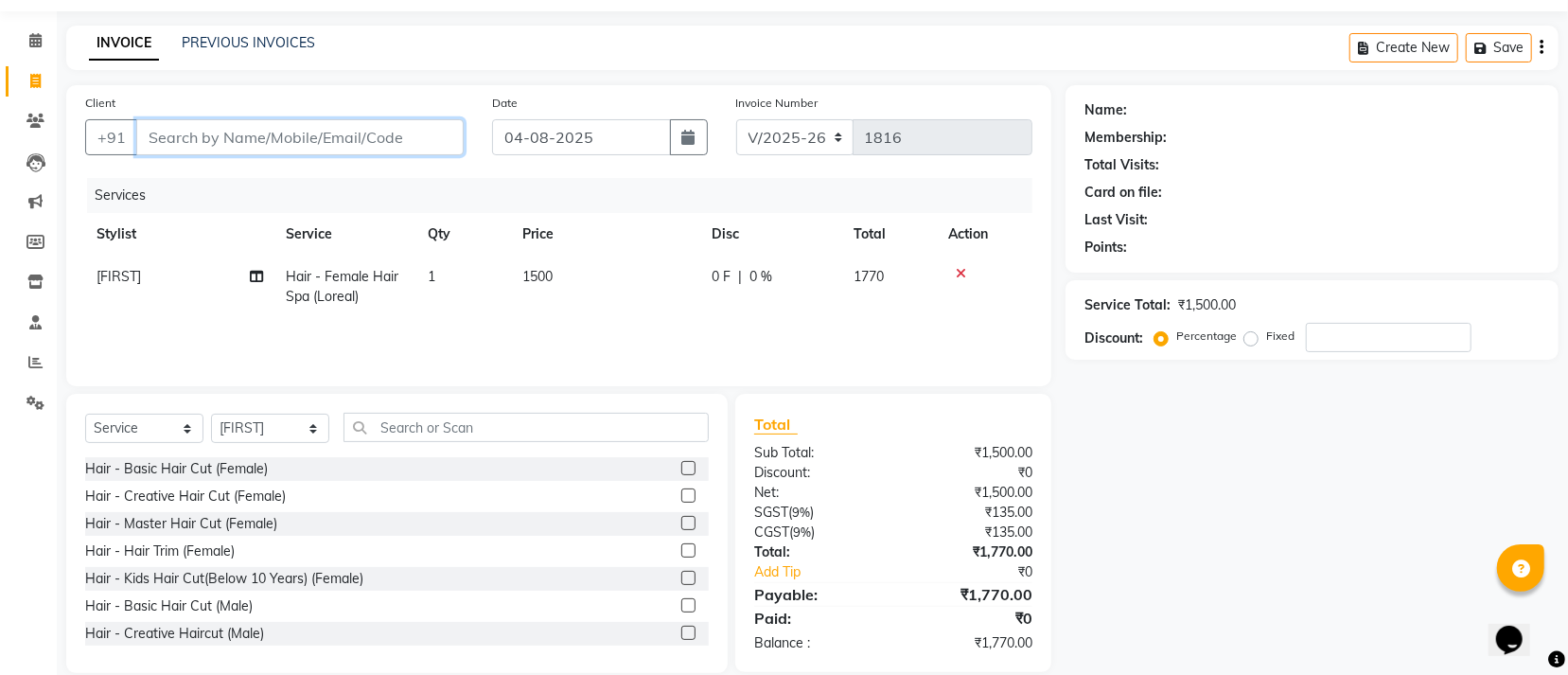 scroll, scrollTop: 84, scrollLeft: 0, axis: vertical 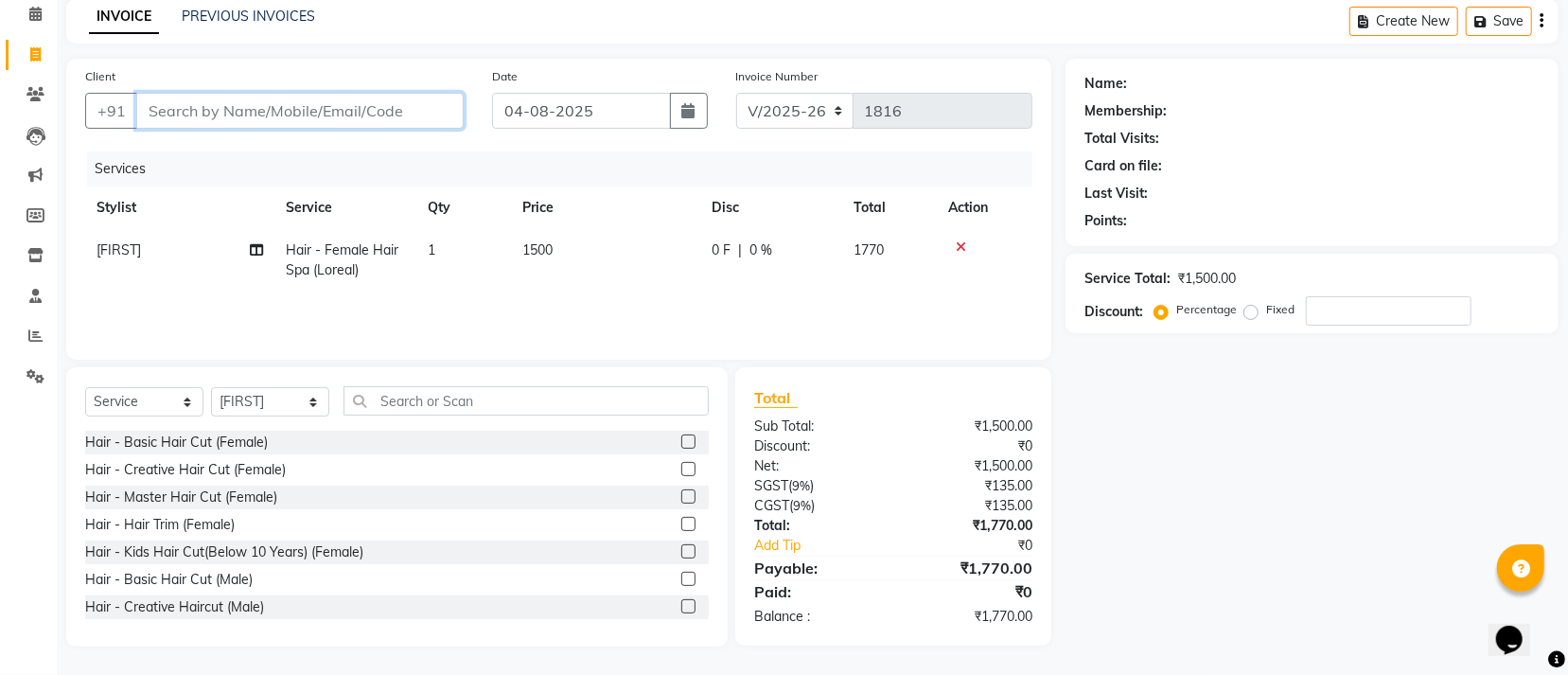 type on "7" 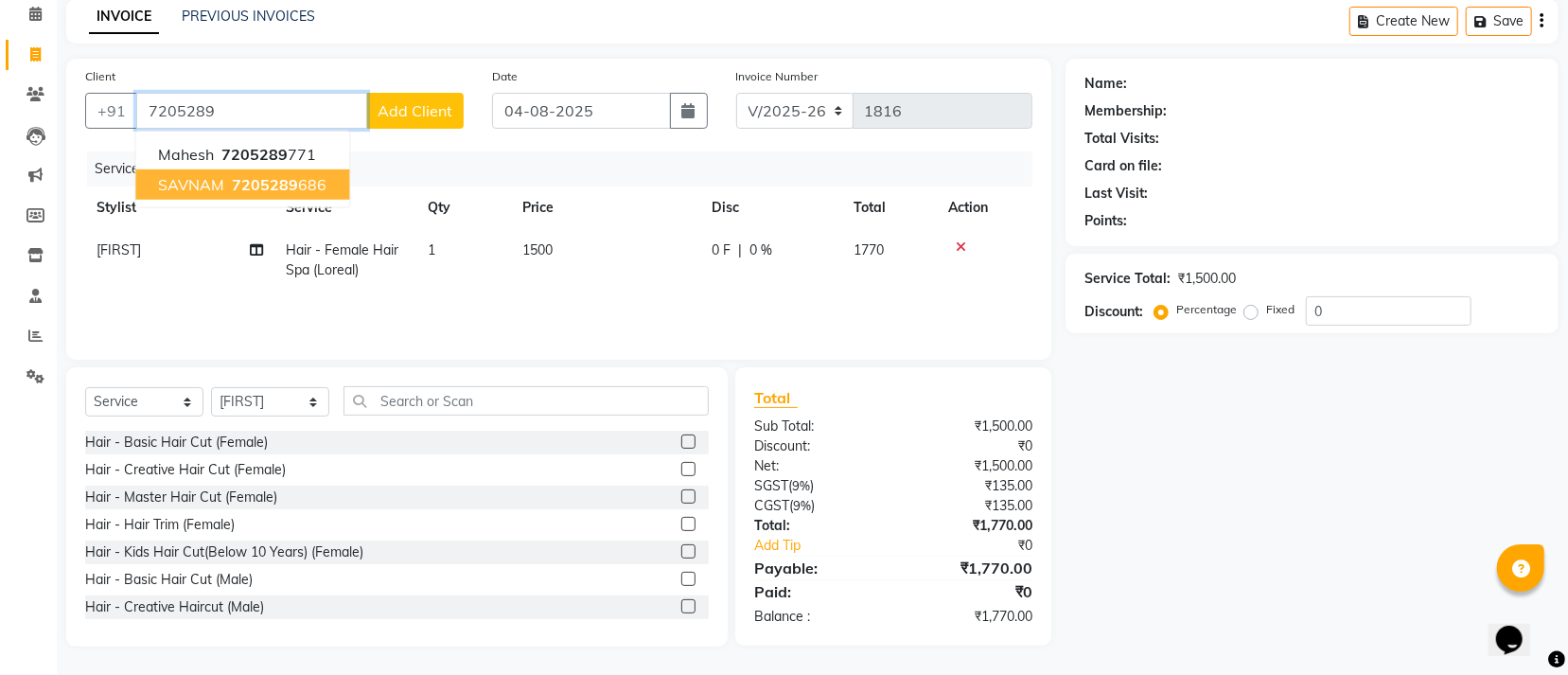 click on "7205289" at bounding box center [265, 185] 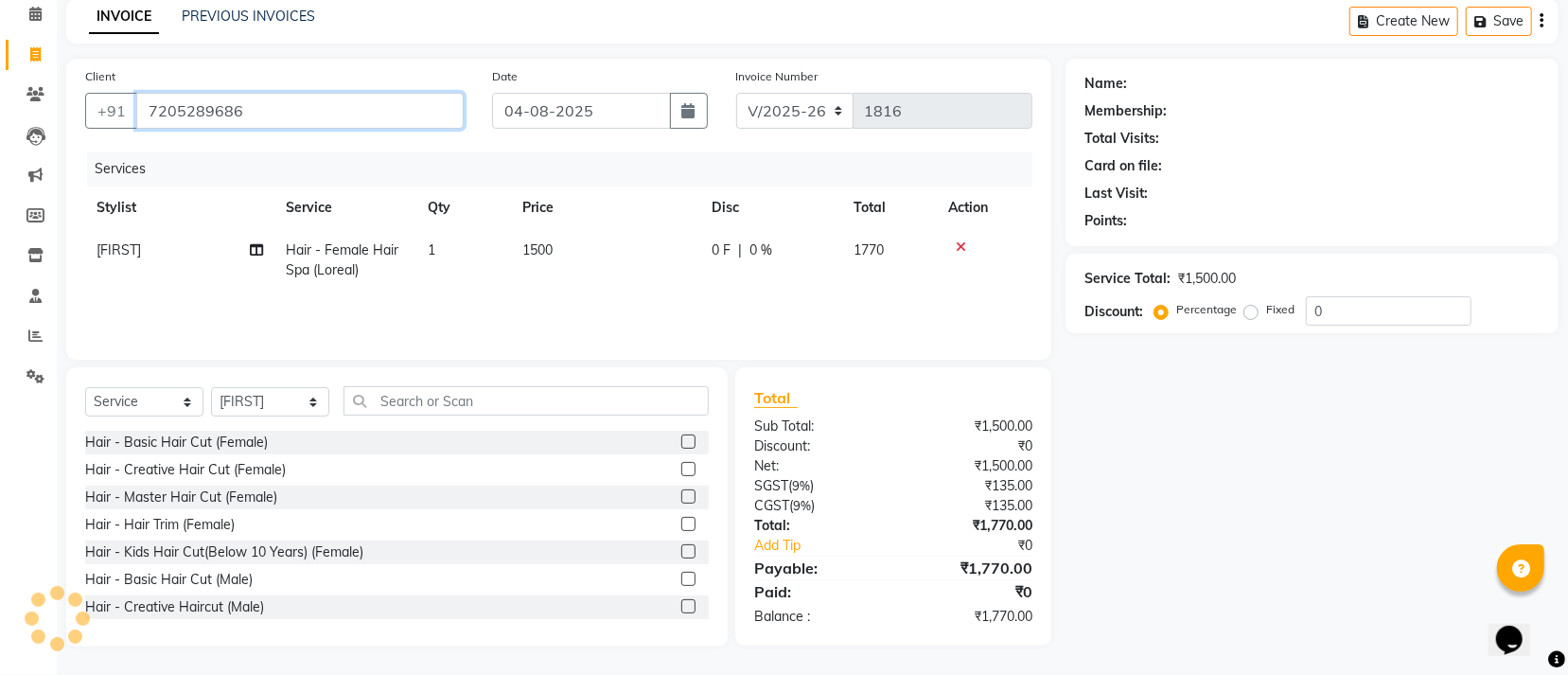 type on "7205289686" 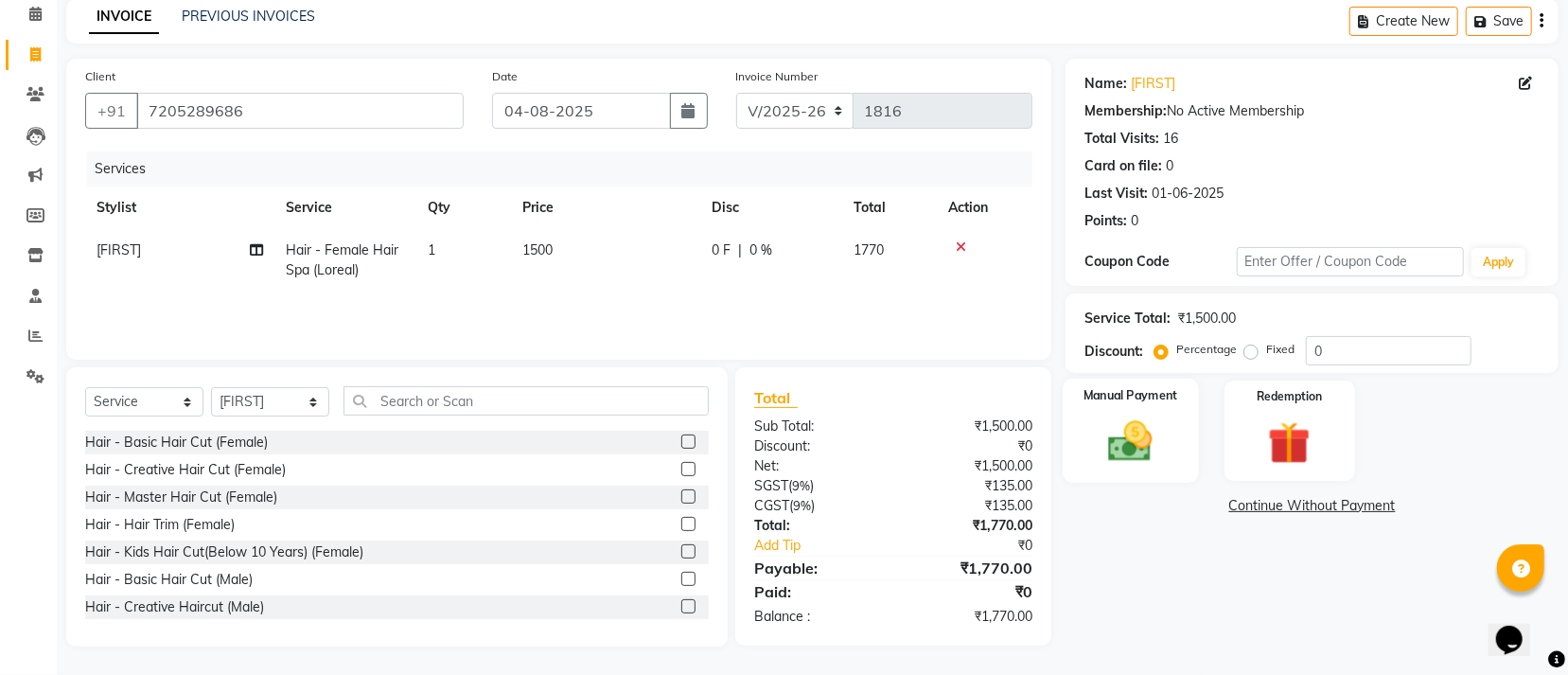 click on "Manual Payment" 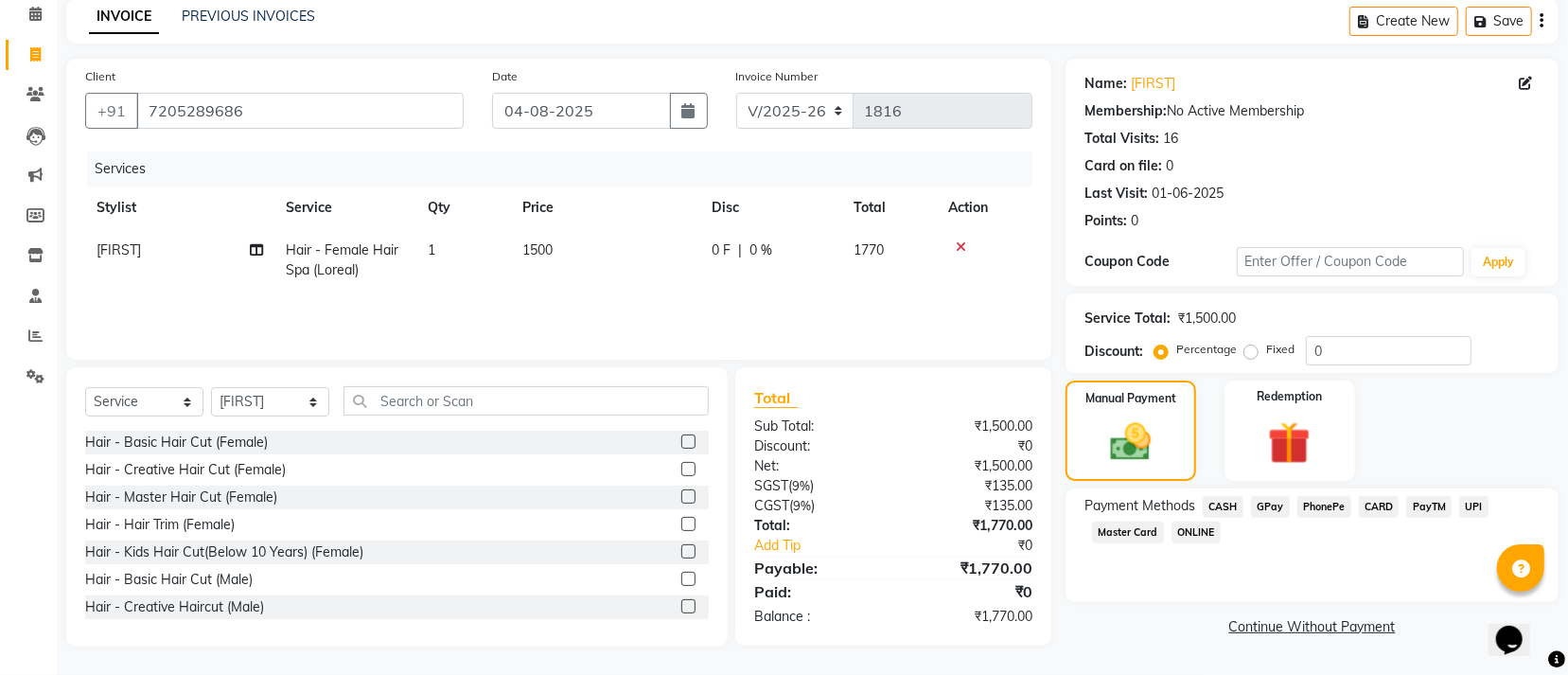 click on "GPay" 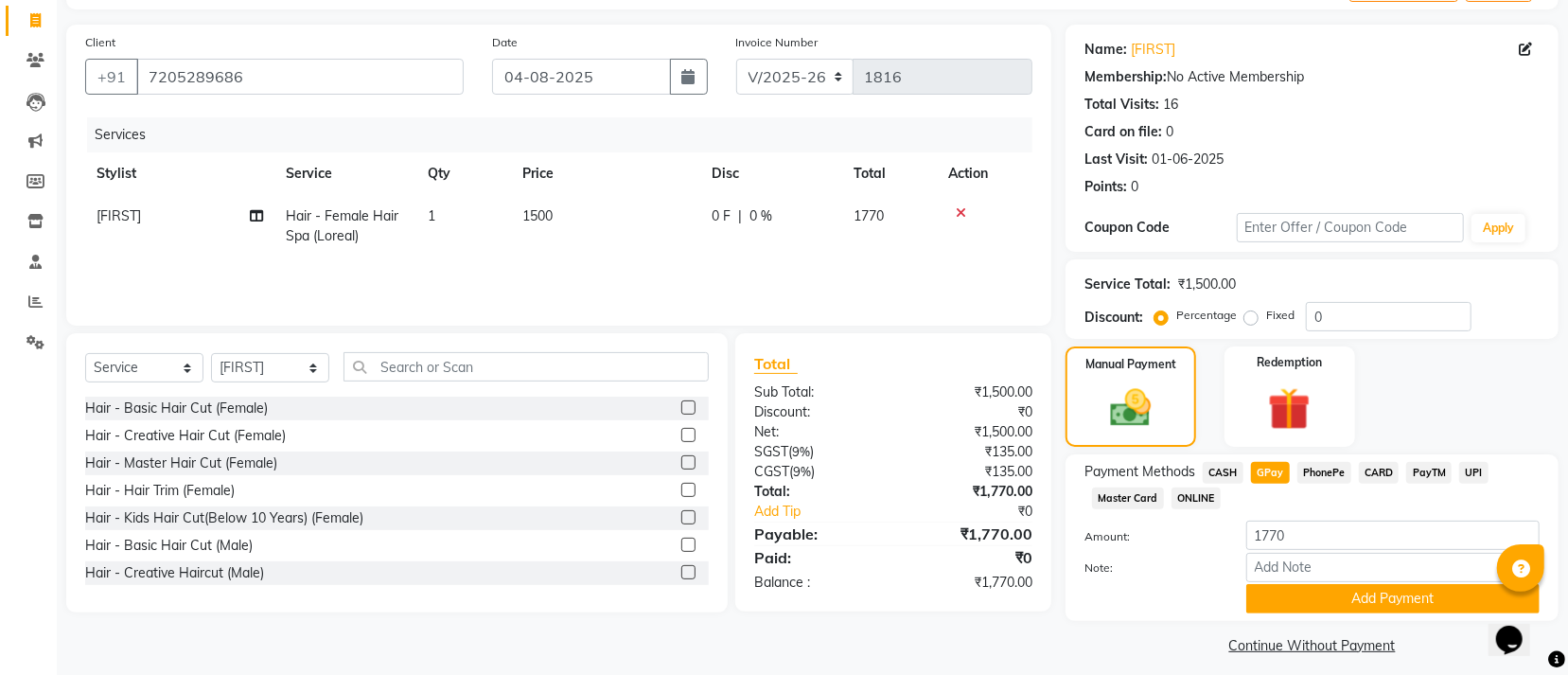 scroll, scrollTop: 133, scrollLeft: 0, axis: vertical 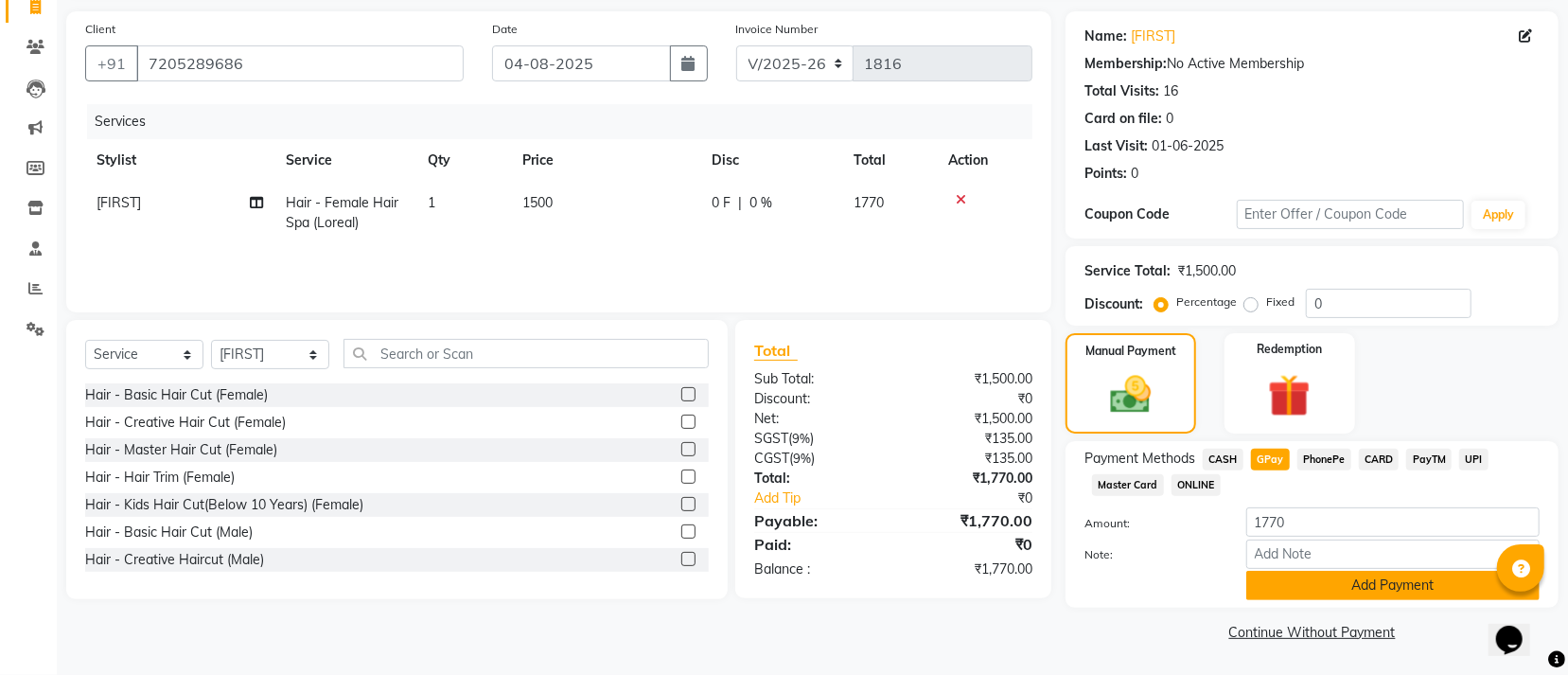 click on "Add Payment" 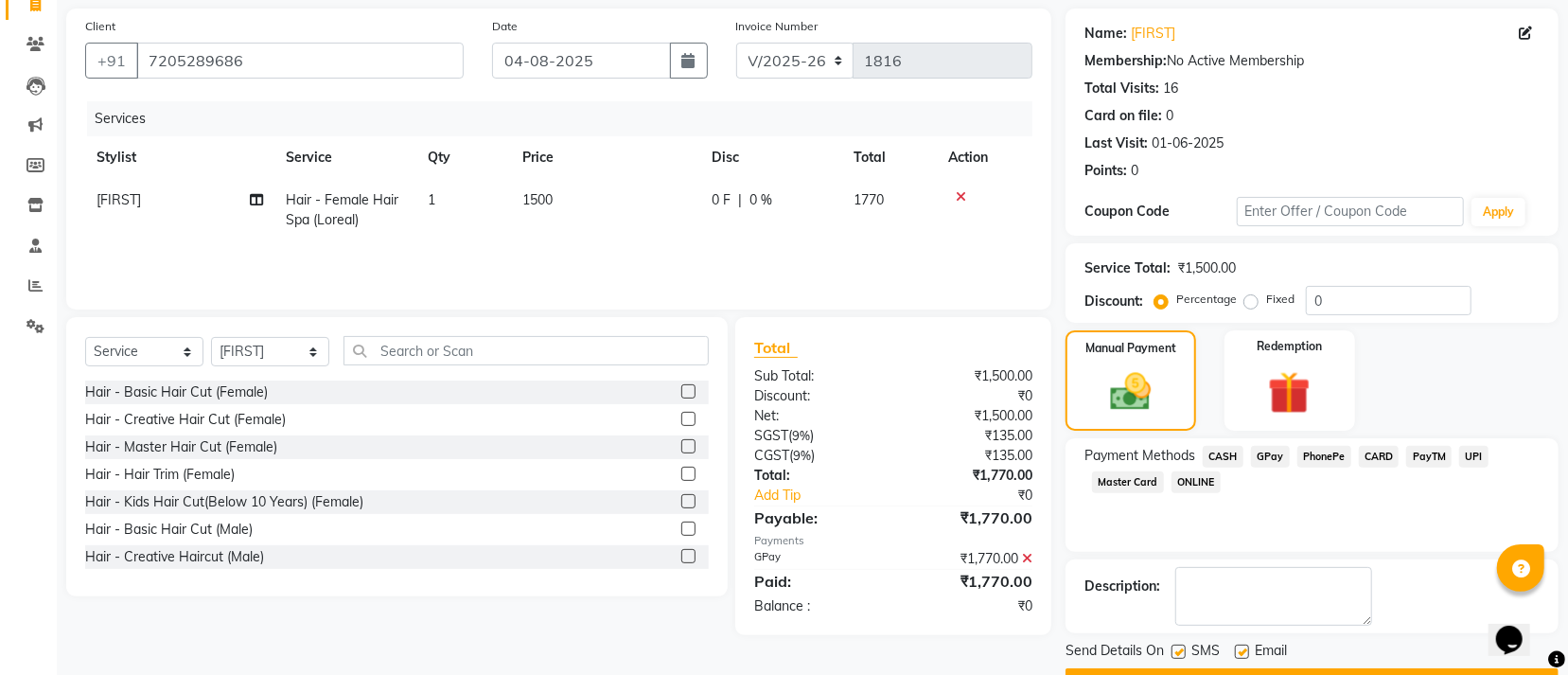 scroll, scrollTop: 185, scrollLeft: 0, axis: vertical 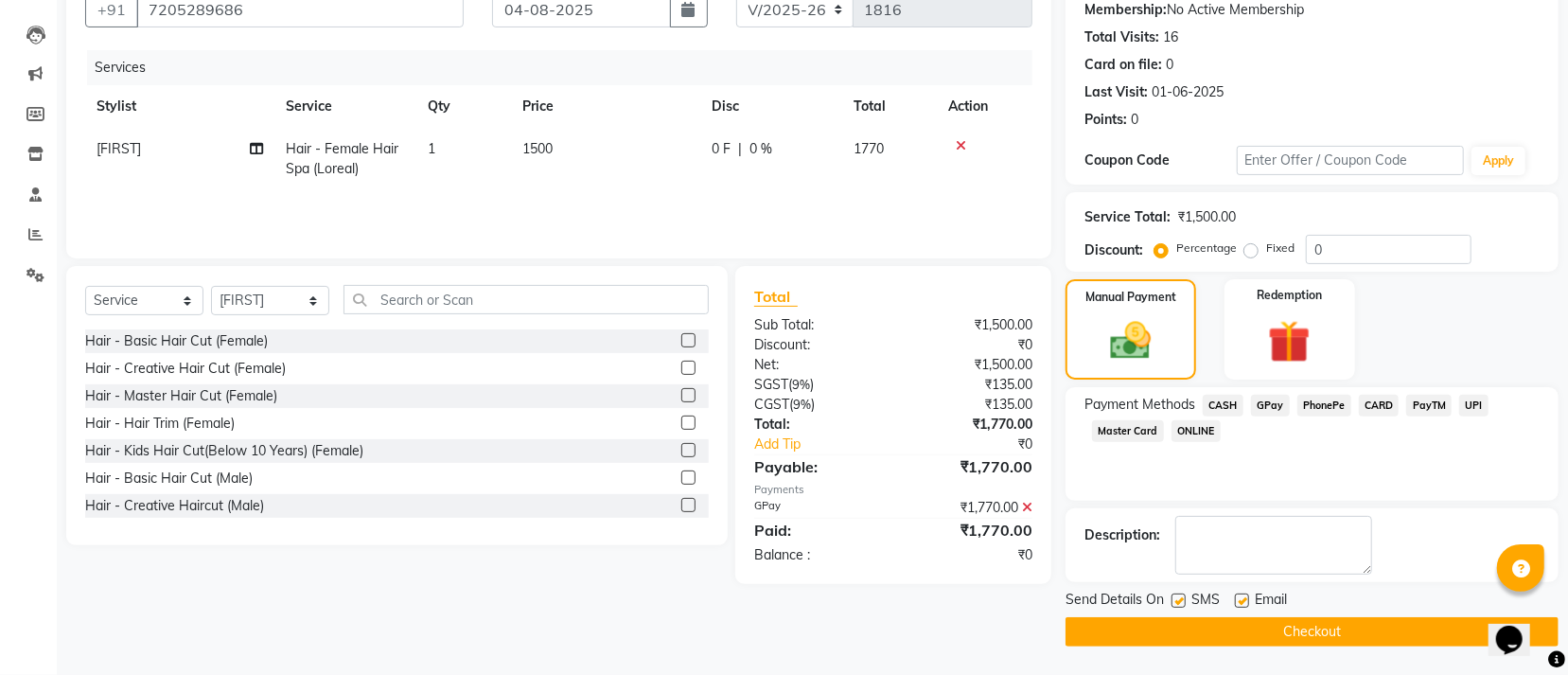 click on "Checkout" 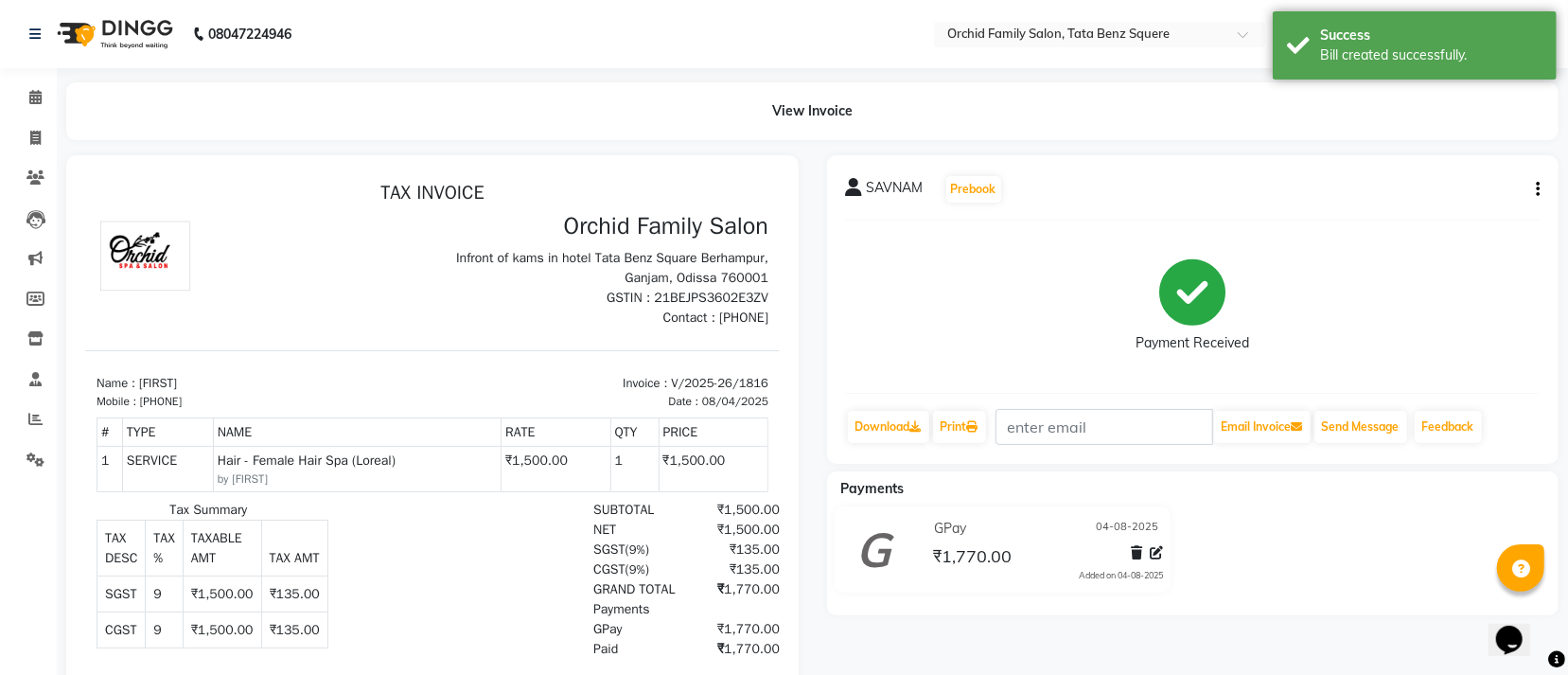 scroll, scrollTop: 0, scrollLeft: 0, axis: both 